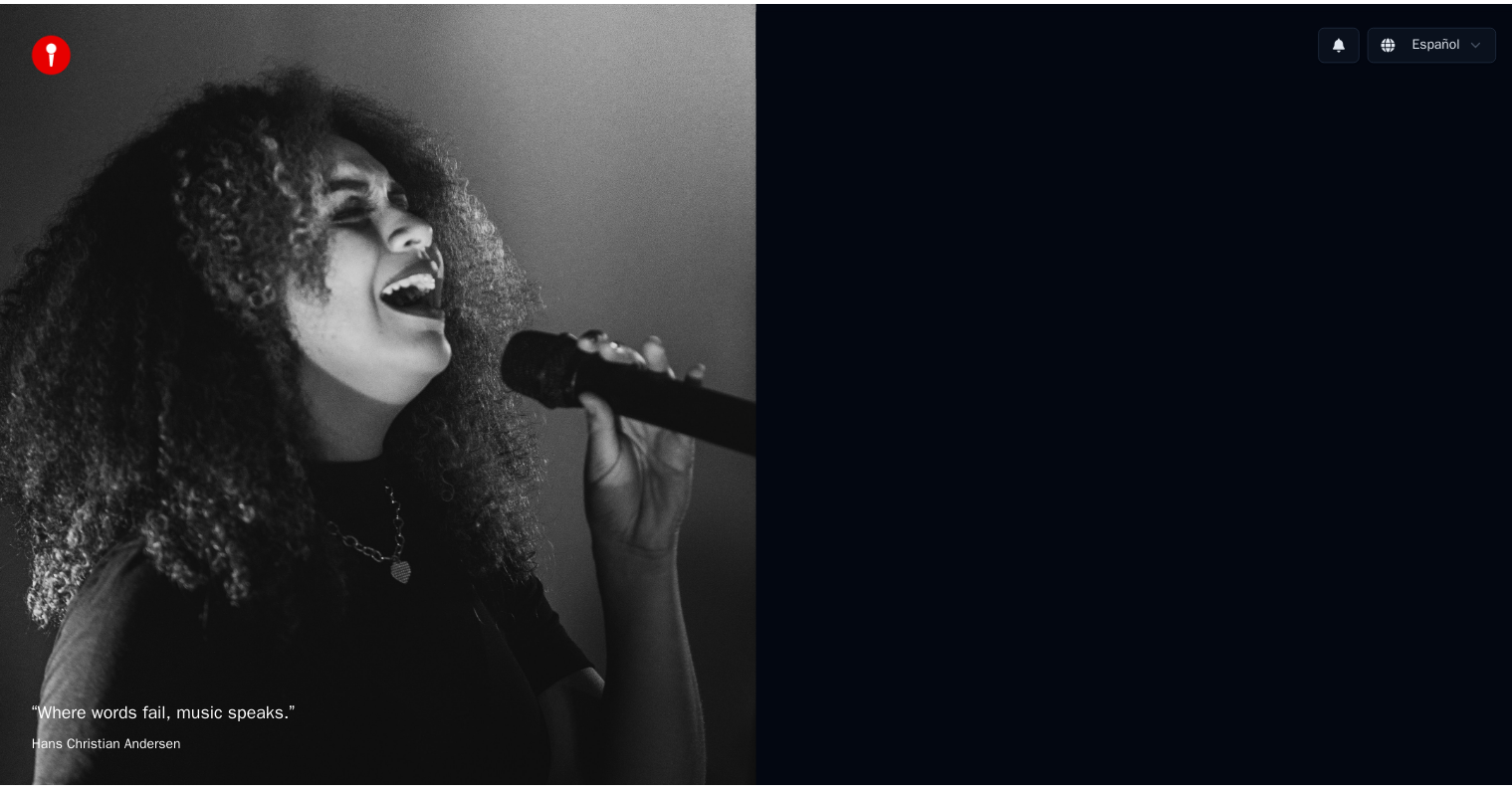 scroll, scrollTop: 0, scrollLeft: 0, axis: both 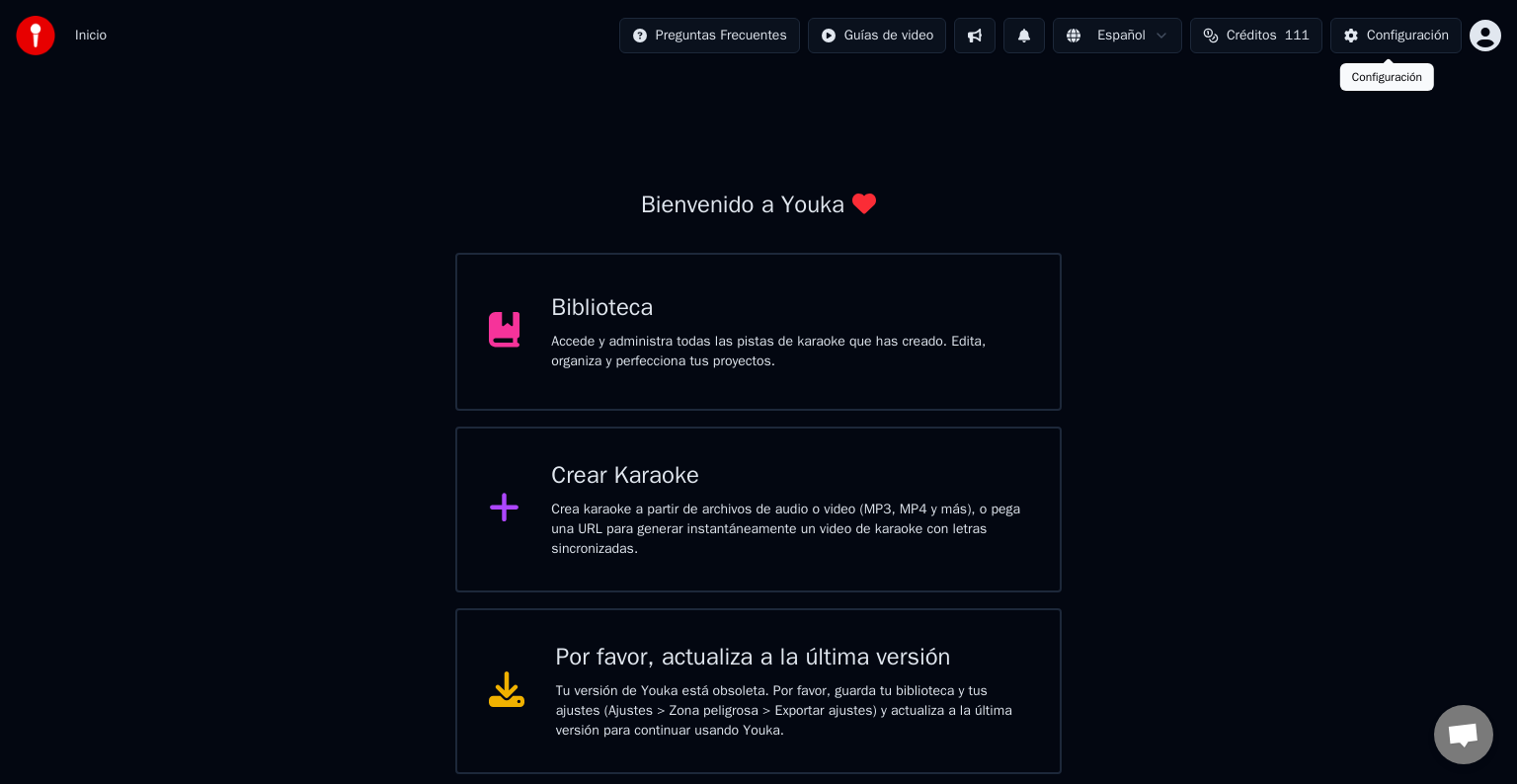 click on "Configuración" at bounding box center (1396, 36) 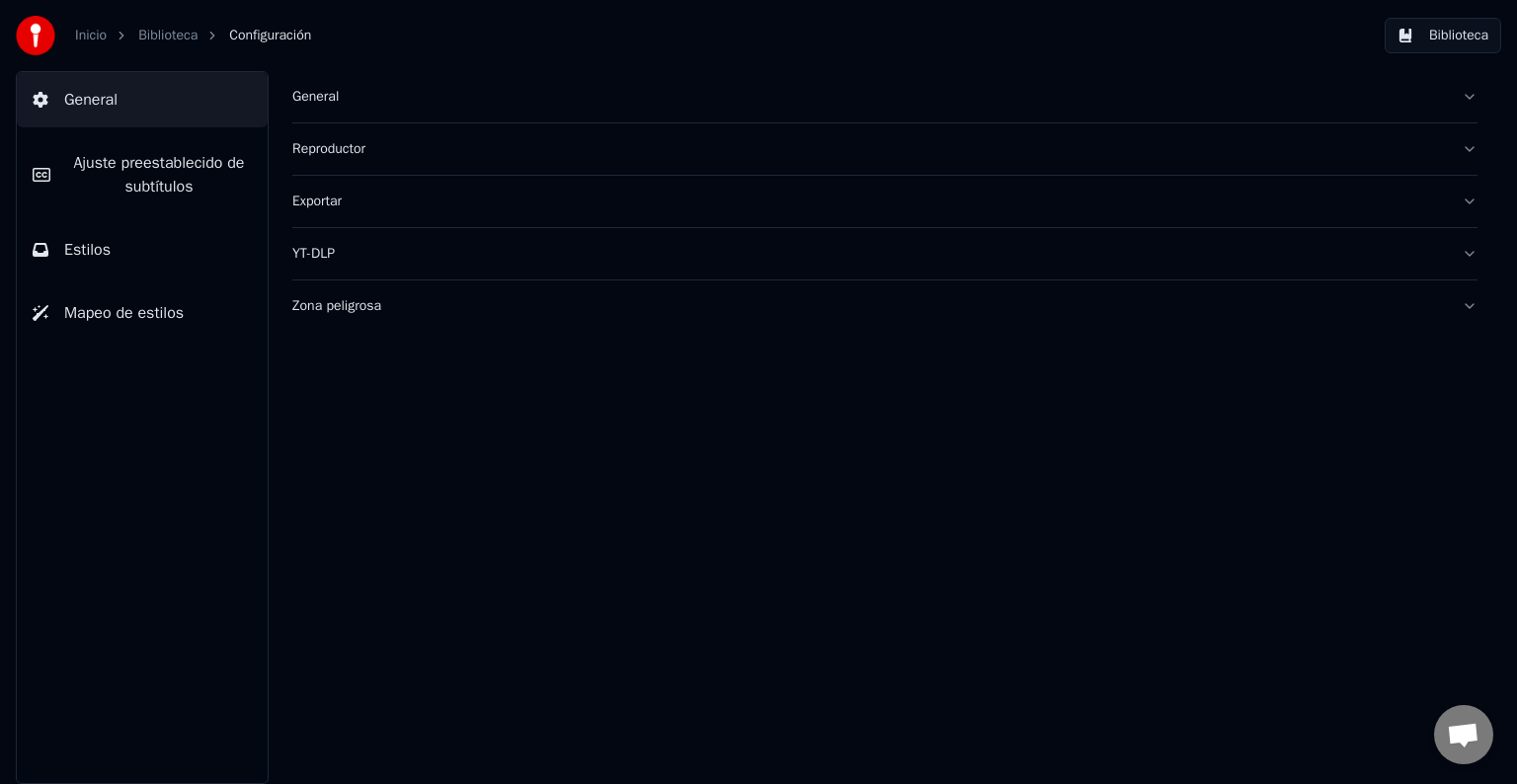 click on "General" at bounding box center [869, 97] 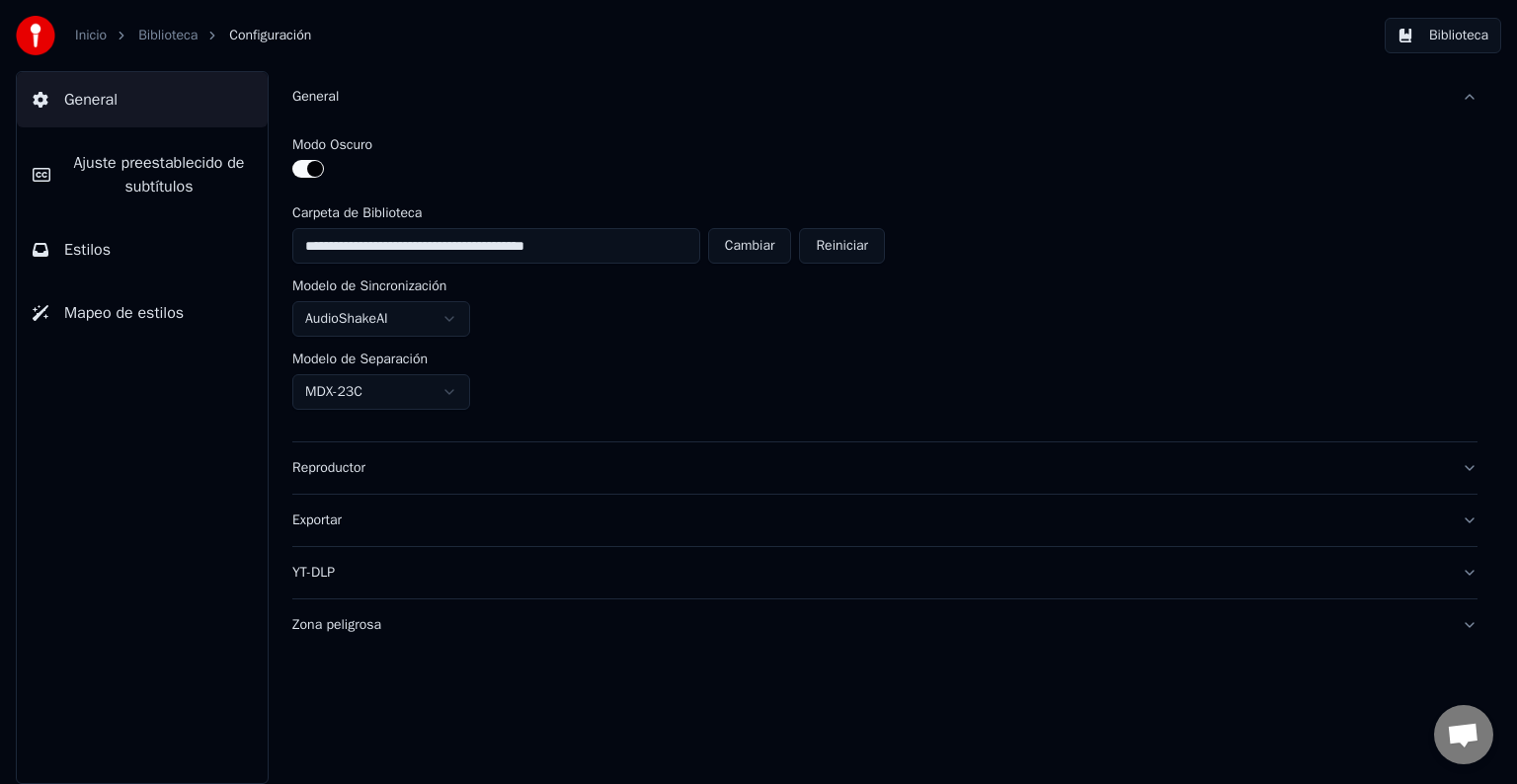 click at bounding box center (308, 169) 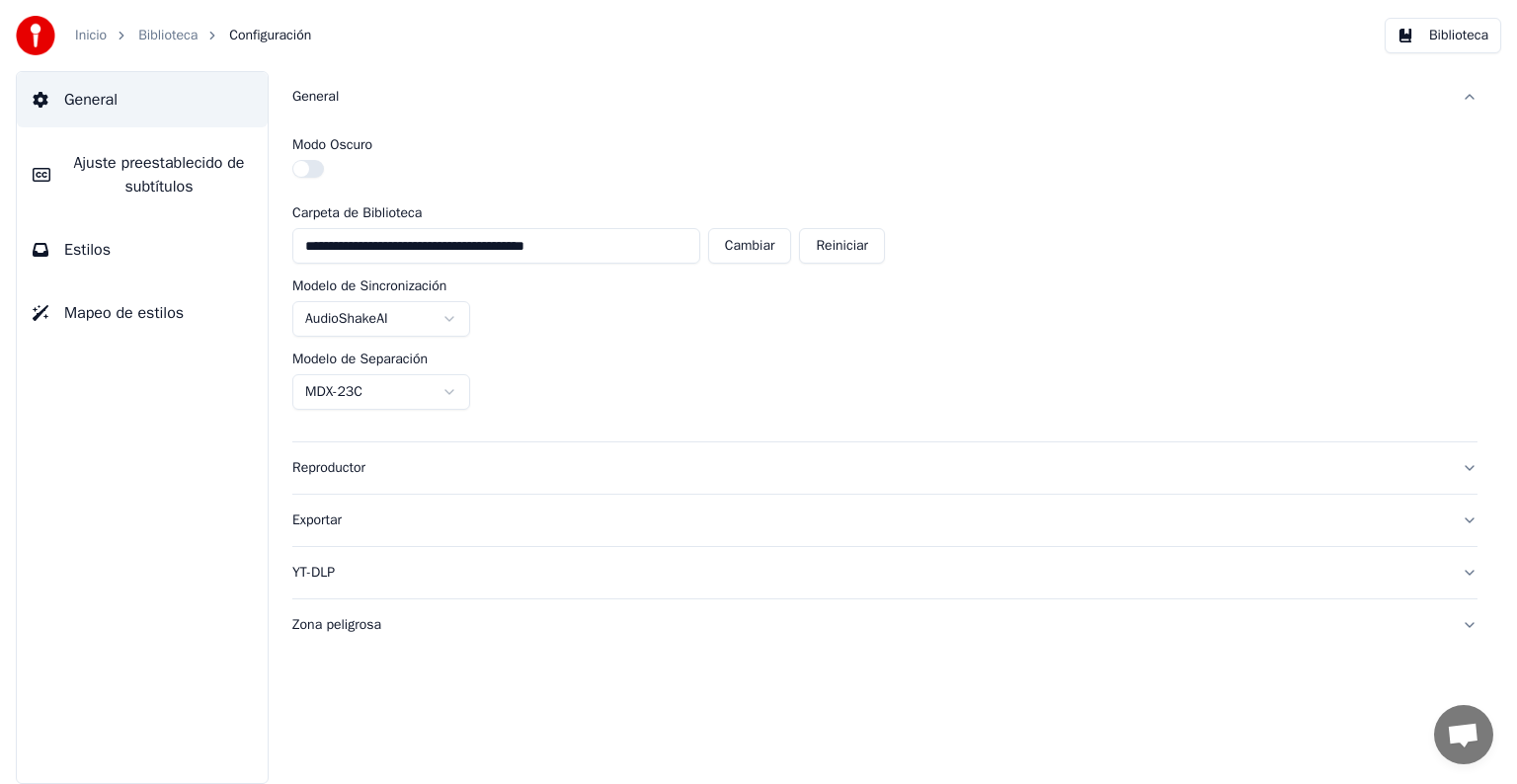 click on "Biblioteca" at bounding box center [168, 36] 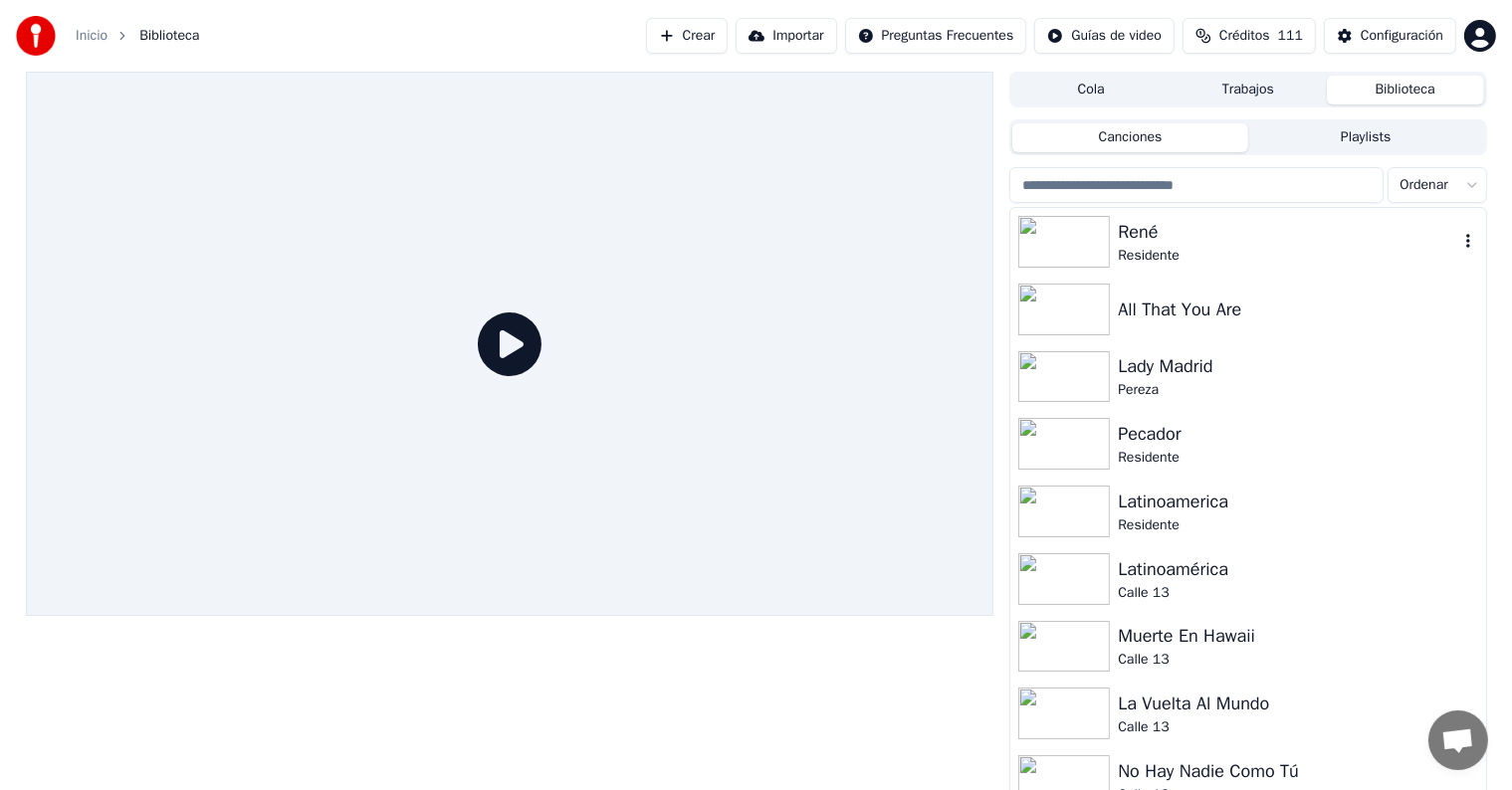 click on "René" at bounding box center [1287, 232] 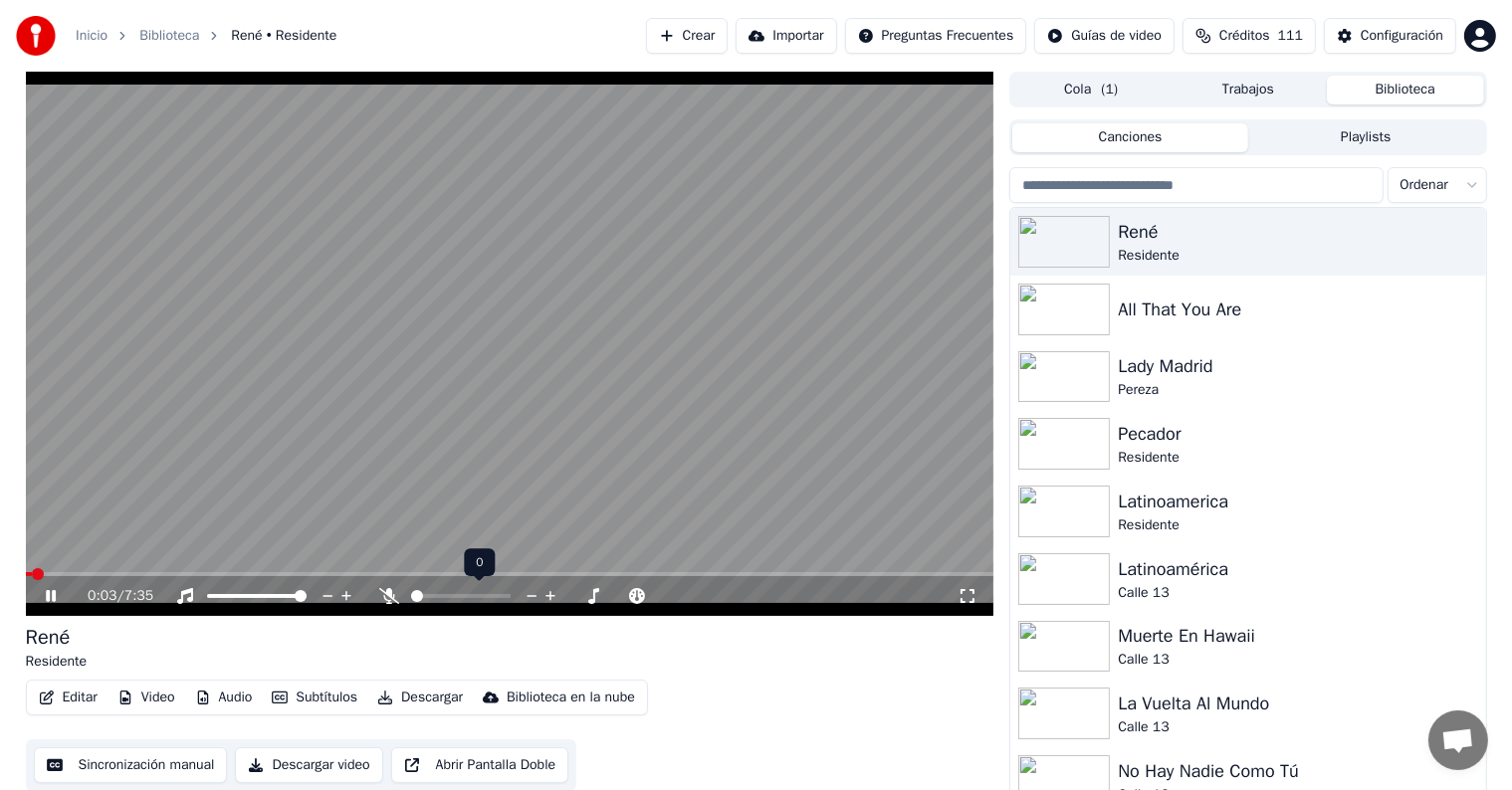 click 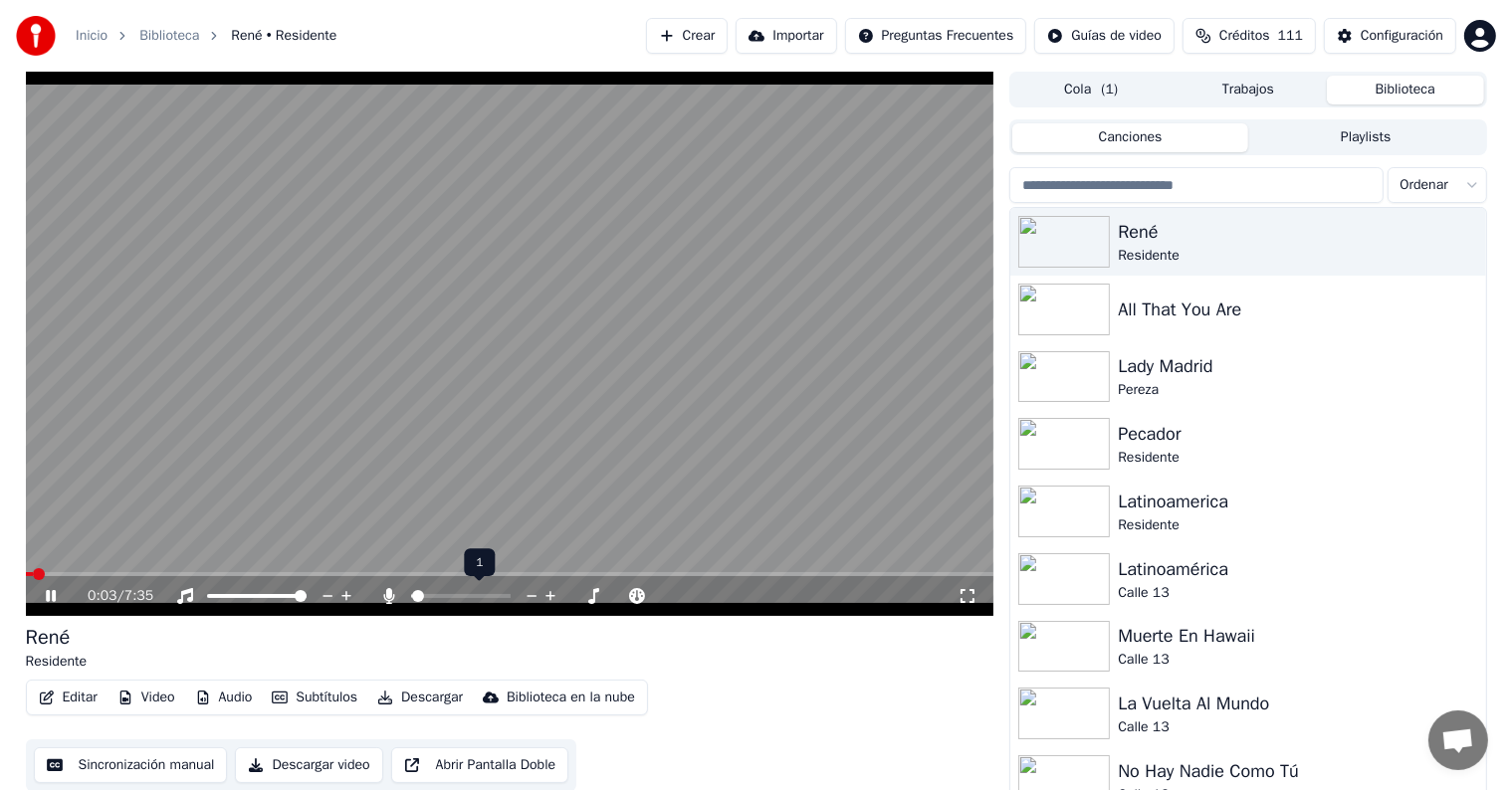 click 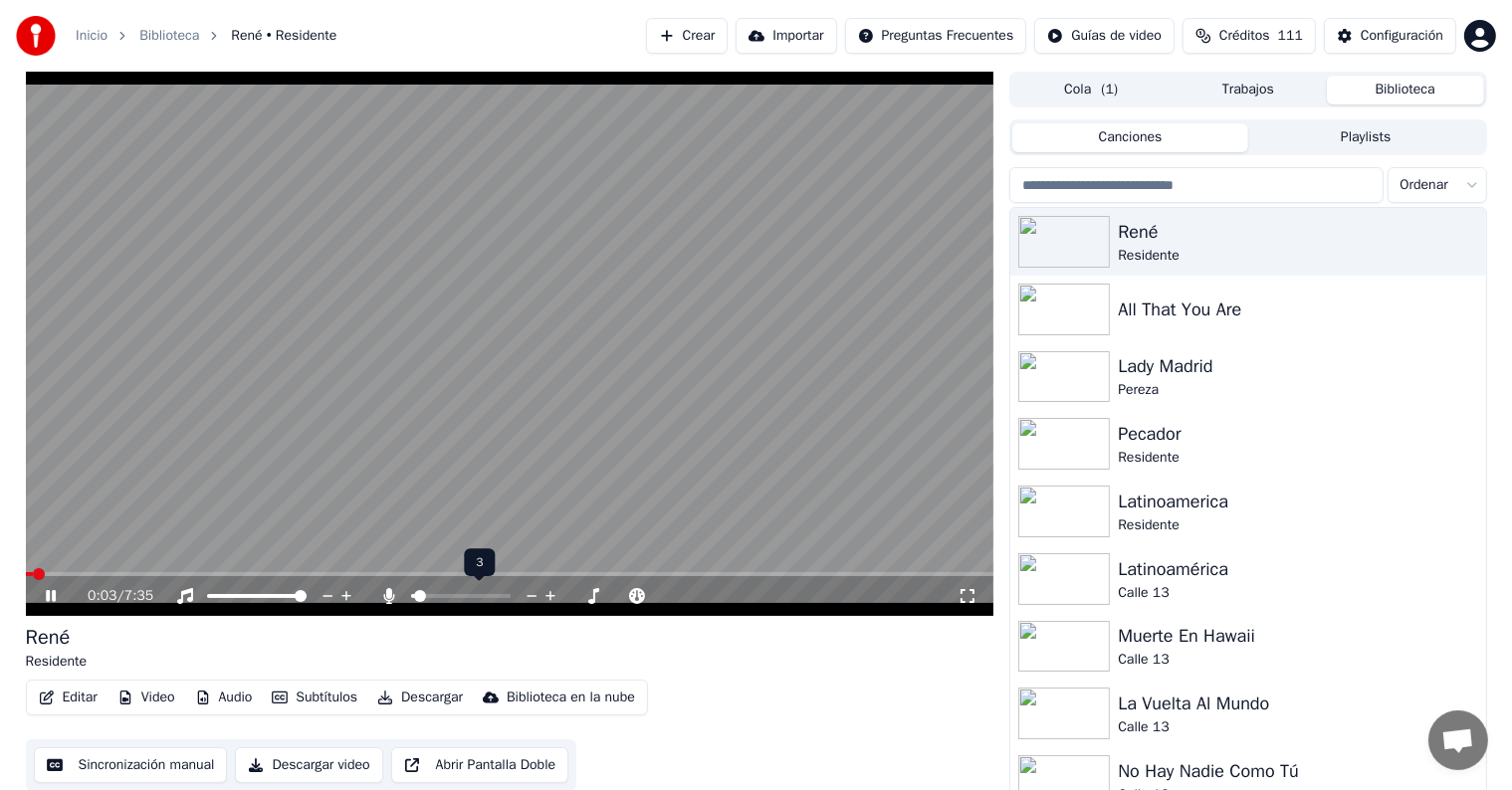 click 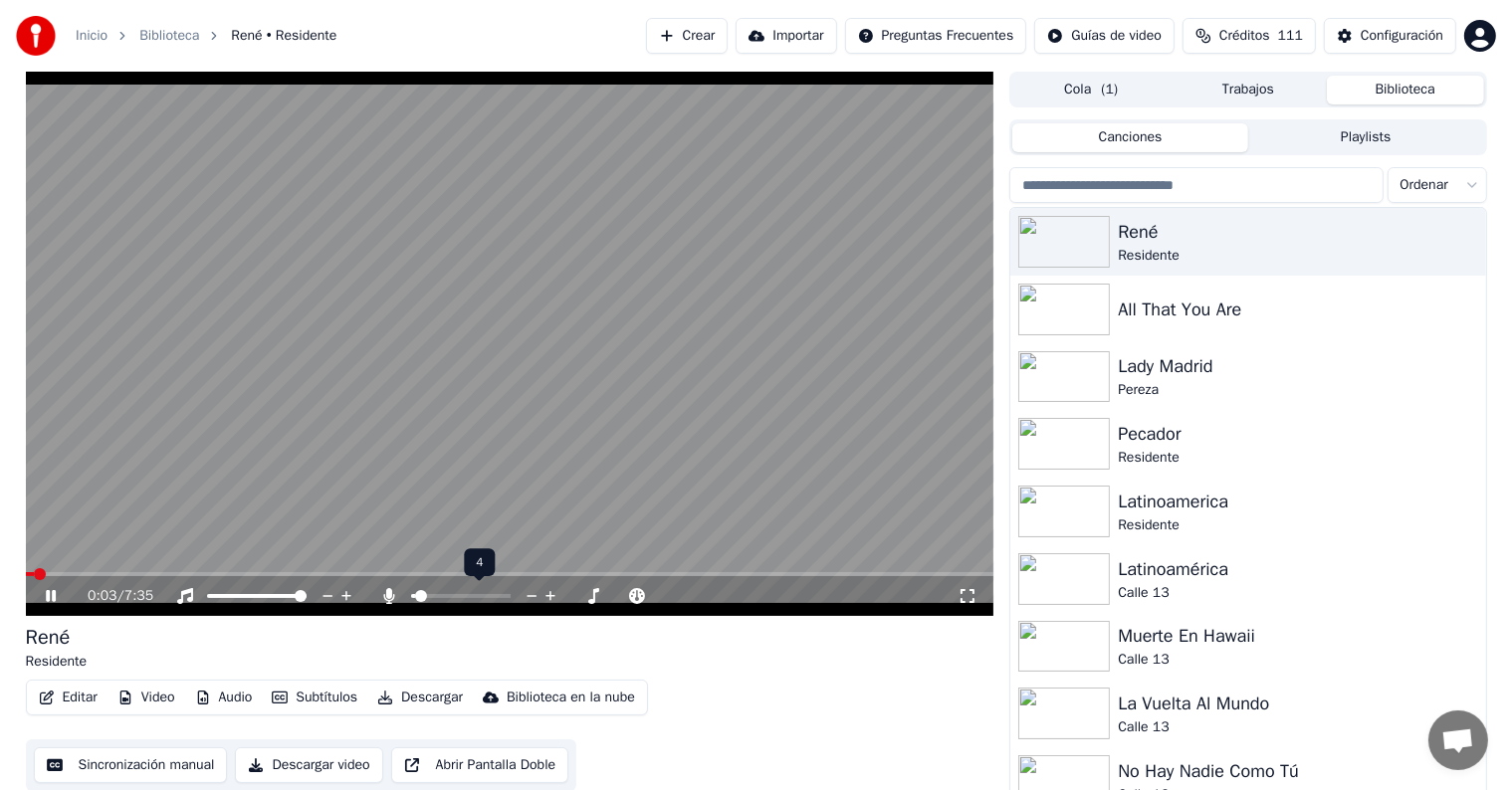 click 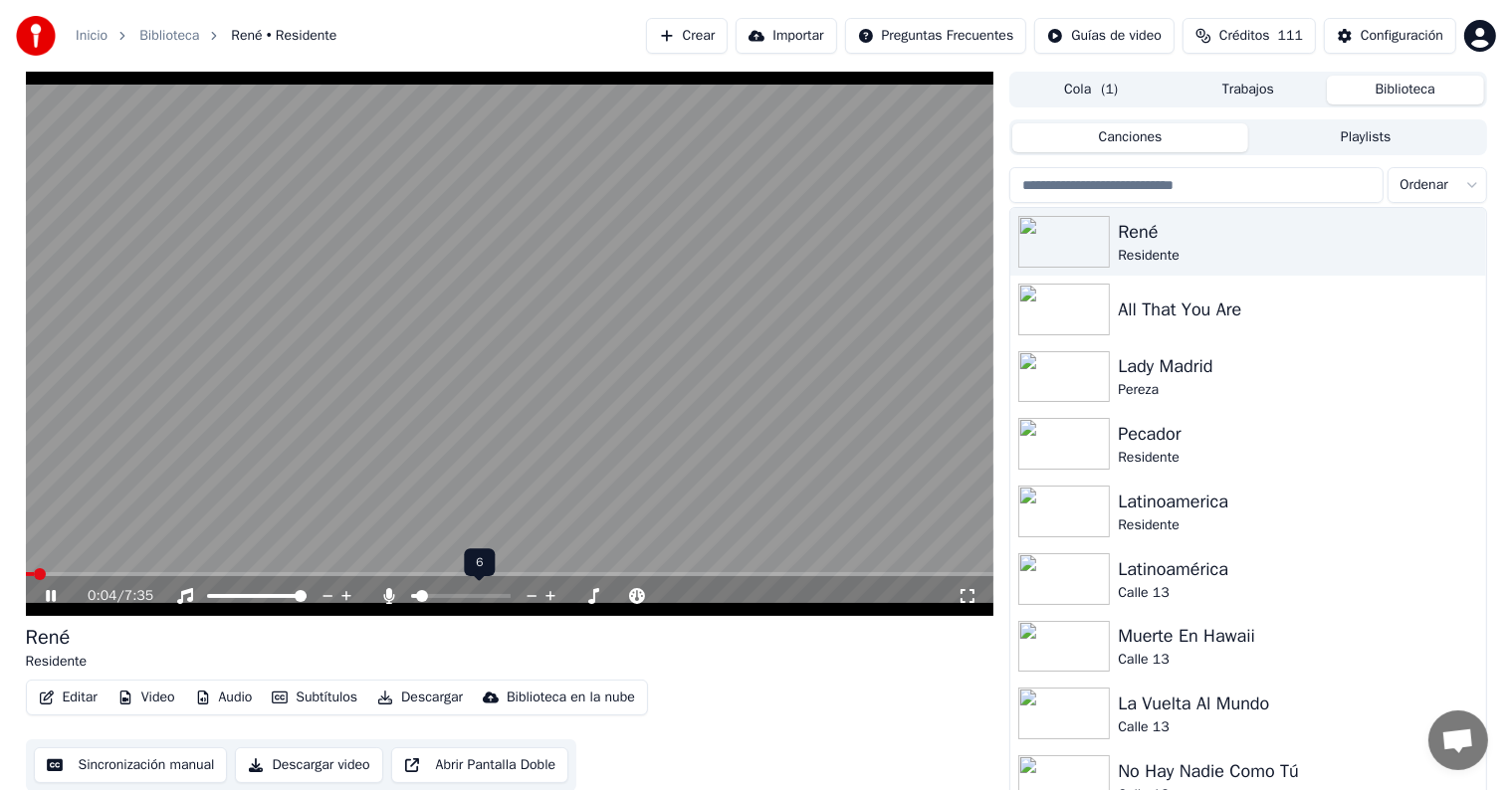 click 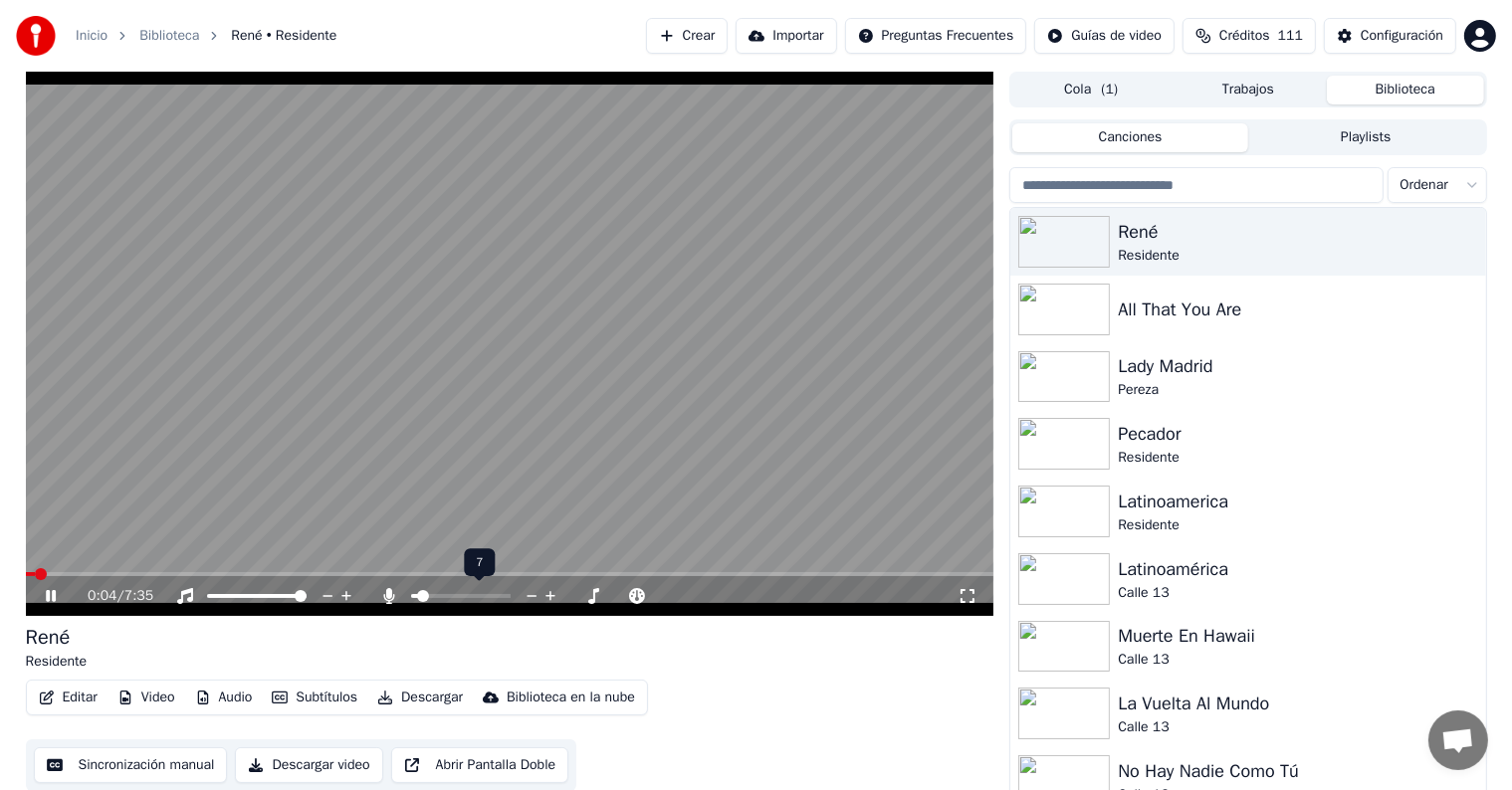 click 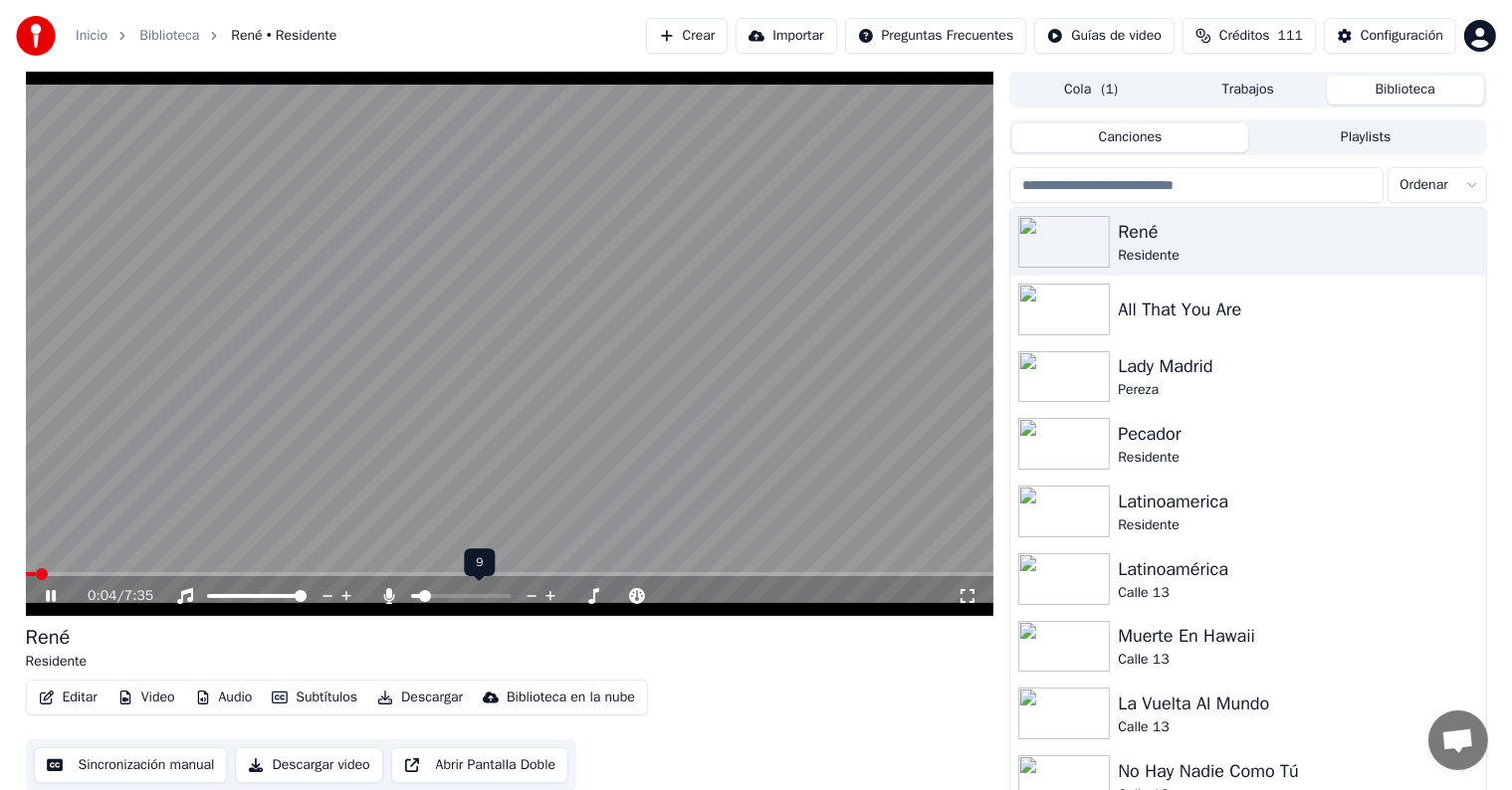 click 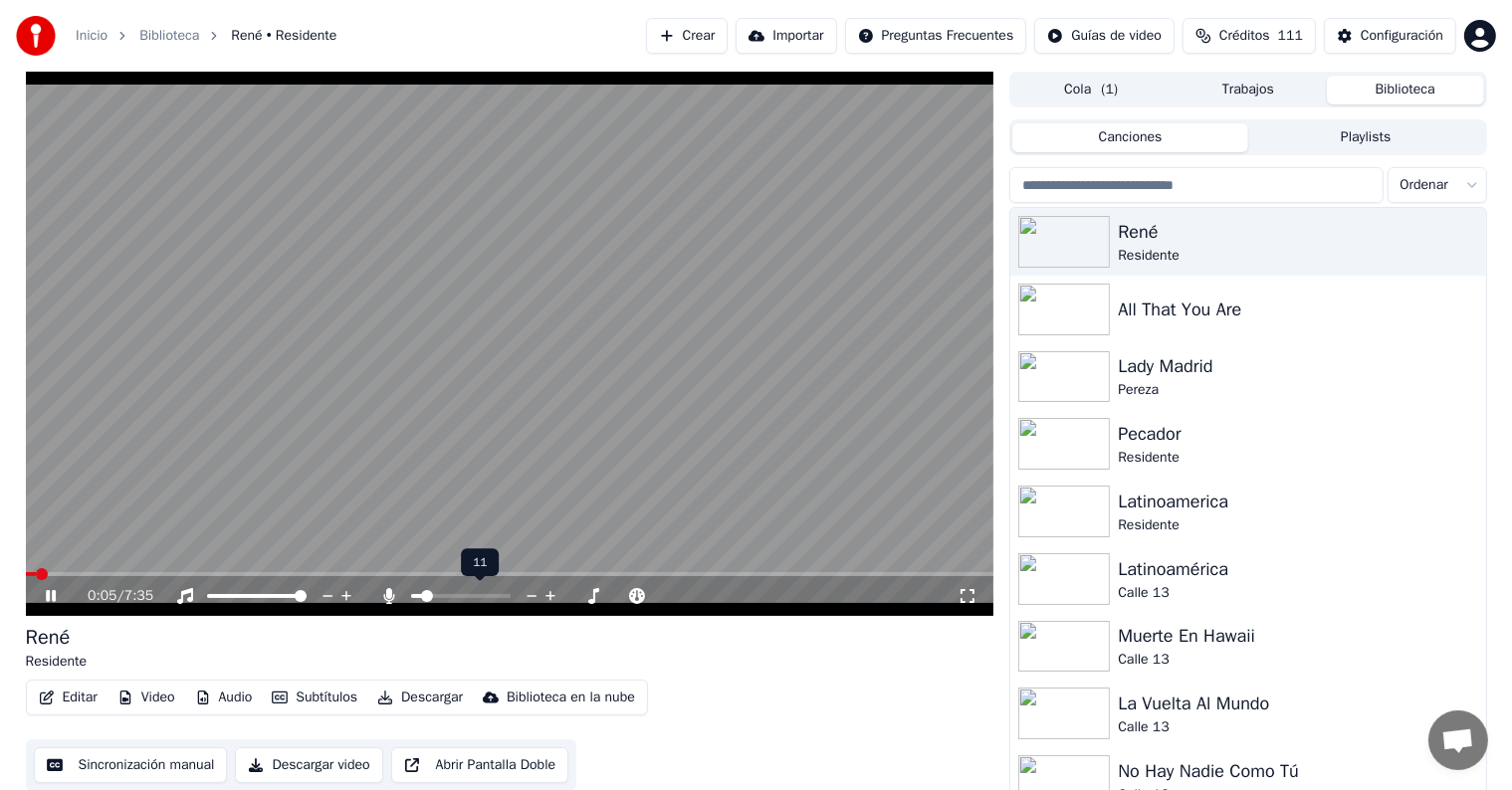 click 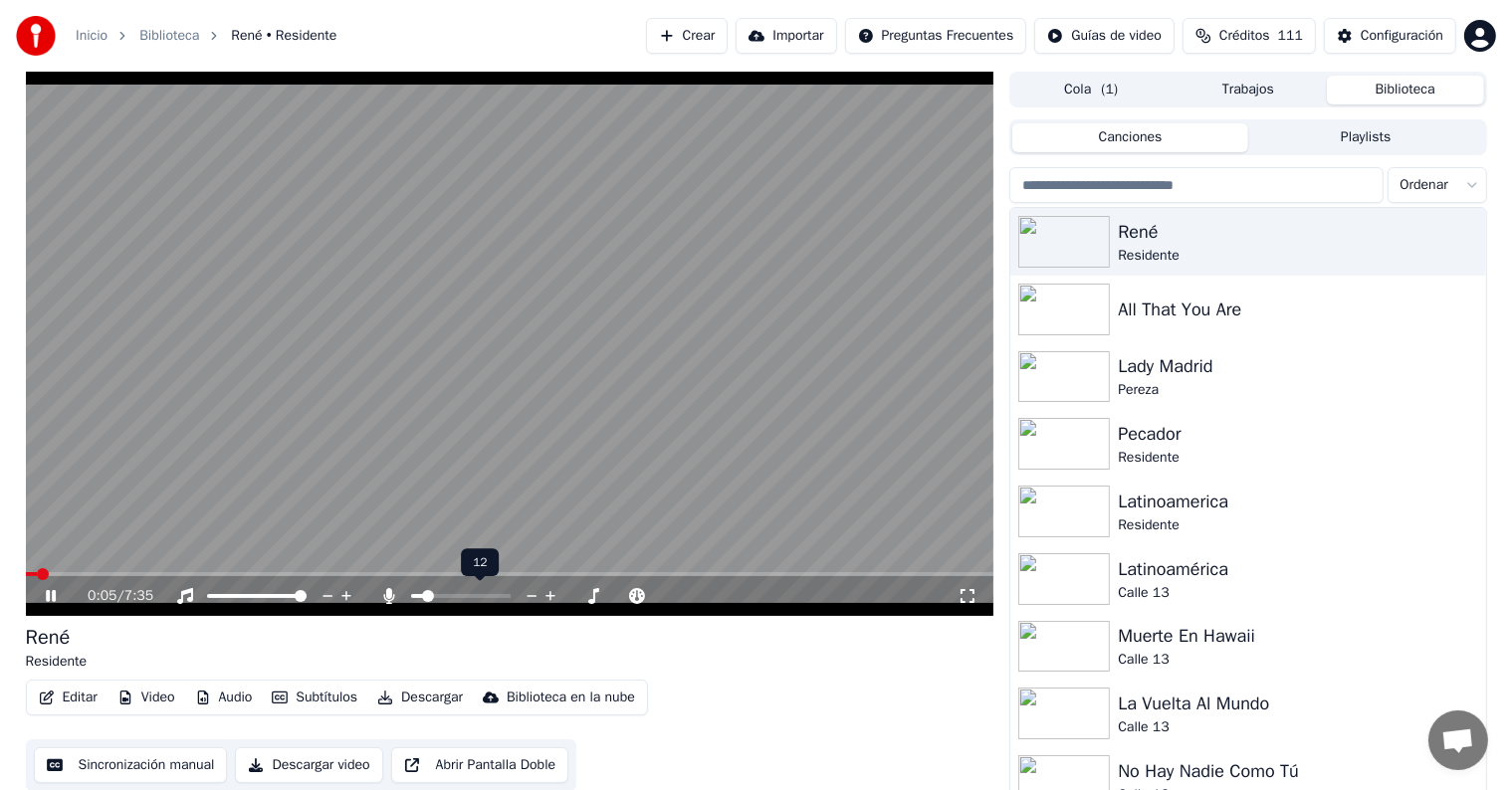 click 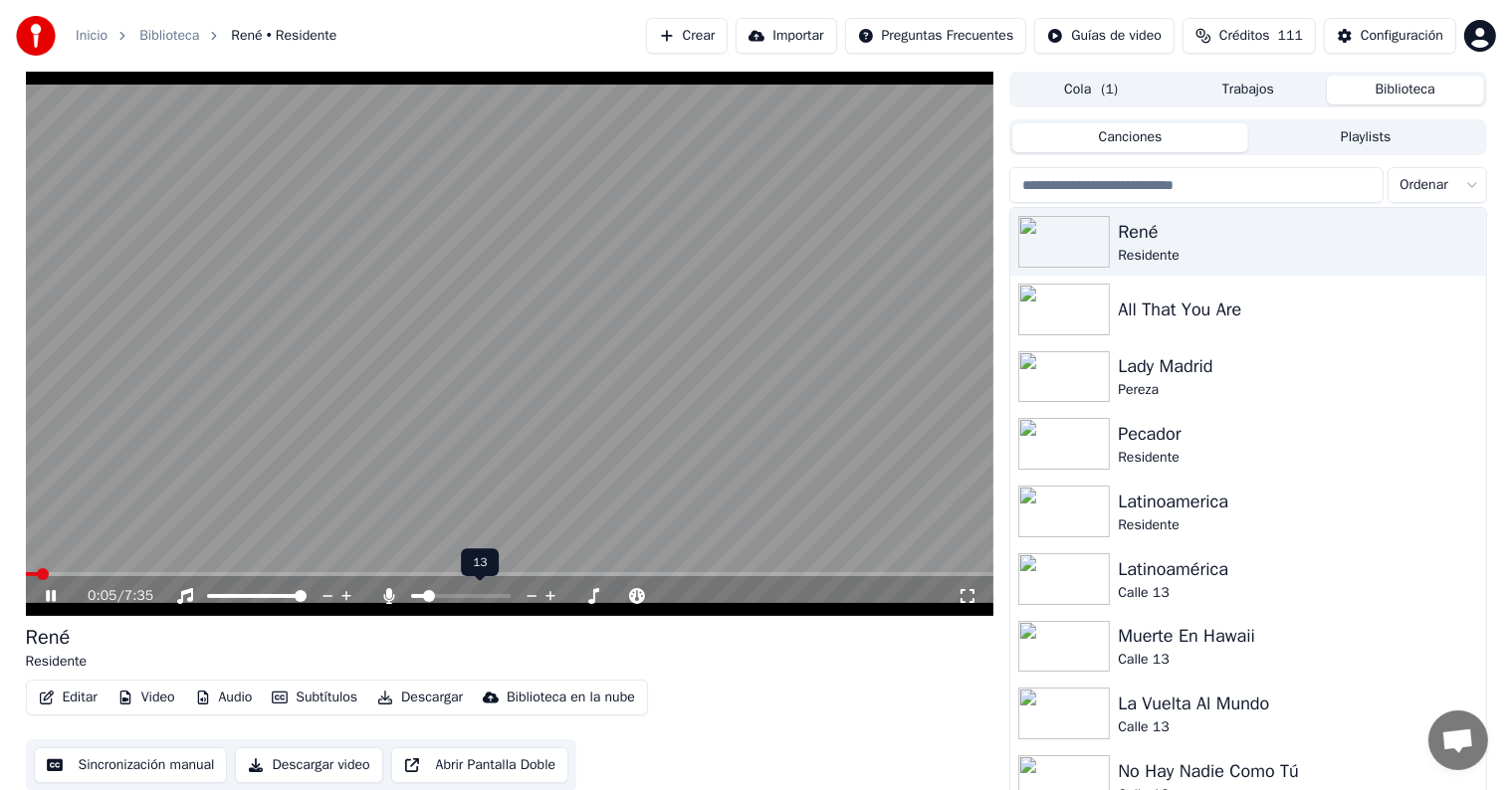 click 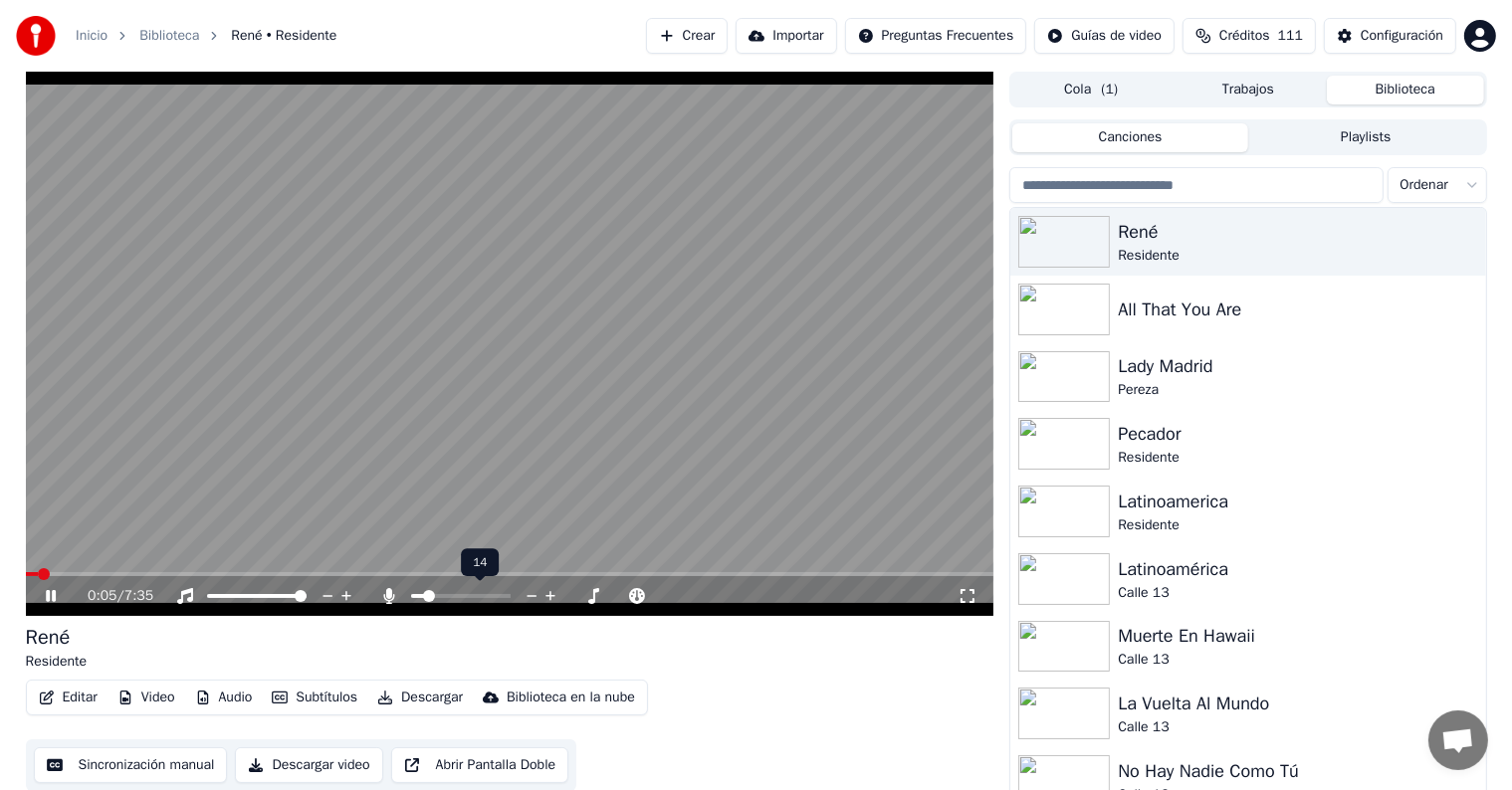 click 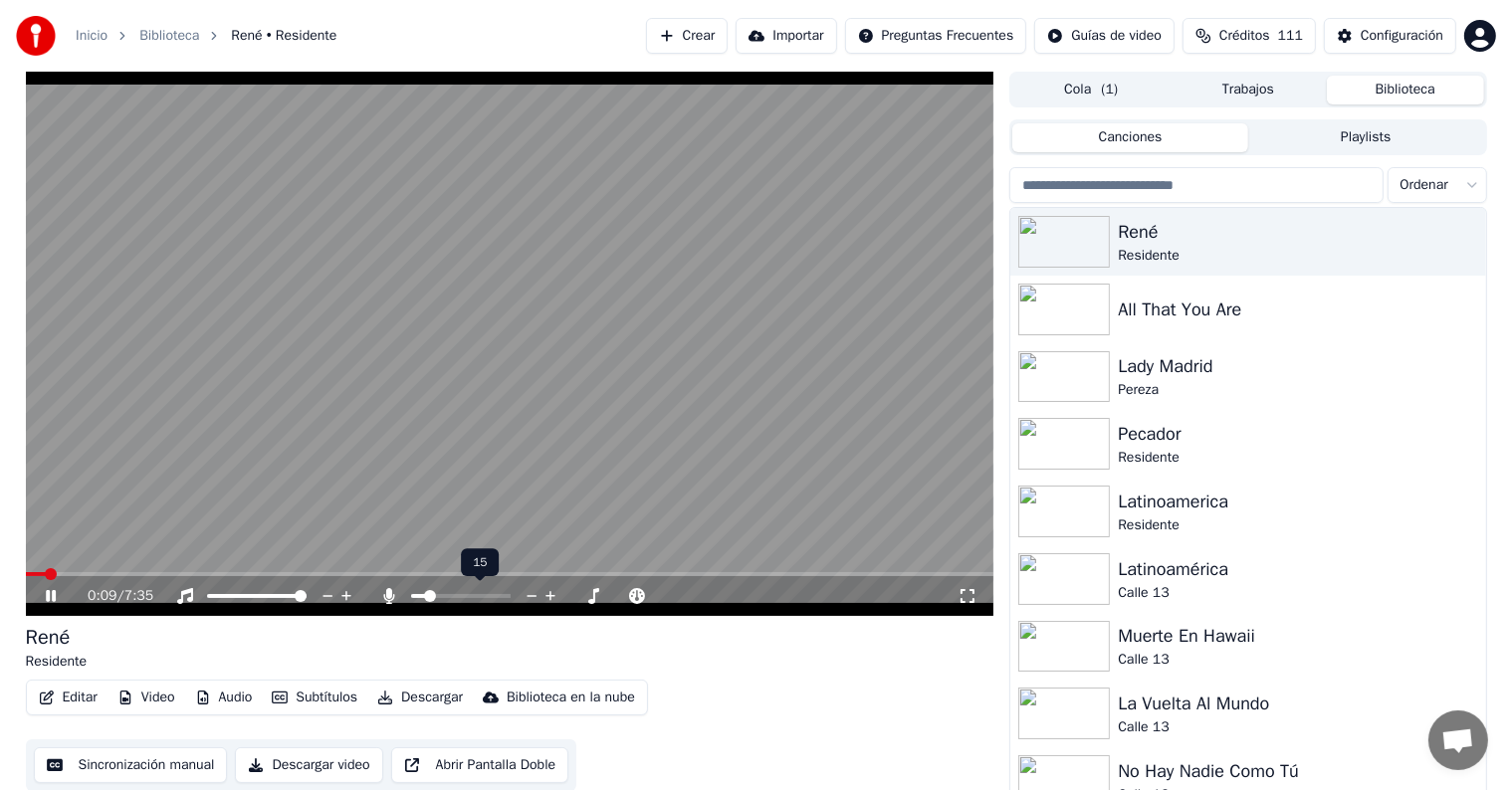click 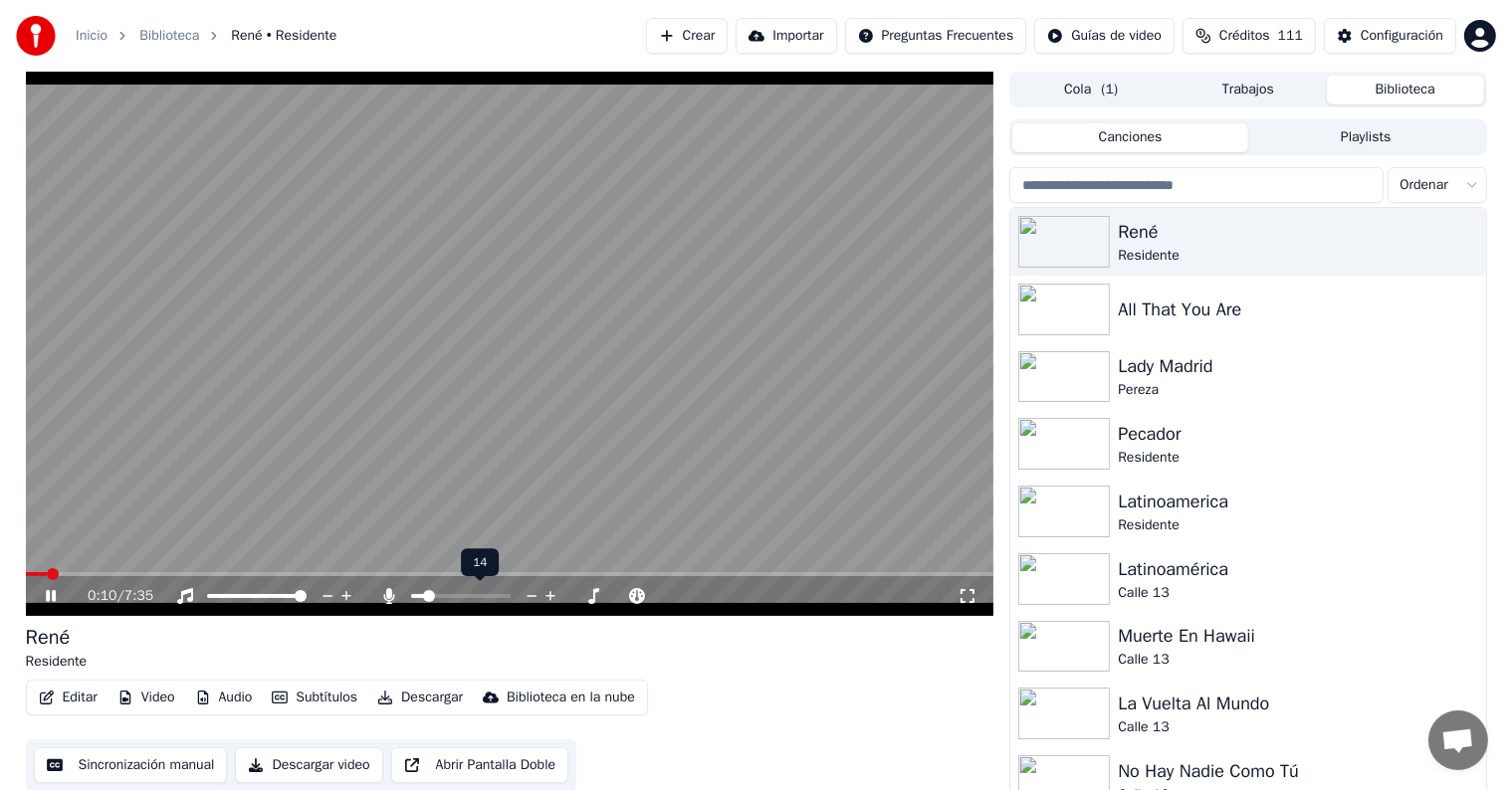 click 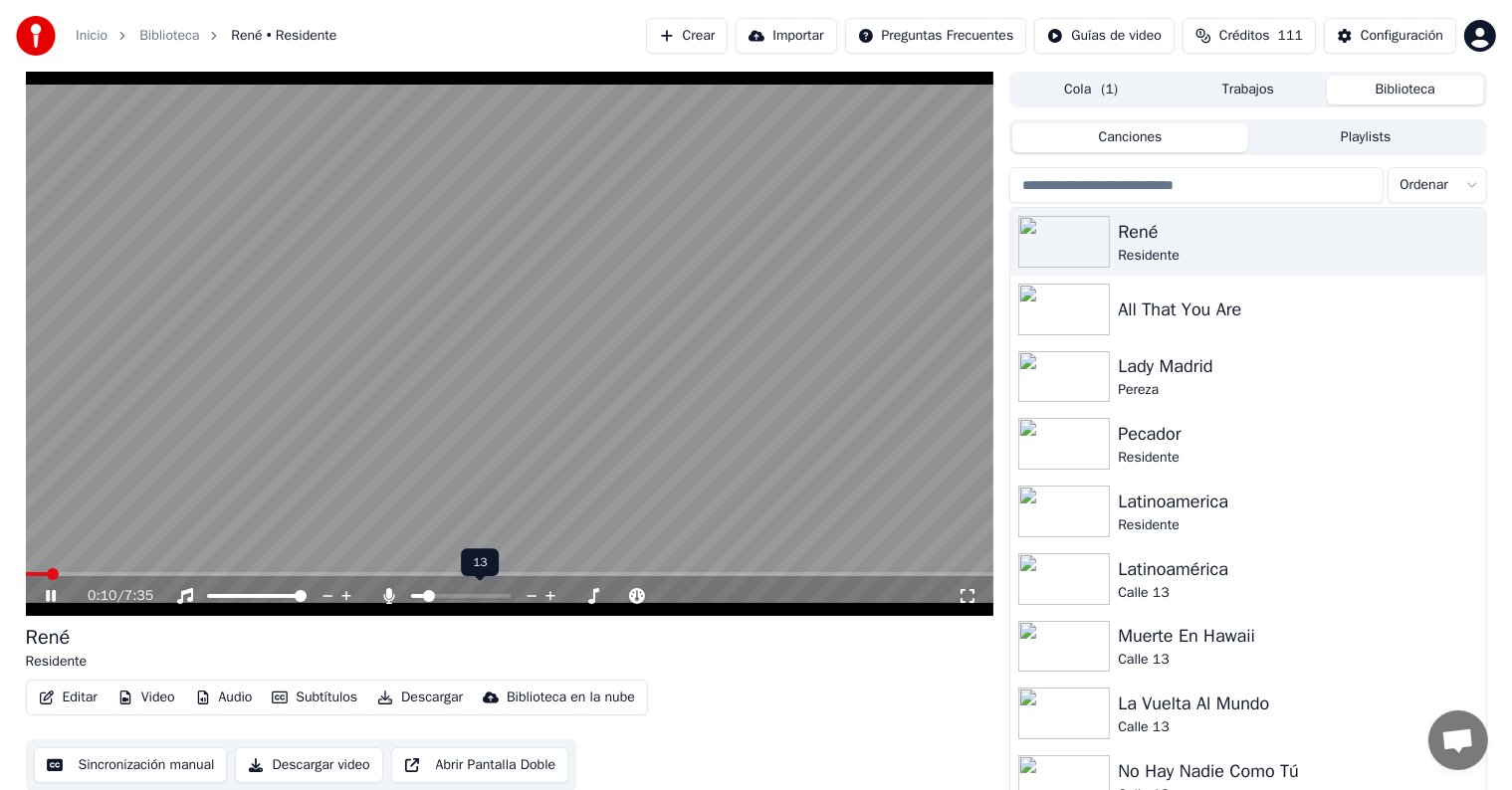 click 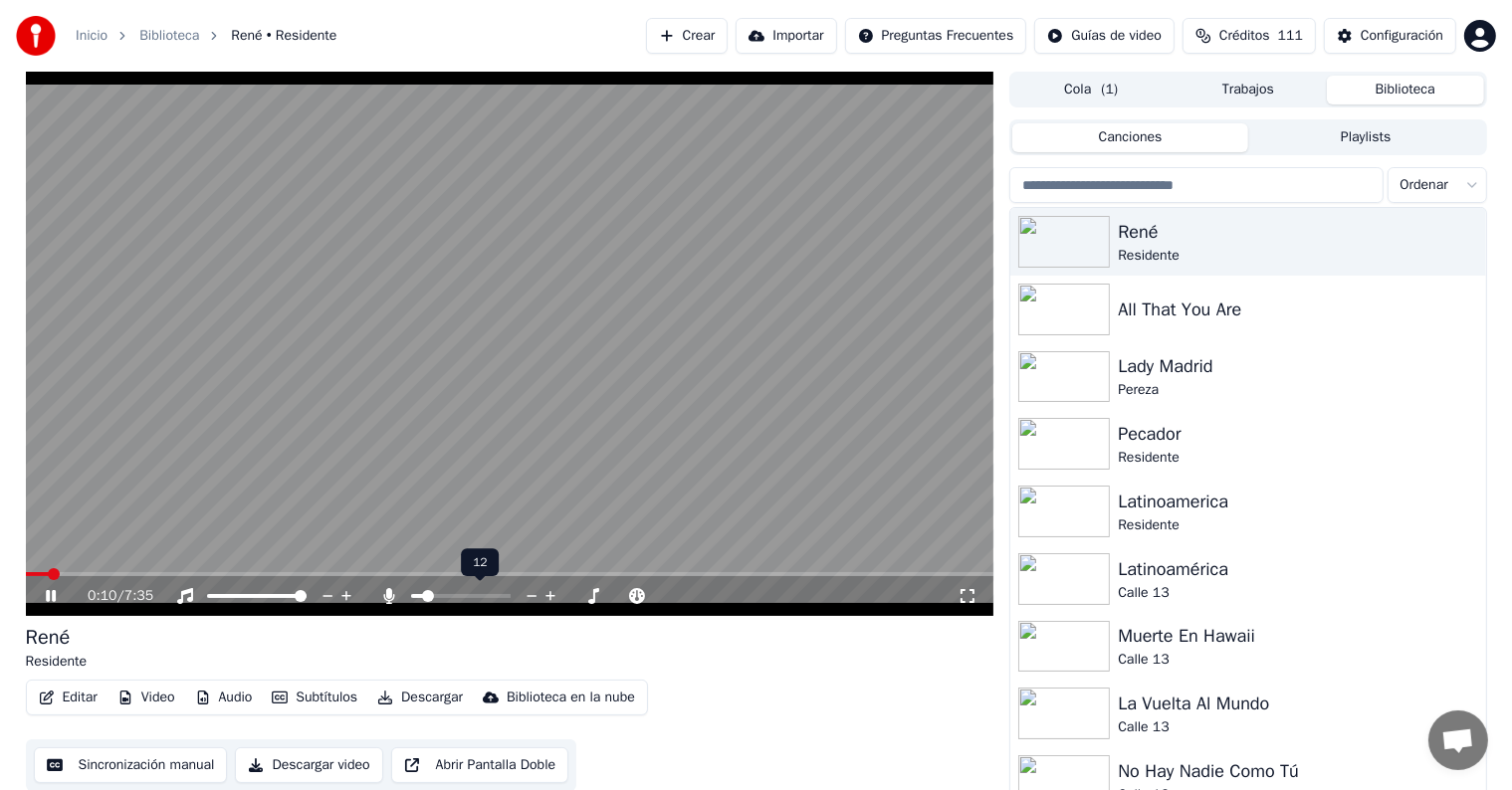 click 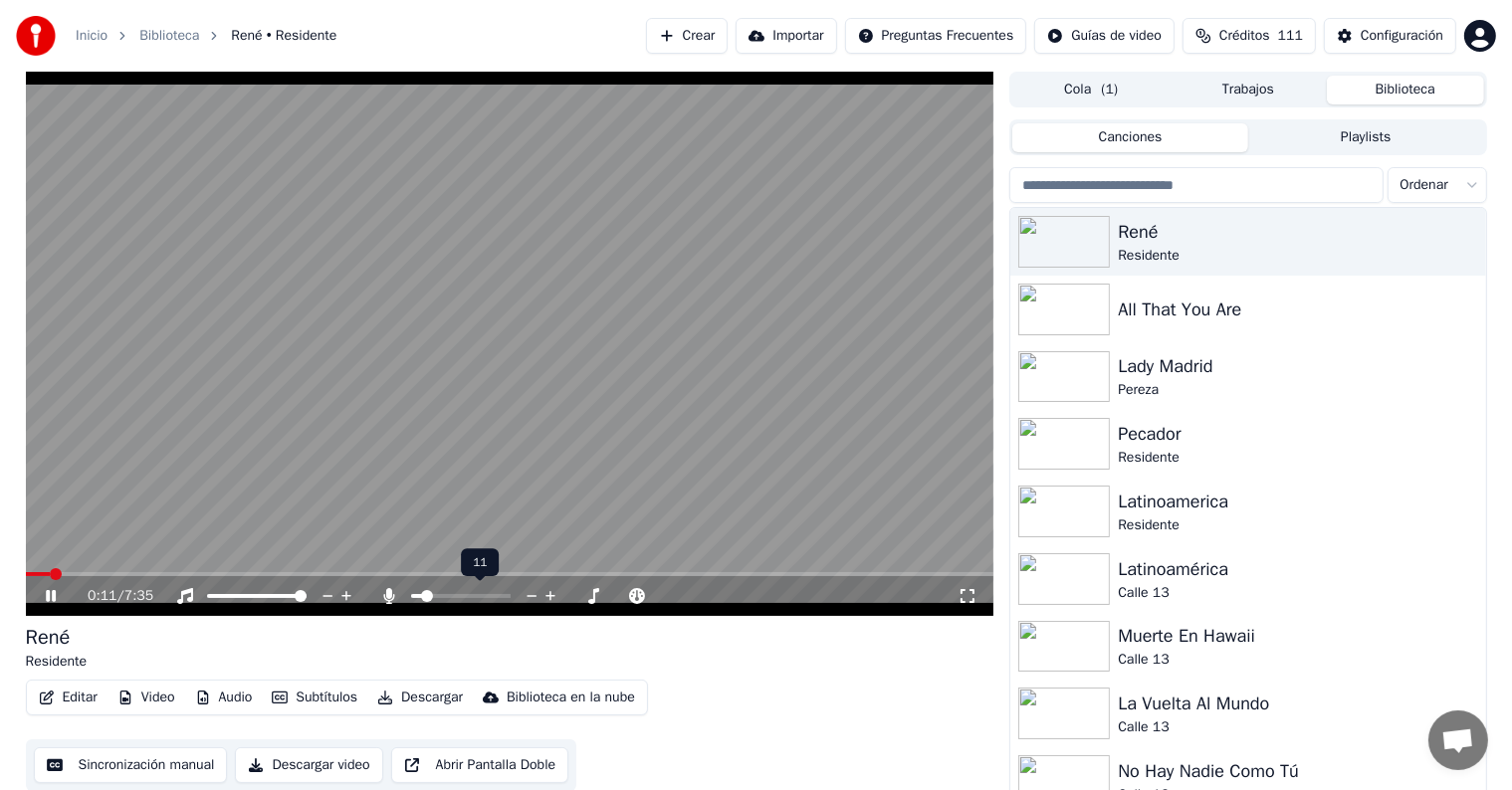 click 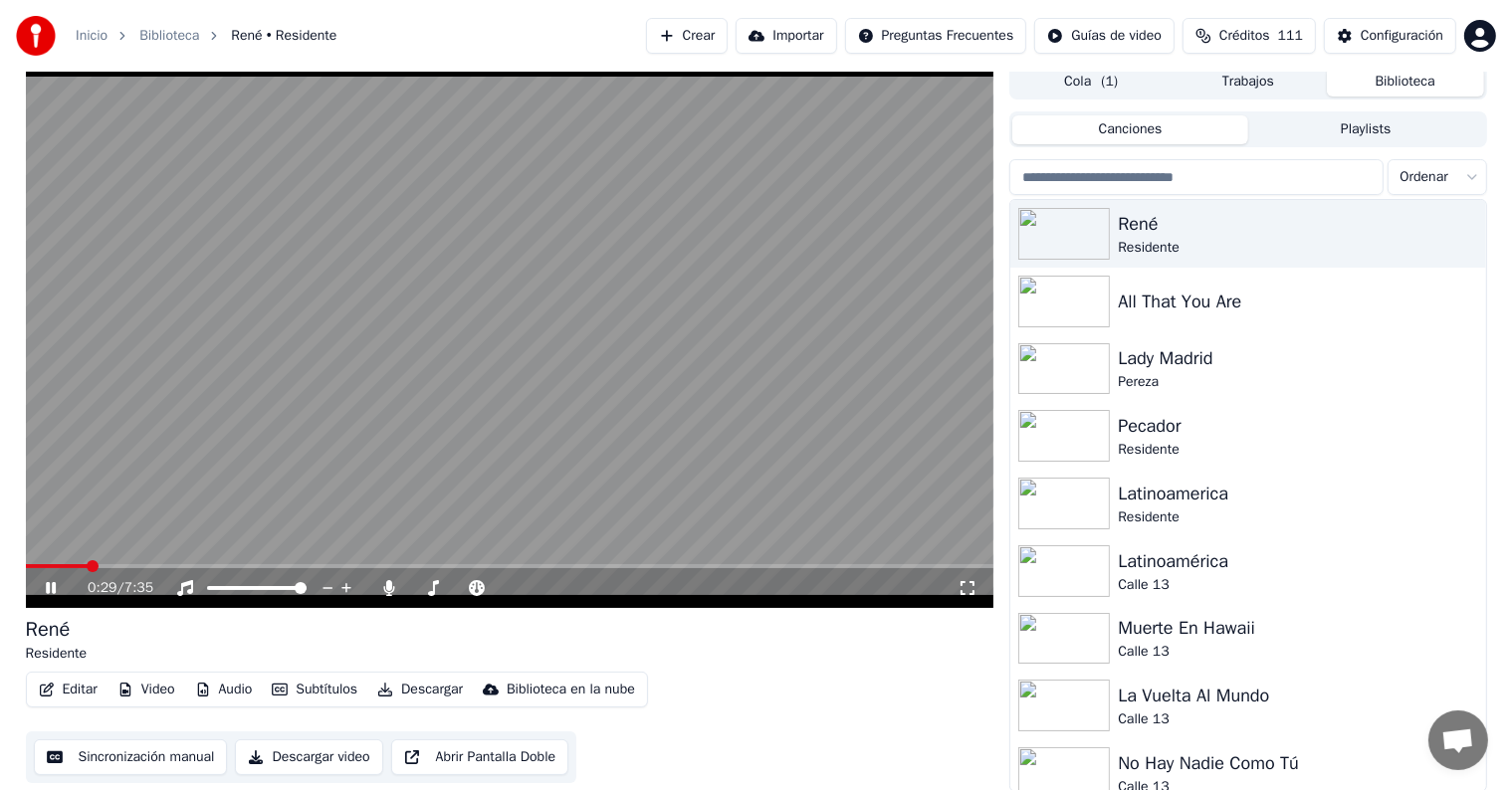 scroll, scrollTop: 9, scrollLeft: 0, axis: vertical 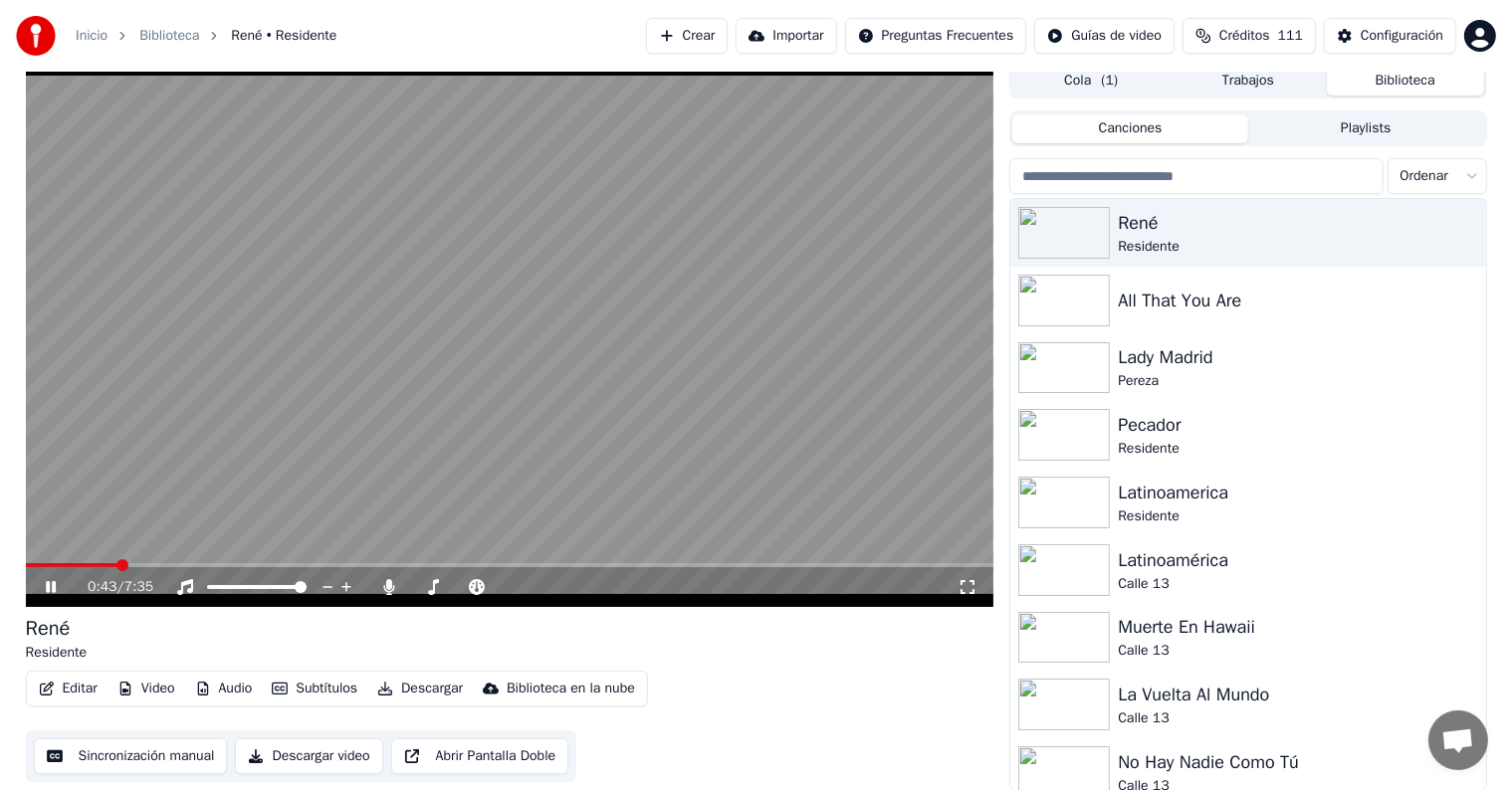 click on "Descargar" at bounding box center [420, 689] 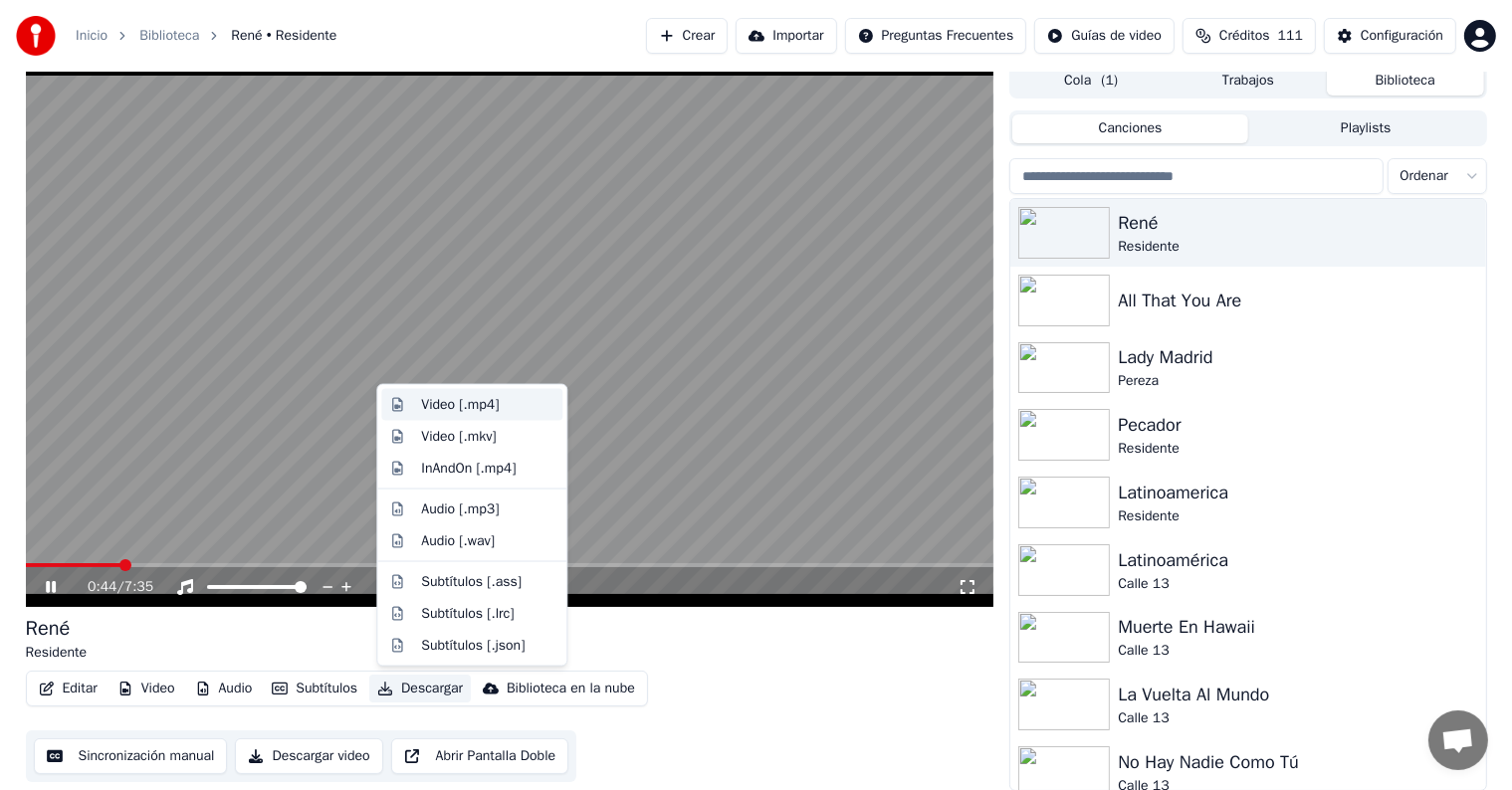 click on "Video [.mp4]" at bounding box center (460, 405) 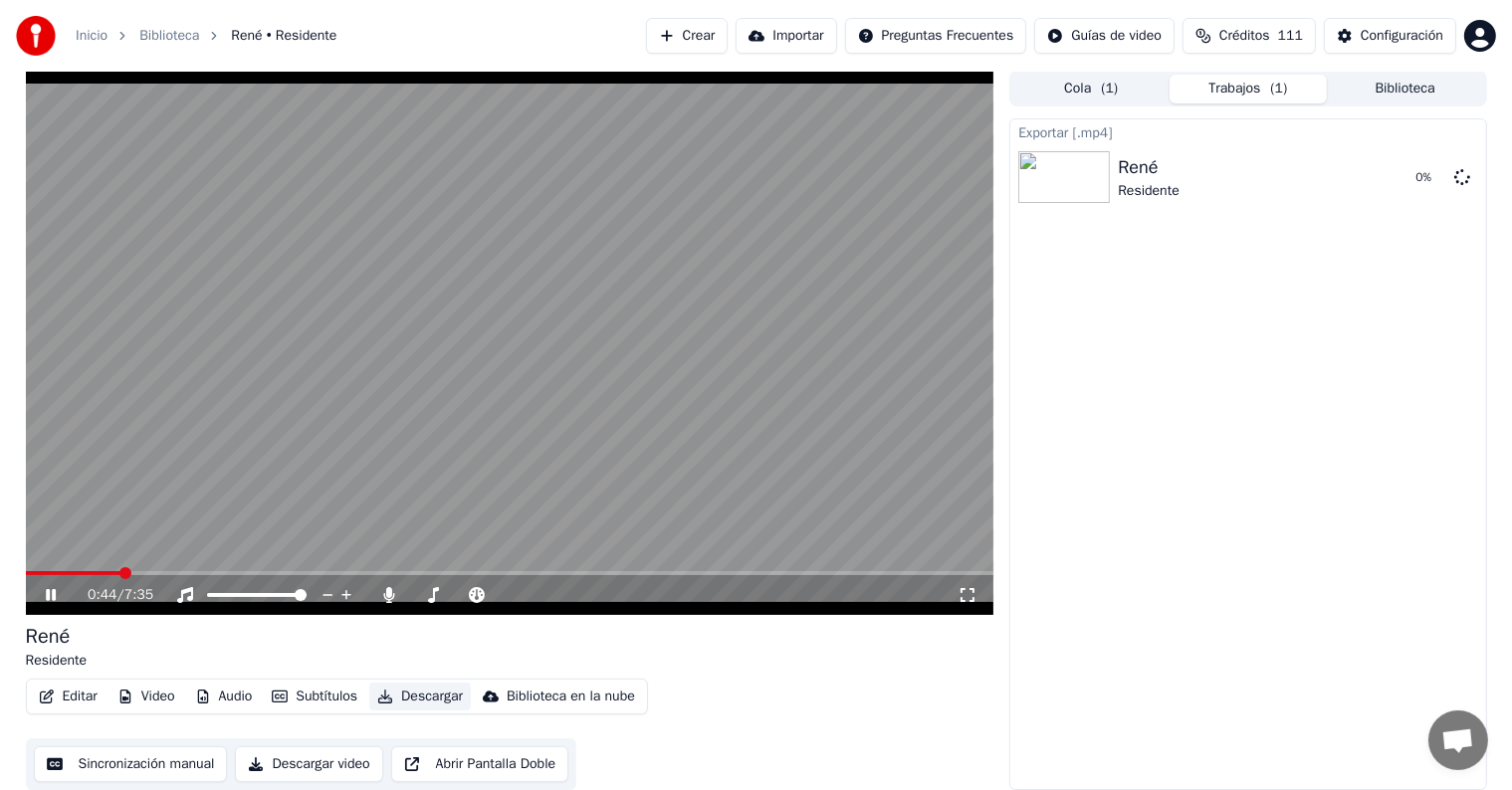 scroll, scrollTop: 1, scrollLeft: 0, axis: vertical 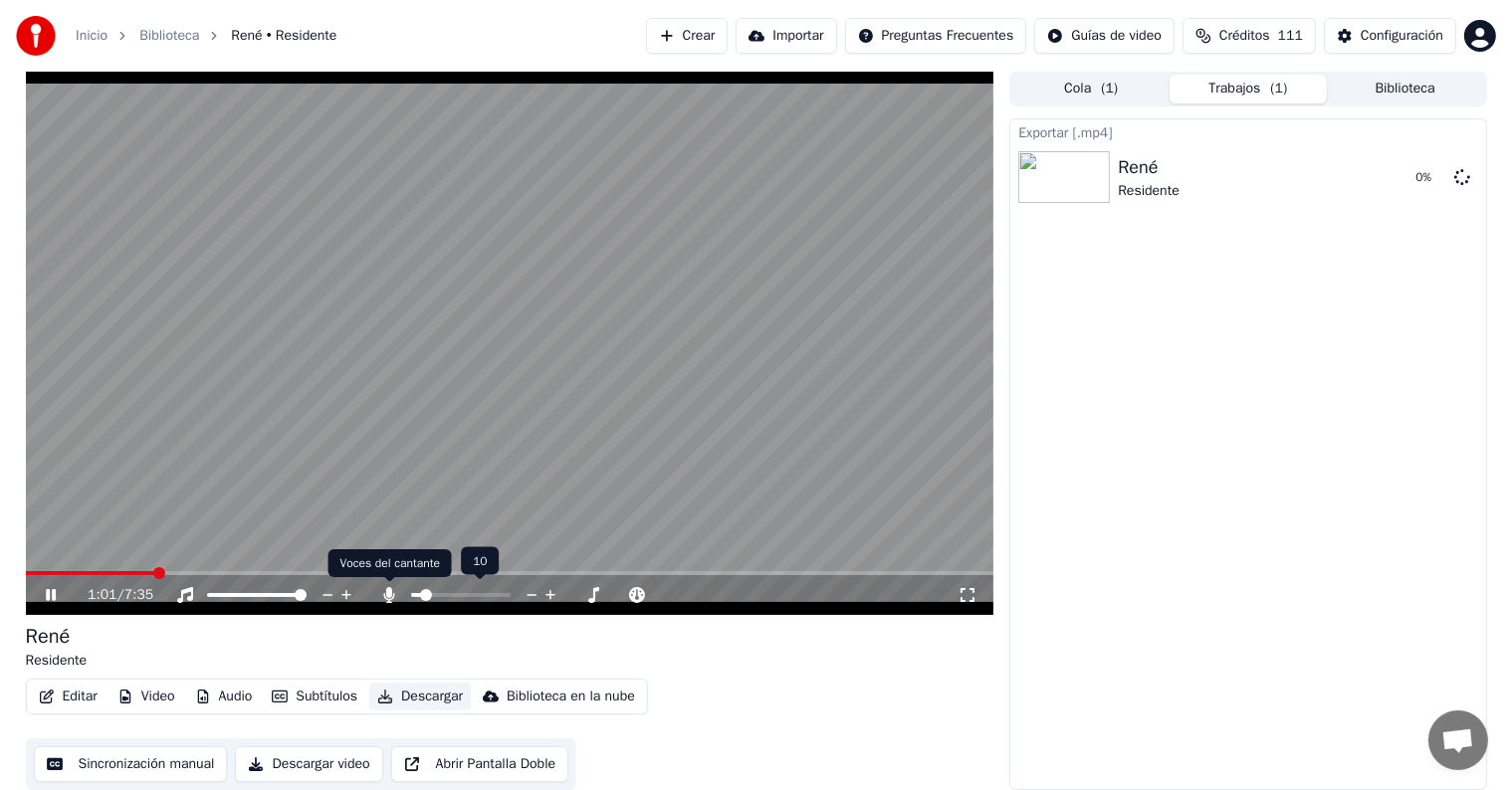 type 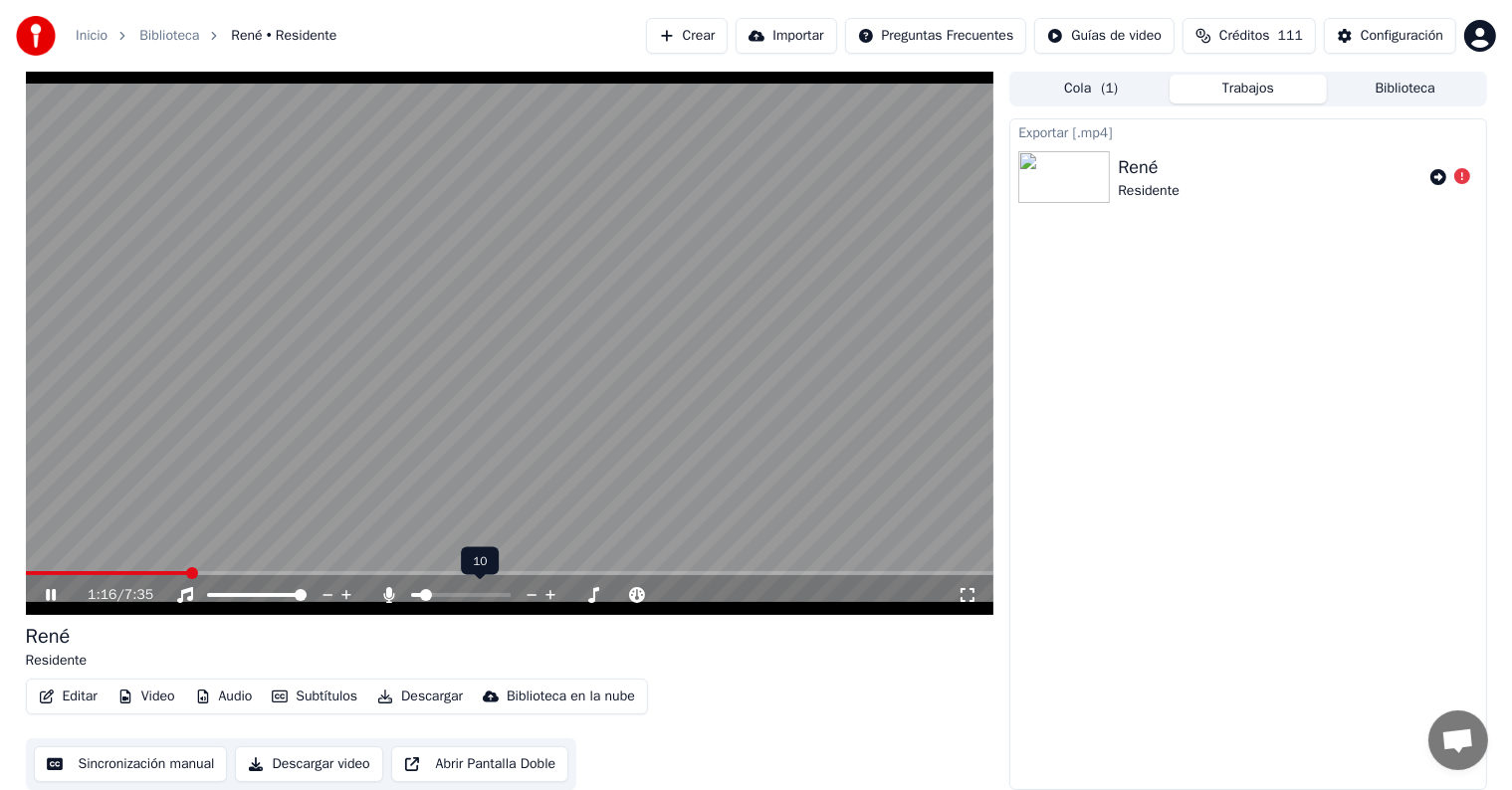 click 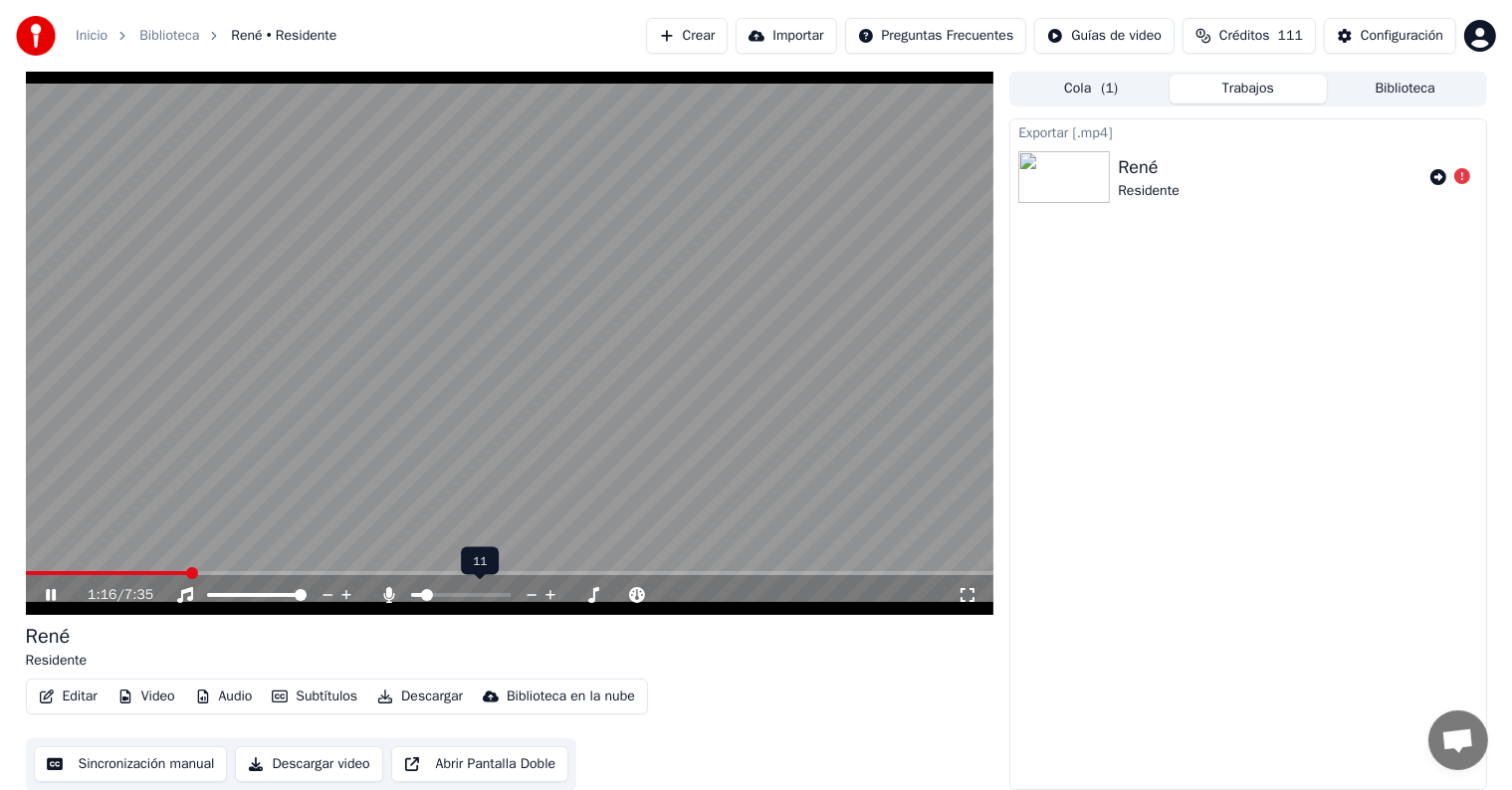 click 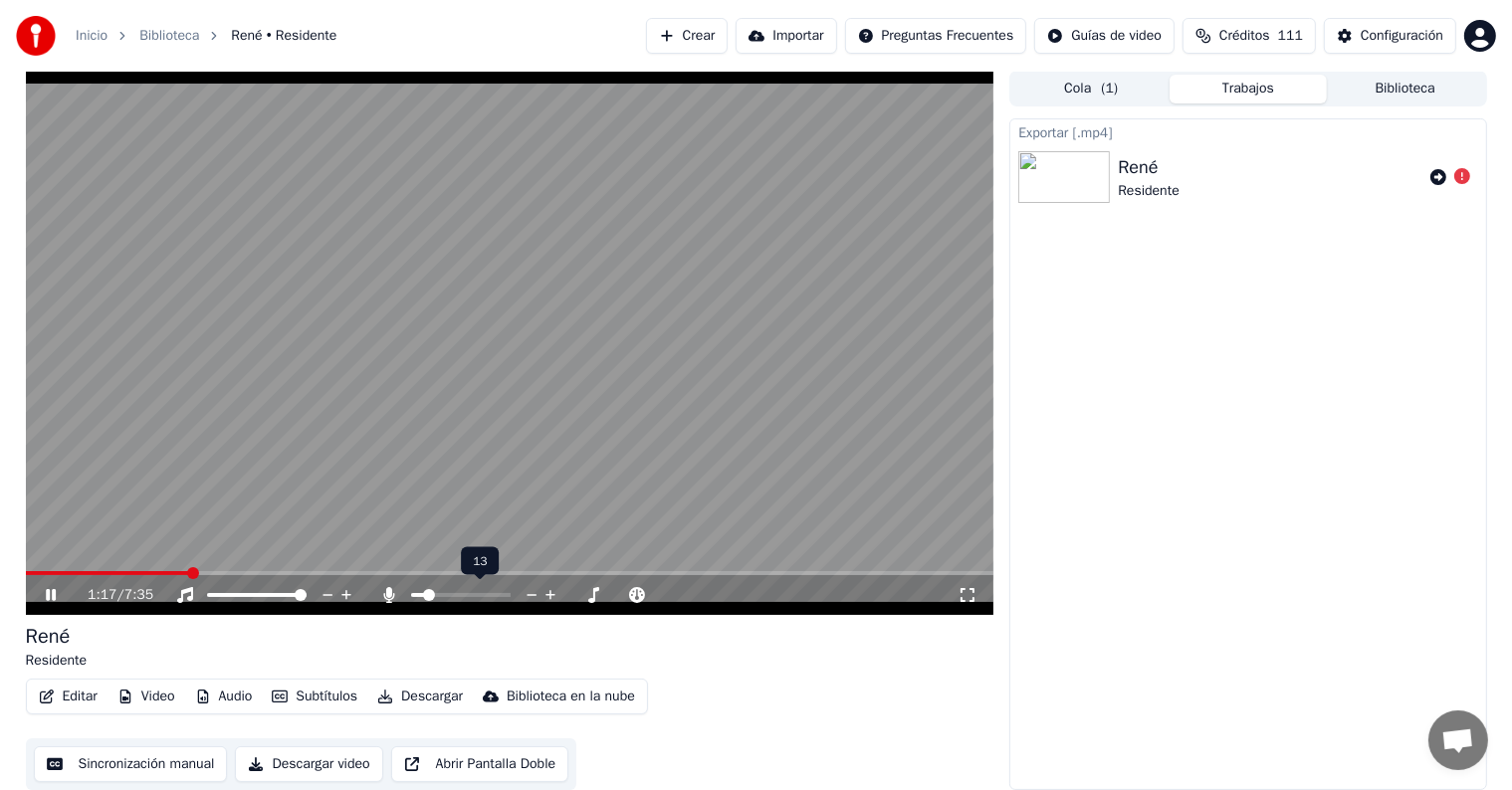 click 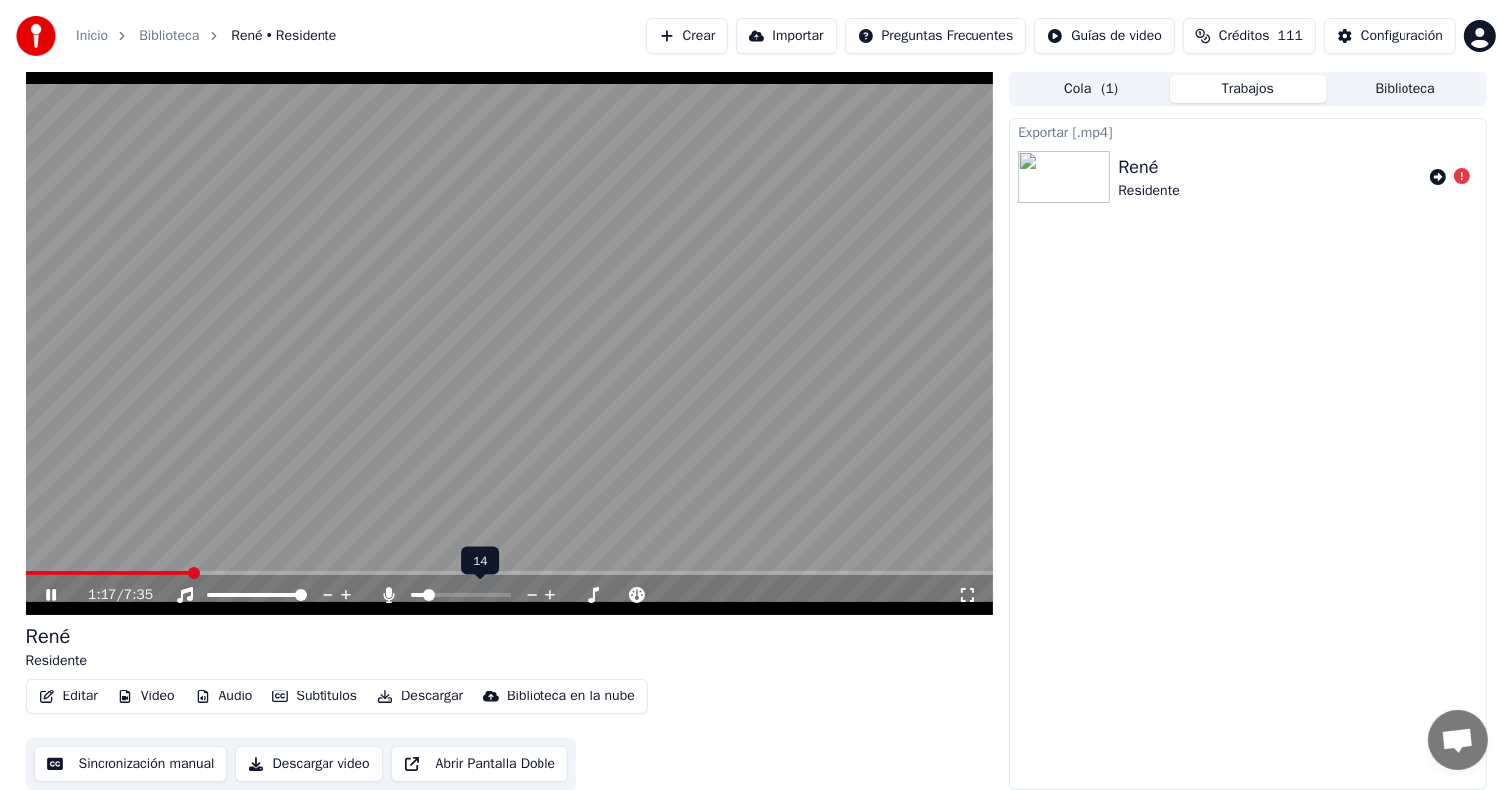 click 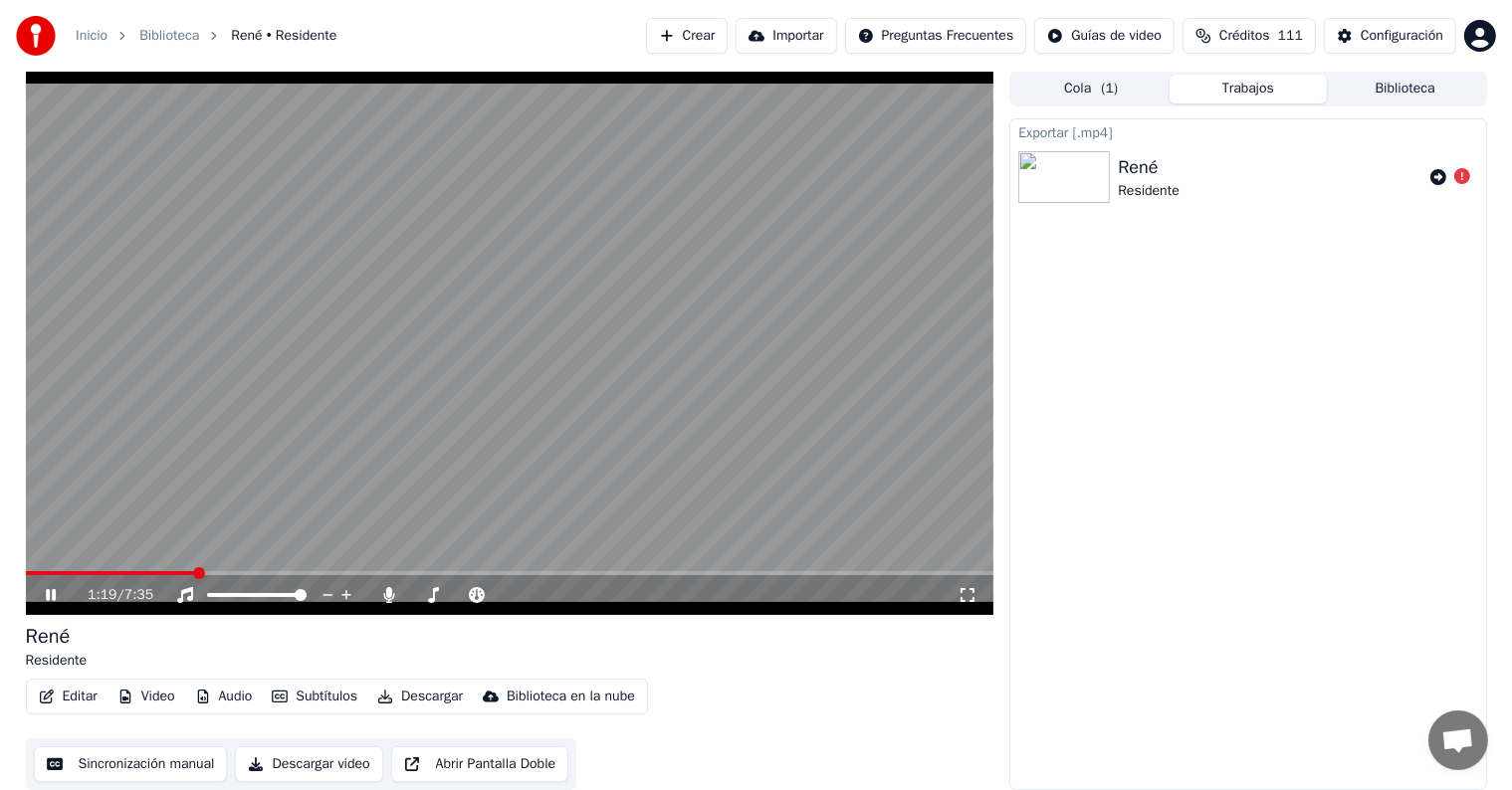 click on "Descargar" at bounding box center (420, 696) 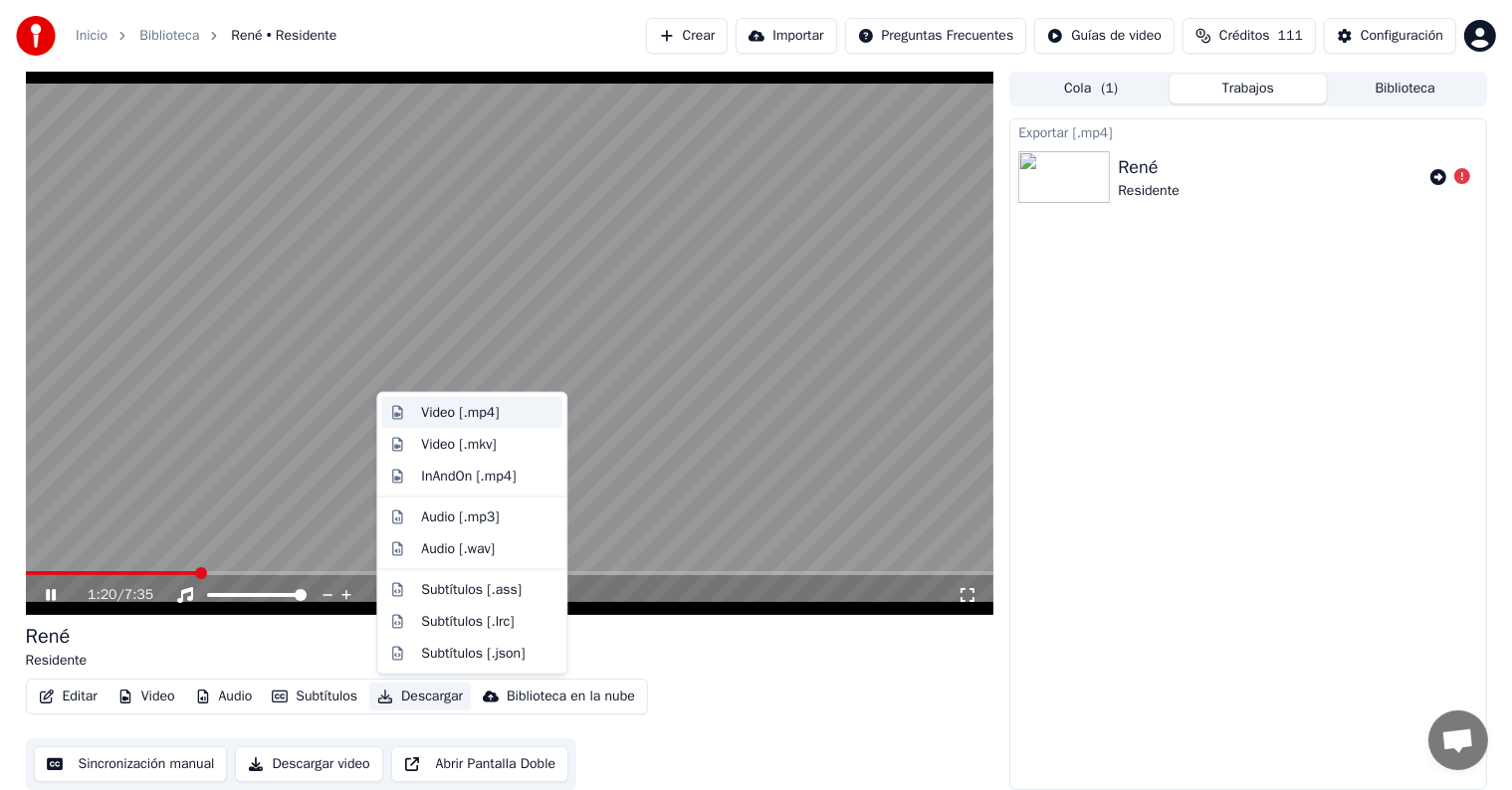 click on "Video [.mp4]" at bounding box center (460, 413) 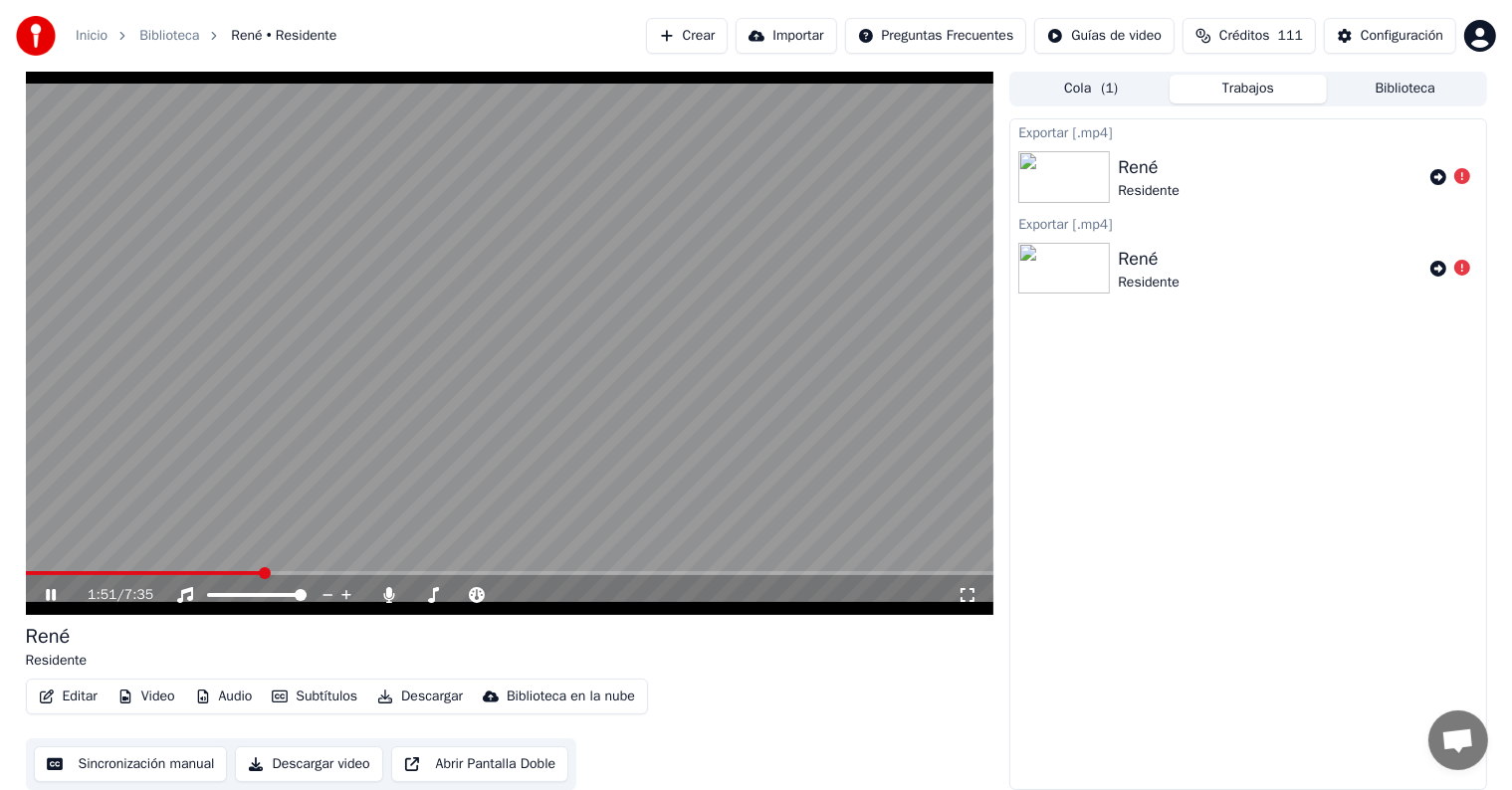 click on "Descargar" at bounding box center [420, 696] 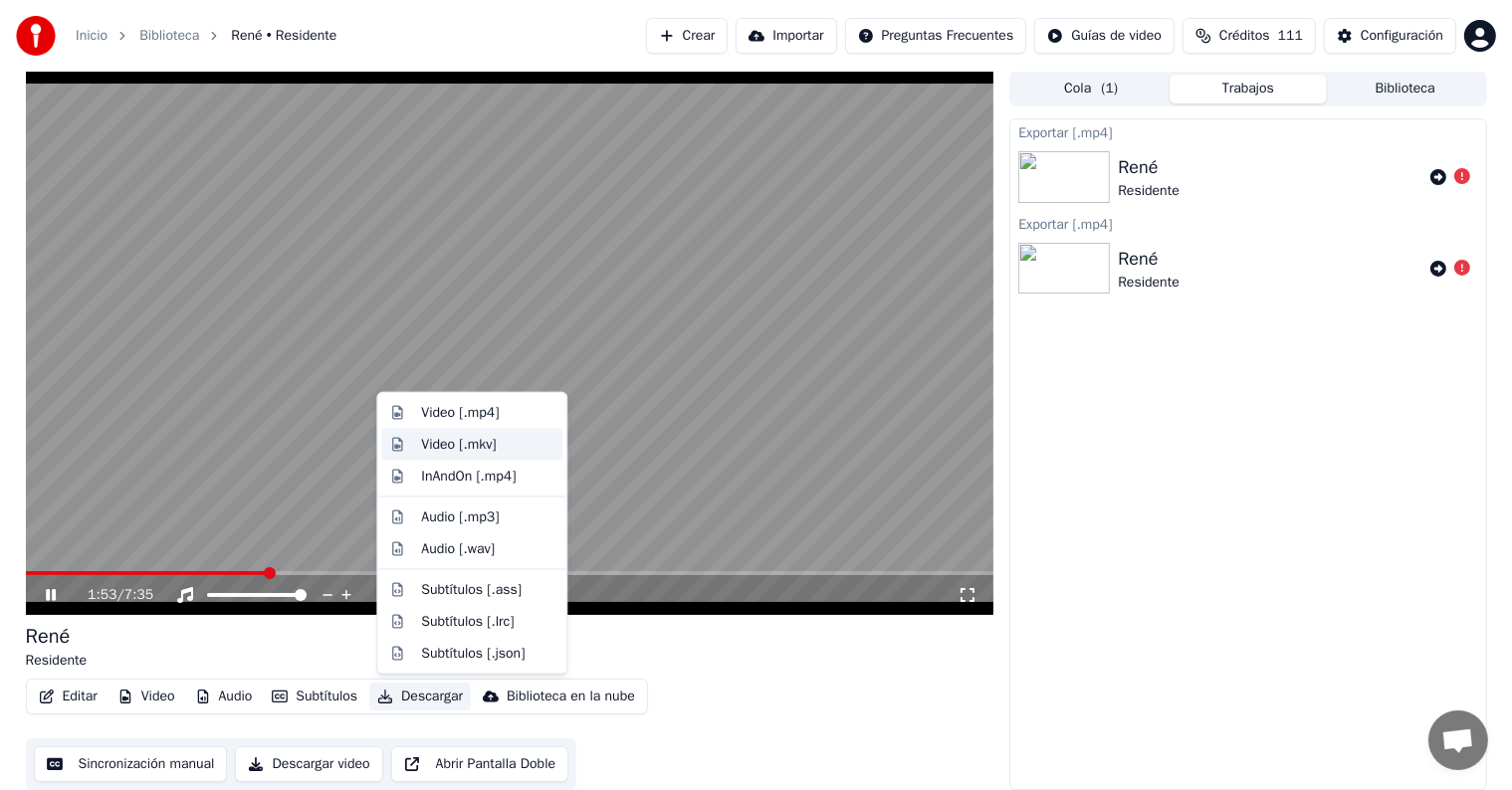 click on "Video [.mkv]" at bounding box center [488, 445] 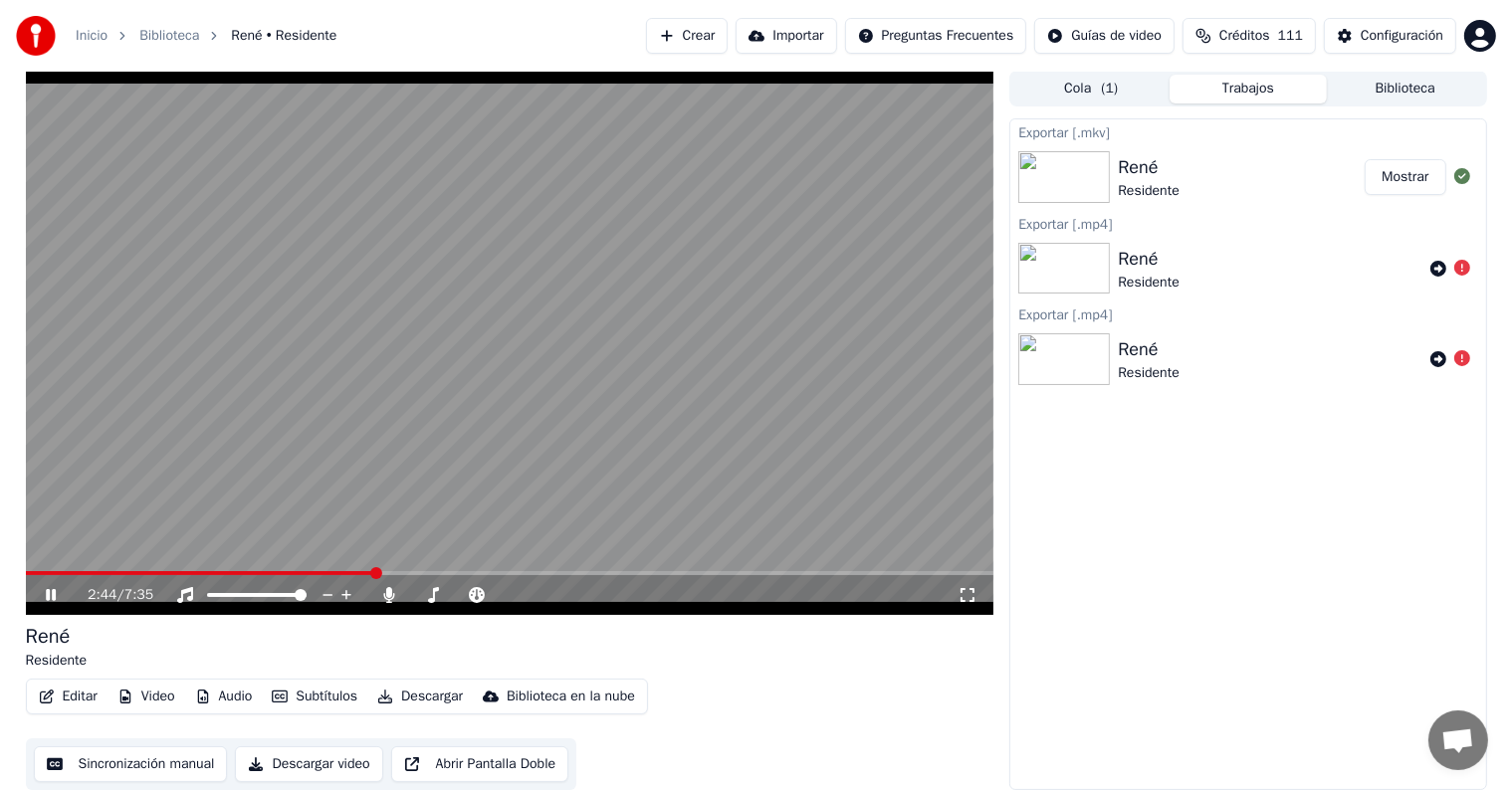 click 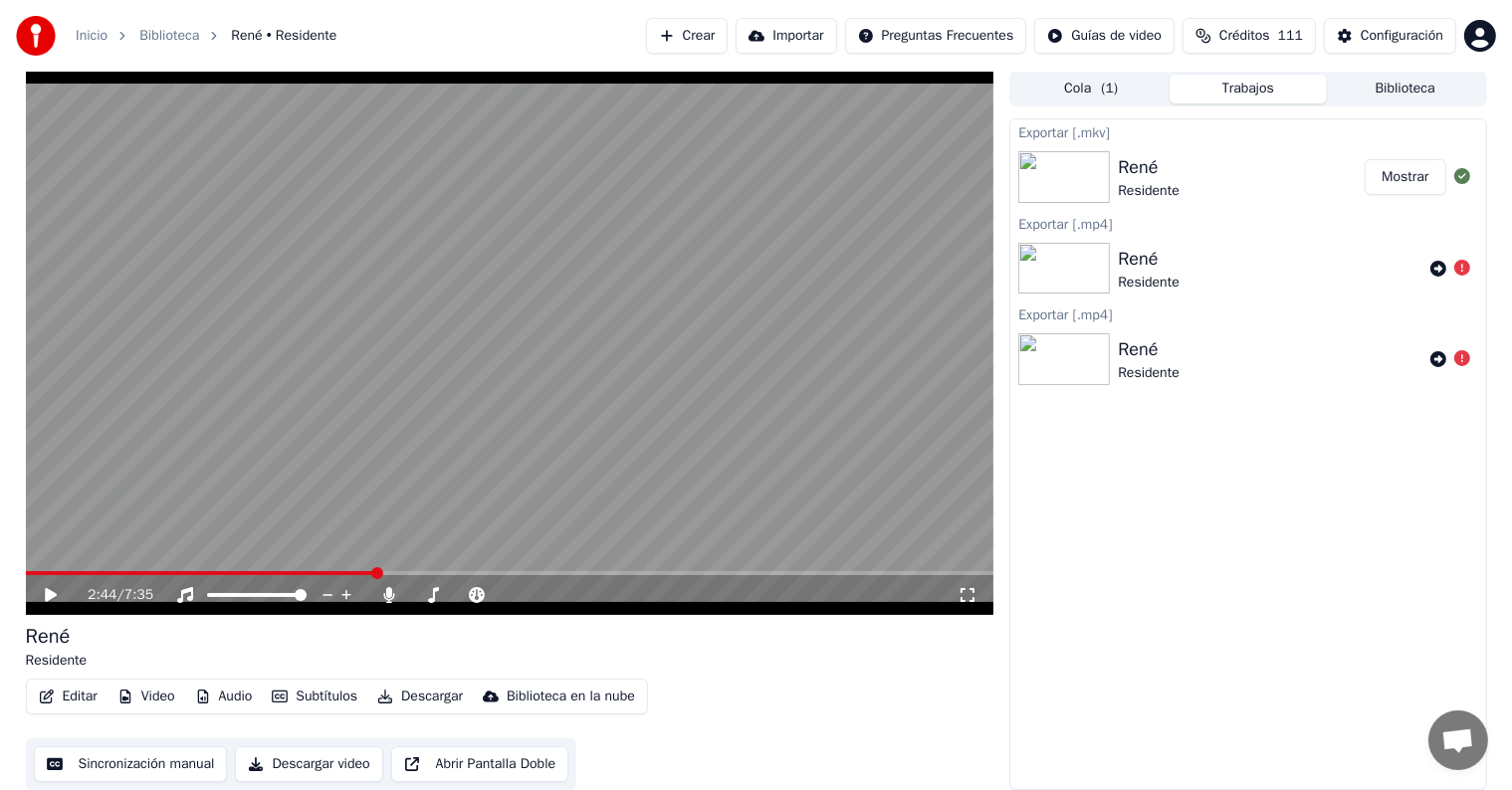 click on "Descargar" at bounding box center (420, 696) 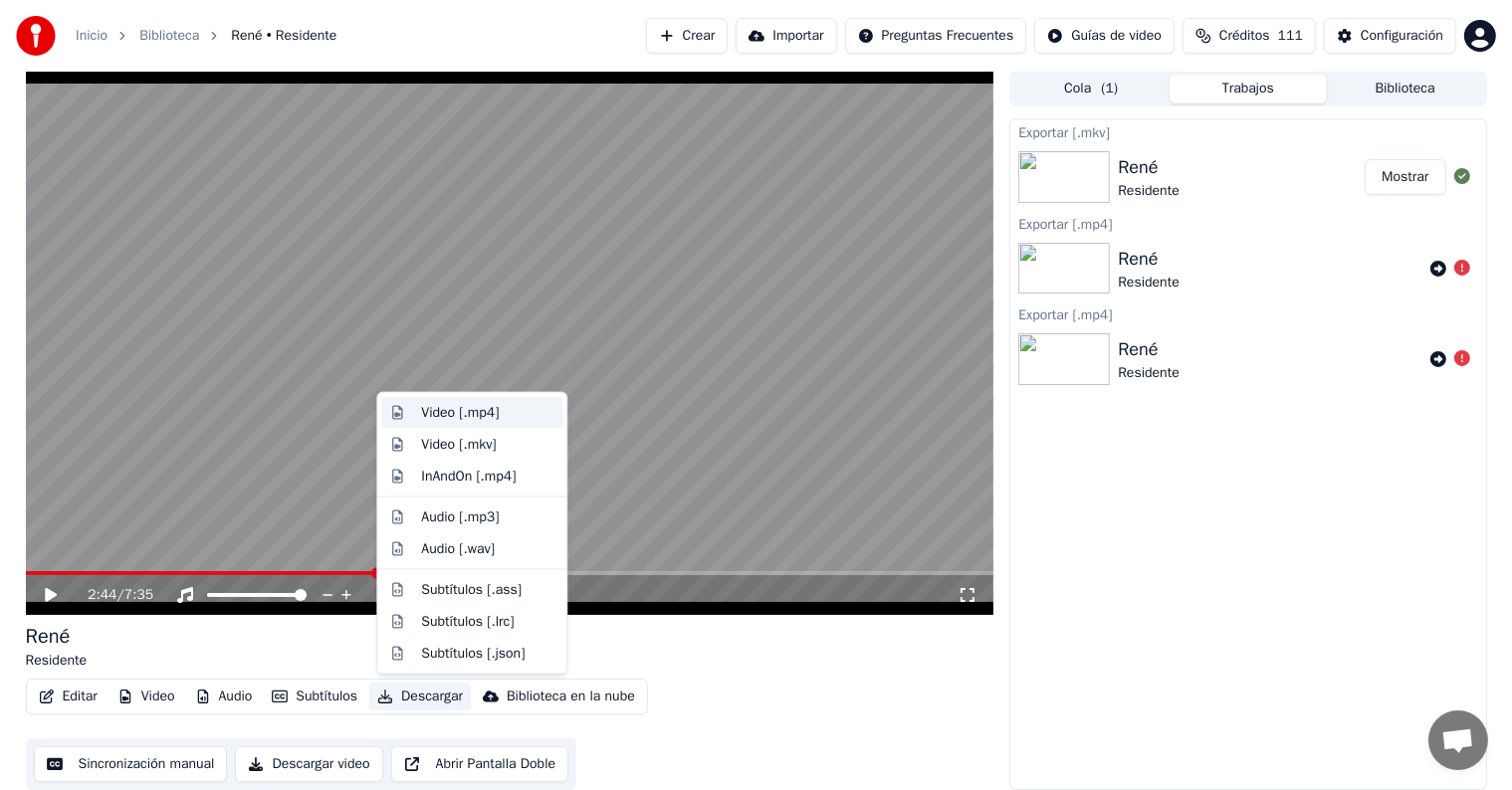 click on "Video [.mp4]" at bounding box center (460, 413) 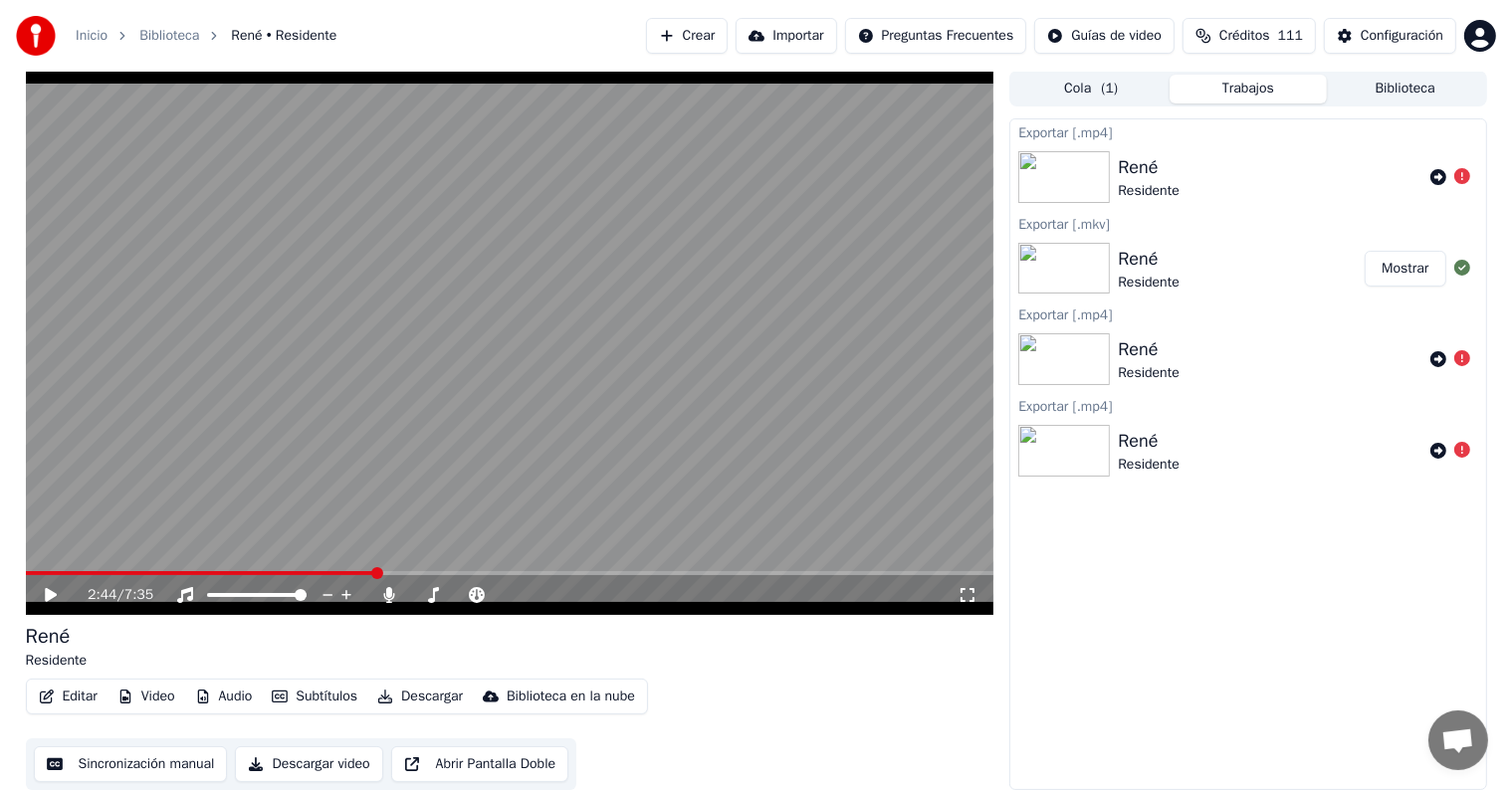 click on "Biblioteca" at bounding box center [169, 36] 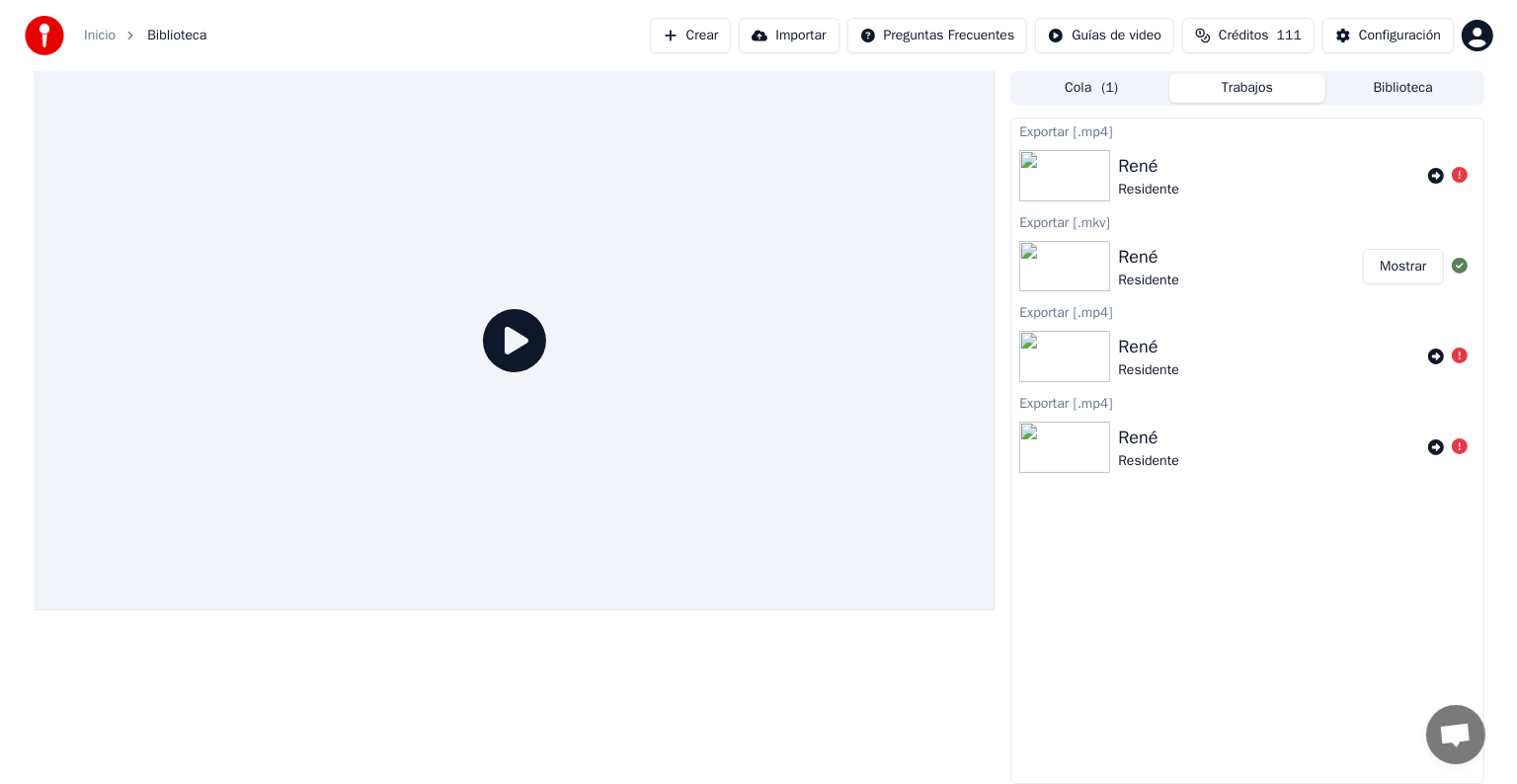 scroll, scrollTop: 0, scrollLeft: 0, axis: both 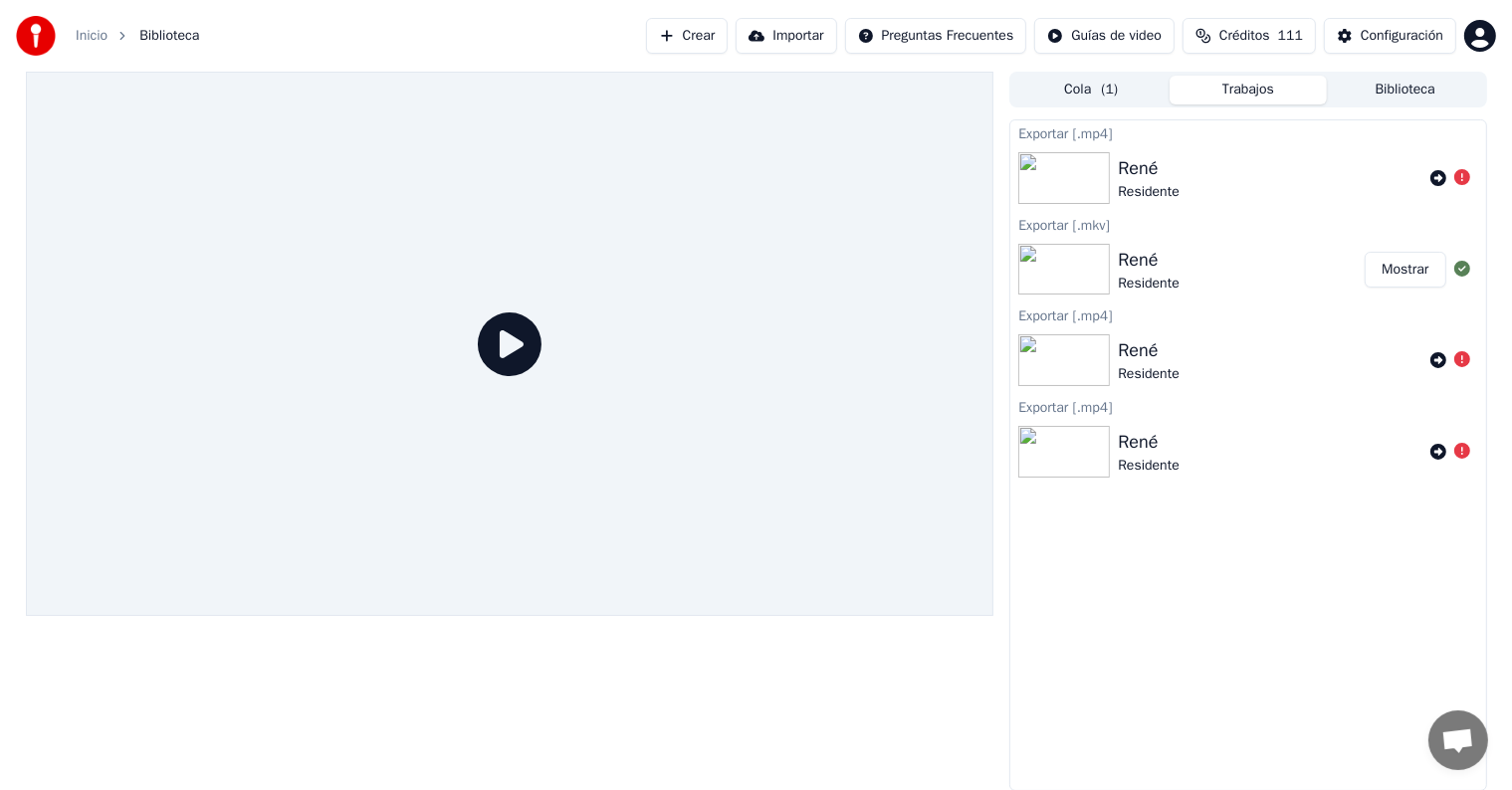 click on "Crear" at bounding box center (687, 36) 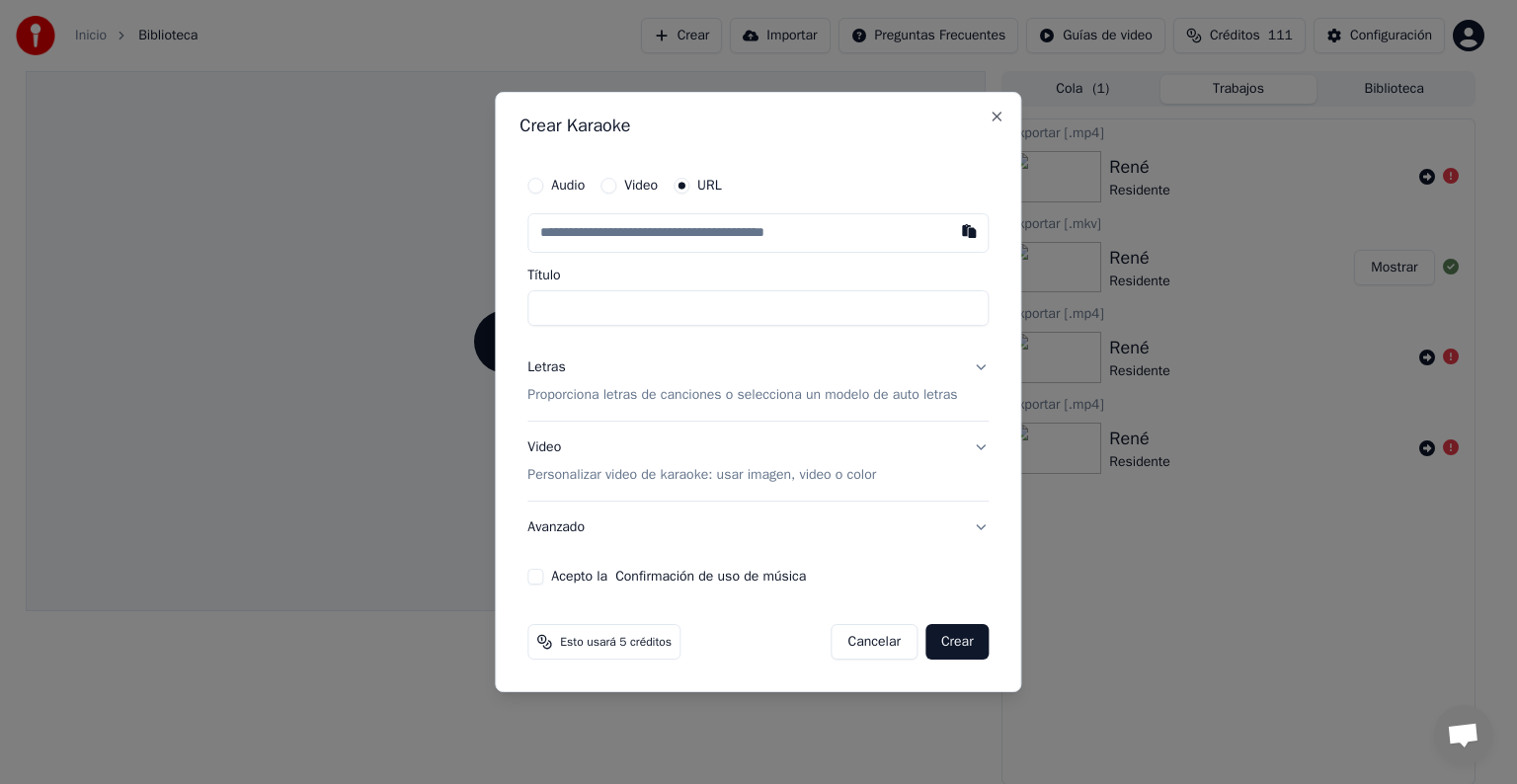 click at bounding box center [758, 233] 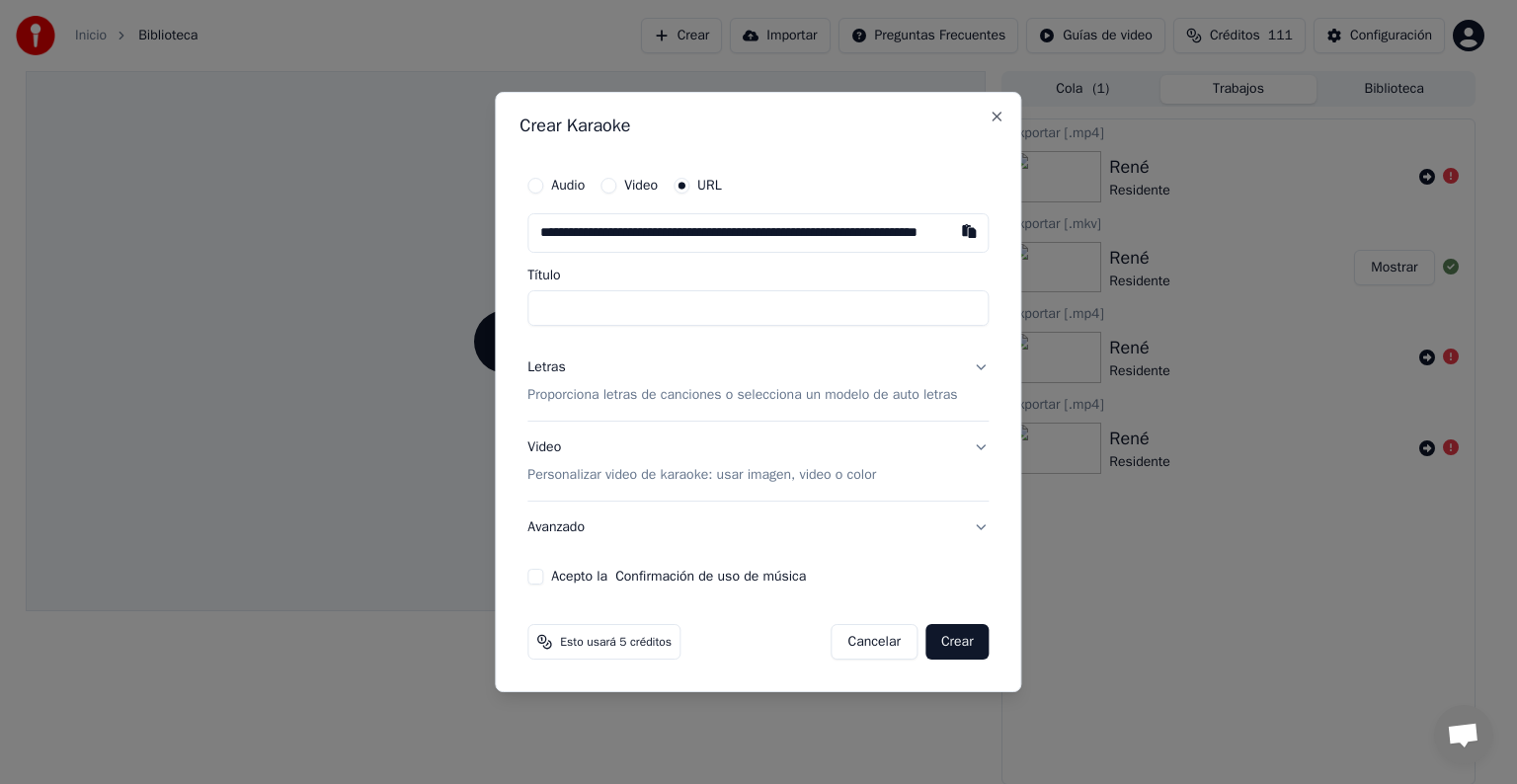 scroll, scrollTop: 0, scrollLeft: 112, axis: horizontal 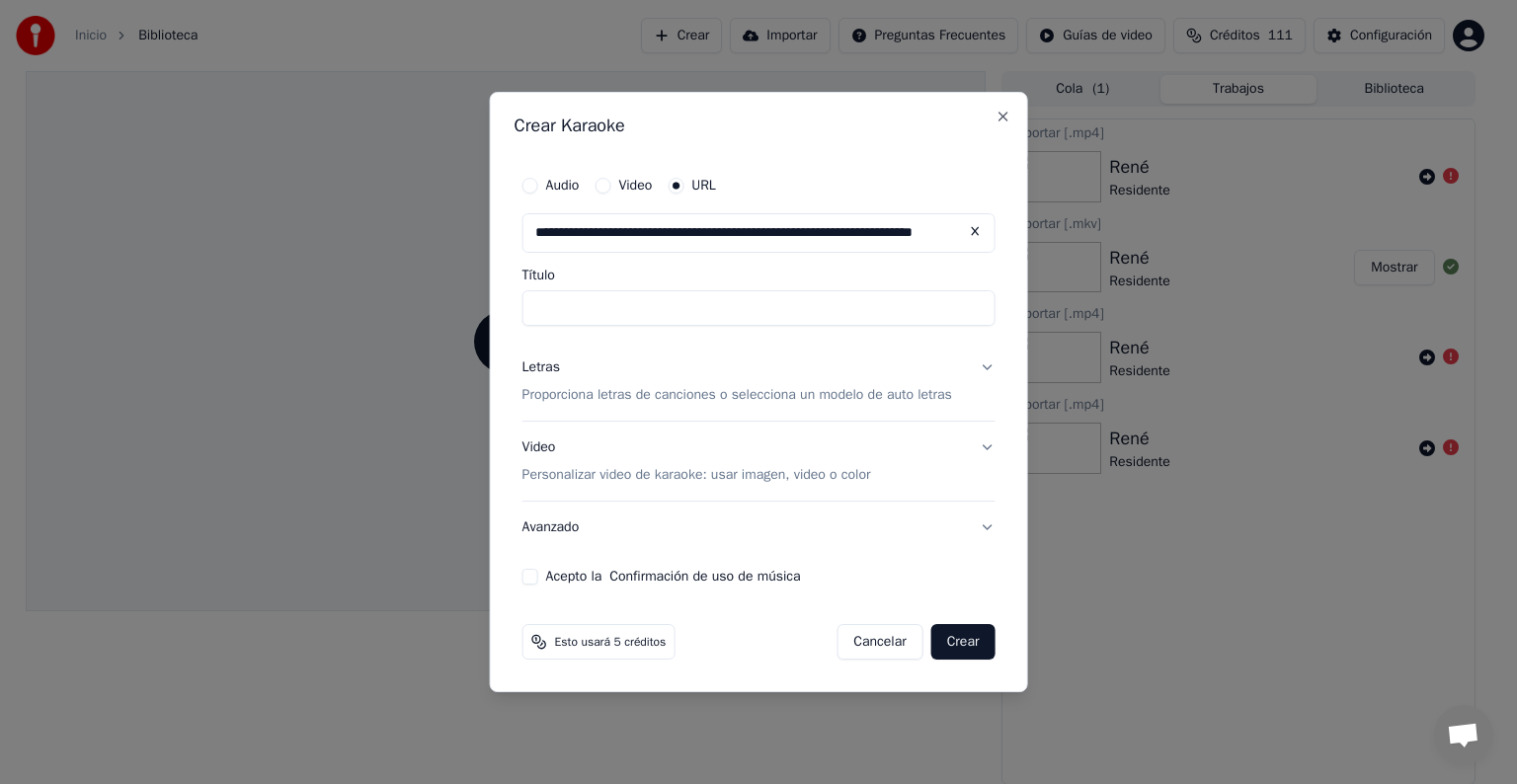 type on "**********" 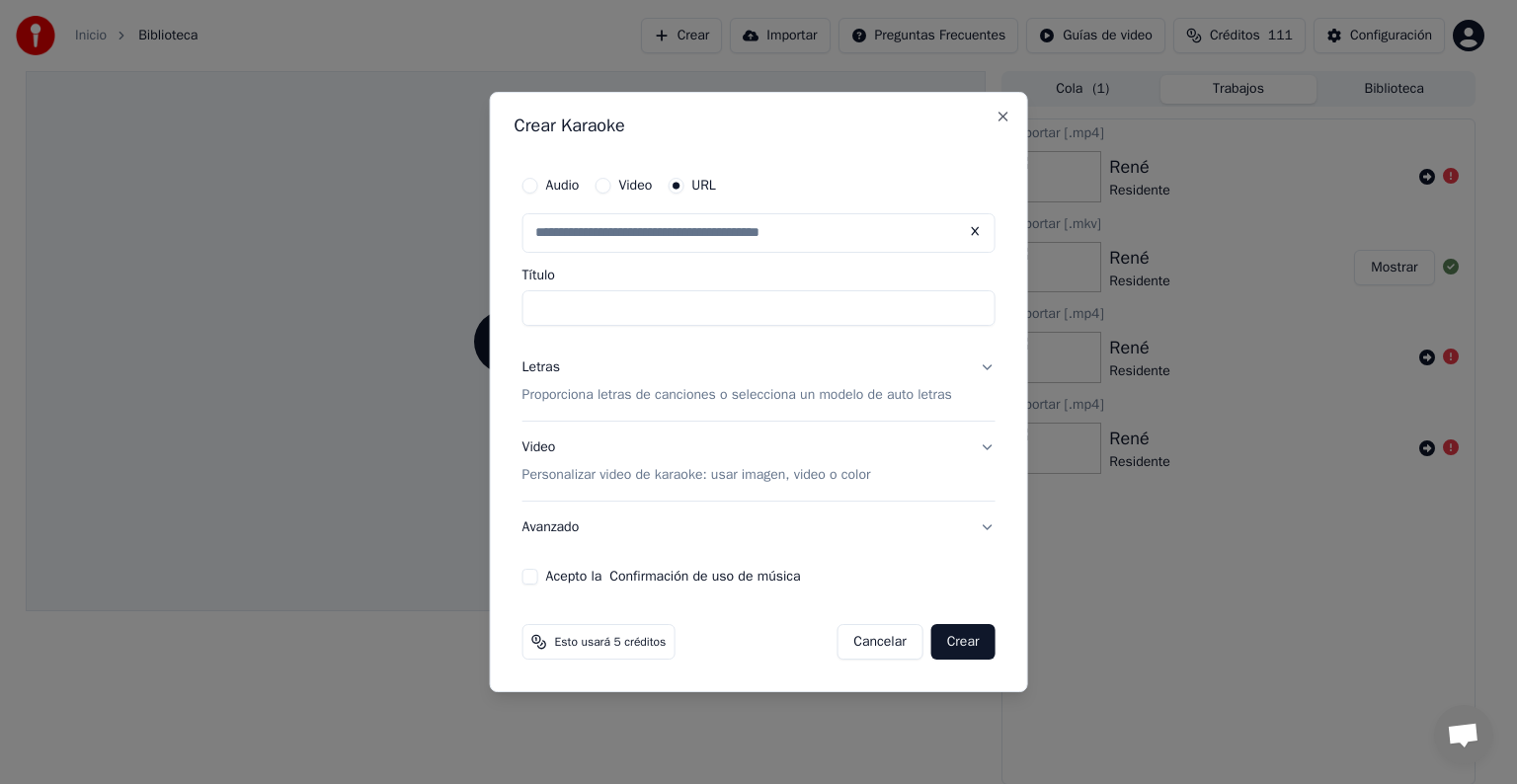 scroll, scrollTop: 0, scrollLeft: 0, axis: both 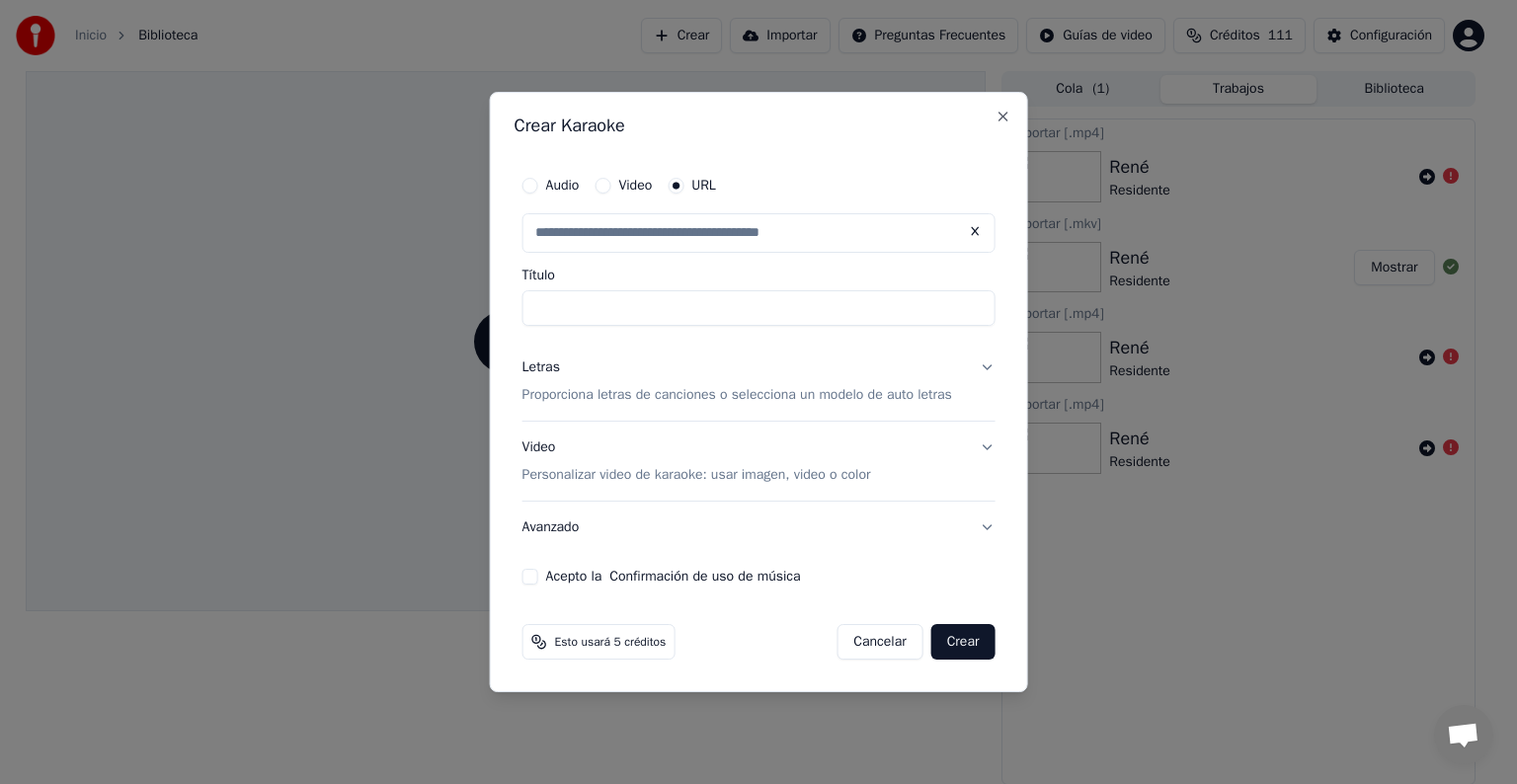 type on "**********" 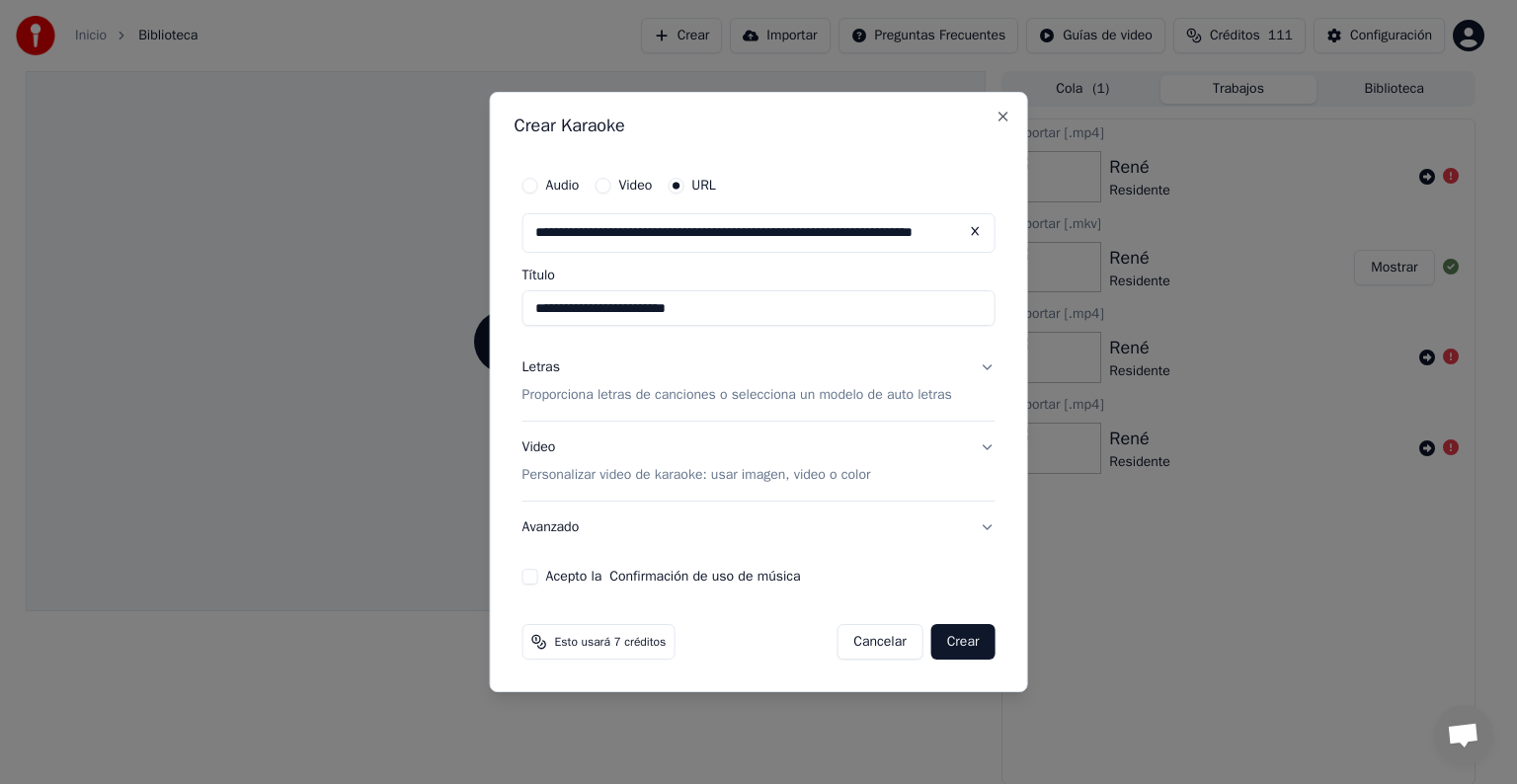 type on "**********" 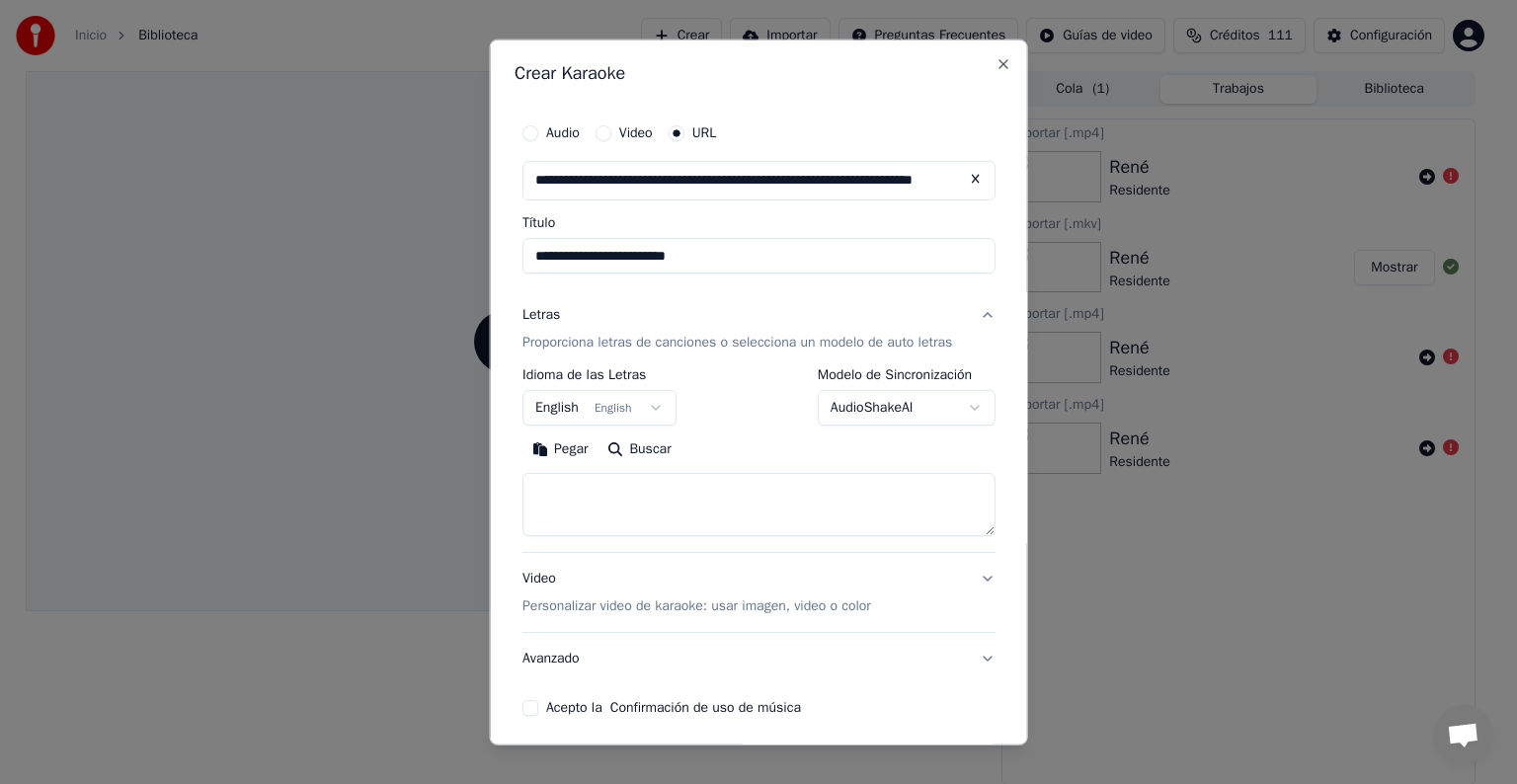click on "Pegar Buscar" at bounding box center (758, 485) 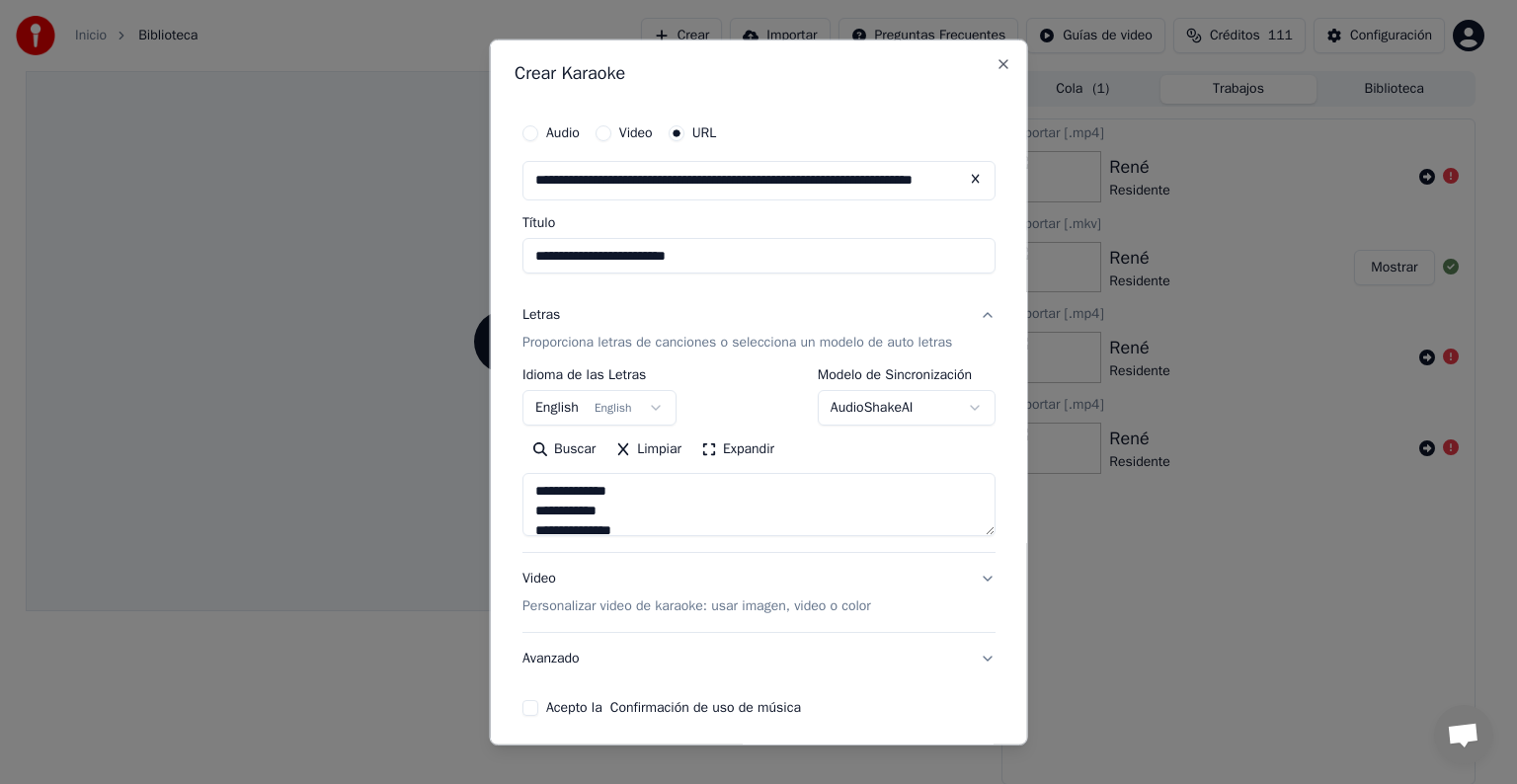 click on "English English" at bounding box center (599, 408) 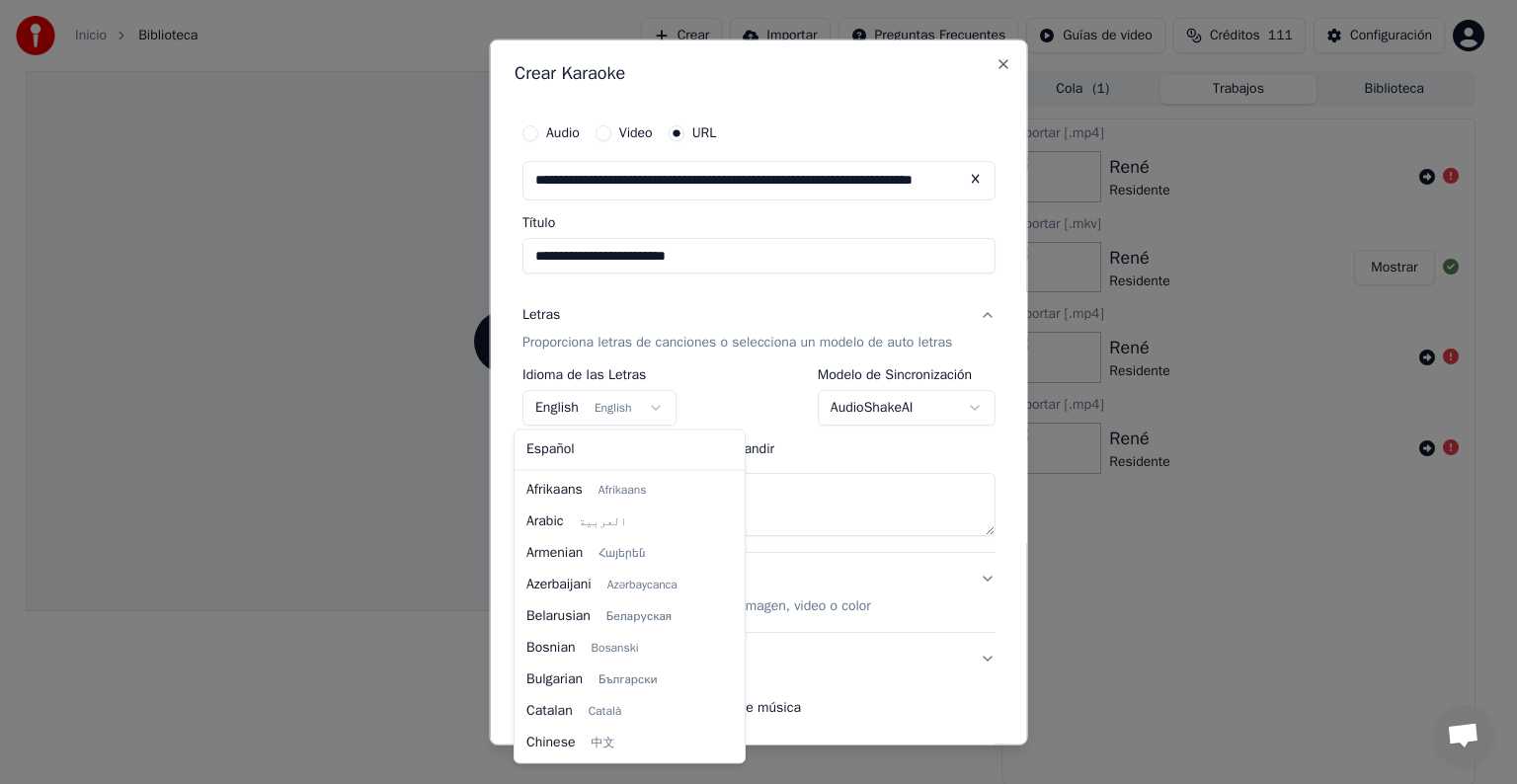 type on "**********" 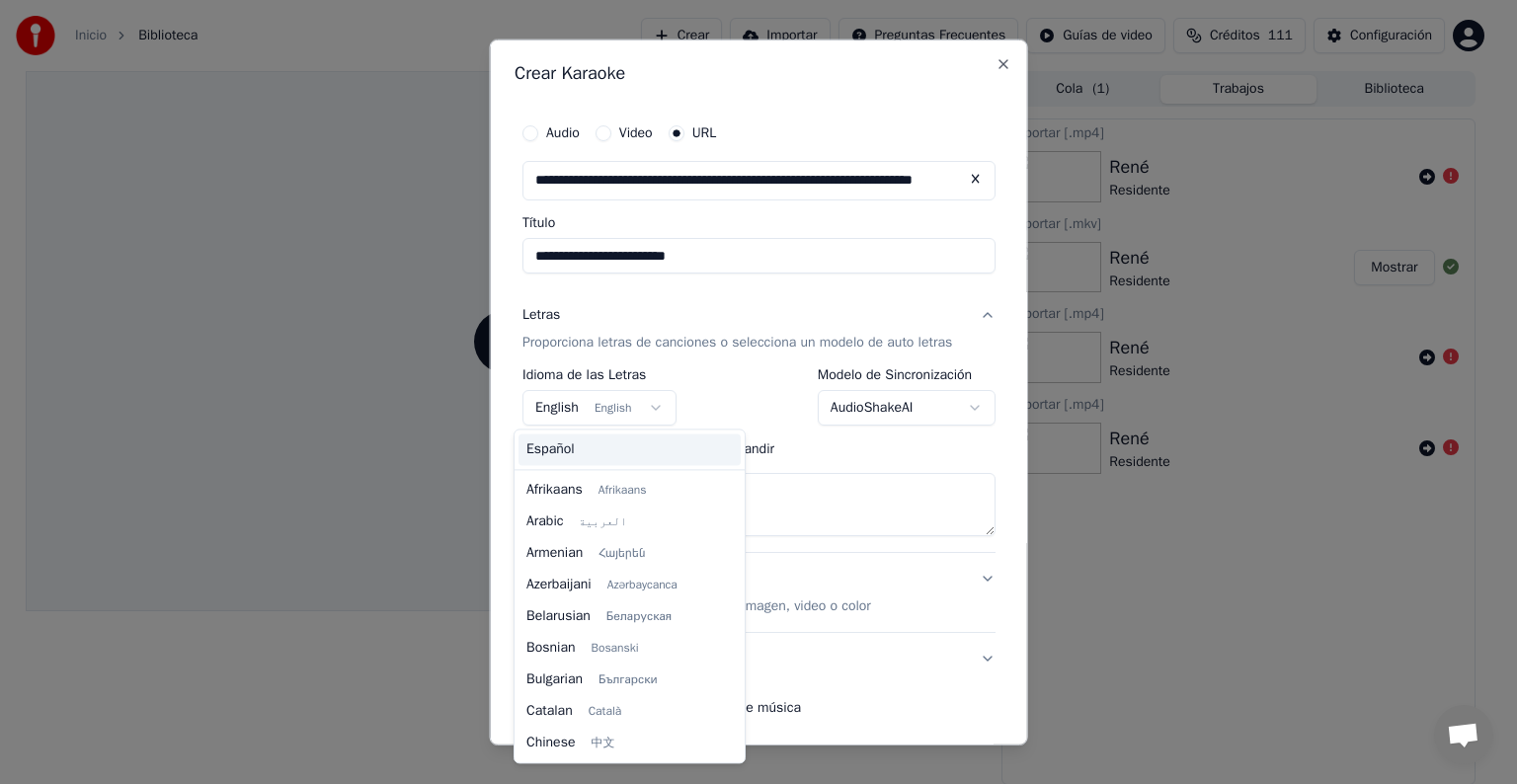scroll, scrollTop: 158, scrollLeft: 0, axis: vertical 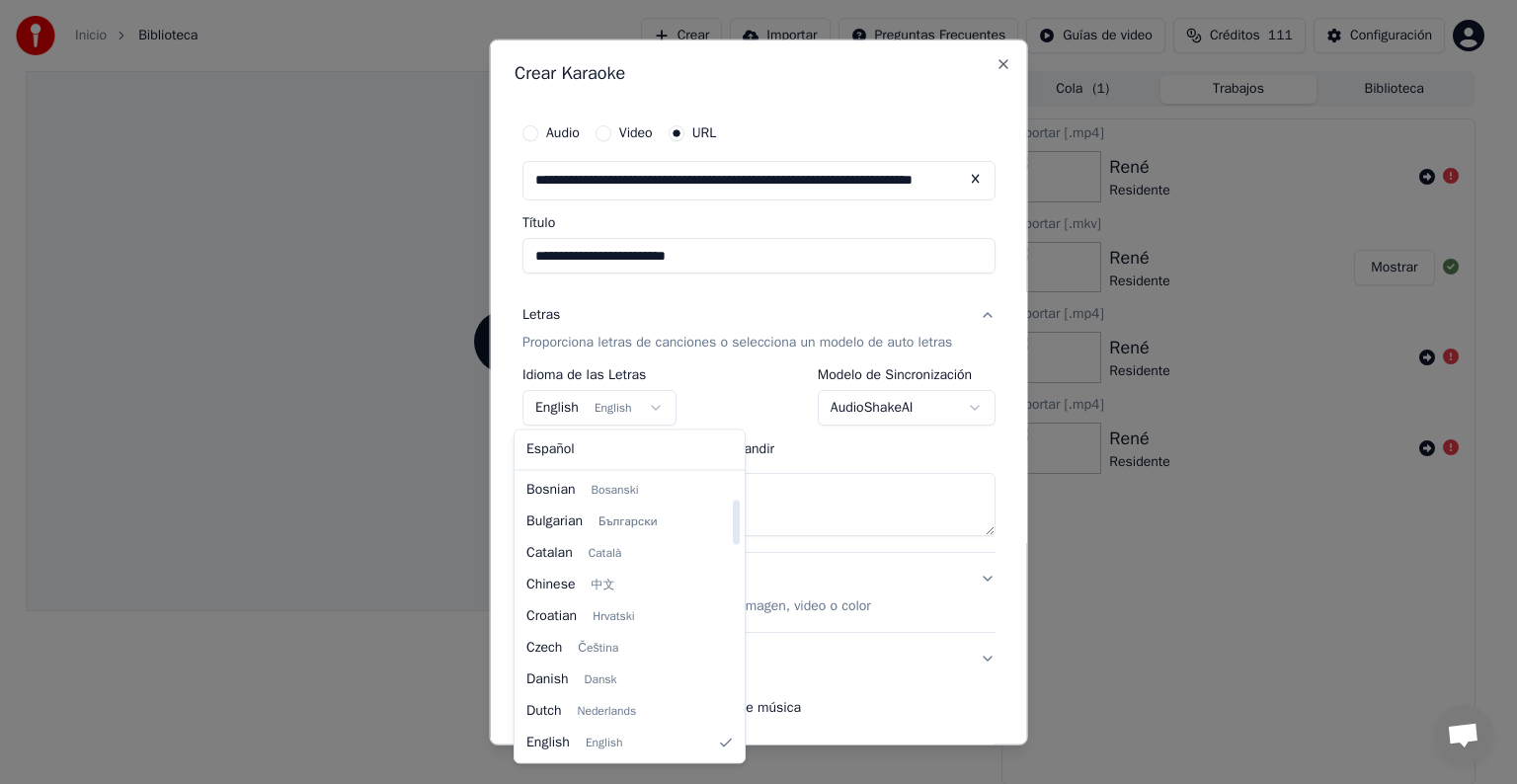 select on "**" 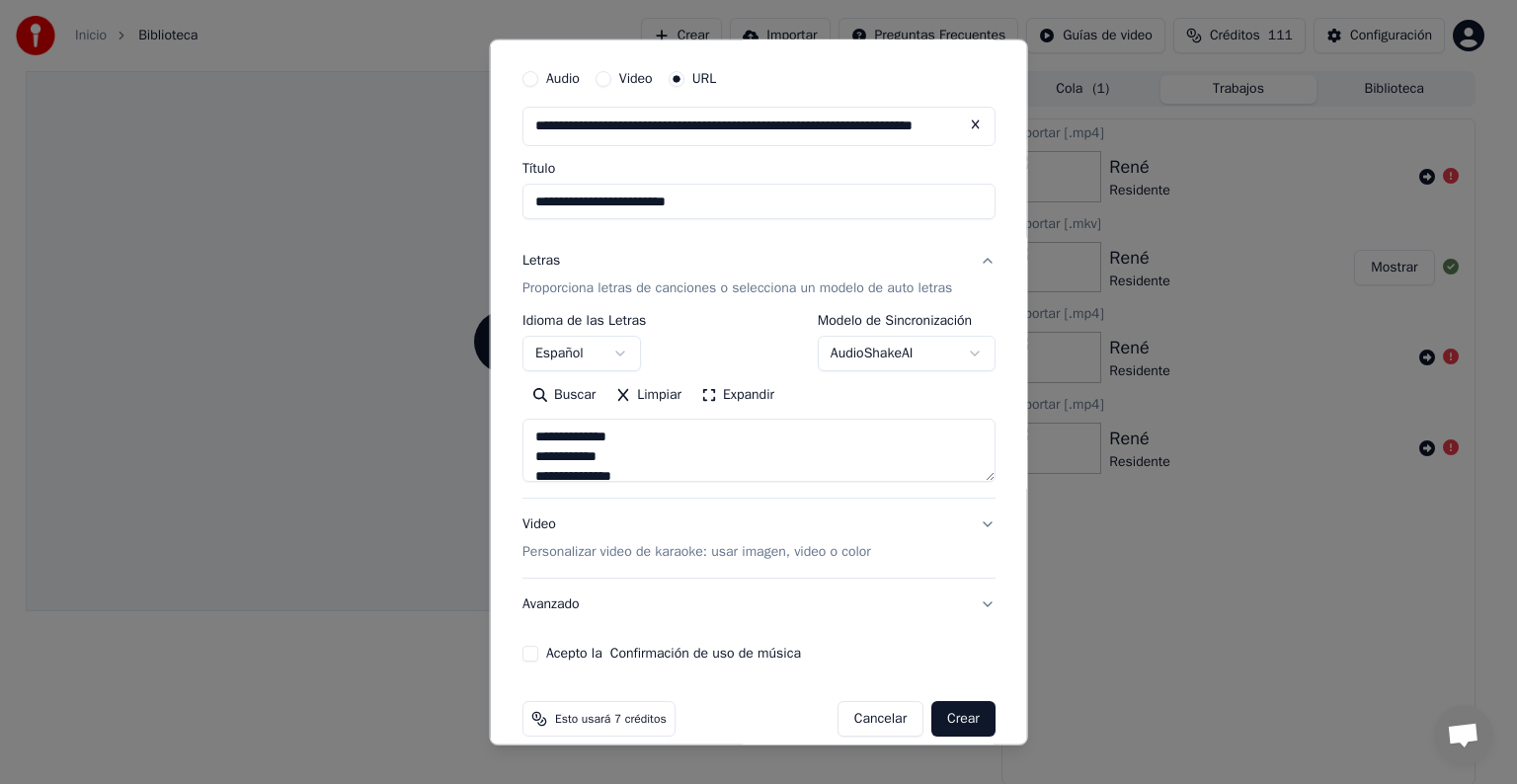 scroll, scrollTop: 78, scrollLeft: 0, axis: vertical 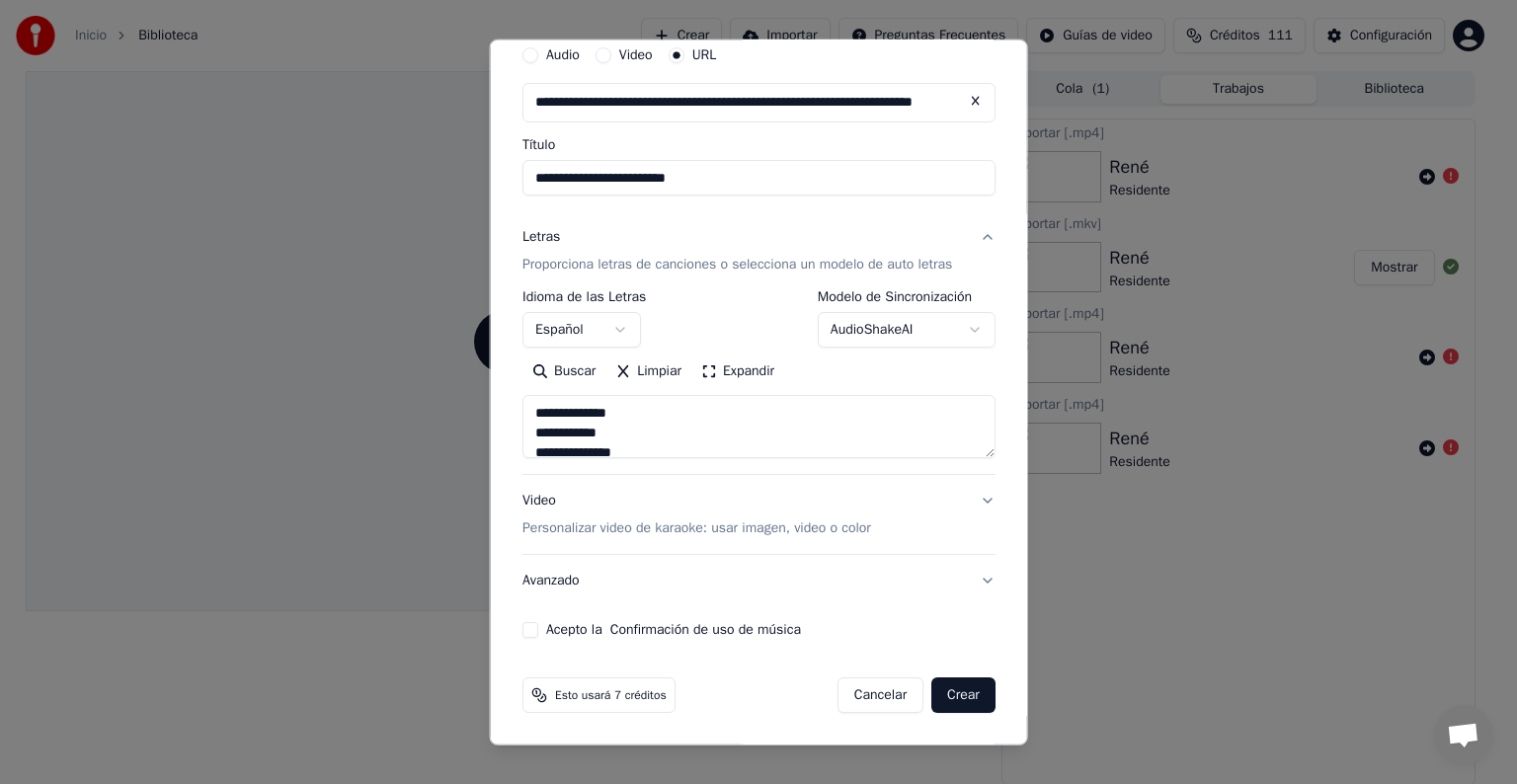 click on "Avanzado" at bounding box center (758, 581) 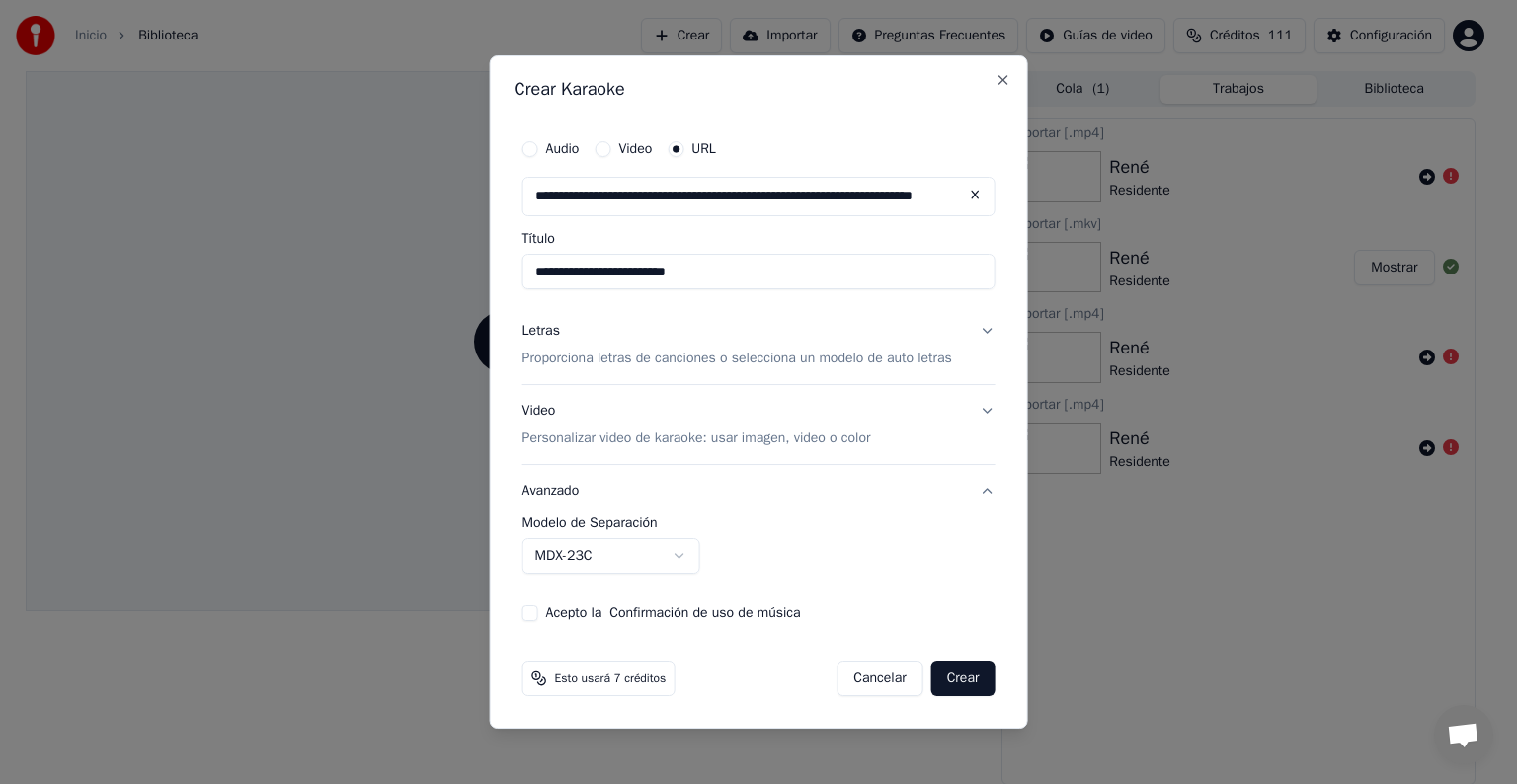 click on "Acepto la   Confirmación de uso de música" at bounding box center (530, 613) 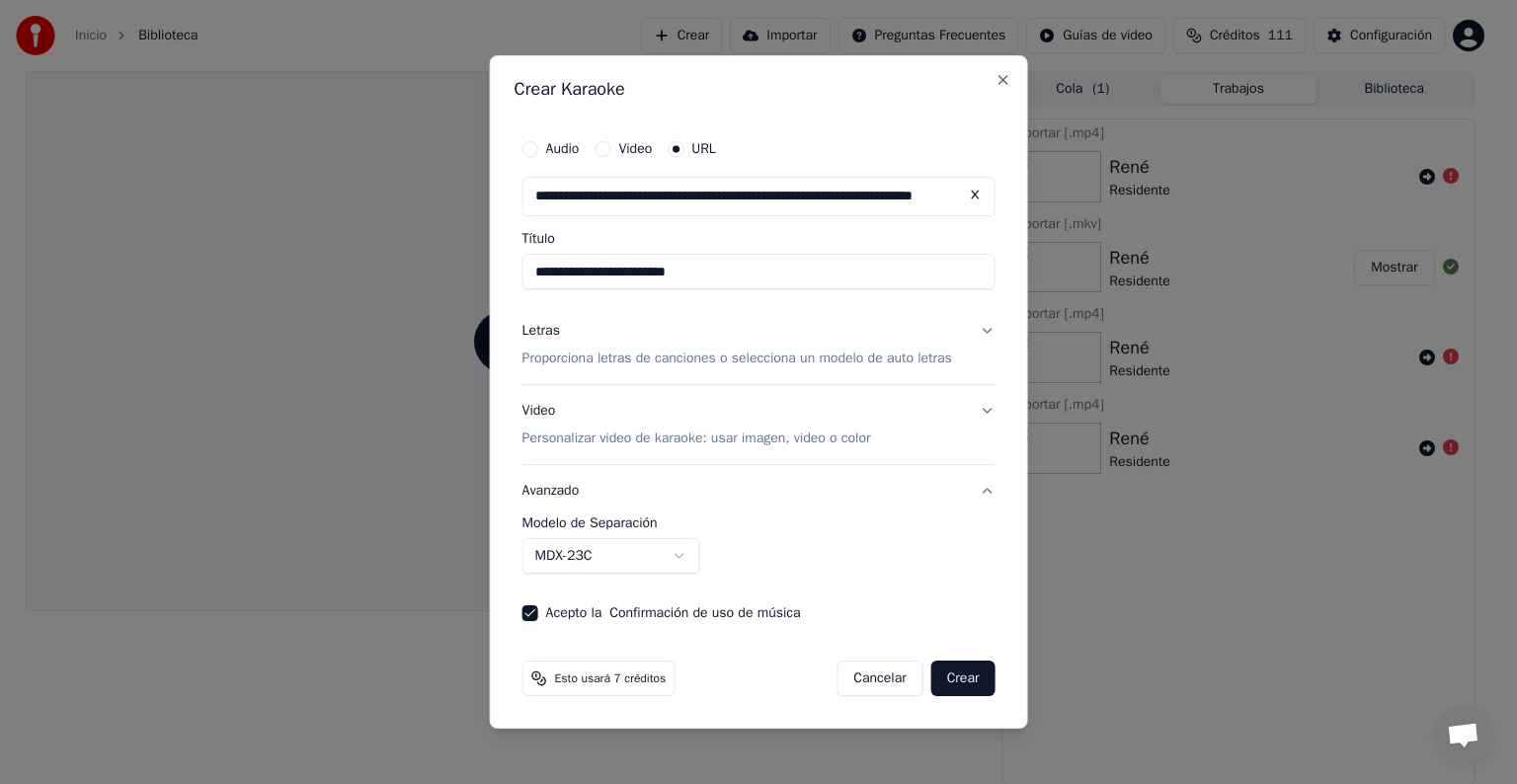 click on "Video Personalizar video de karaoke: usar imagen, video o color" at bounding box center (758, 425) 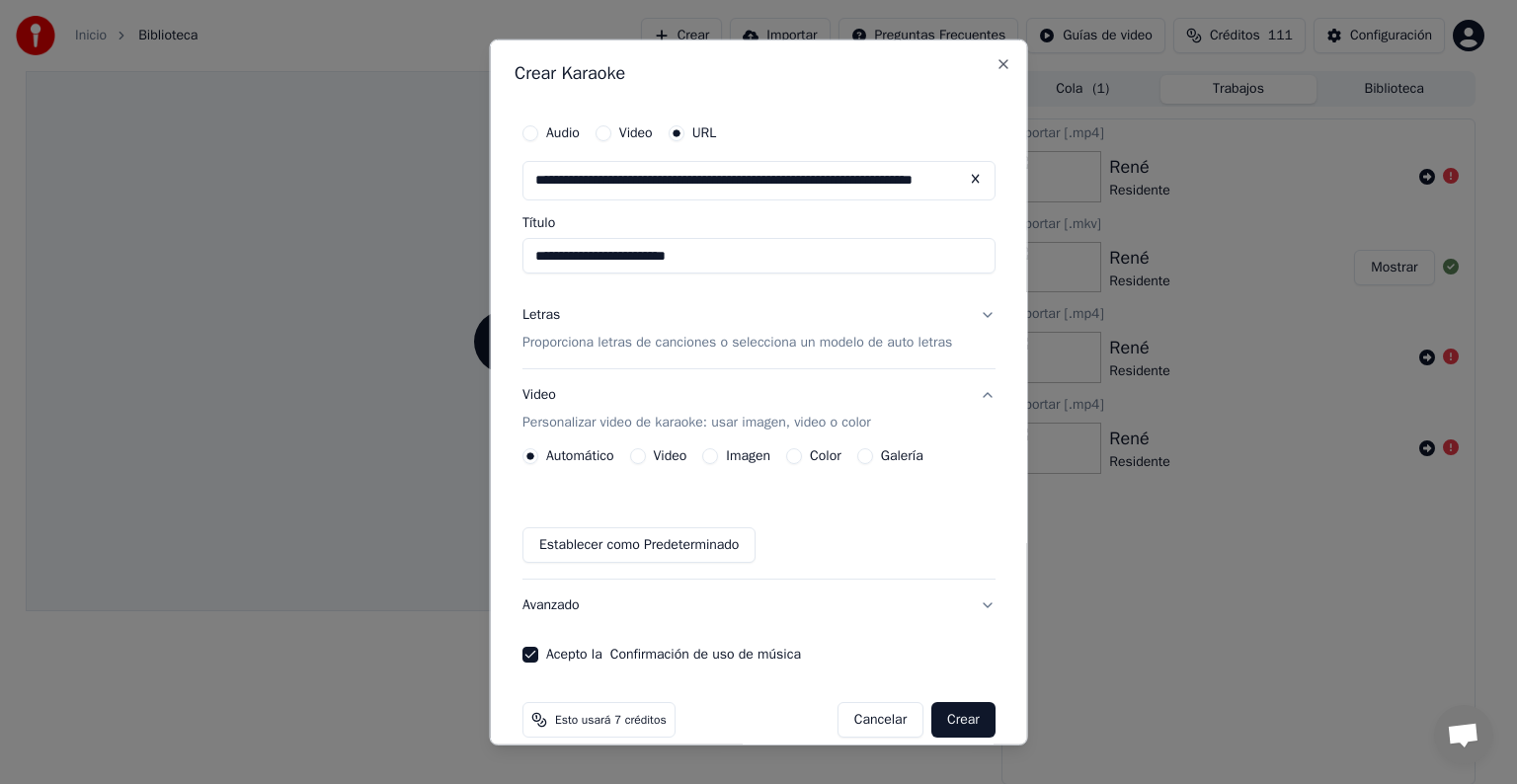 click on "Imagen" at bounding box center [710, 456] 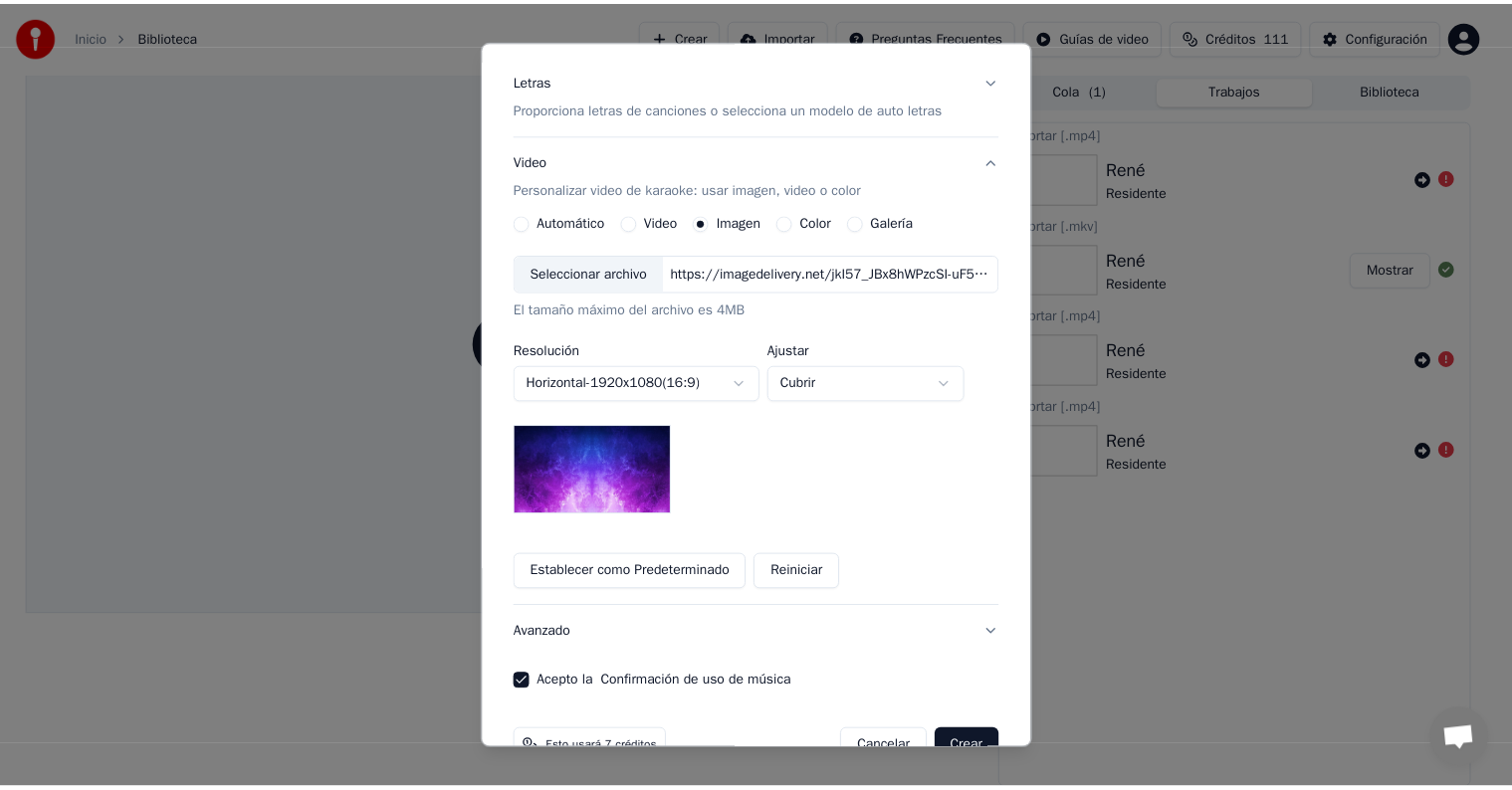 scroll, scrollTop: 286, scrollLeft: 0, axis: vertical 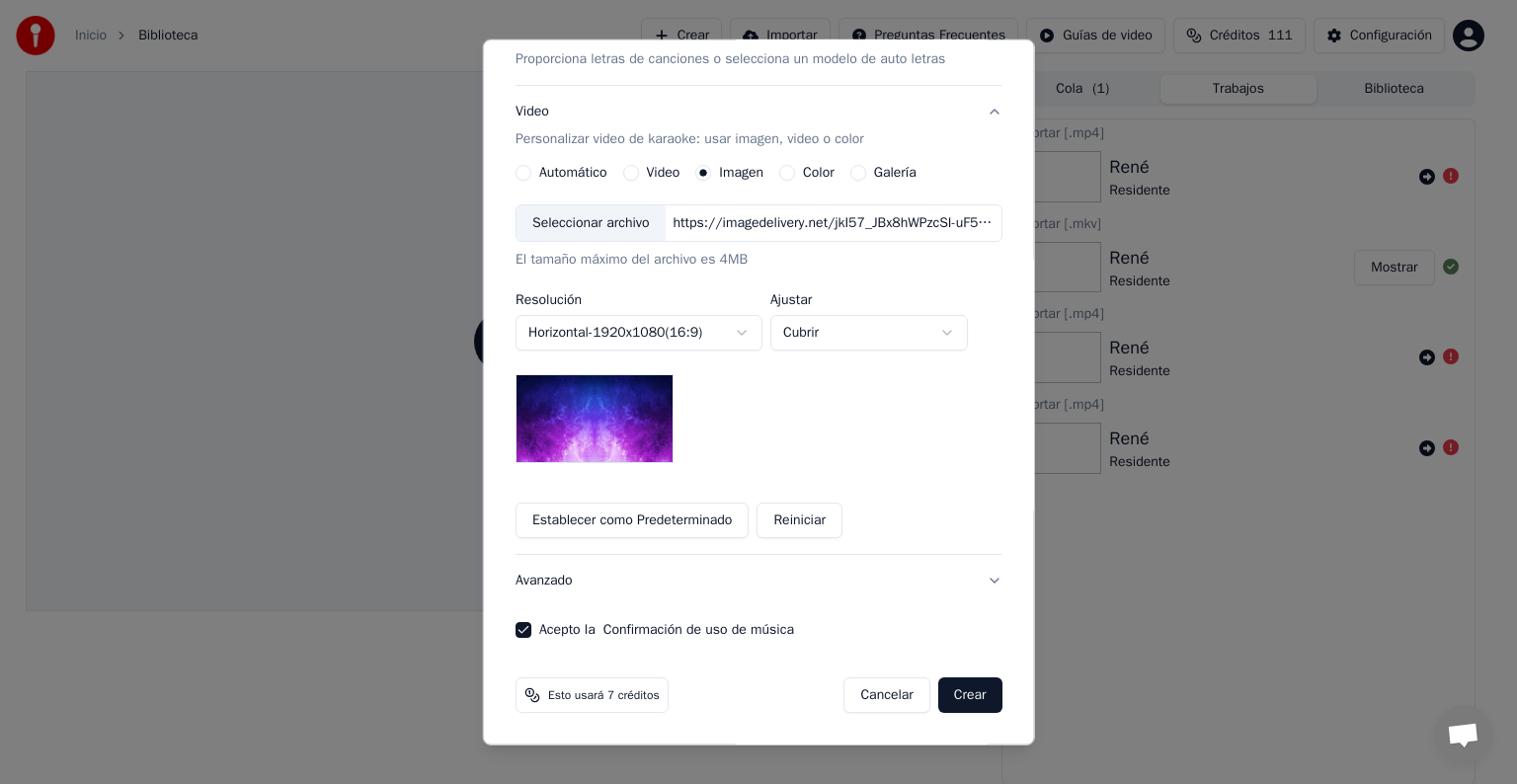 click on "Crear" at bounding box center (970, 695) 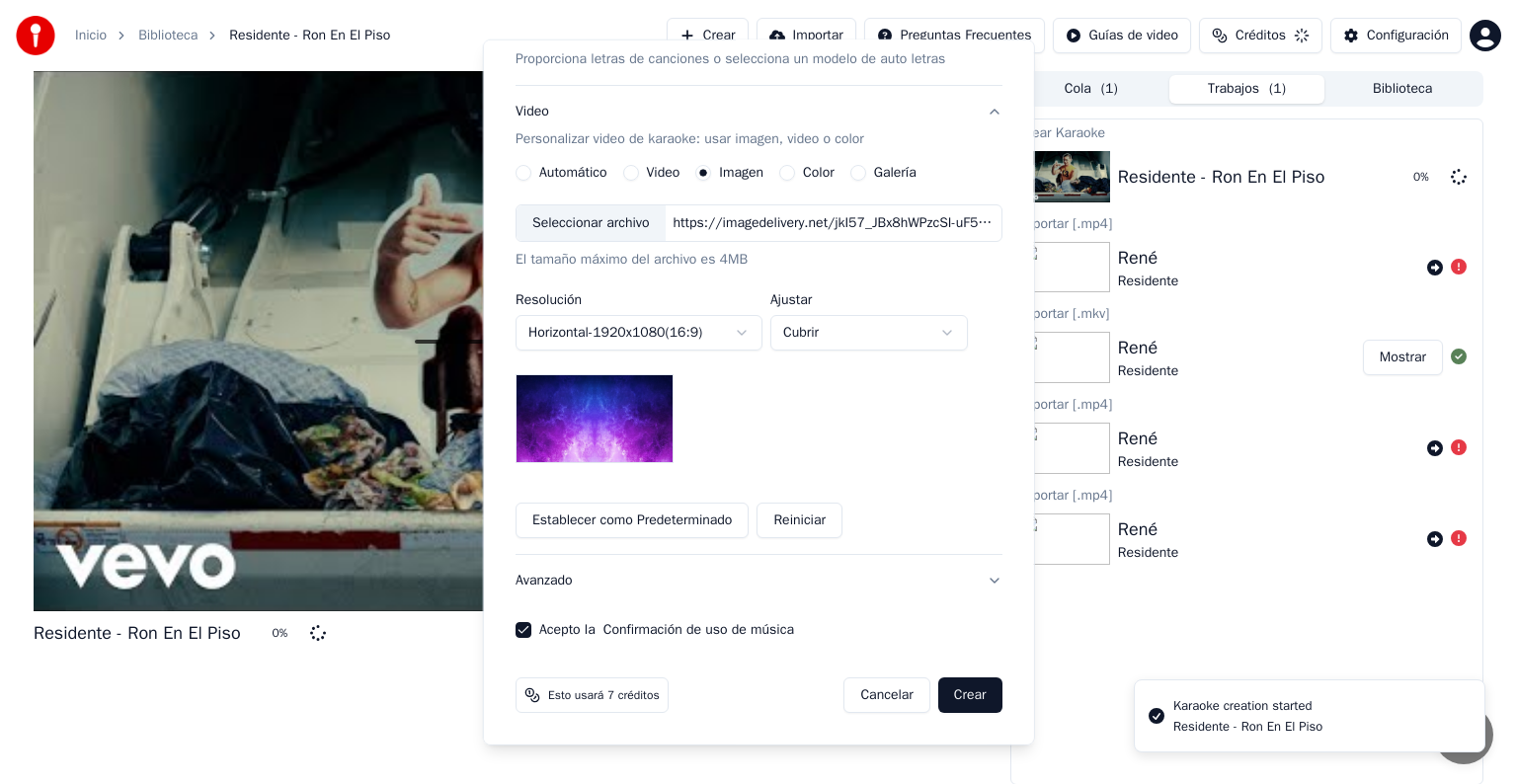 type 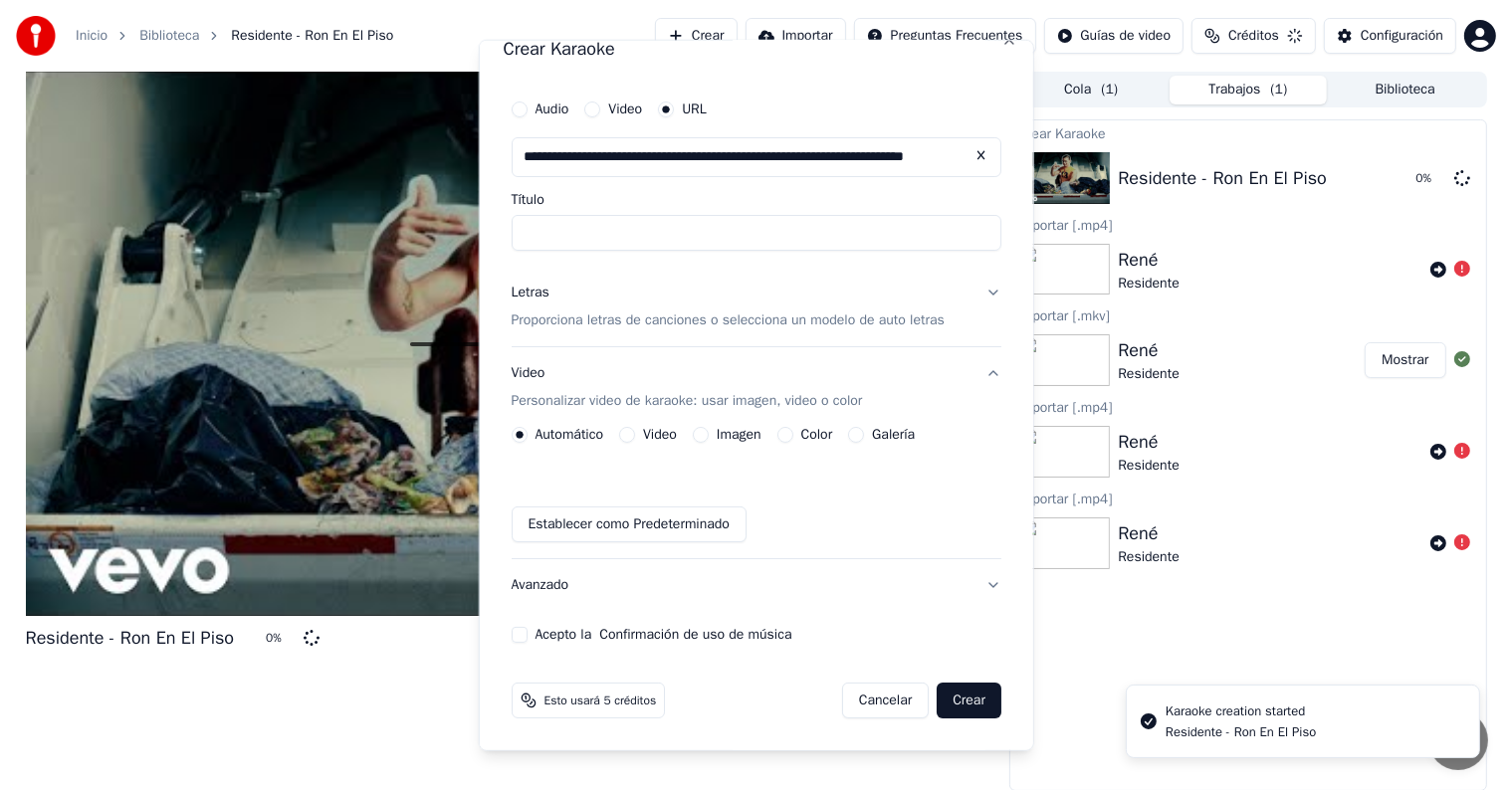 scroll, scrollTop: 25, scrollLeft: 0, axis: vertical 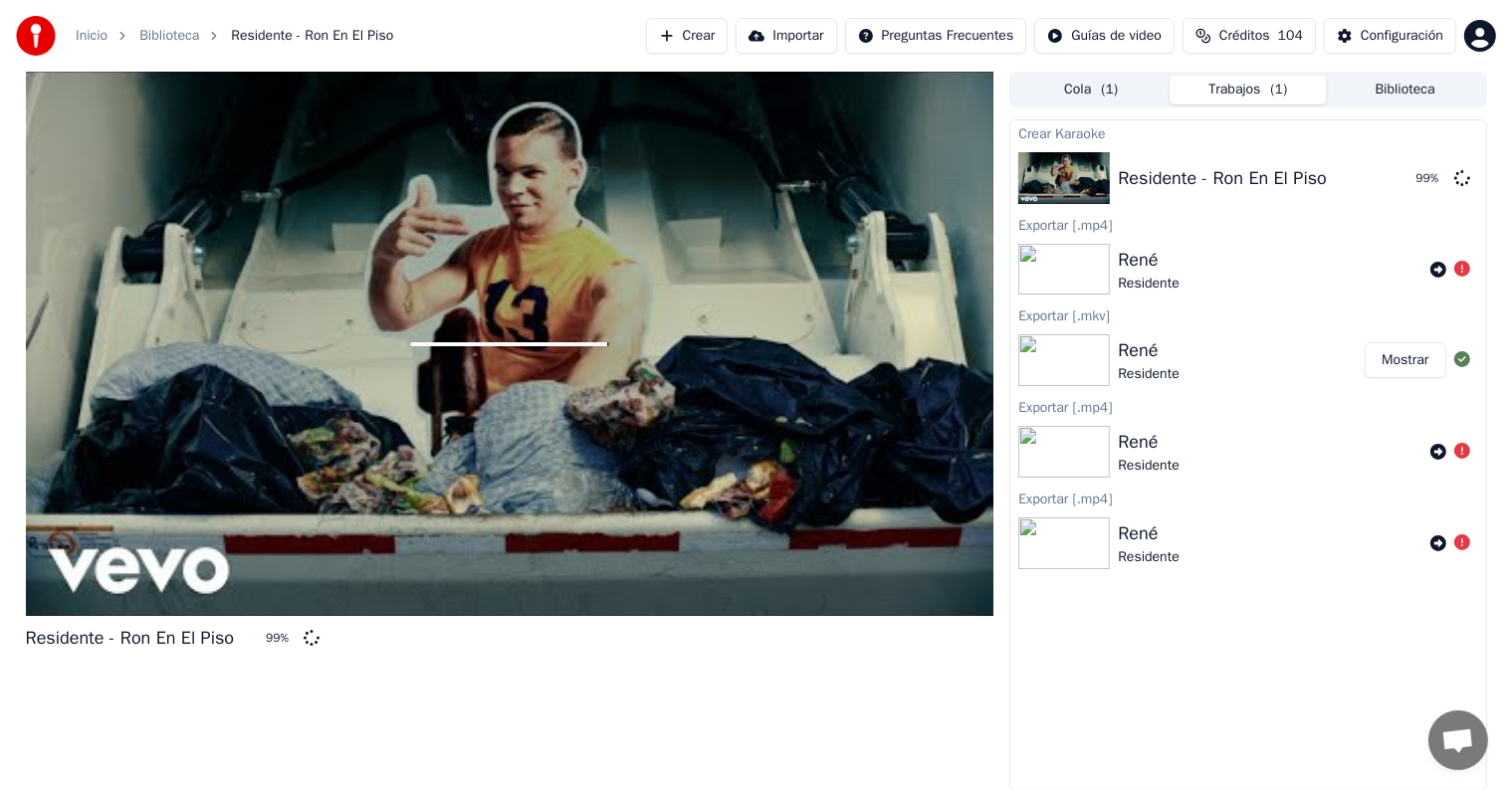 click on "Biblioteca" at bounding box center [1405, 90] 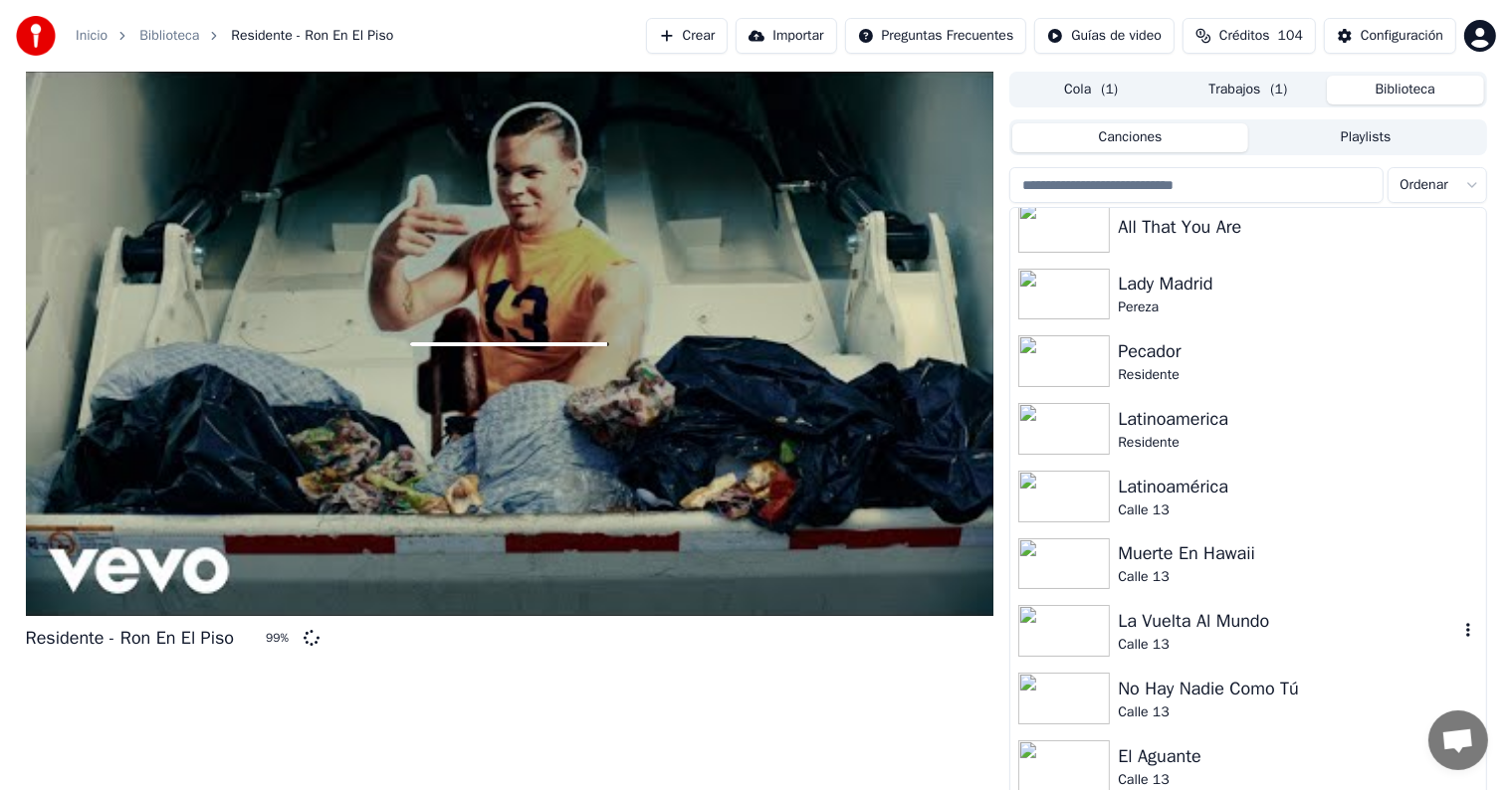 scroll, scrollTop: 0, scrollLeft: 0, axis: both 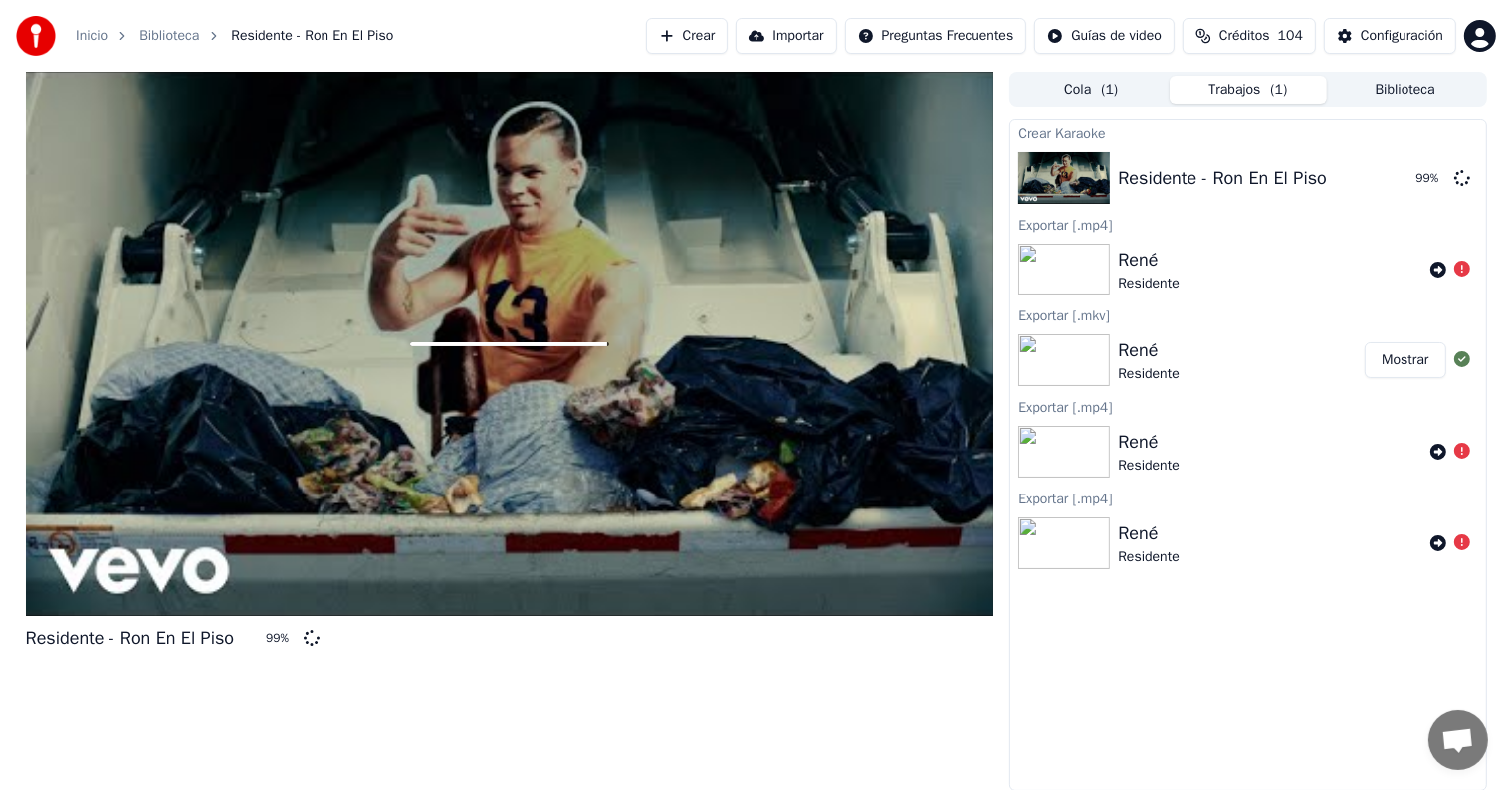 click on "Trabajos ( 1 )" at bounding box center (1248, 90) 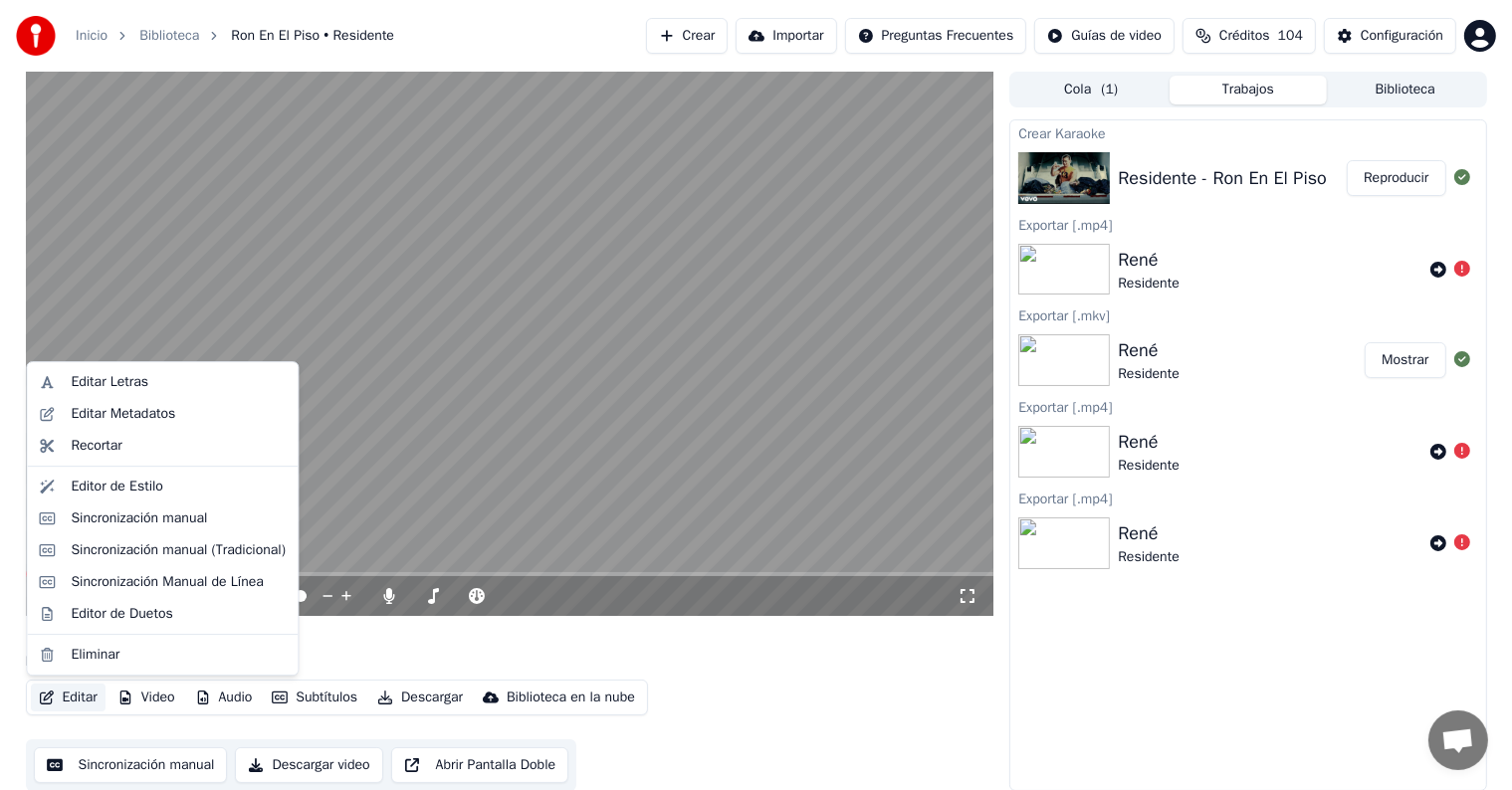 click on "Editar" at bounding box center (68, 697) 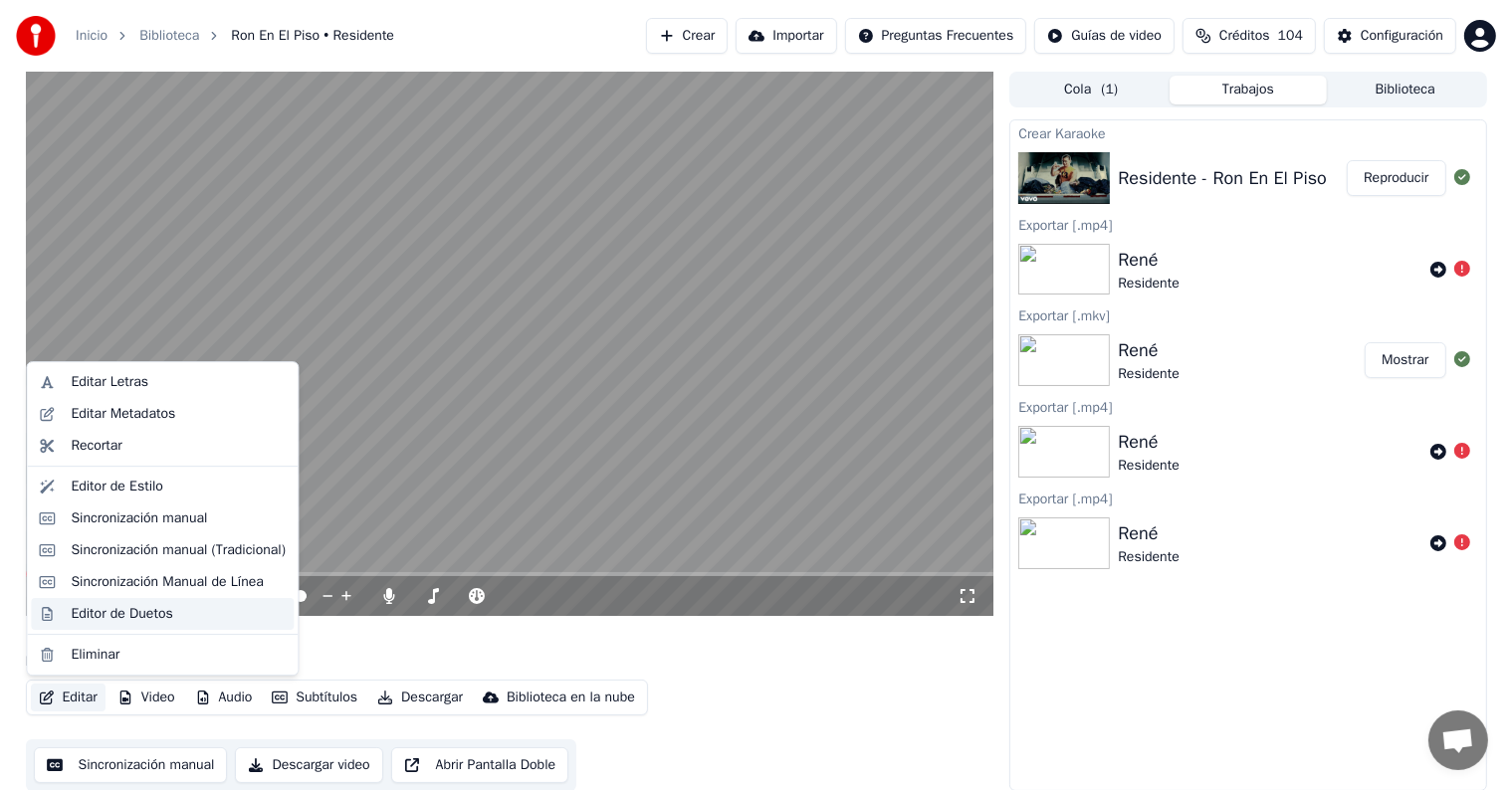 click on "Editor de Duetos" at bounding box center (121, 614) 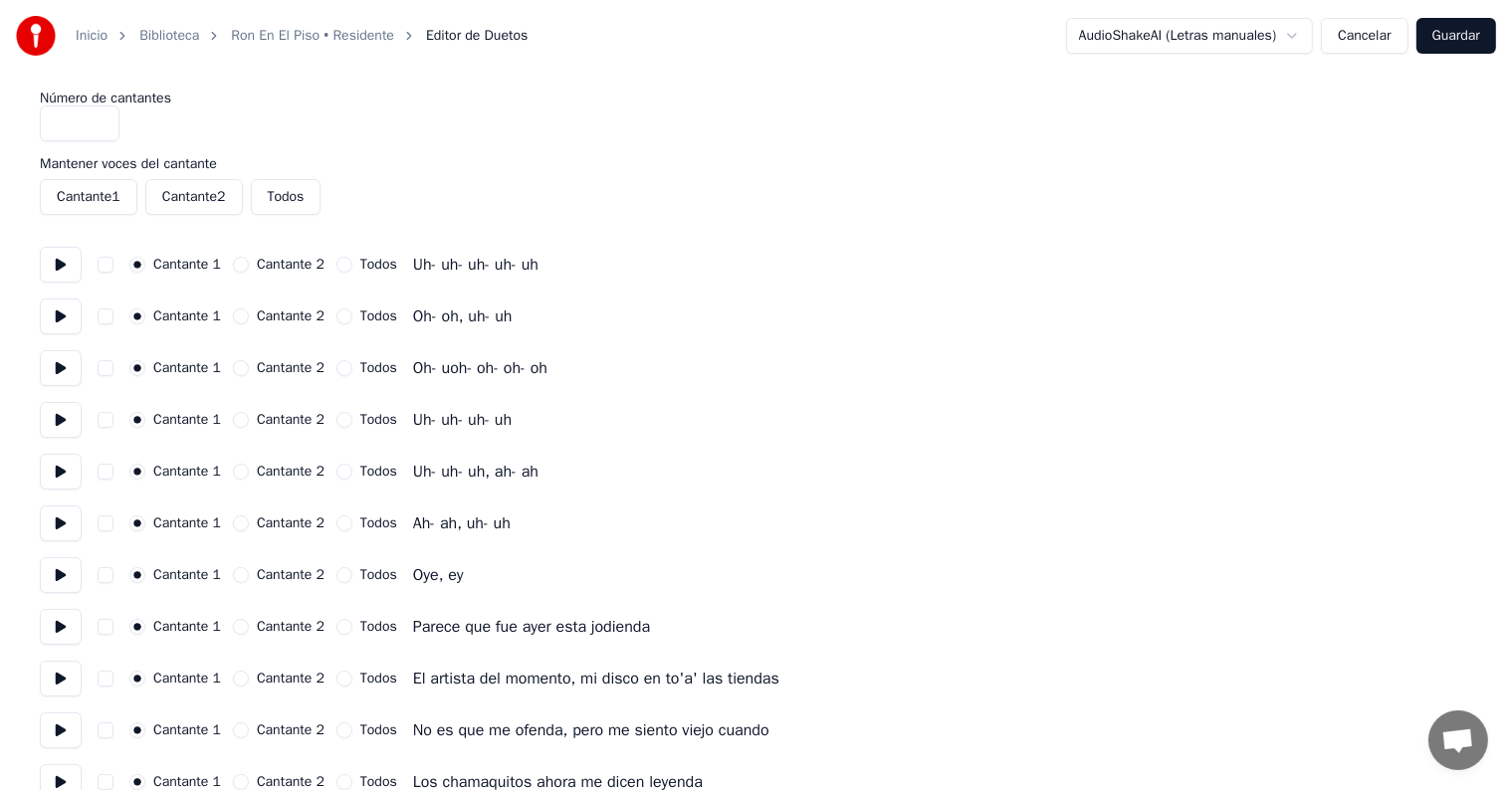 click on "Cantante 2" at bounding box center (241, 265) 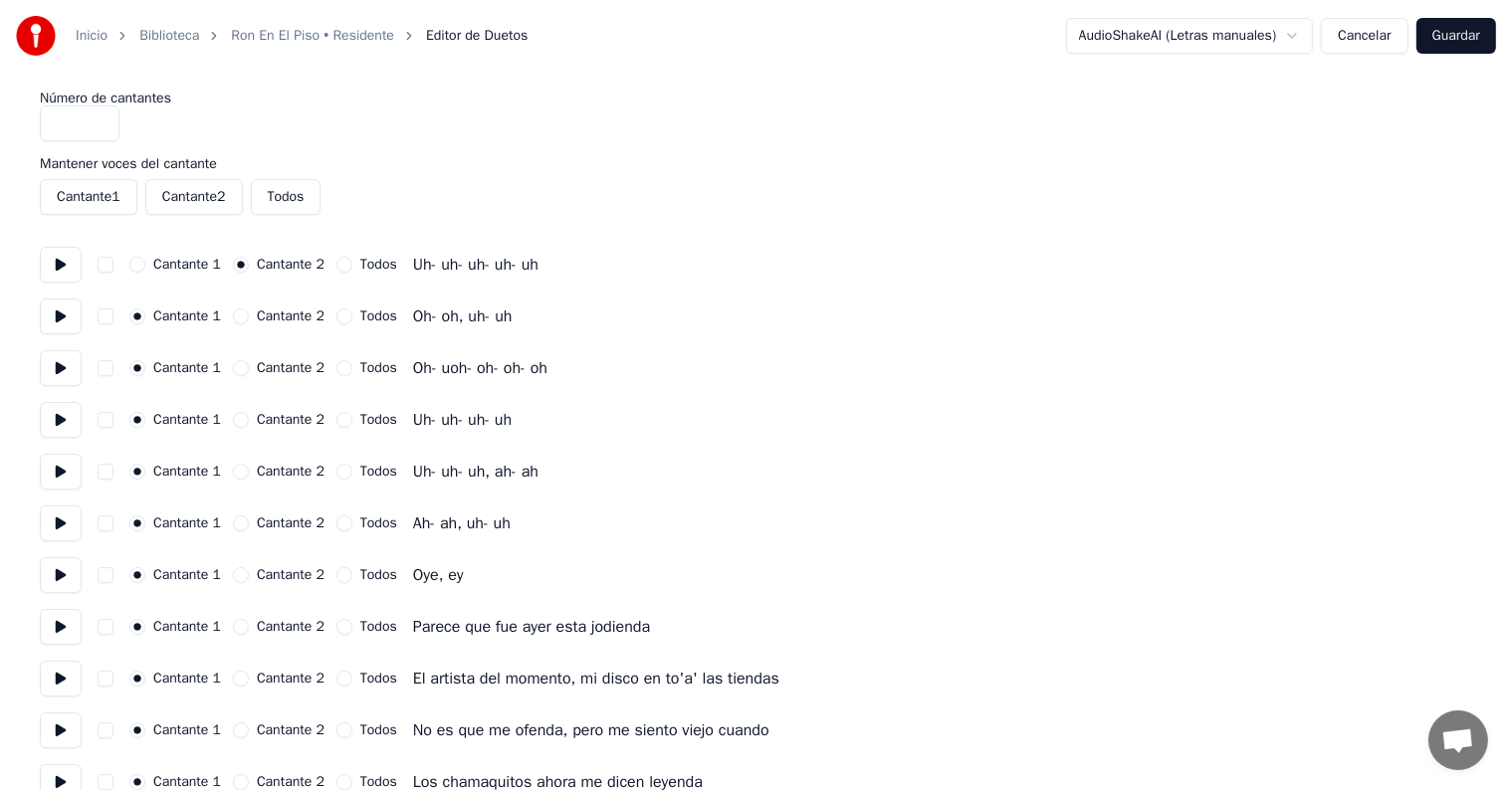 click on "Cantante 2" at bounding box center (241, 316) 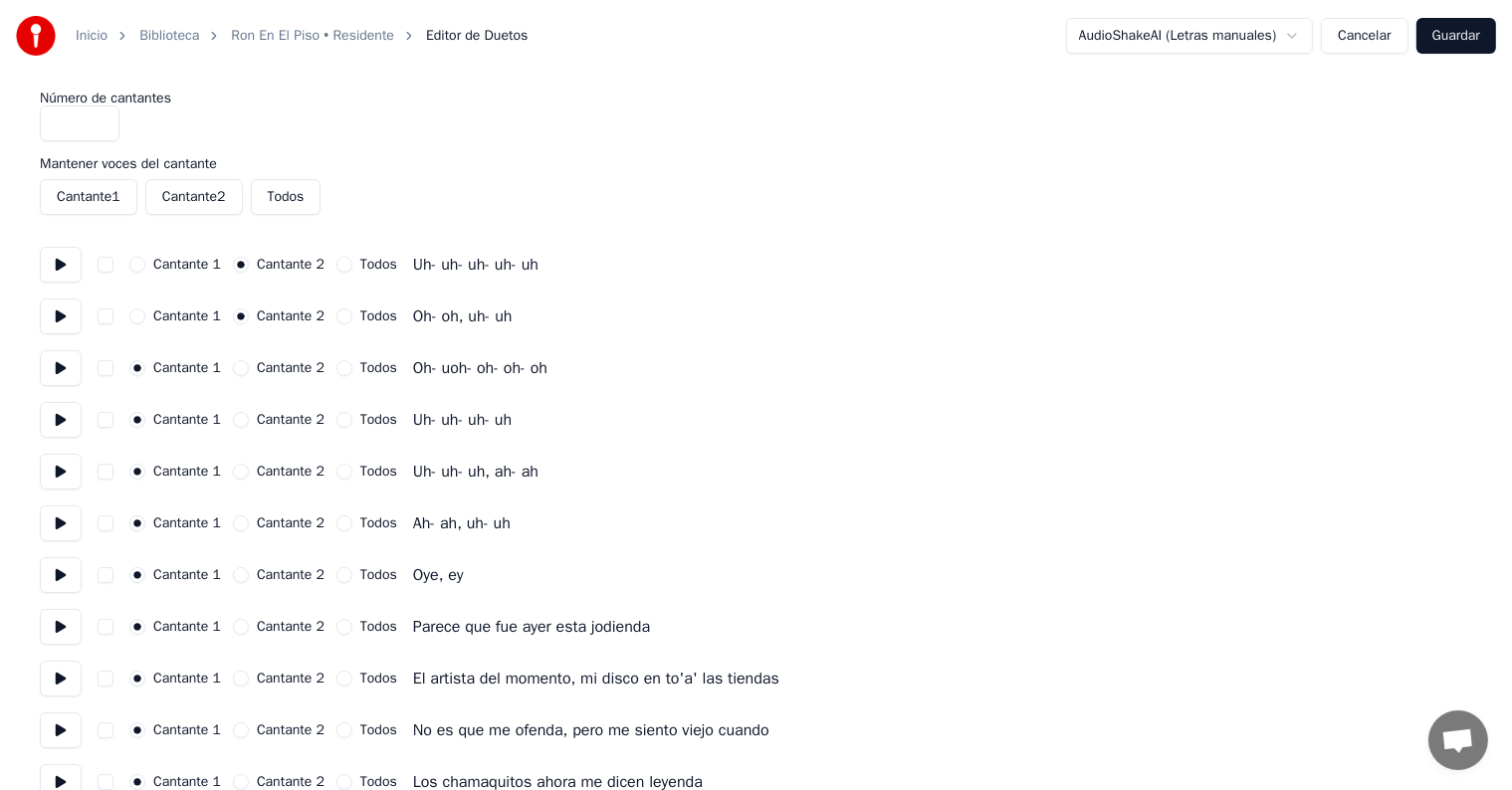 click on "Cantante 2" at bounding box center (241, 368) 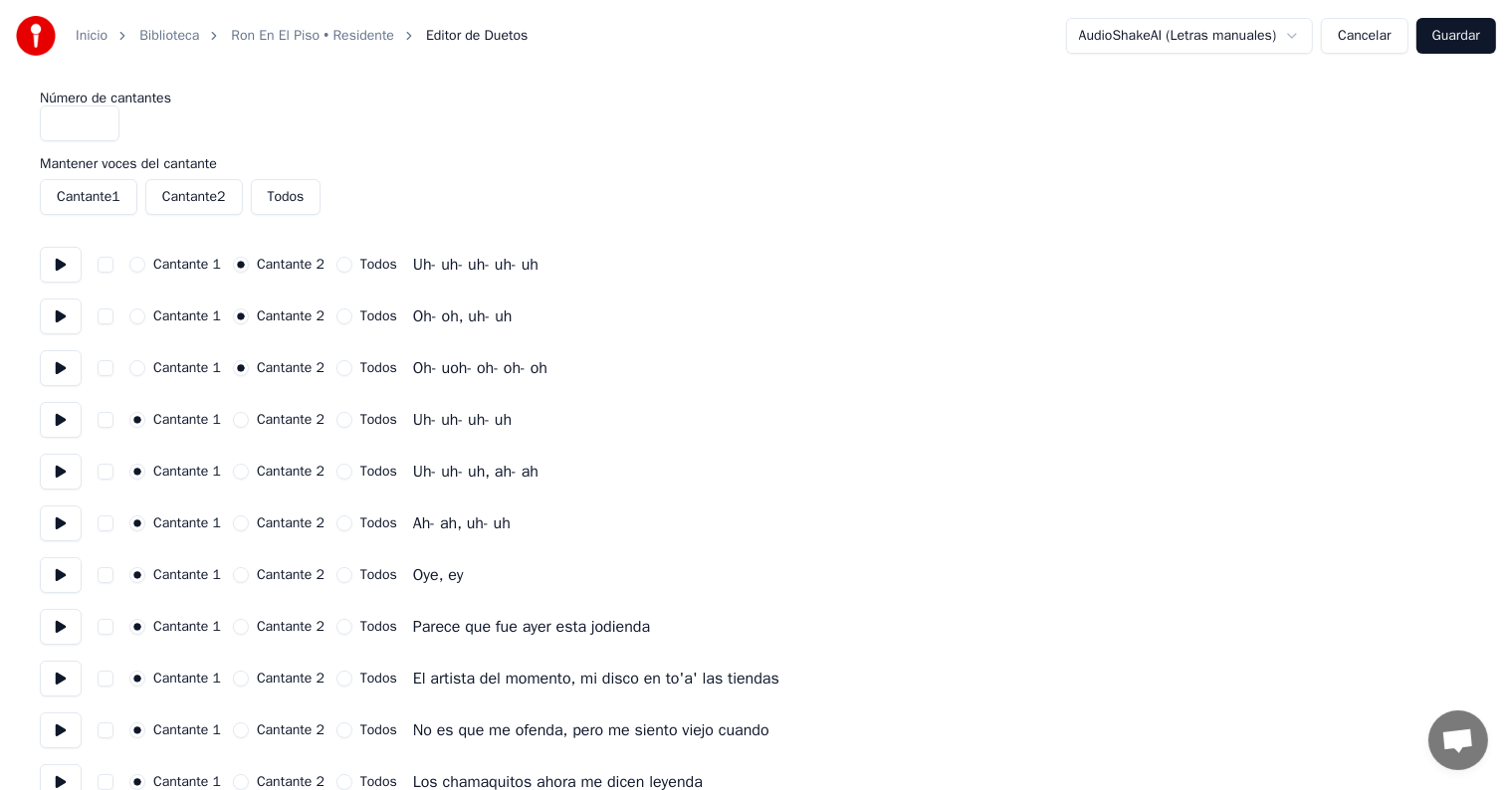click on "Cantante 2" at bounding box center [279, 420] 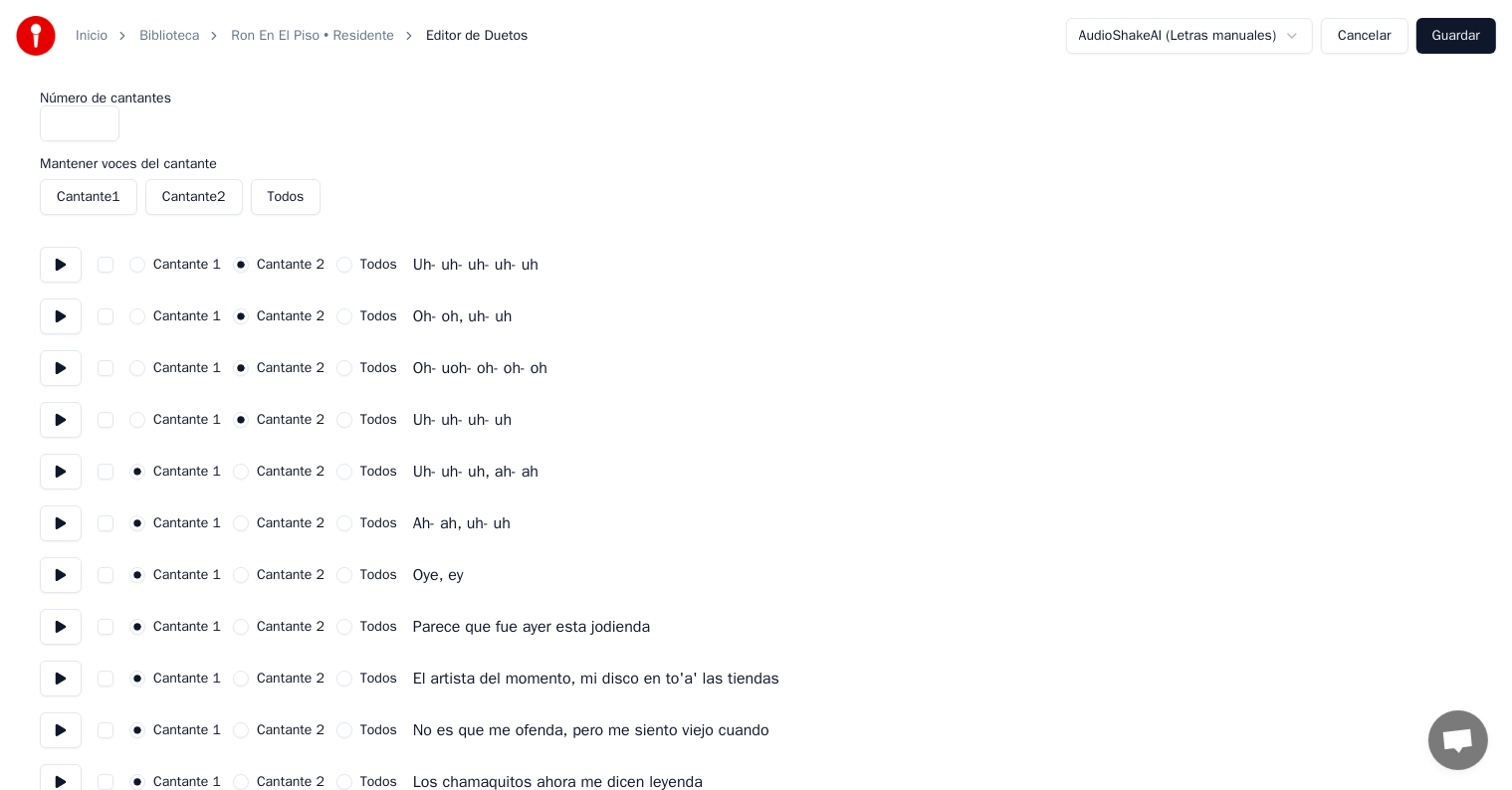 click on "Cantante 1 Cantante 2 Todos Uh- uh- uh, ah- ah" at bounding box center (756, 472) 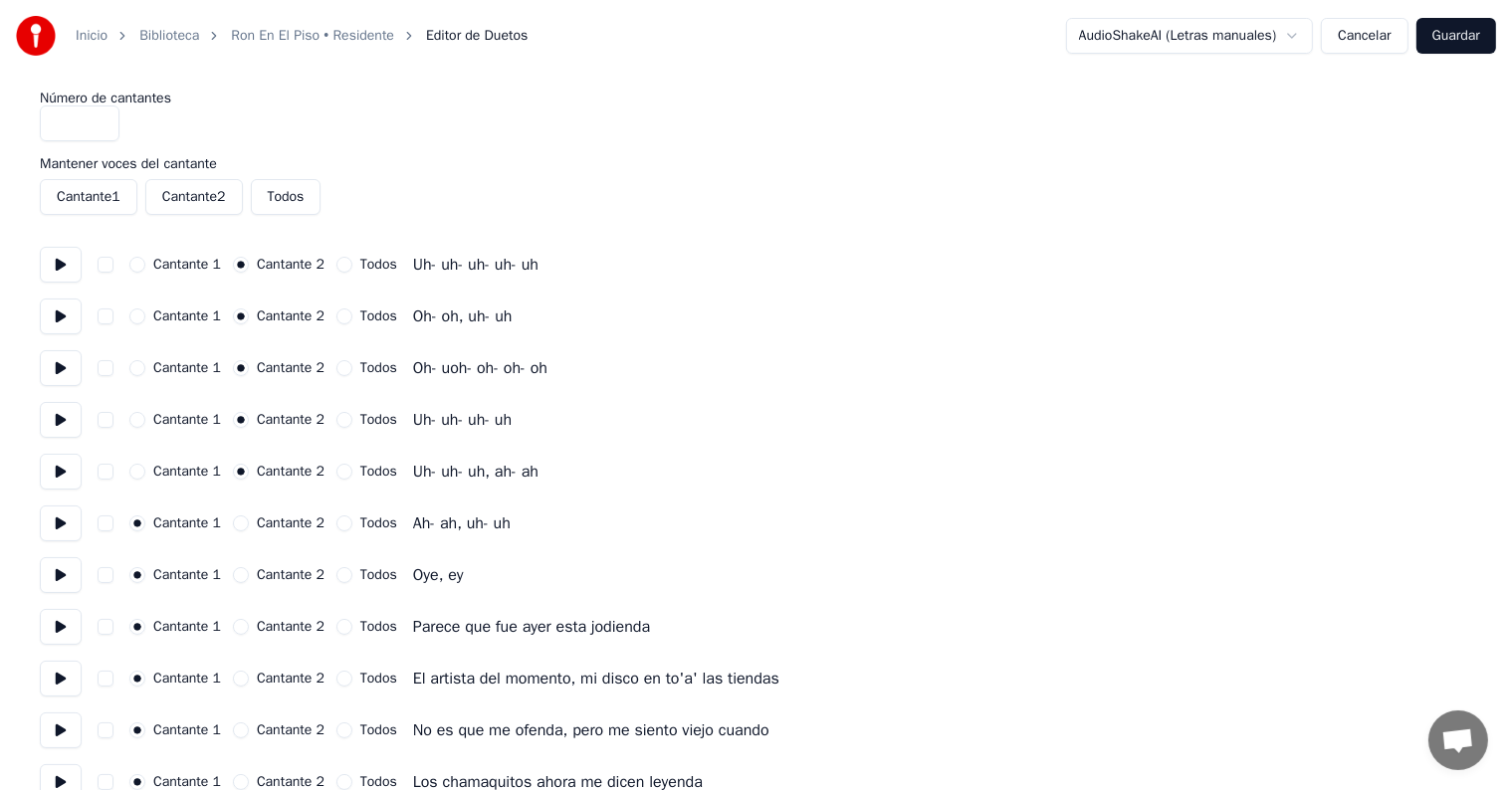 click on "Cantante 2" at bounding box center (241, 523) 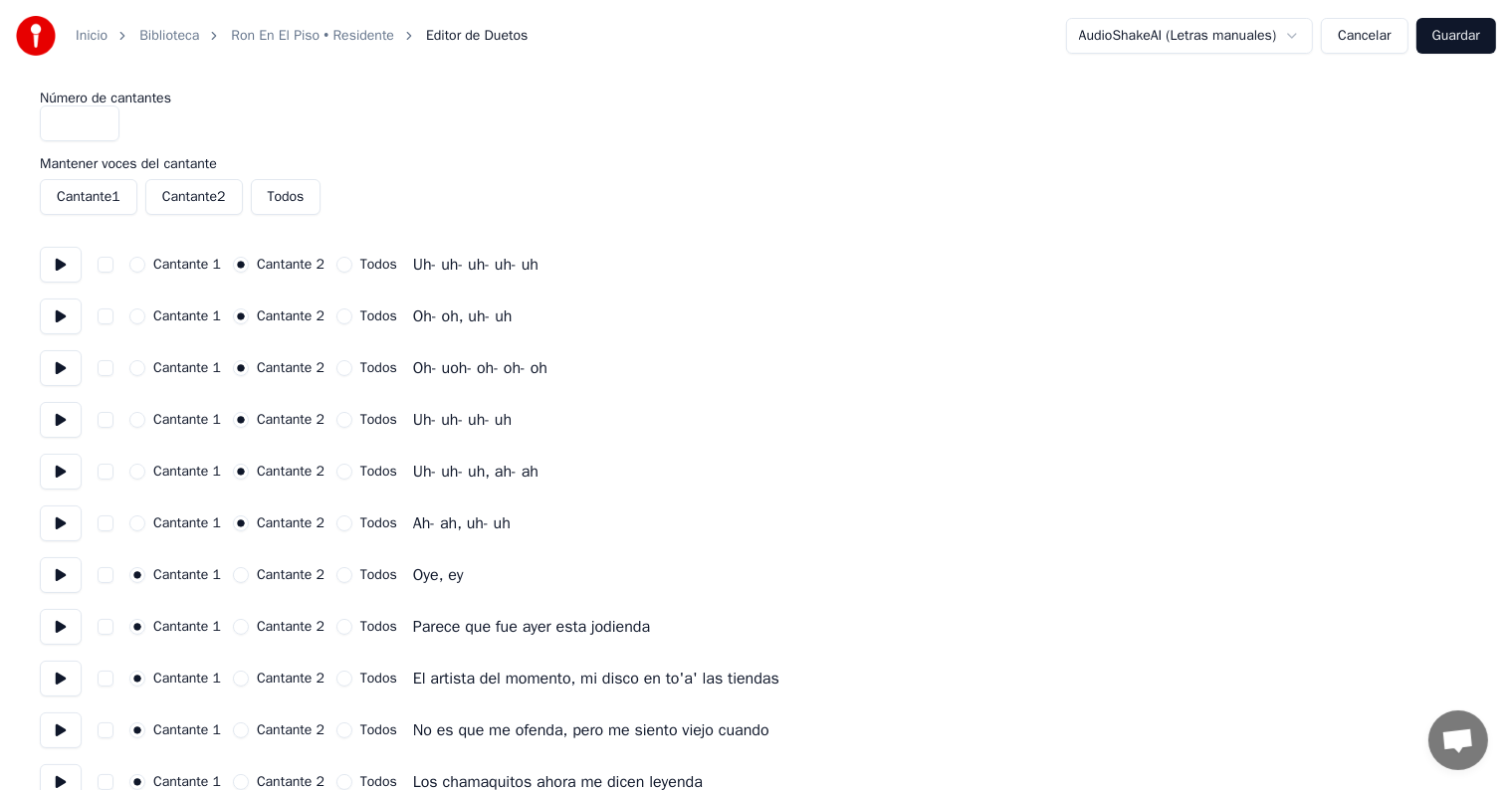 click on "Cantante  2" at bounding box center [194, 197] 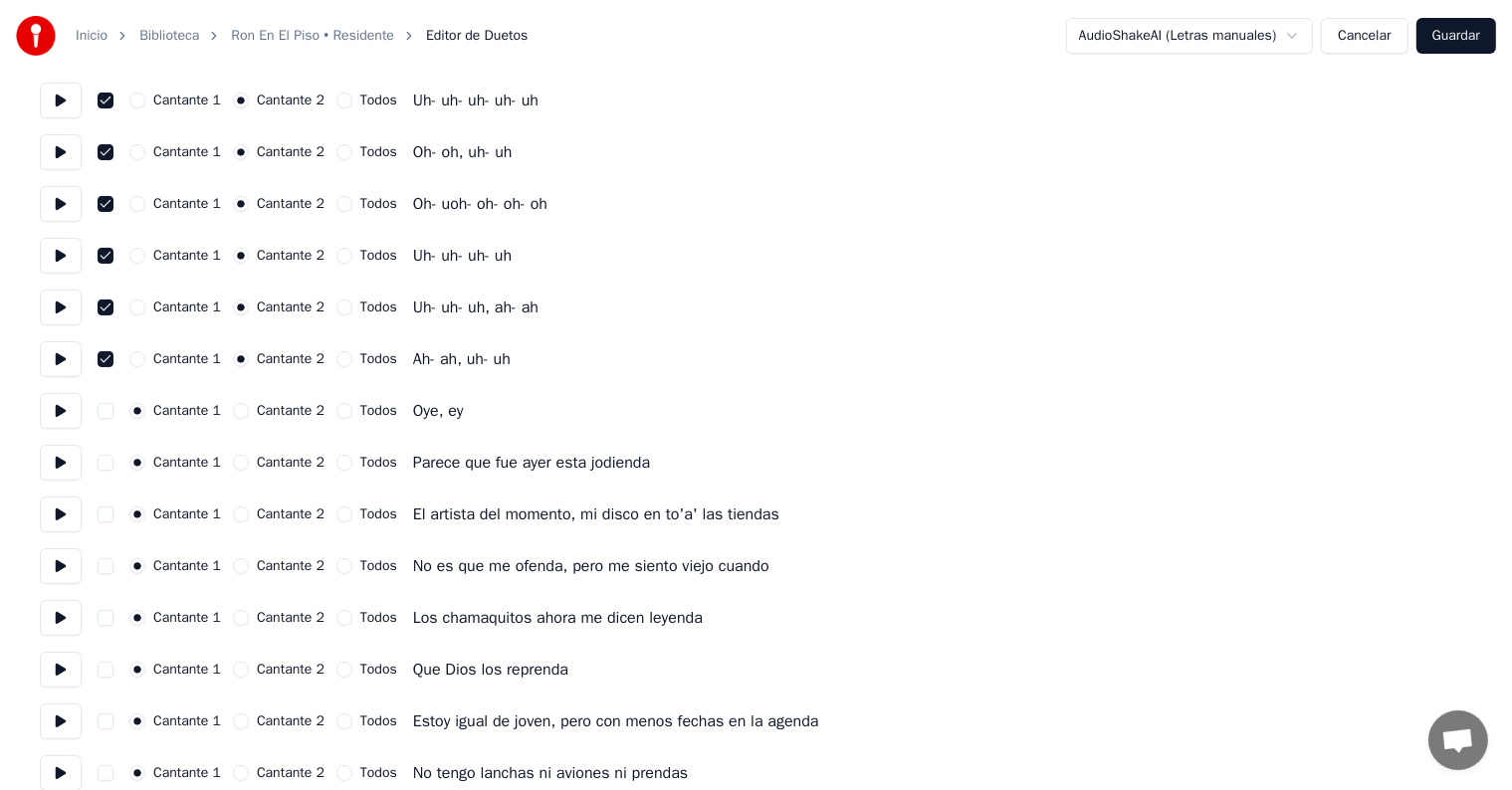 scroll, scrollTop: 199, scrollLeft: 0, axis: vertical 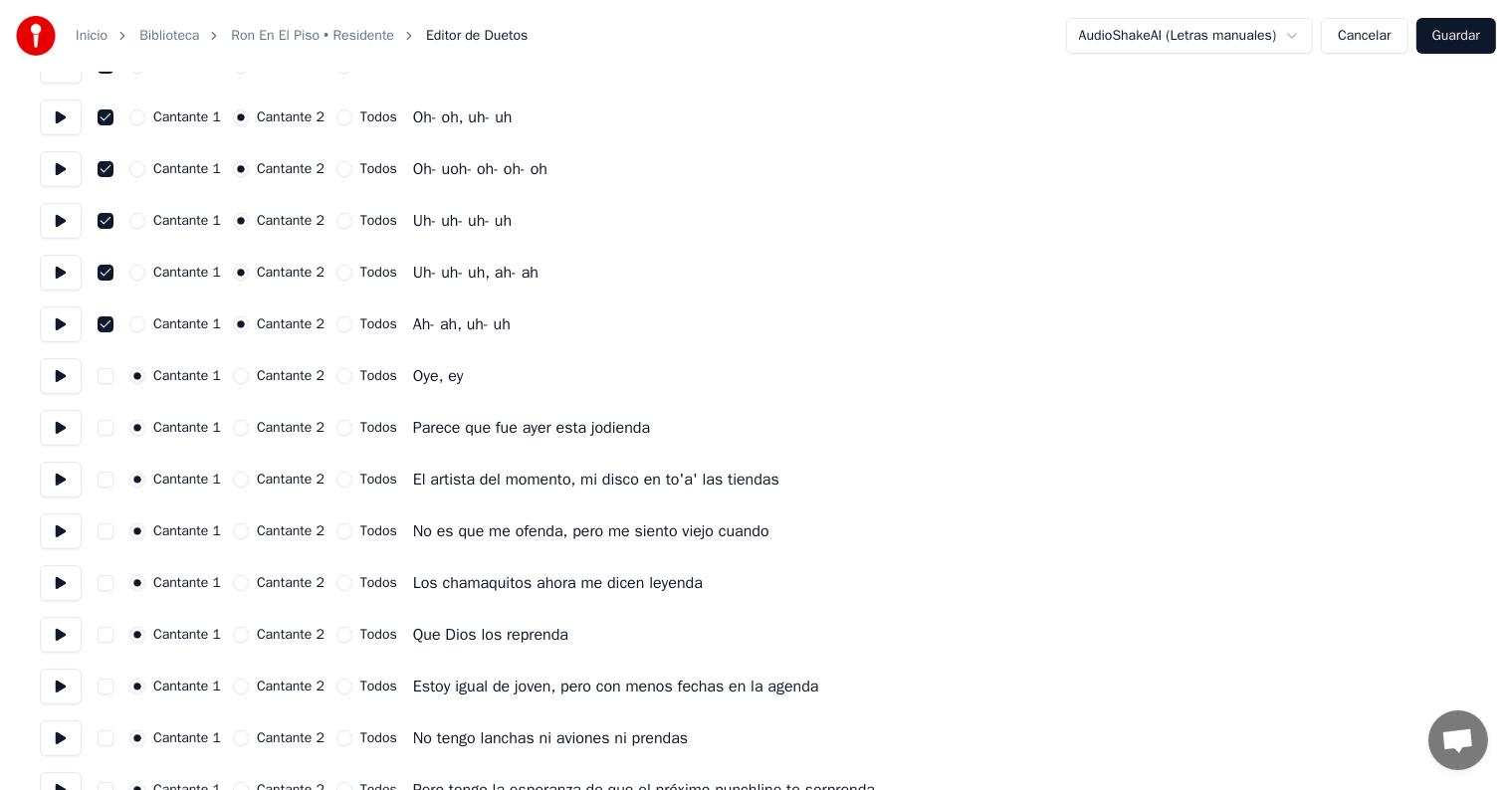 click on "Cantante 2" at bounding box center (241, 376) 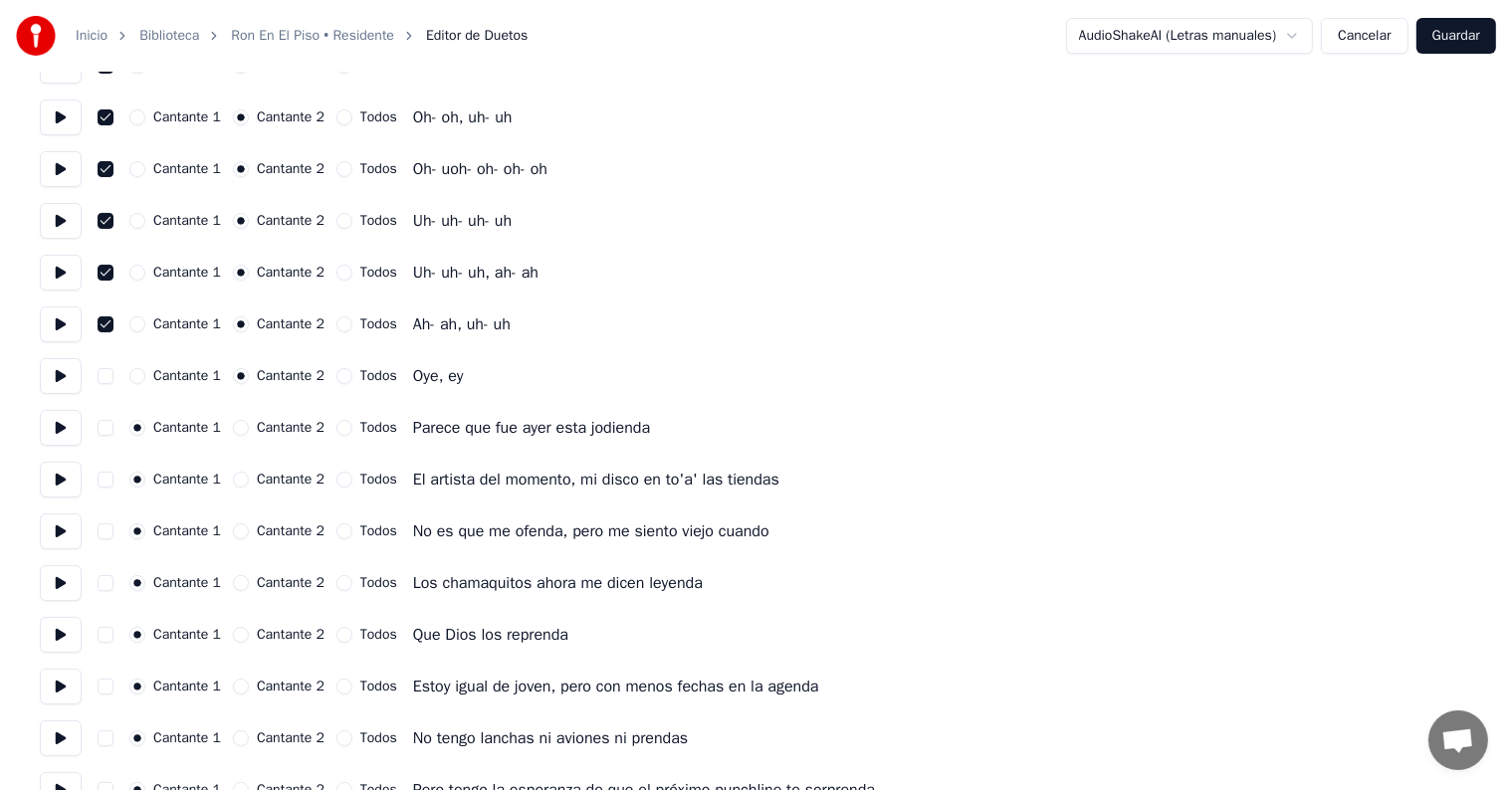 scroll, scrollTop: 298, scrollLeft: 0, axis: vertical 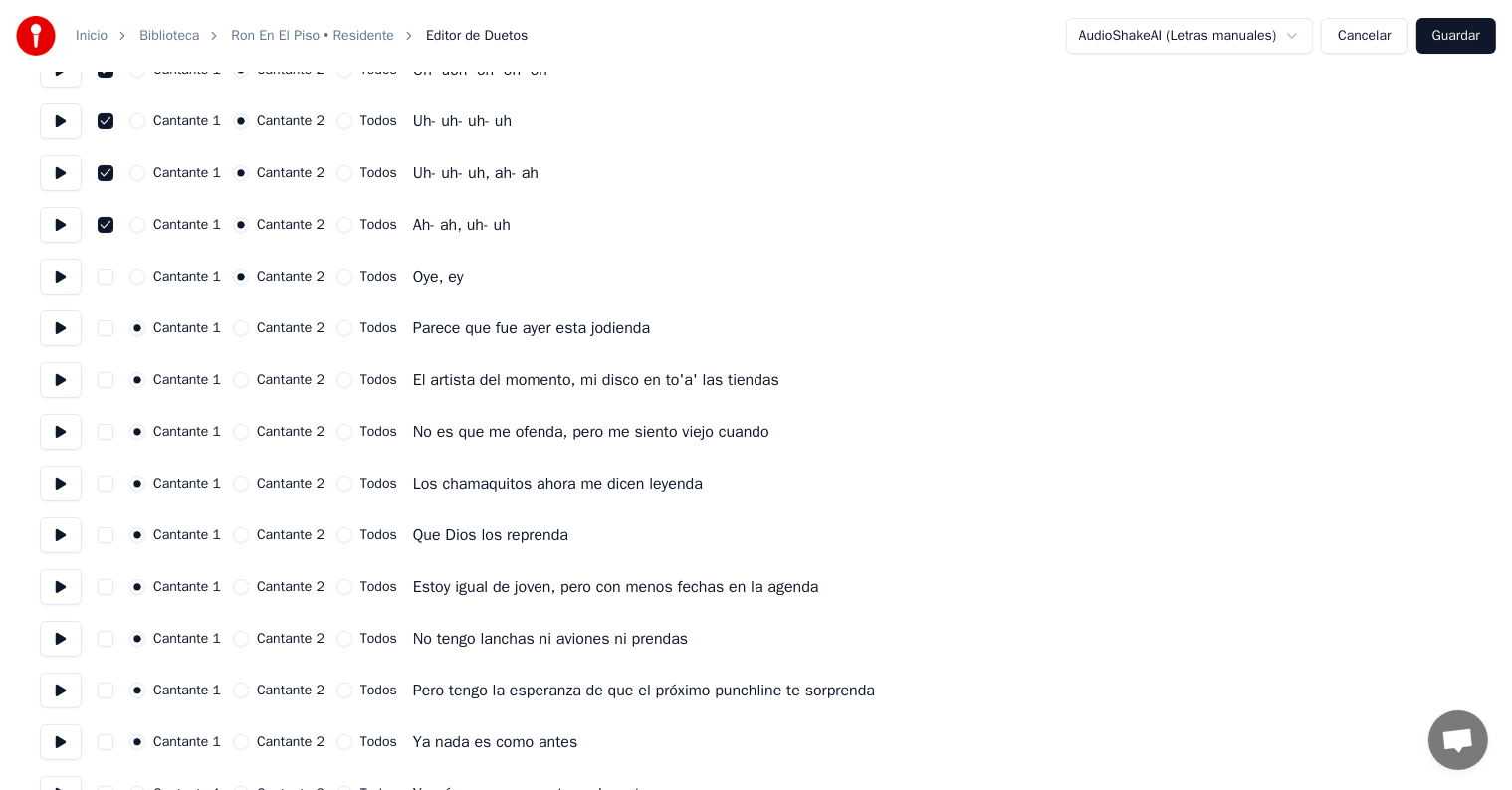 click at bounding box center (106, 277) 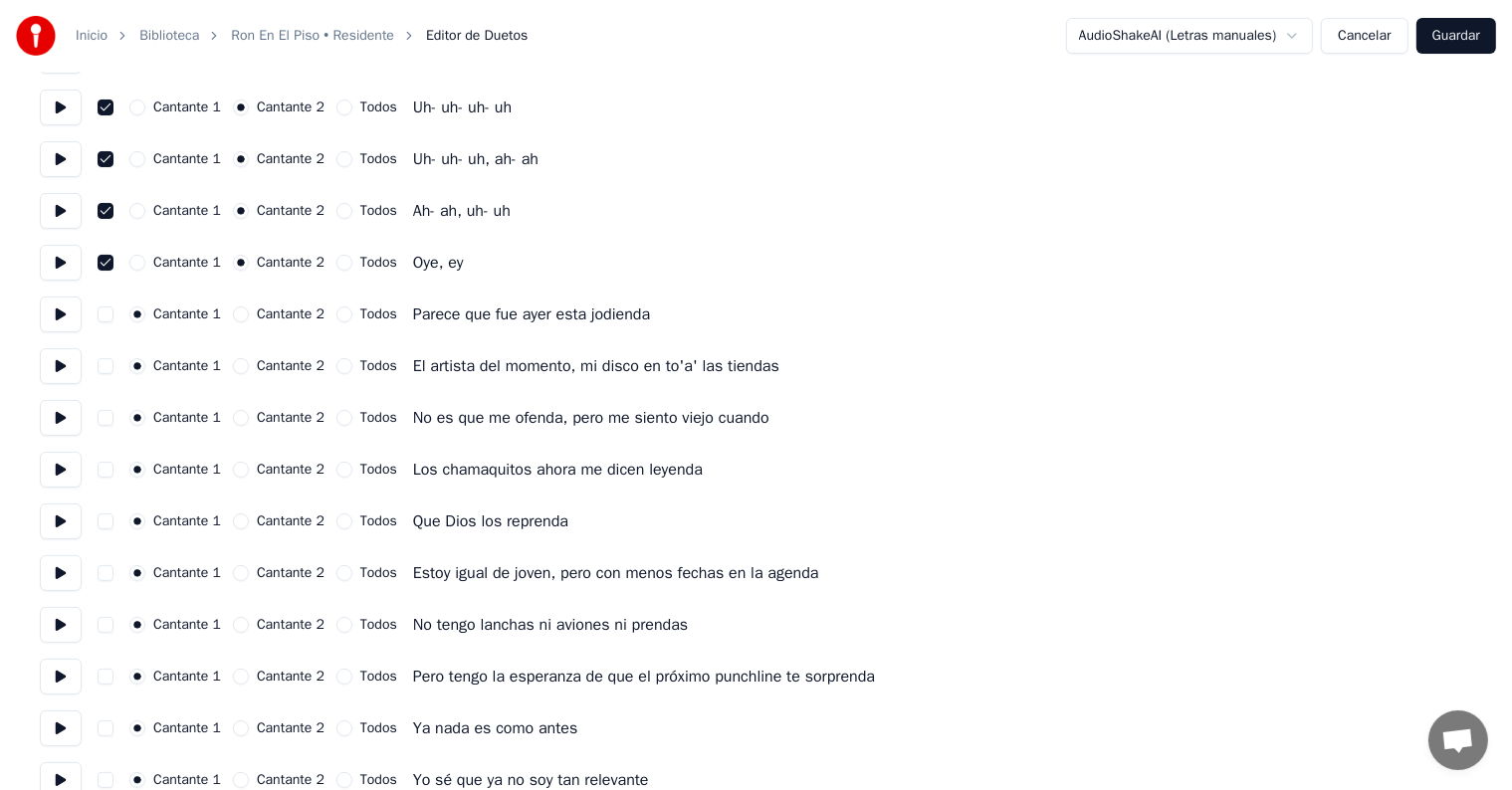 scroll, scrollTop: 0, scrollLeft: 0, axis: both 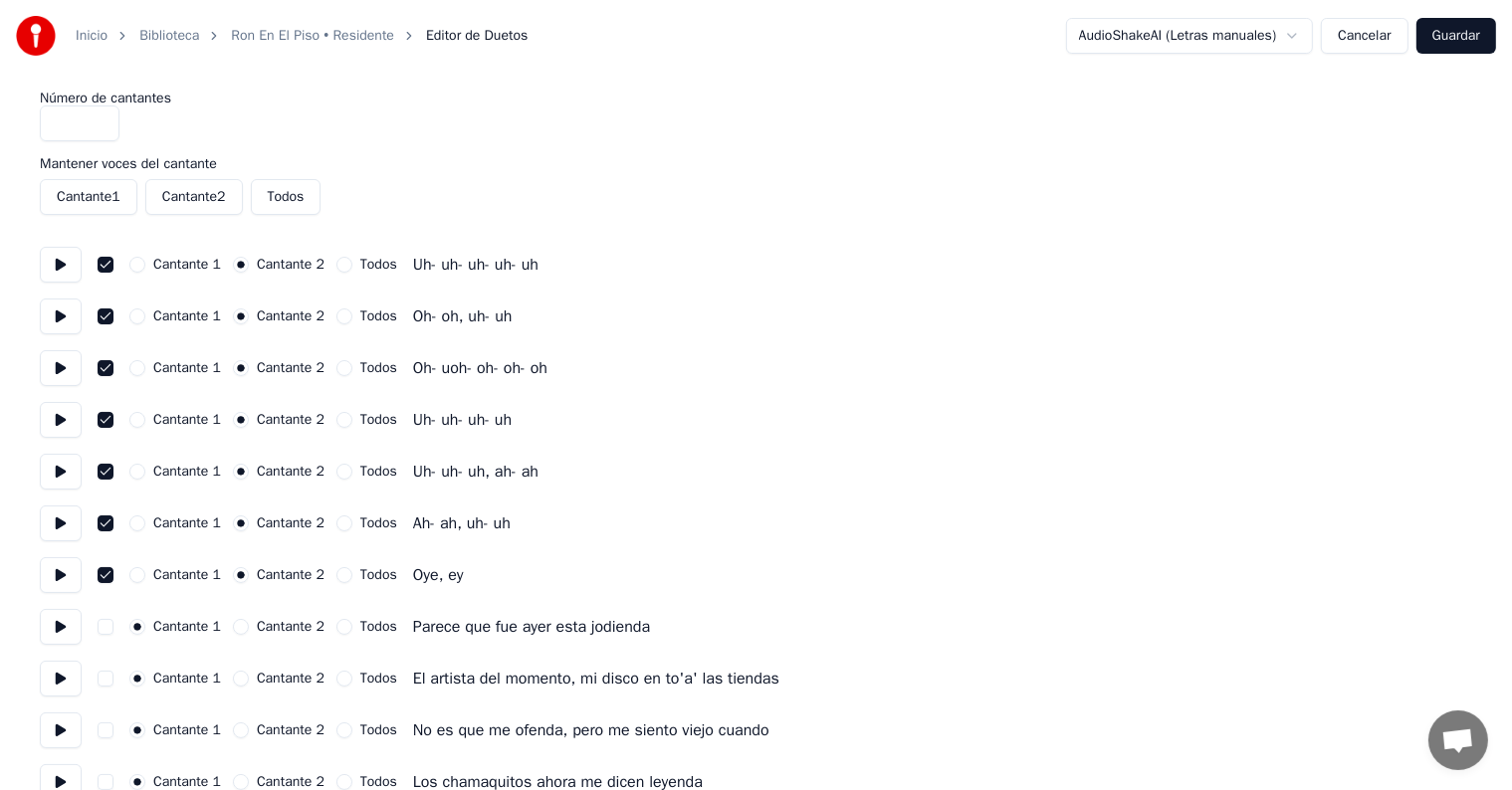 click on "Guardar" at bounding box center [1456, 36] 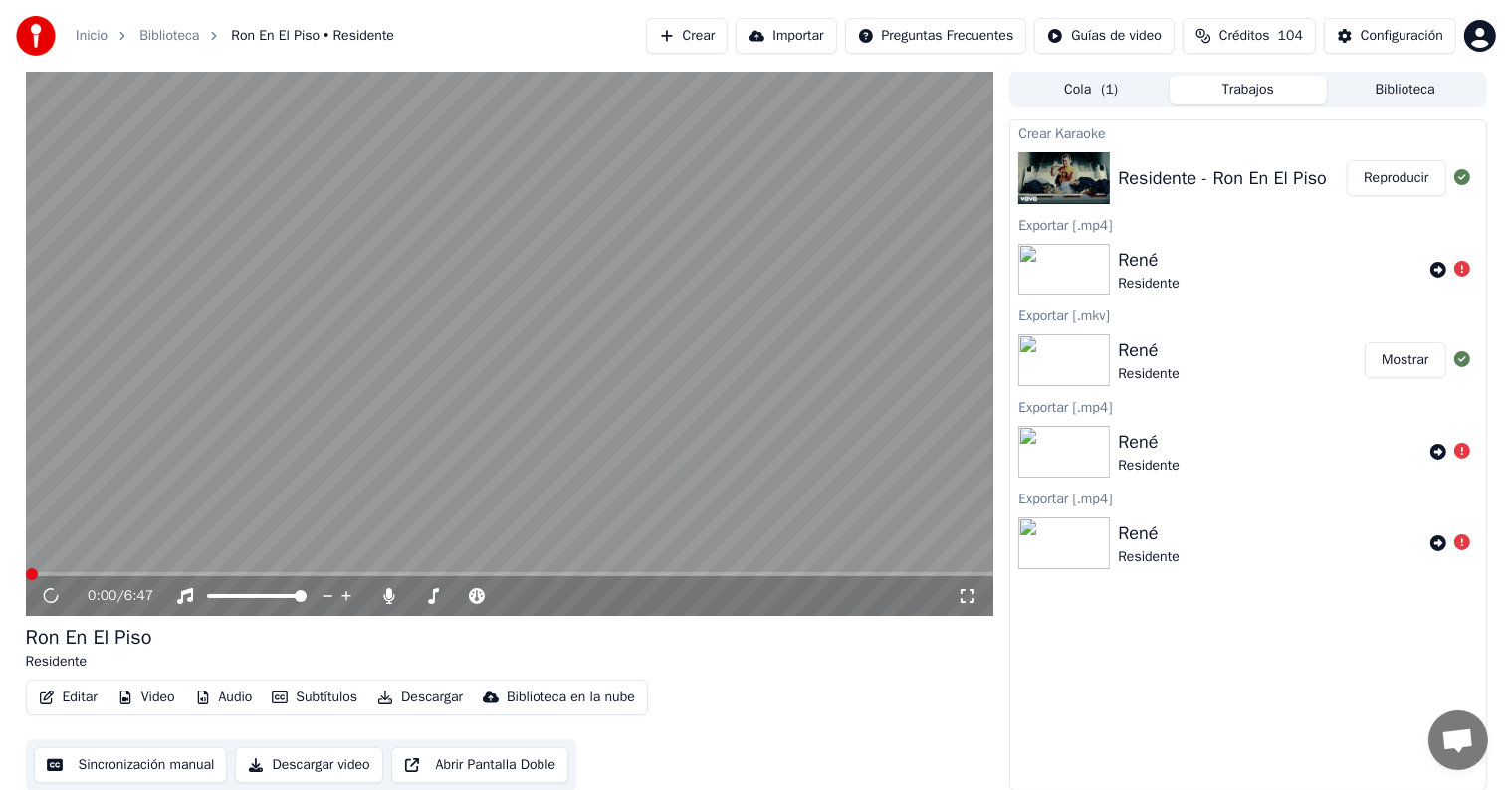 click on "Editar" at bounding box center [68, 697] 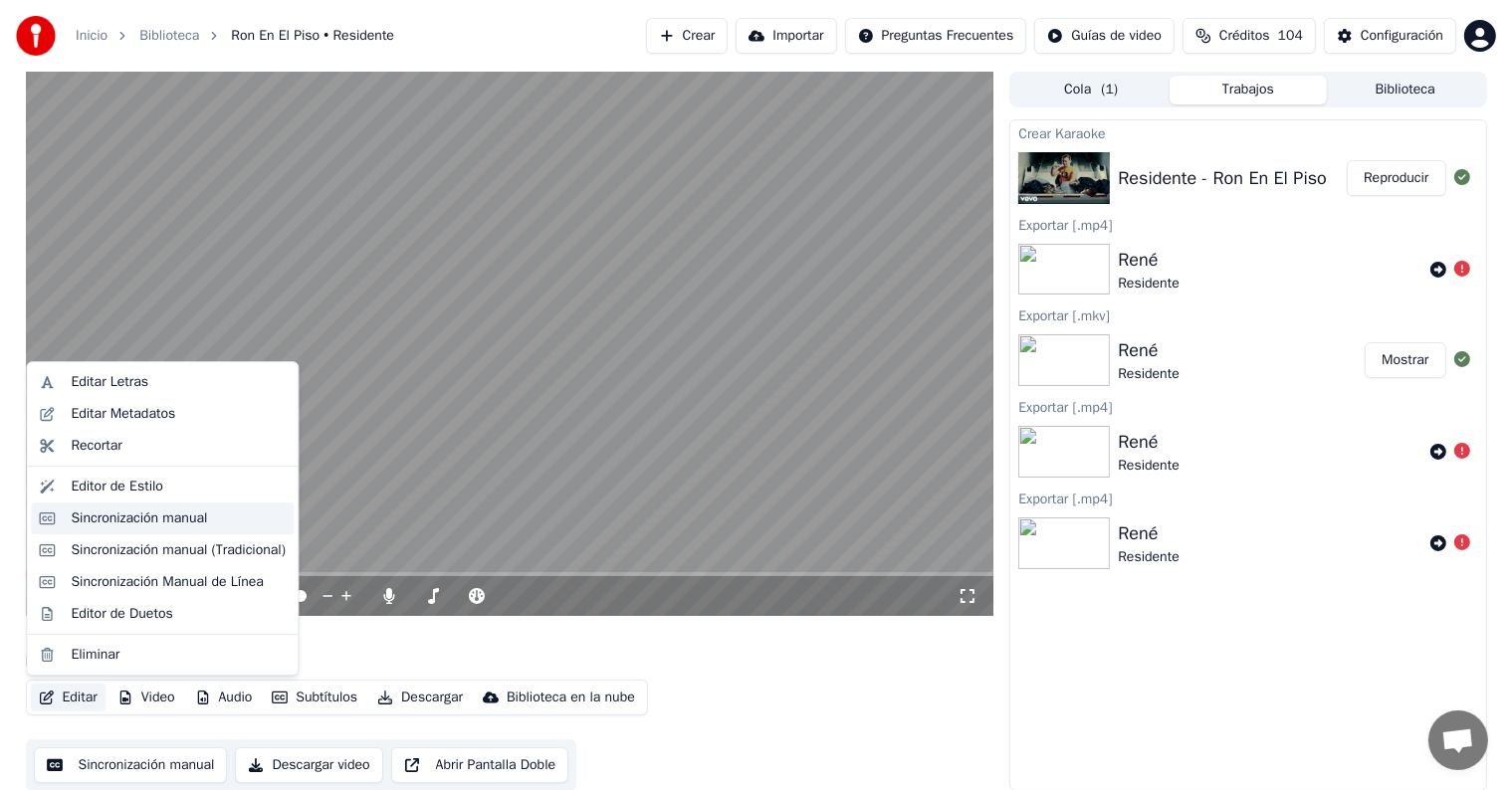 click on "Sincronización manual" at bounding box center [162, 518] 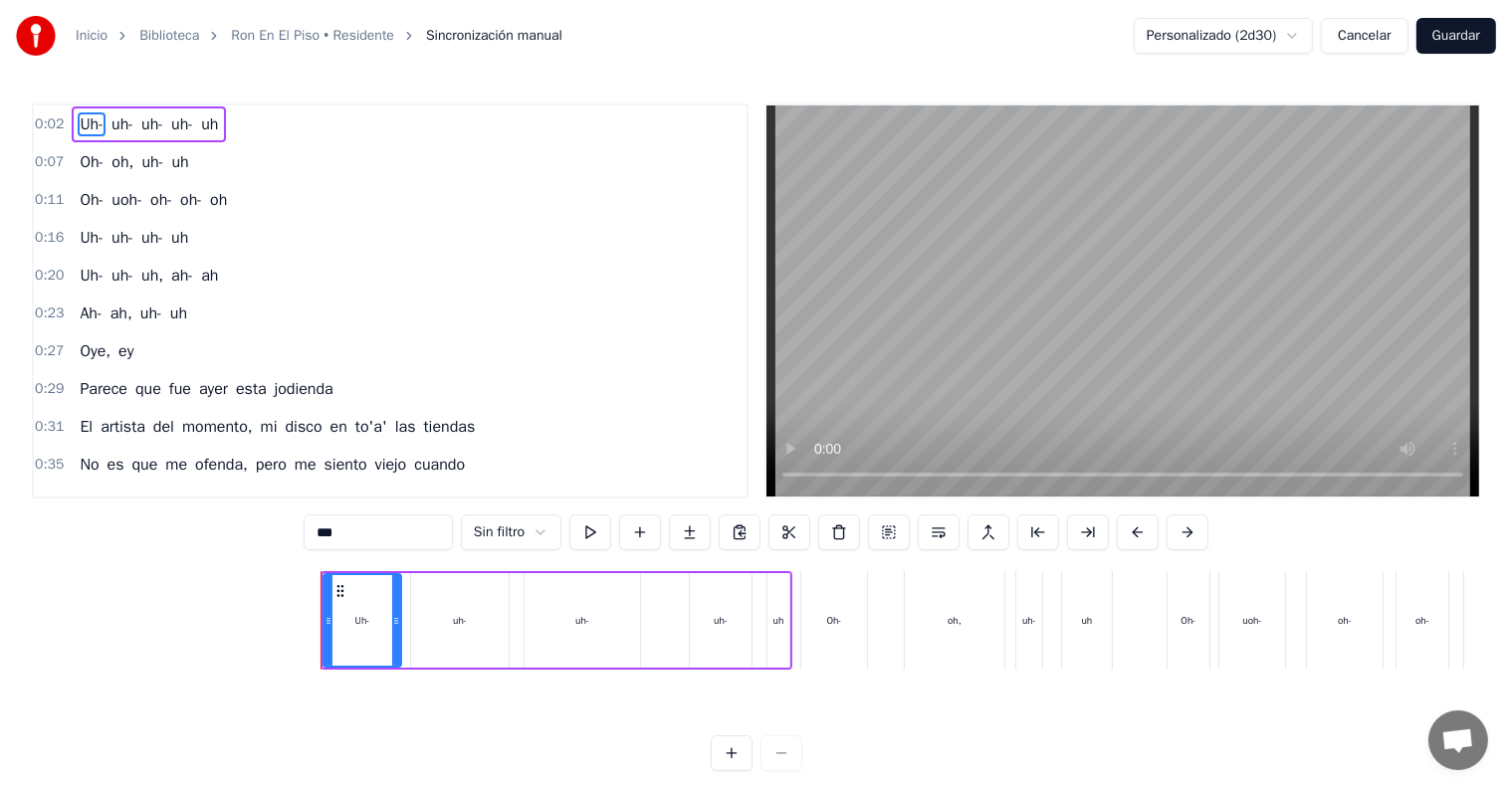 click on "0:02" at bounding box center (49, 124) 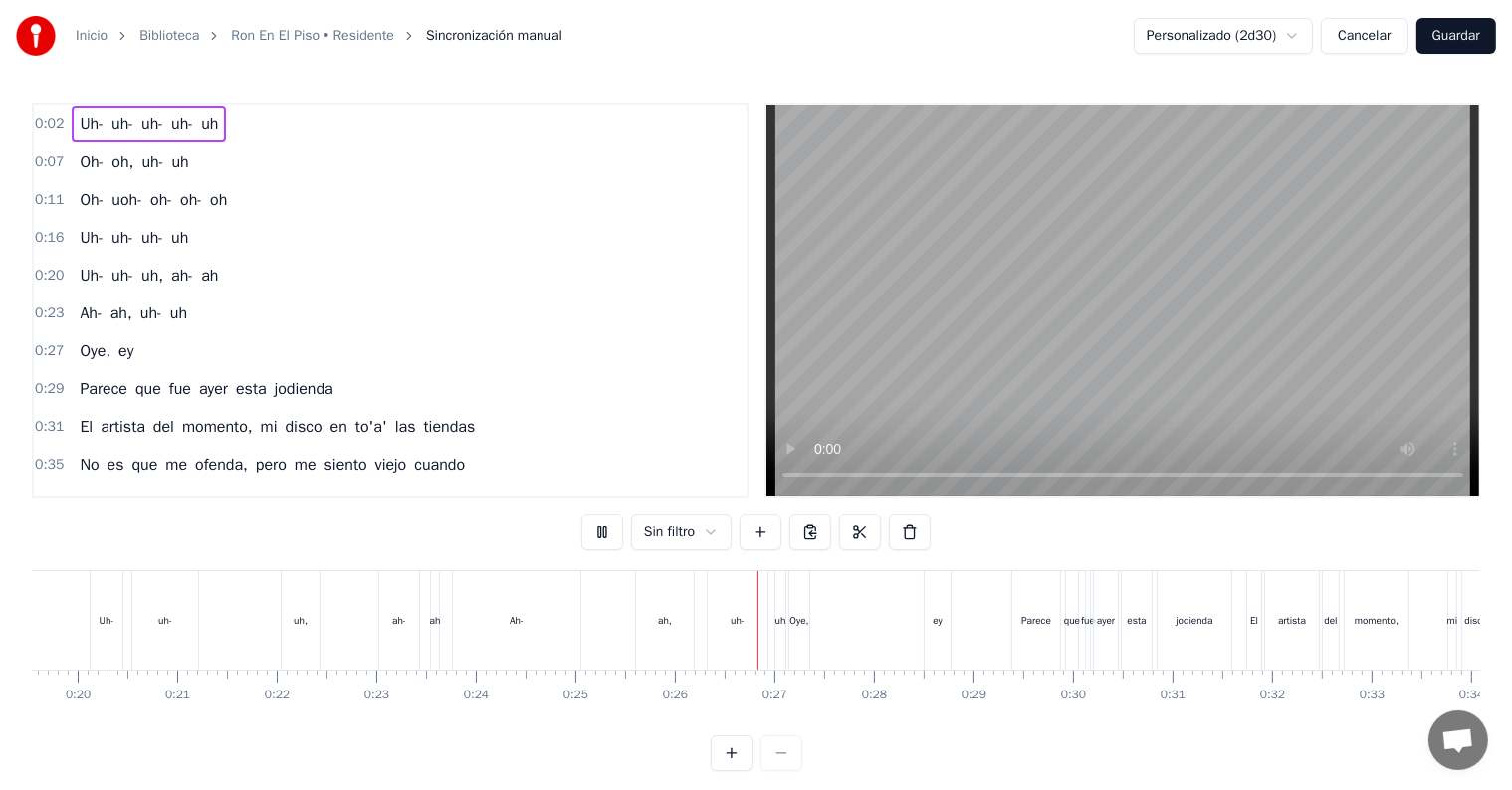 scroll, scrollTop: 0, scrollLeft: 2521, axis: horizontal 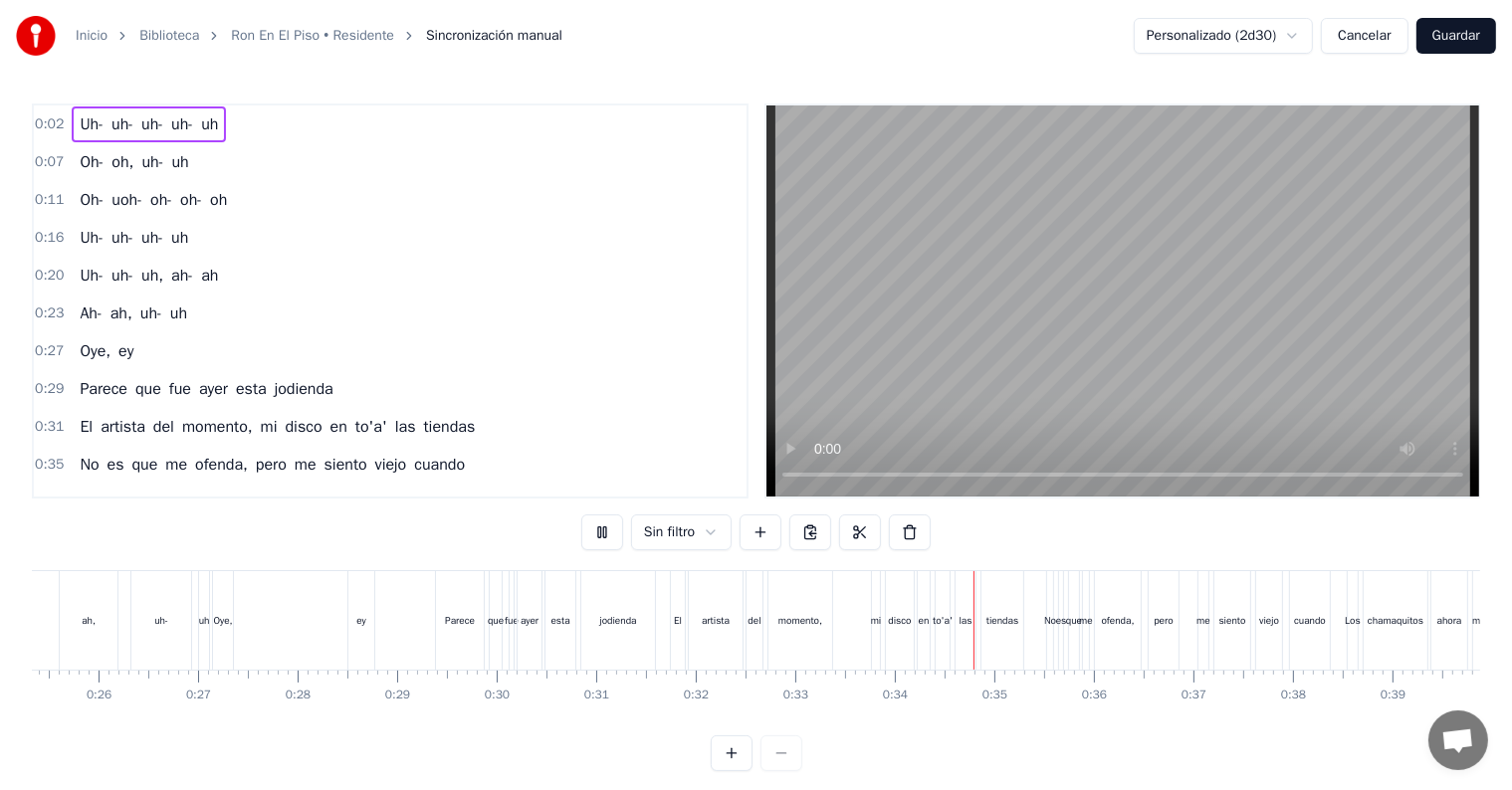 click on "Guardar" at bounding box center [1456, 36] 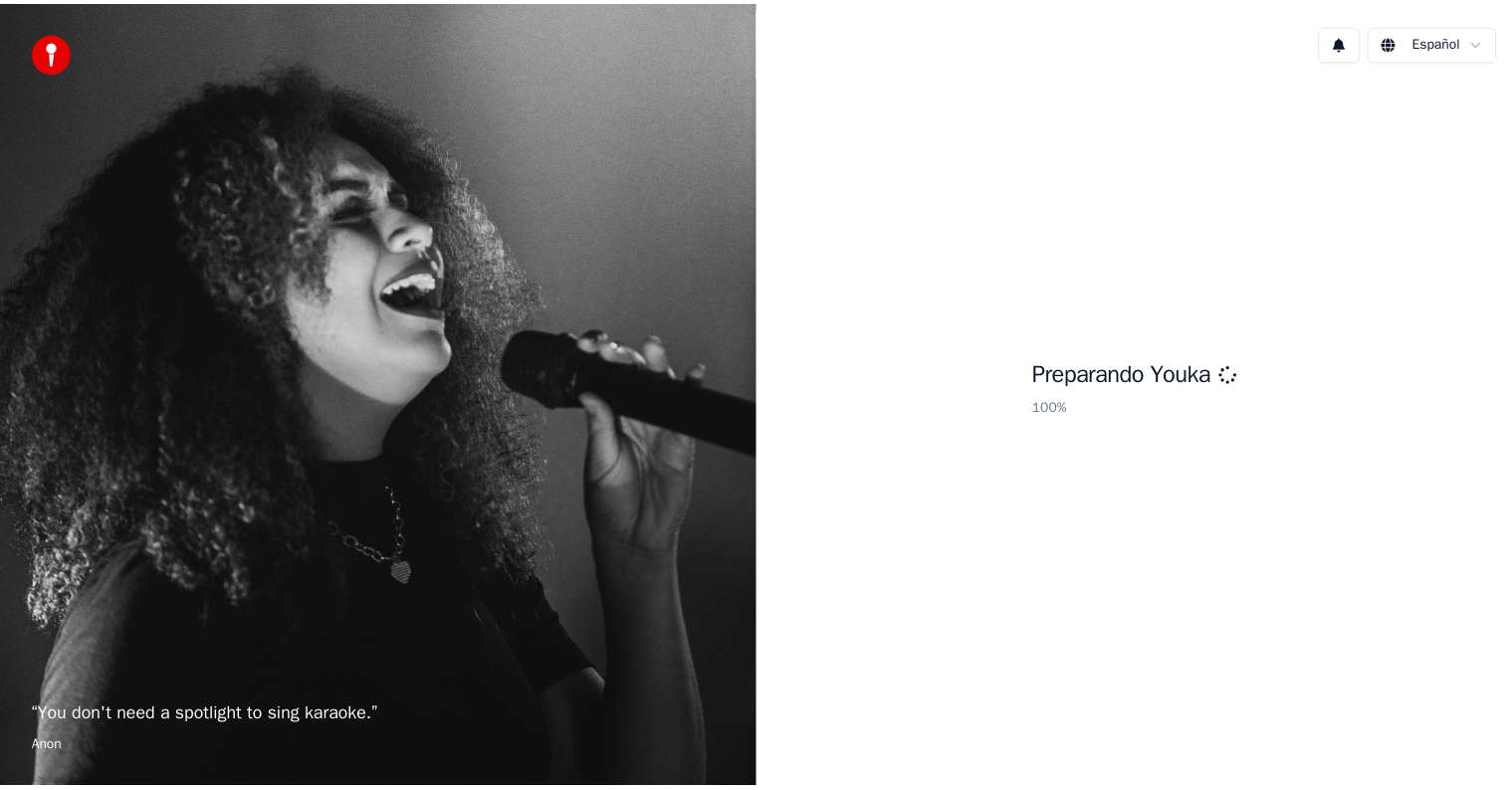 scroll, scrollTop: 0, scrollLeft: 0, axis: both 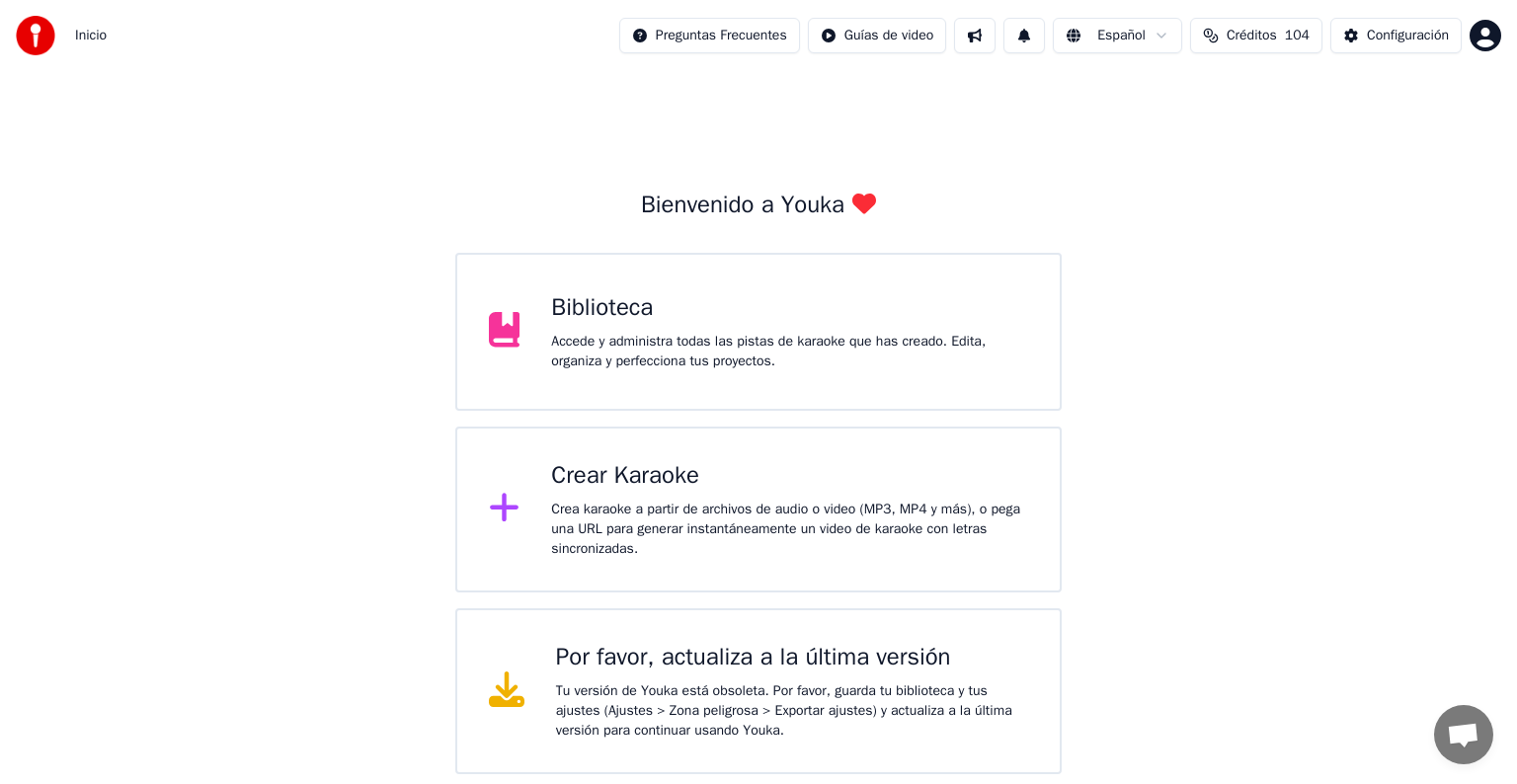 click on "Biblioteca" at bounding box center (789, 308) 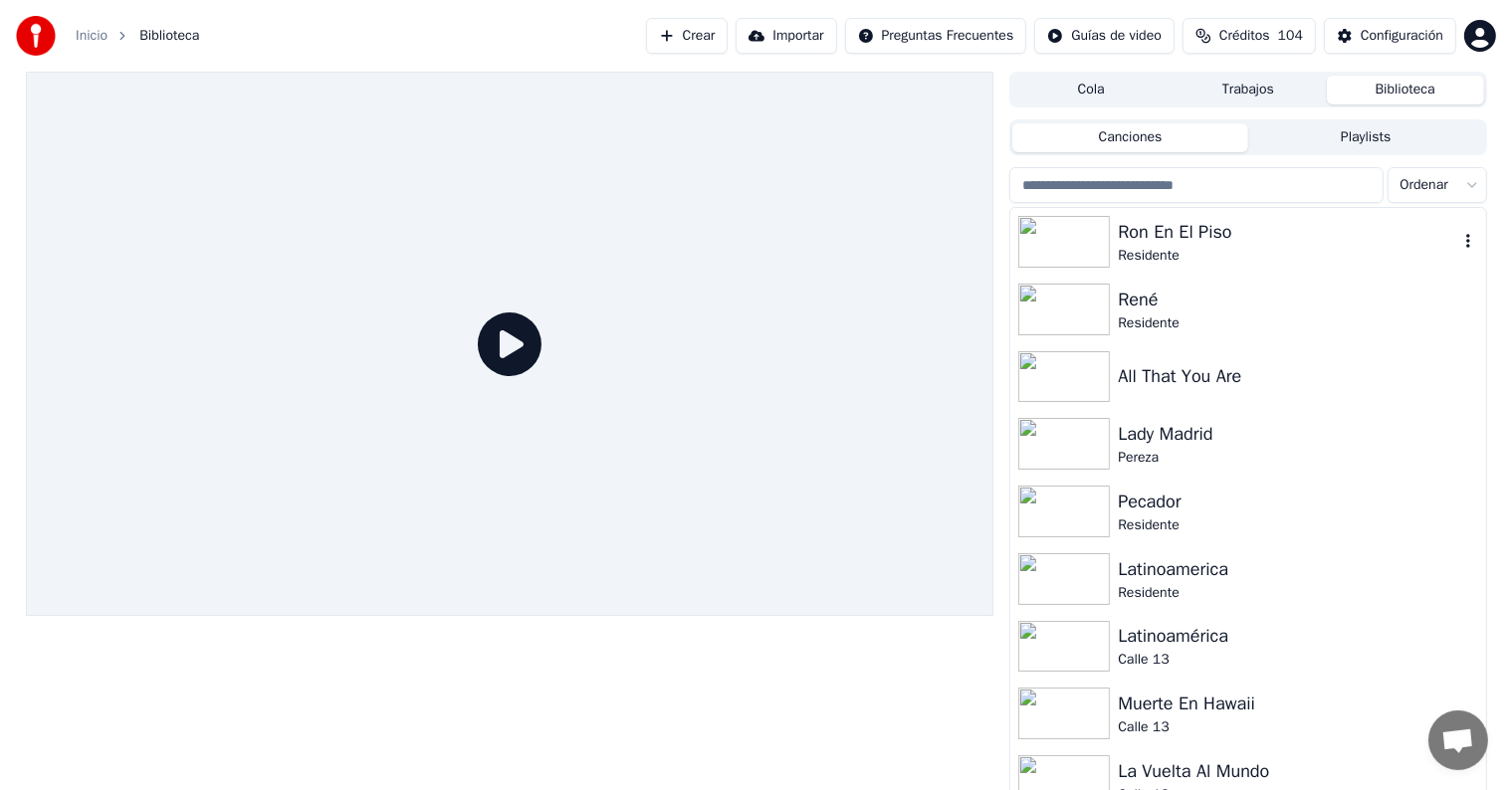 click on "Ron En El Piso" at bounding box center [1287, 232] 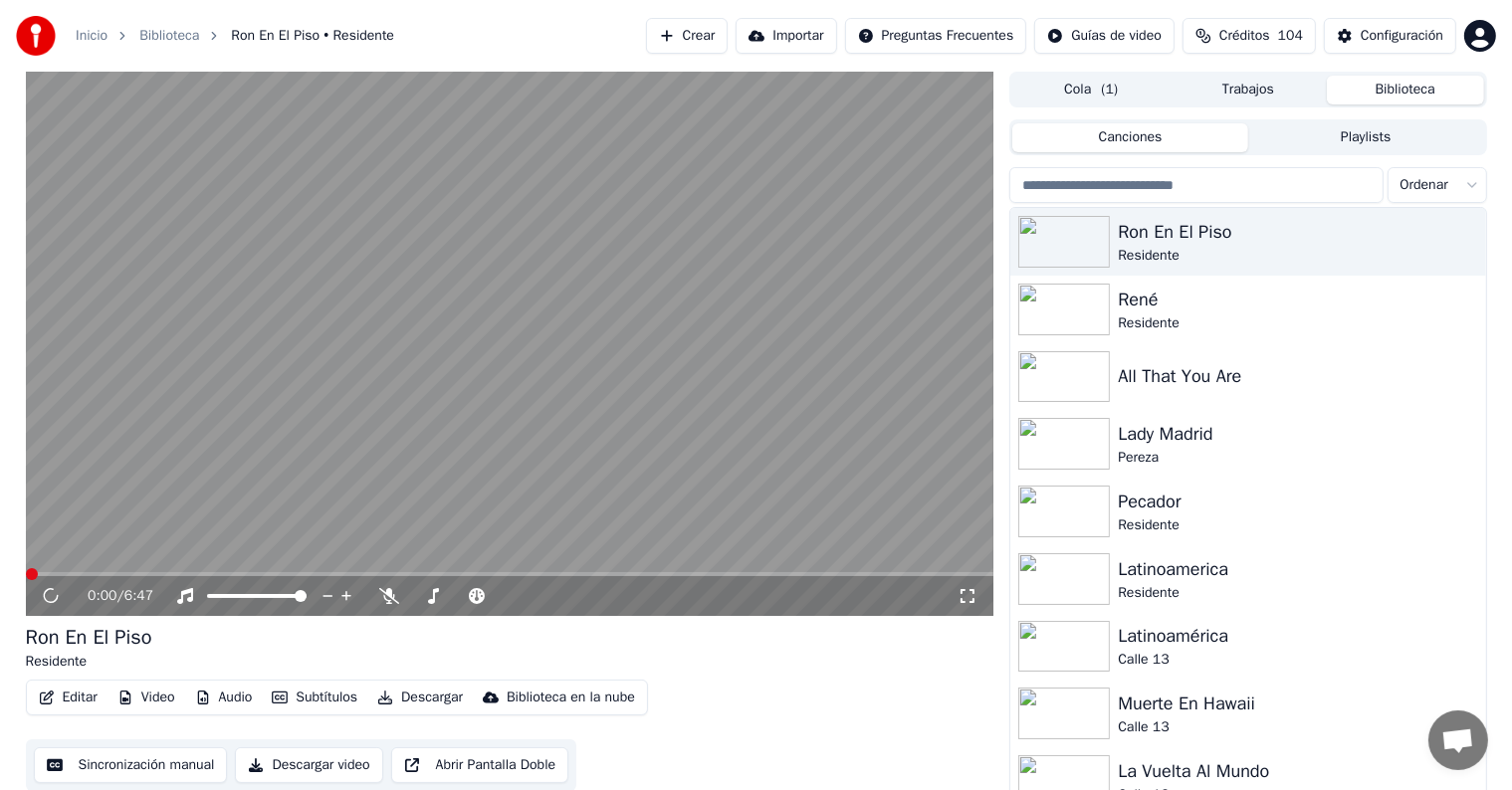 click on "Descargar" at bounding box center [420, 697] 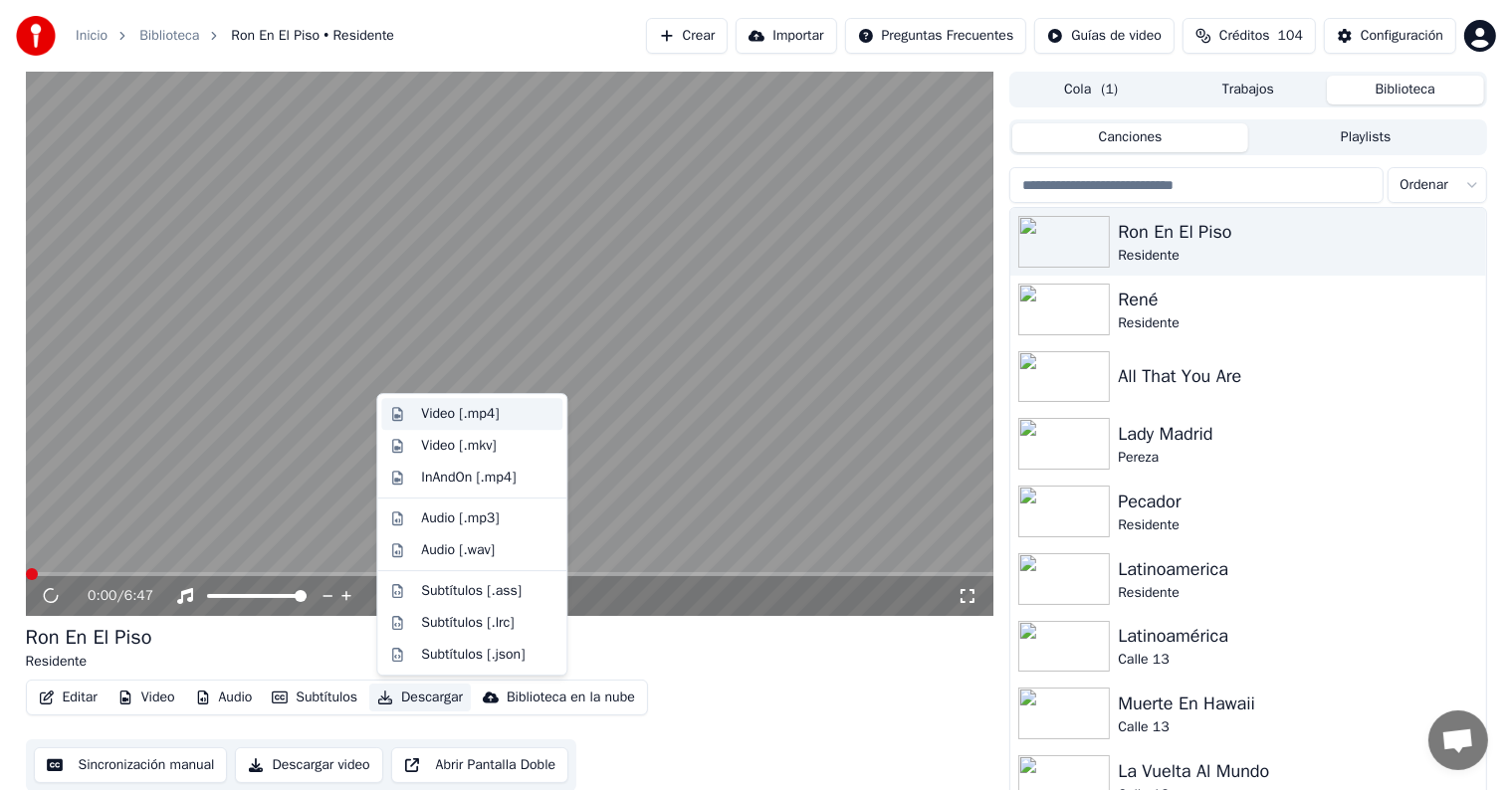 click on "Video [.mp4]" at bounding box center (460, 414) 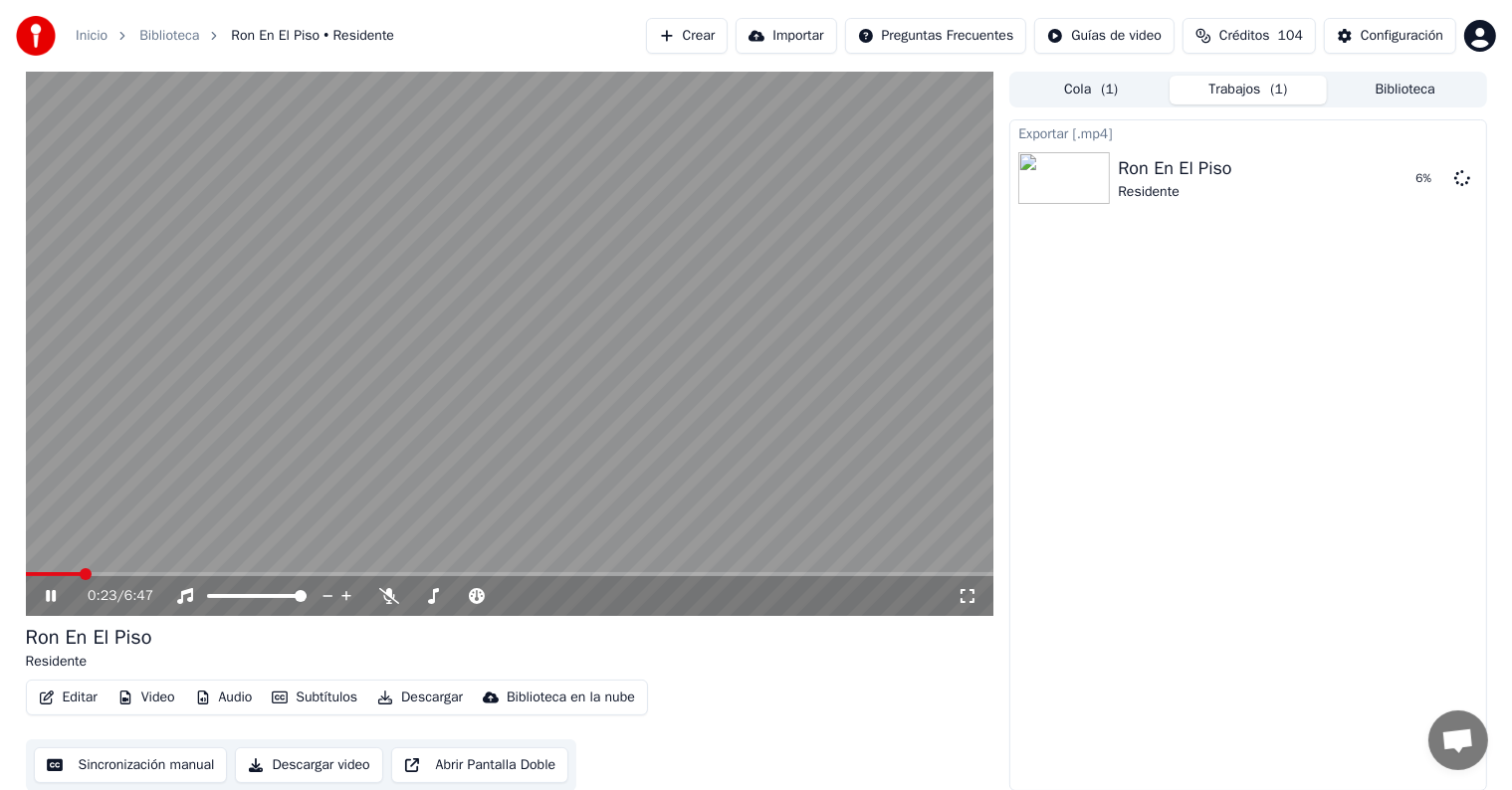 click on "0:23  /  6:47" at bounding box center (510, 596) 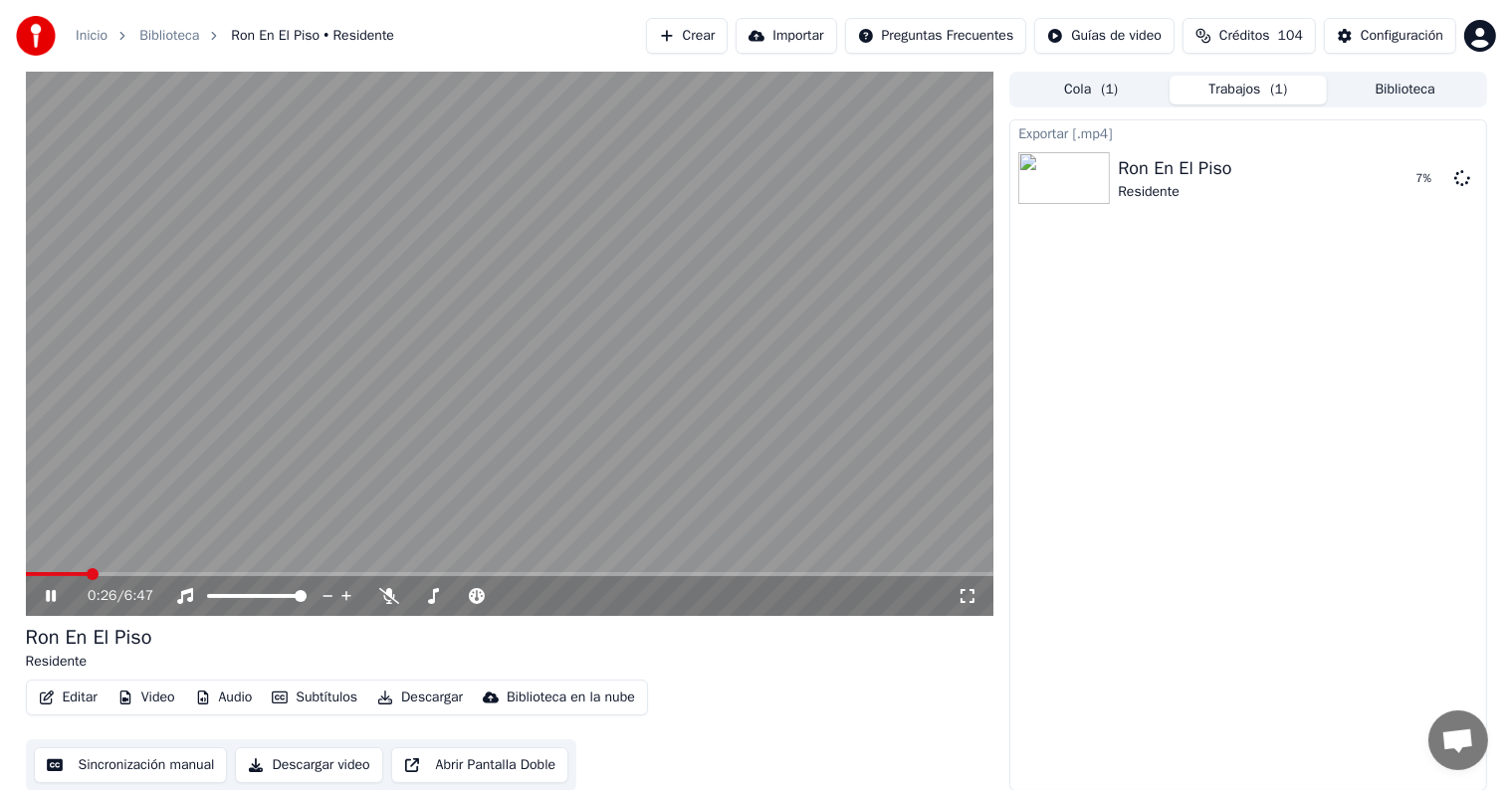 click 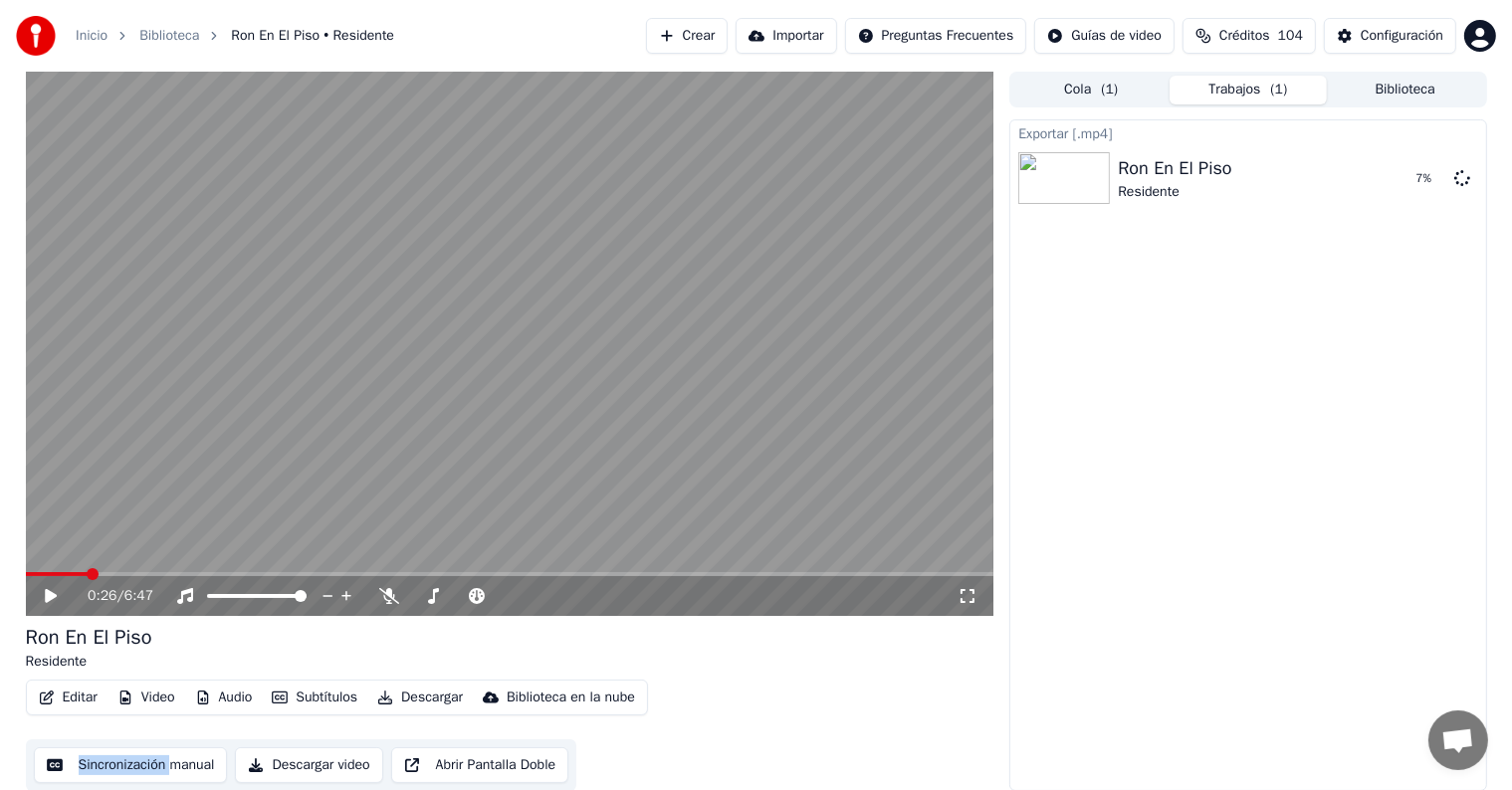 click 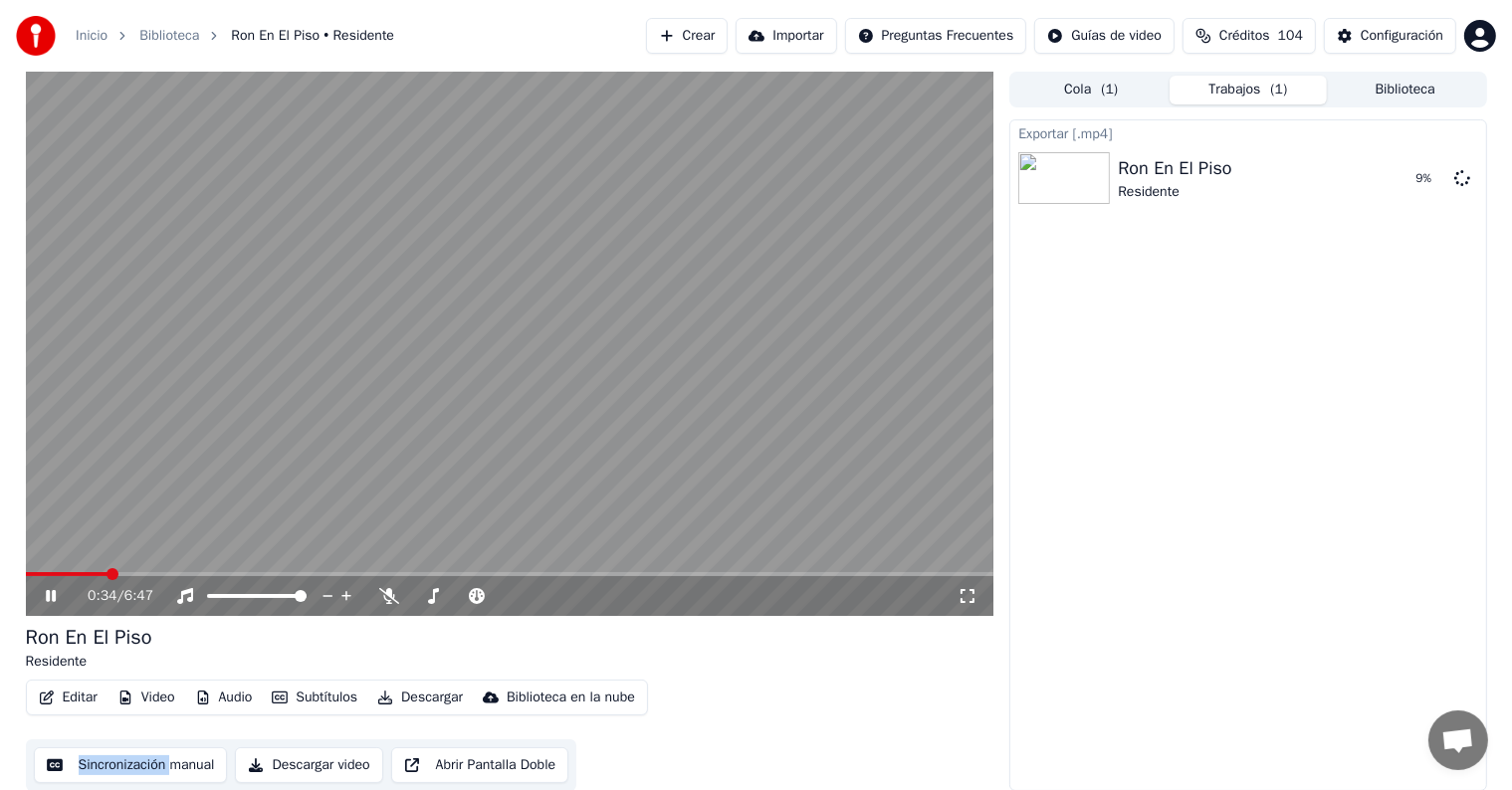 click on "Editar Video Audio Subtítulos Descargar Biblioteca en la nube Sincronización manual Descargar video Abrir Pantalla Doble" at bounding box center (510, 735) 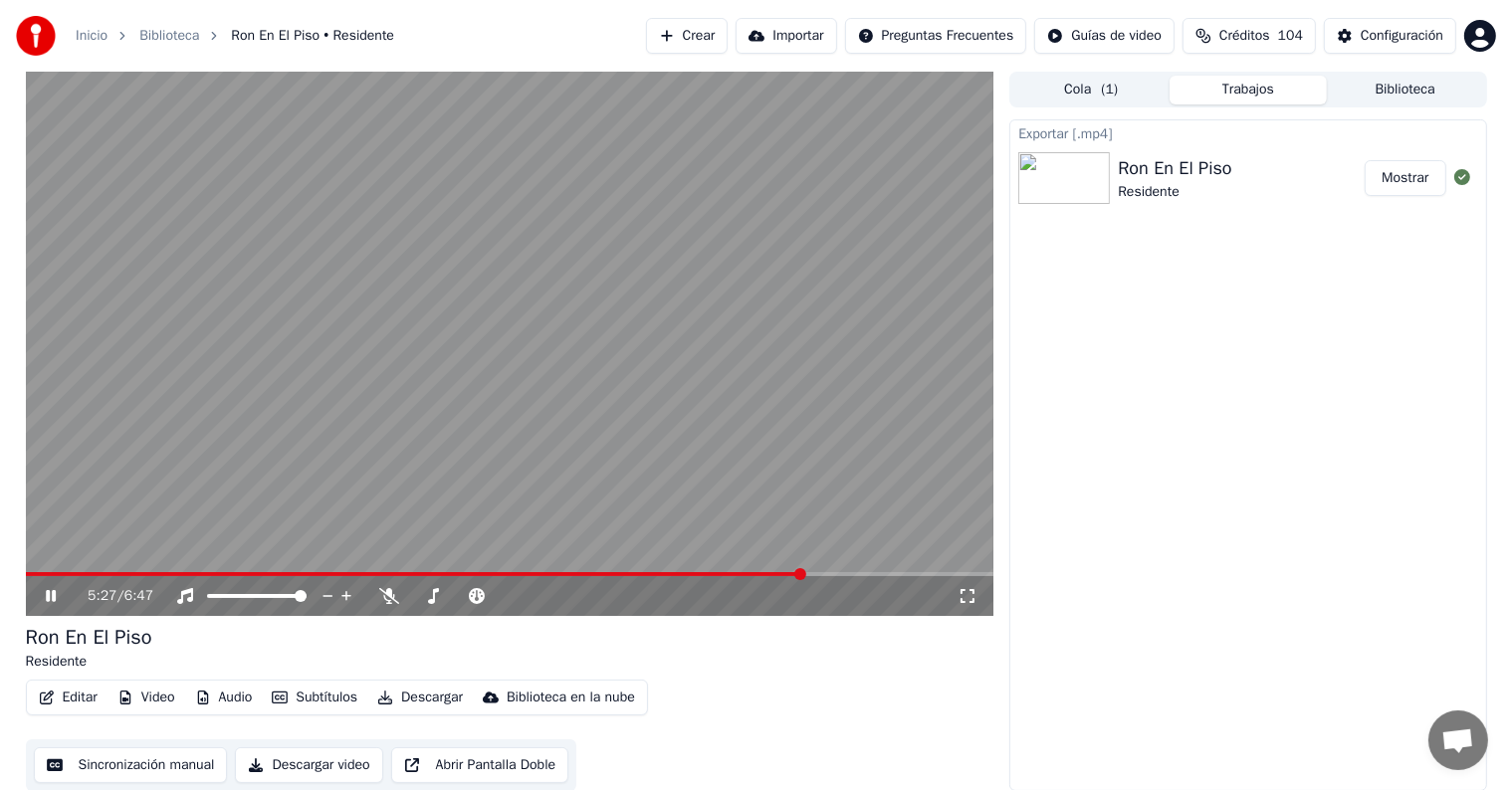 click on "Editar" at bounding box center [68, 697] 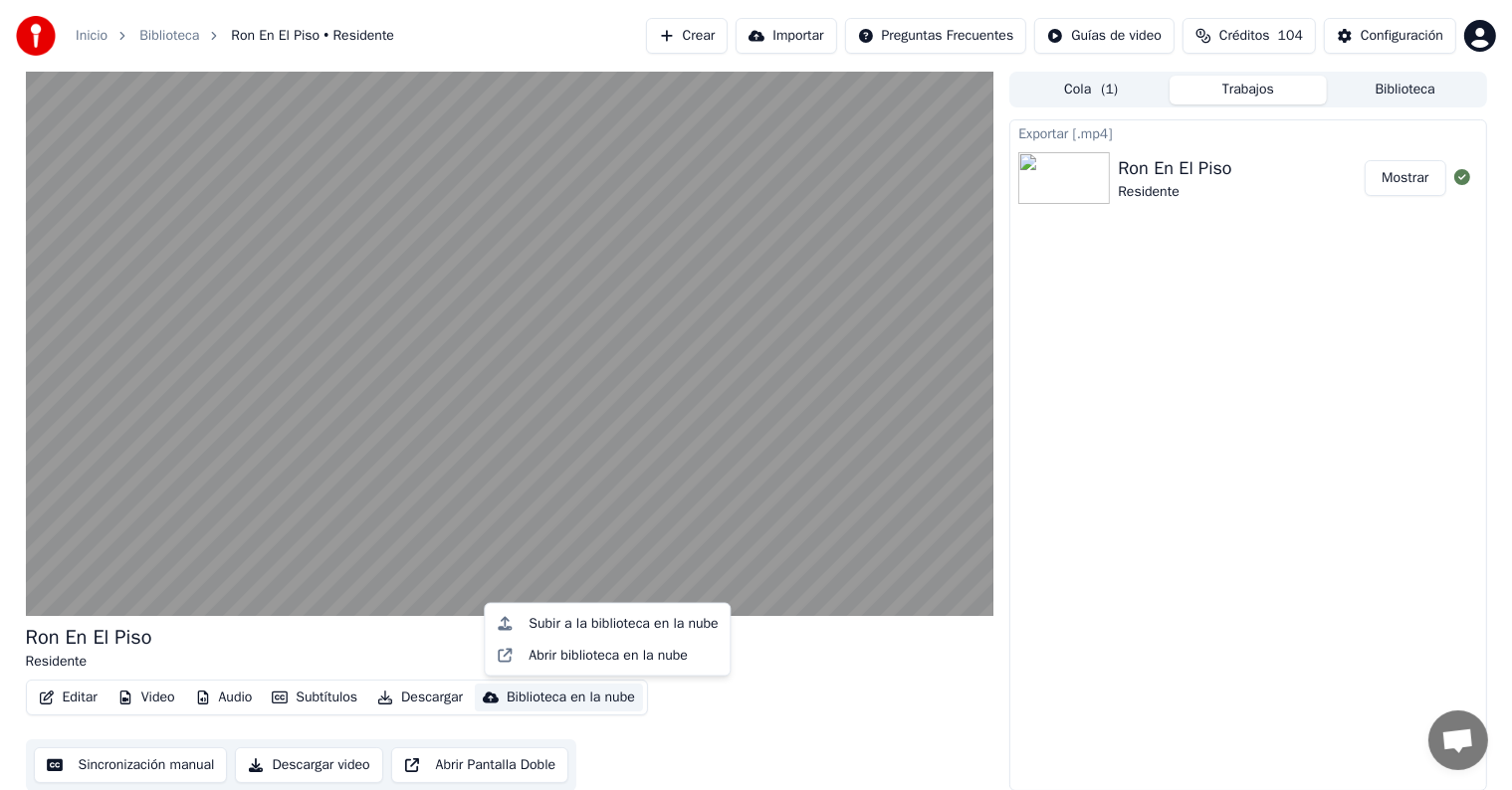 click on "Editar Video Audio Subtítulos Descargar Biblioteca en la nube Sincronización manual Descargar video Abrir Pantalla Doble" at bounding box center (510, 735) 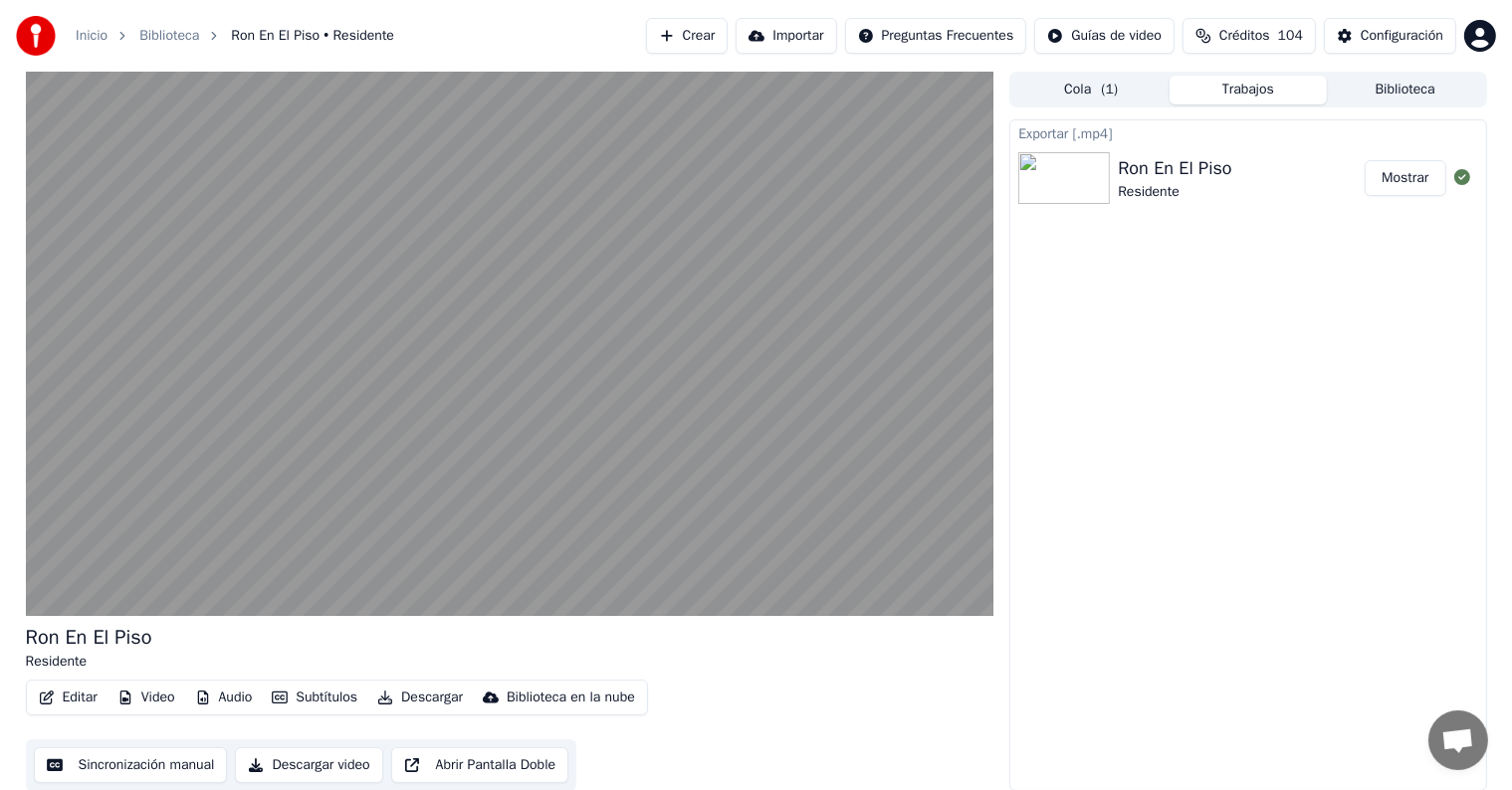 click on "Editar" at bounding box center (68, 697) 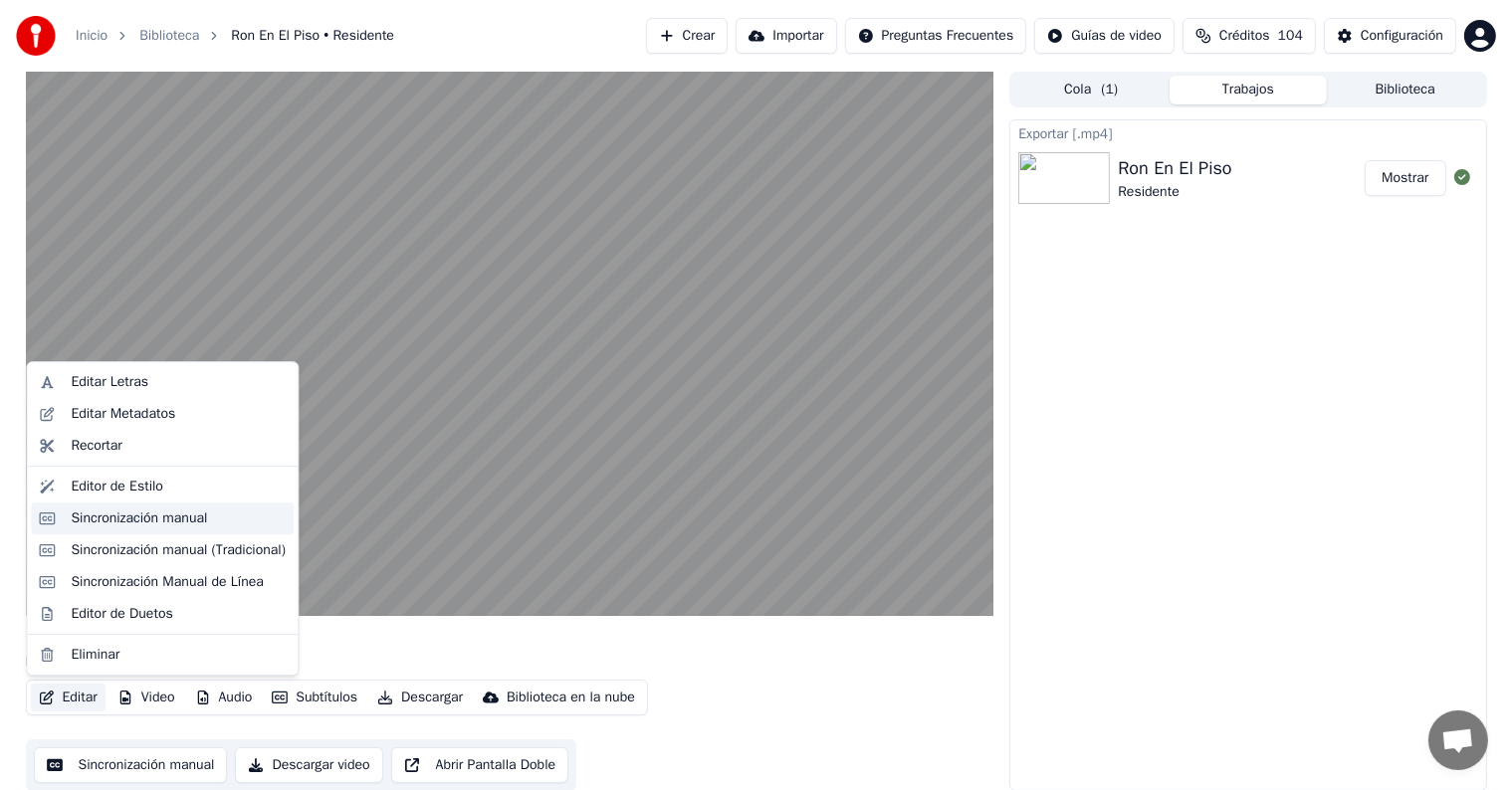 click on "Sincronización manual" at bounding box center [162, 518] 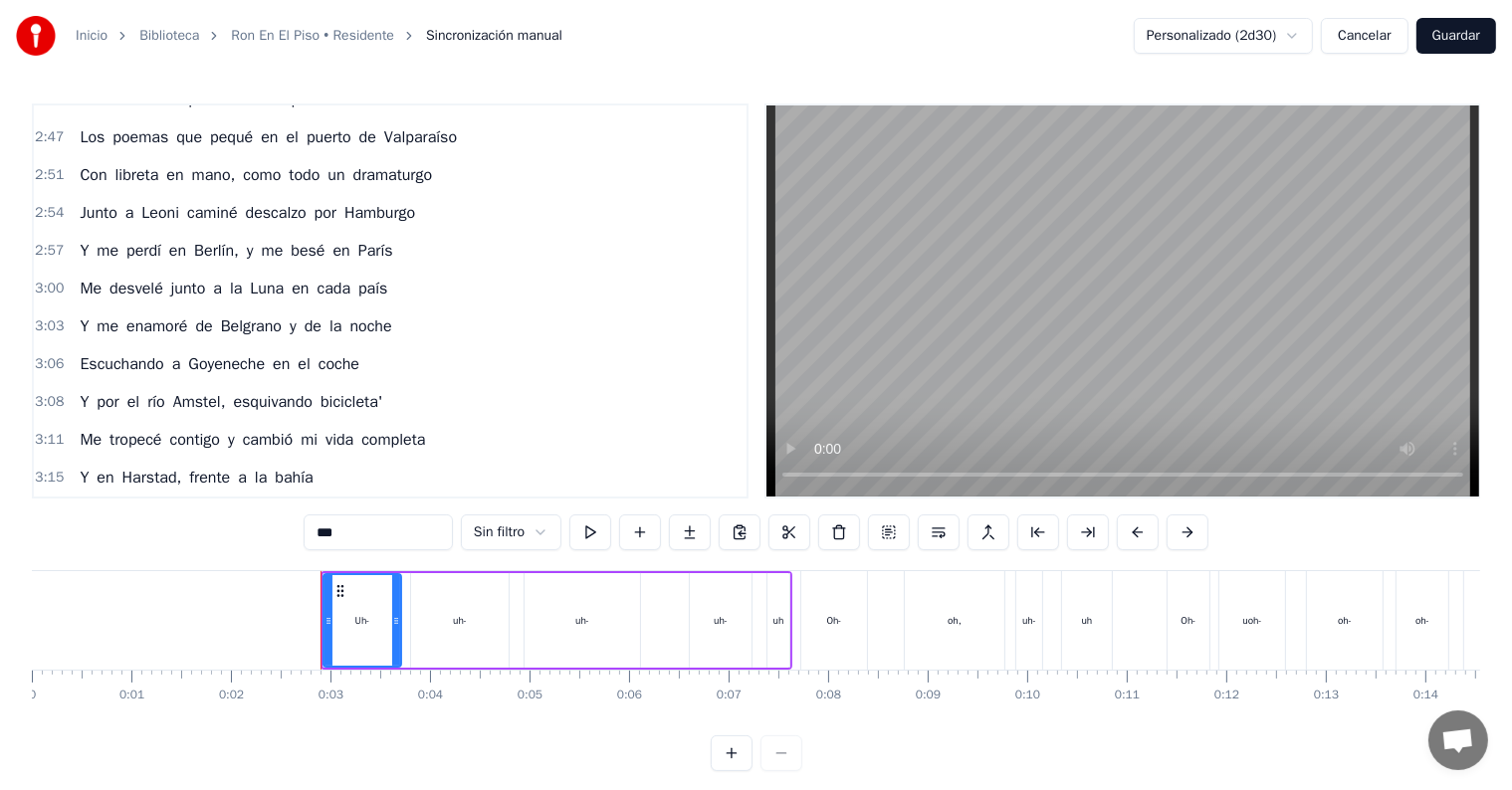 scroll, scrollTop: 2514, scrollLeft: 0, axis: vertical 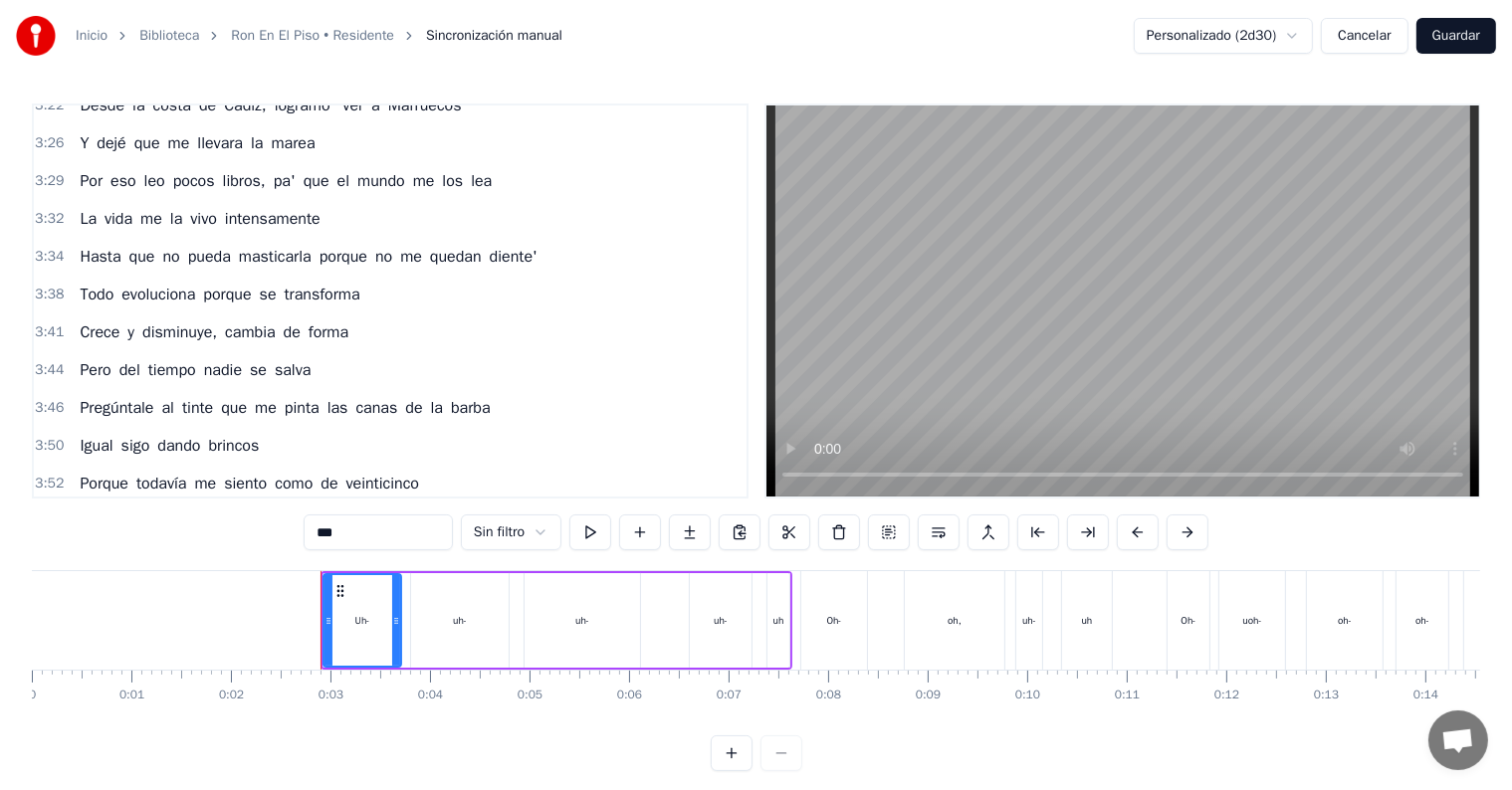click on "3:46" at bounding box center [49, 408] 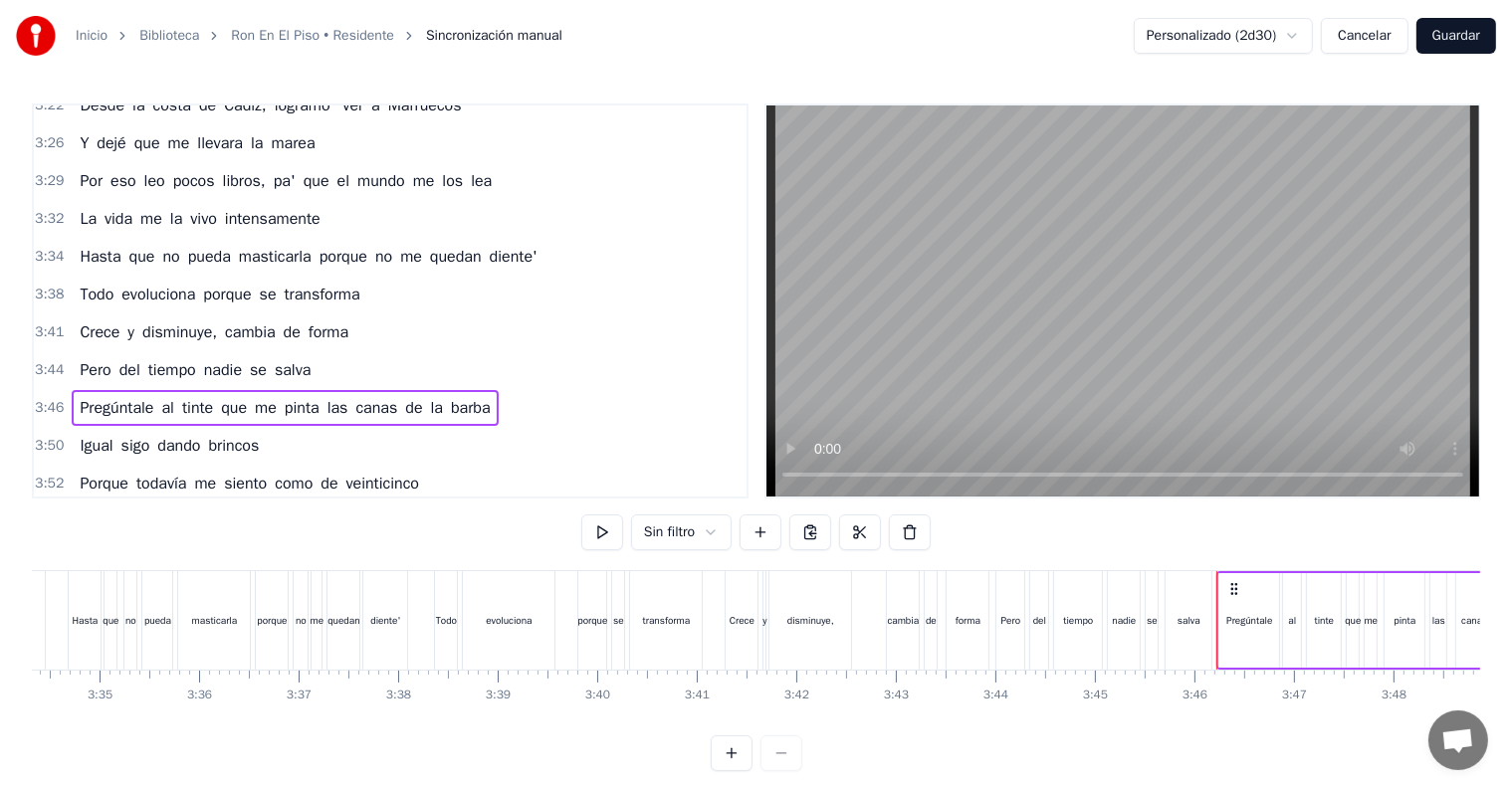 scroll, scrollTop: 0, scrollLeft: 22418, axis: horizontal 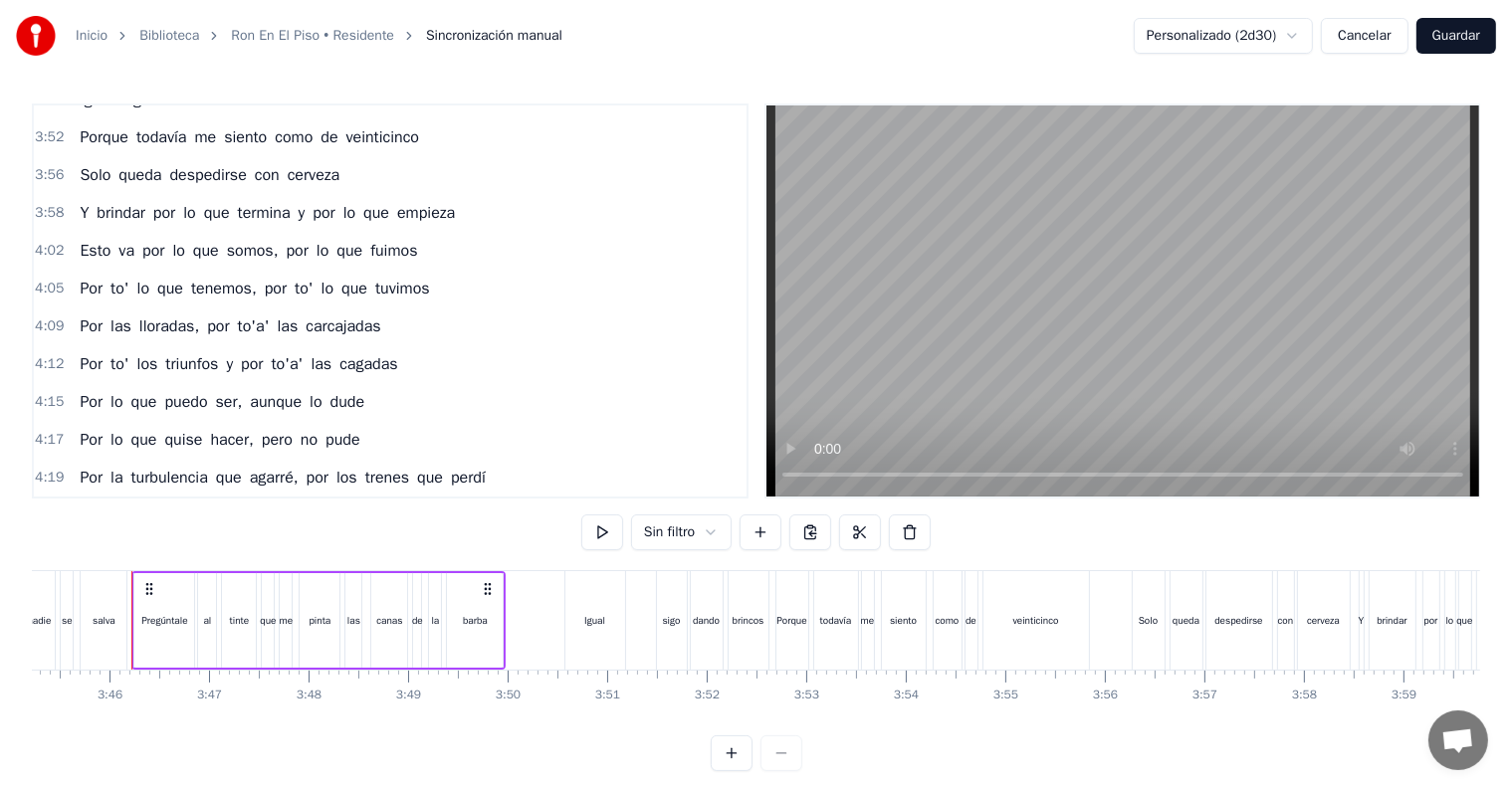 click on "3:58" at bounding box center (49, 213) 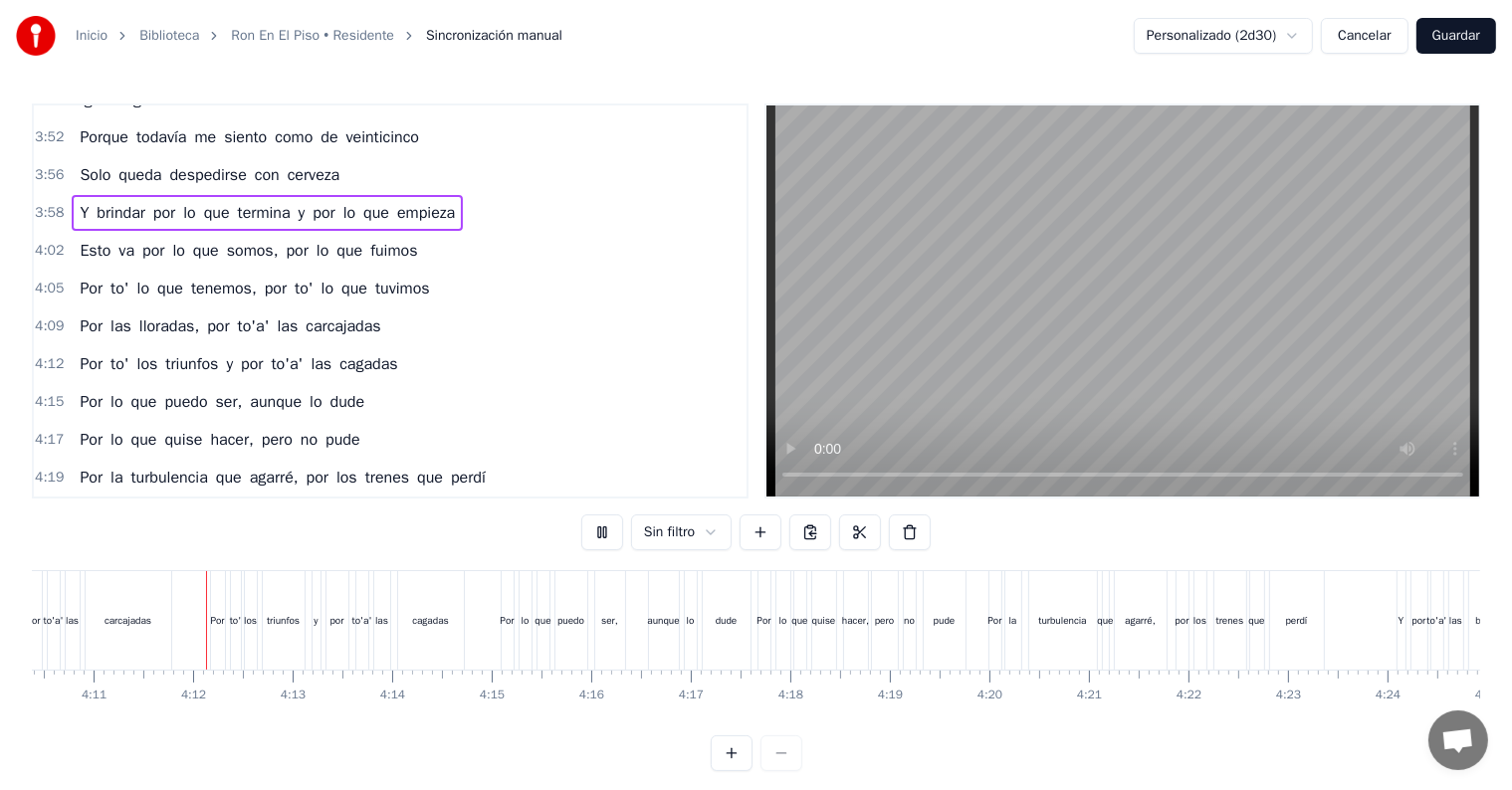 scroll, scrollTop: 0, scrollLeft: 24924, axis: horizontal 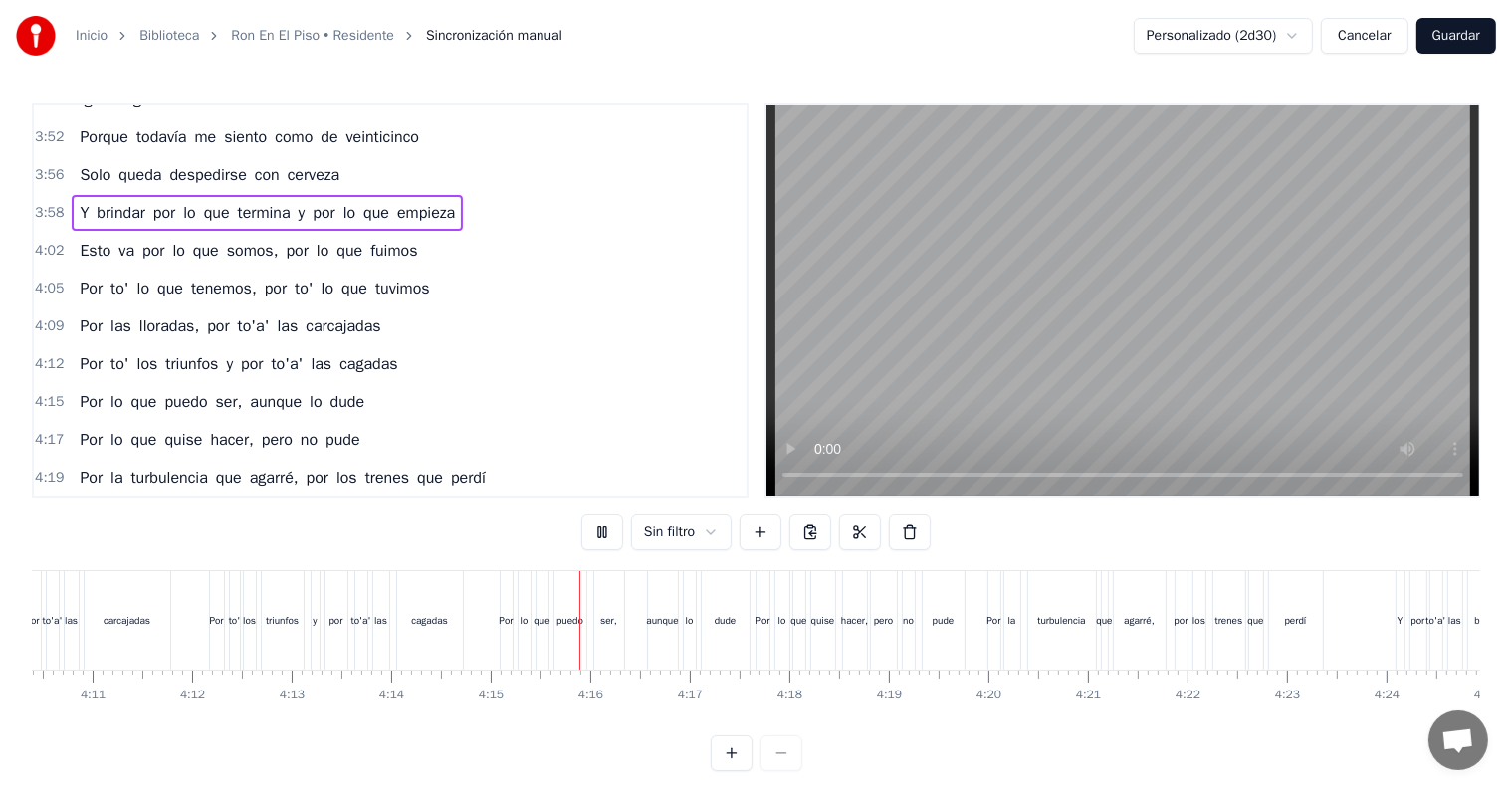 click on "4:15" at bounding box center [49, 402] 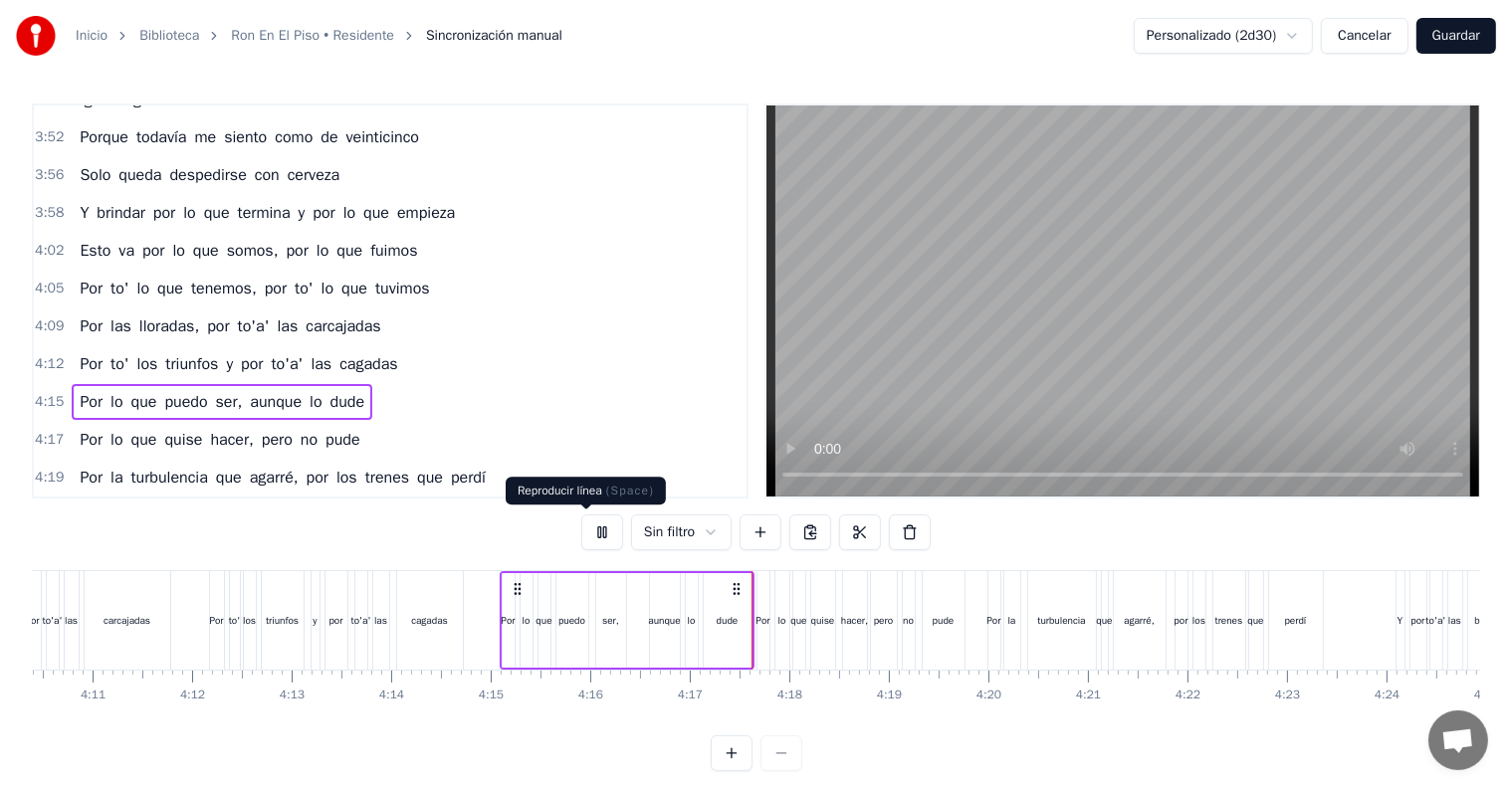 click at bounding box center (602, 532) 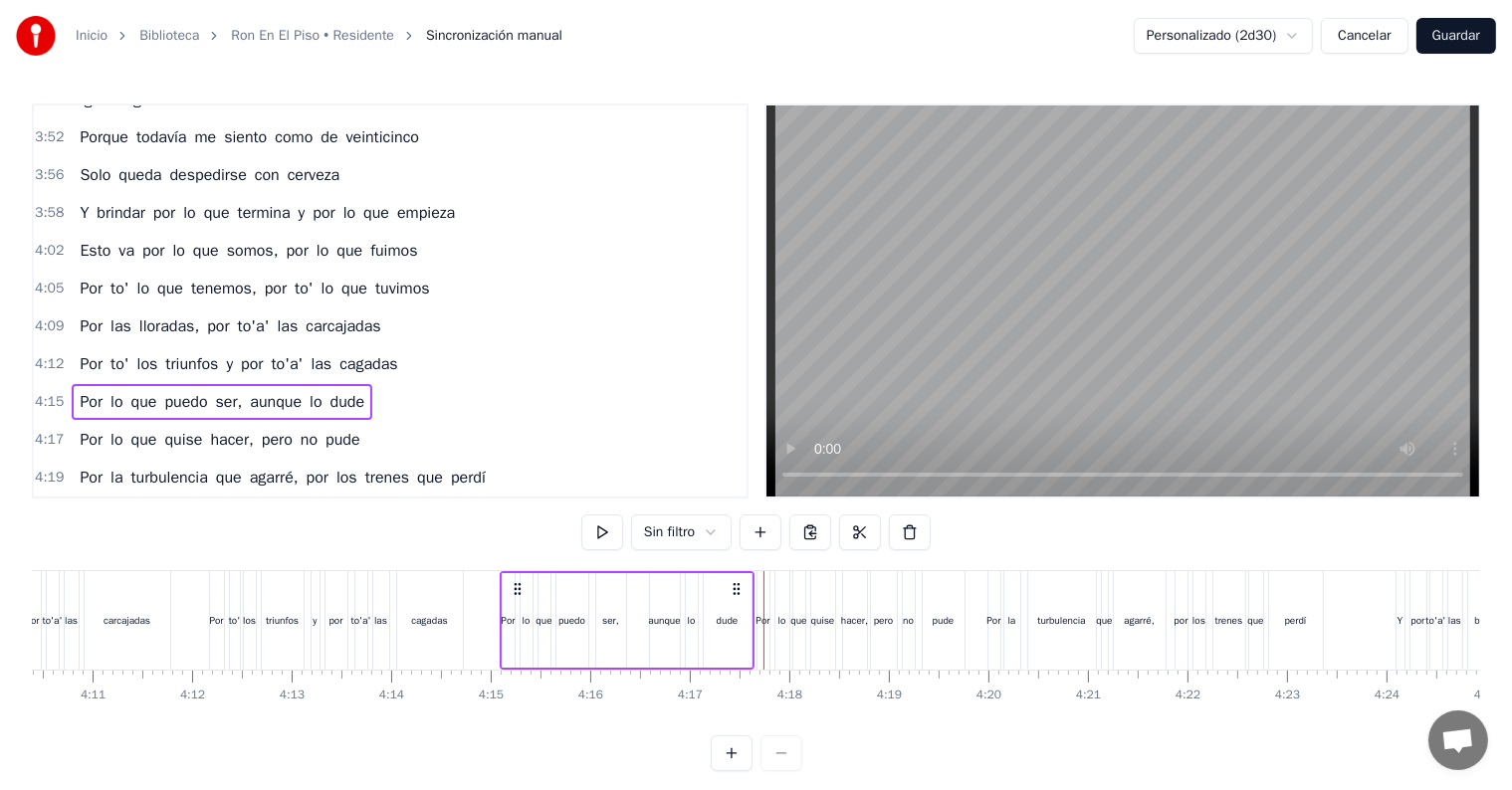 click on "4:17 Por lo que quise hacer, pero no pude" at bounding box center [390, 440] 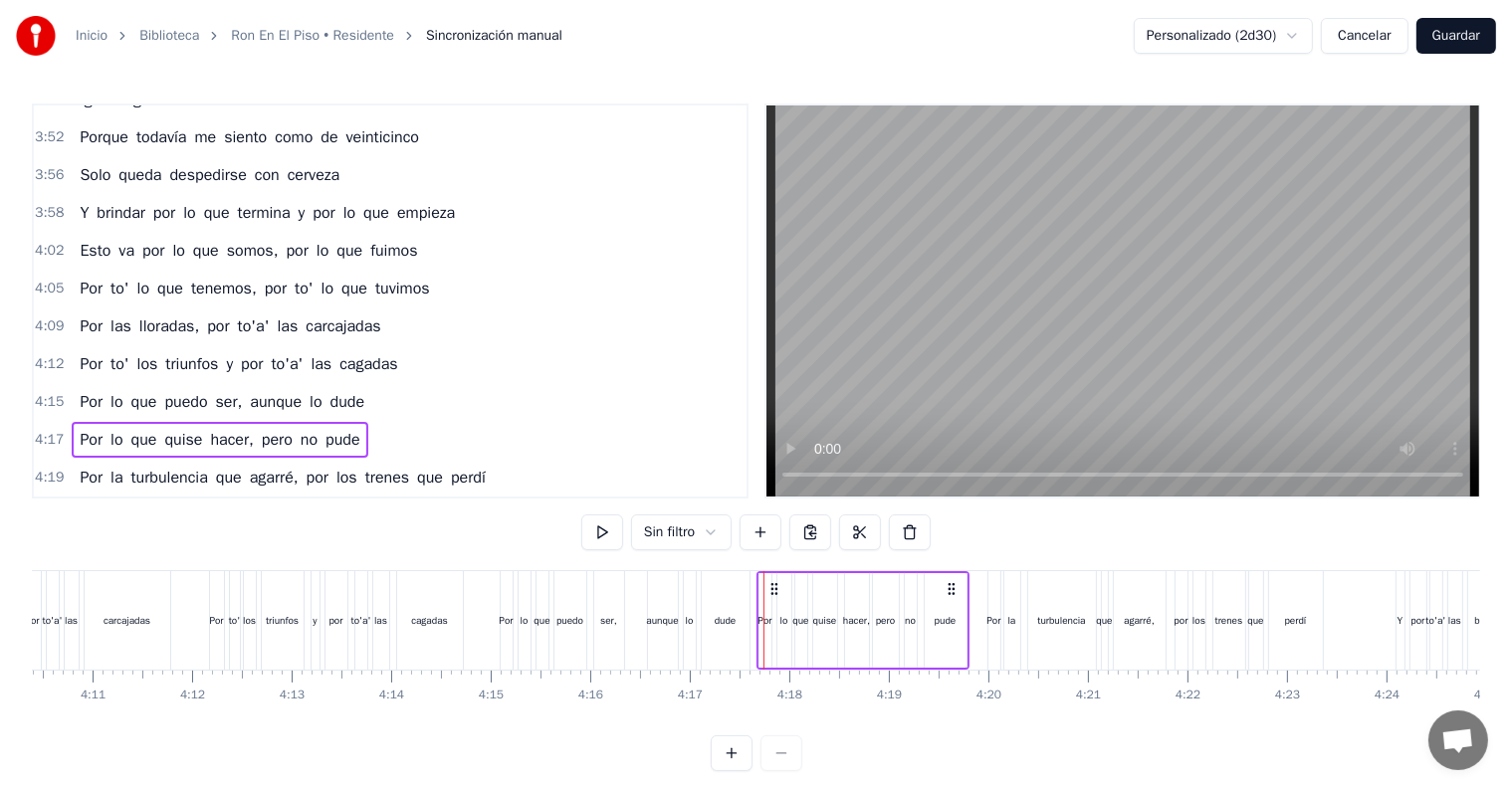 click on "4:19" at bounding box center [49, 478] 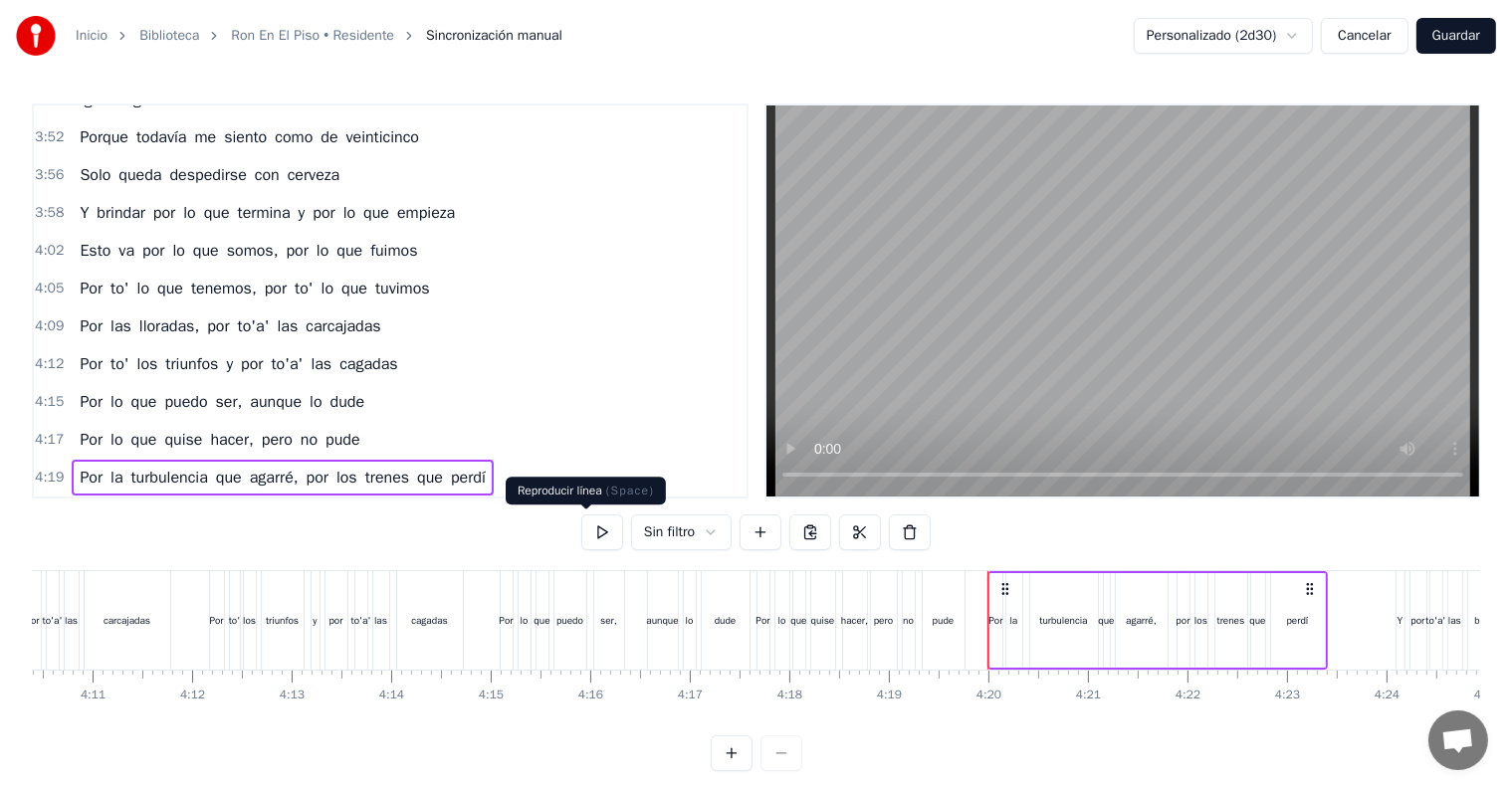 click at bounding box center (602, 532) 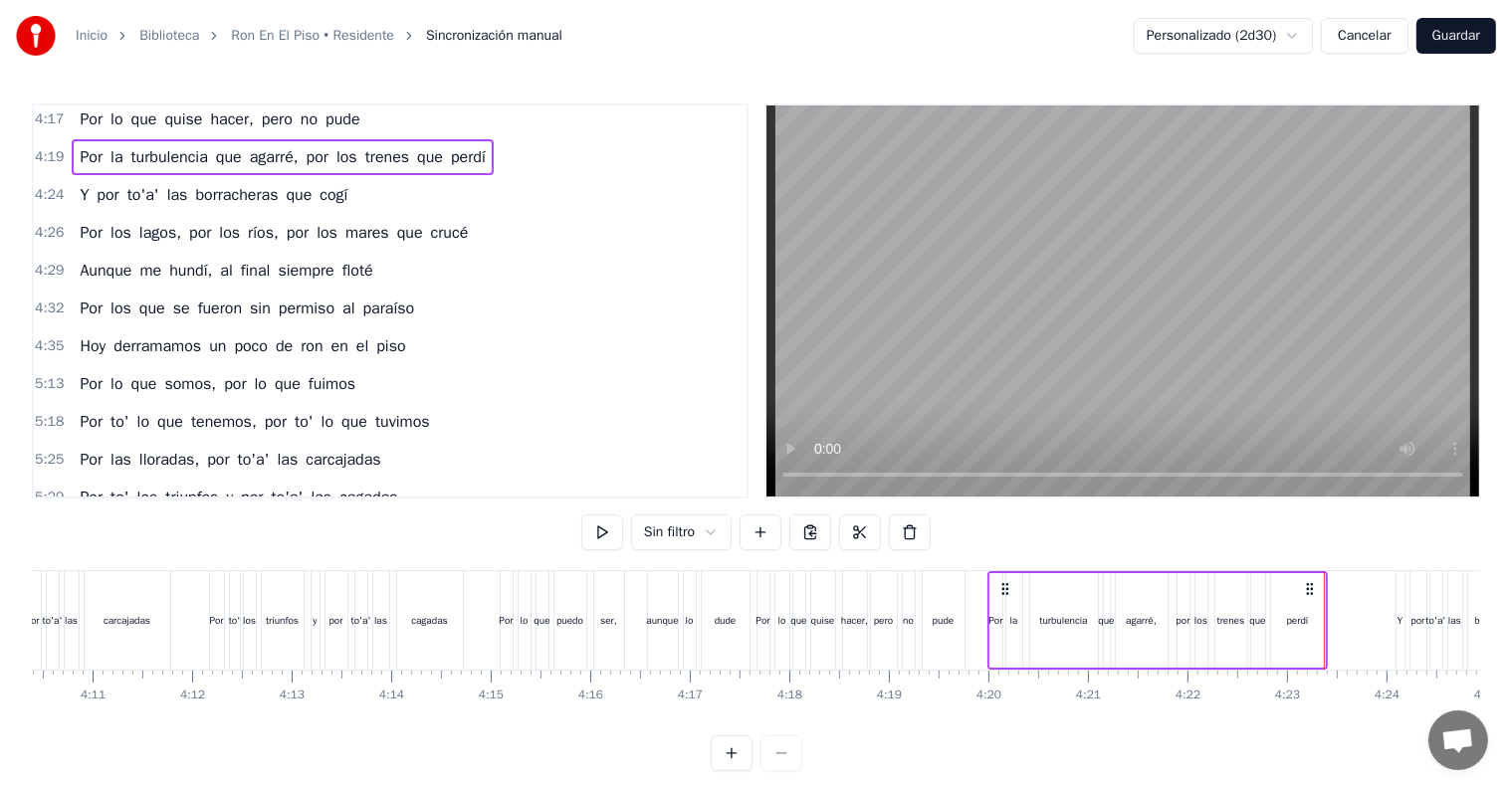 scroll, scrollTop: 3199, scrollLeft: 0, axis: vertical 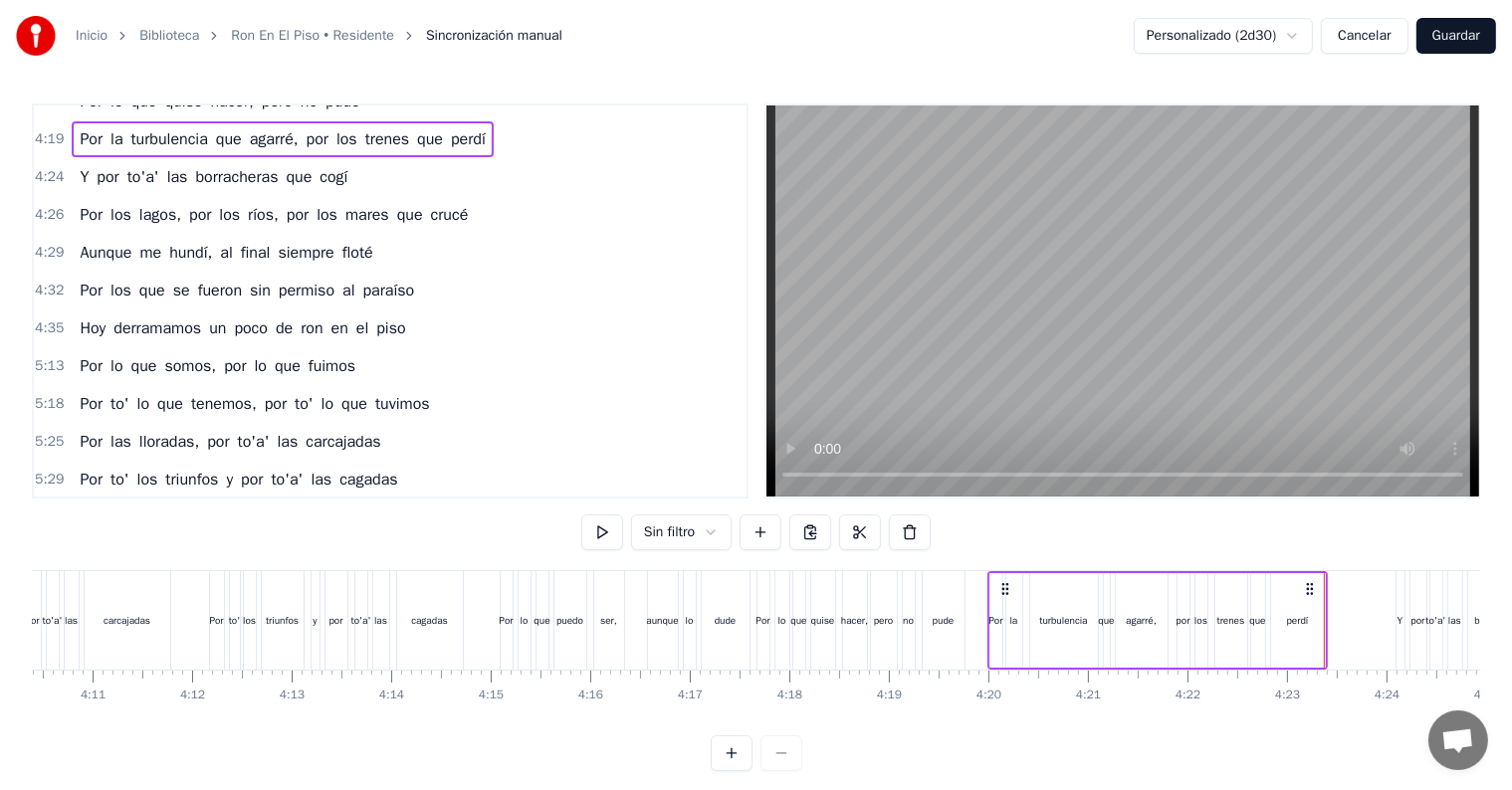 click on "4:35" at bounding box center [49, 328] 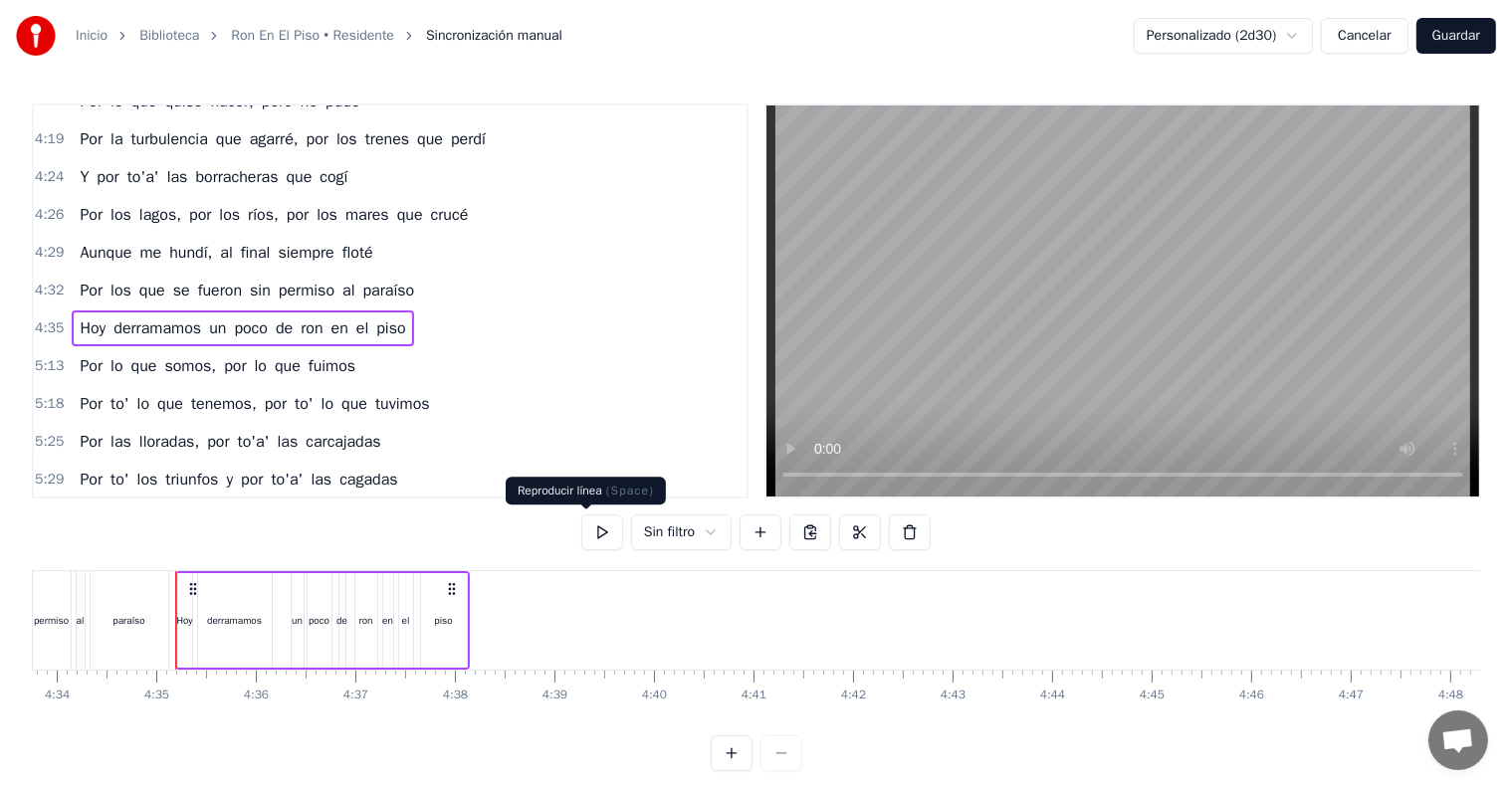 scroll, scrollTop: 0, scrollLeft: 27292, axis: horizontal 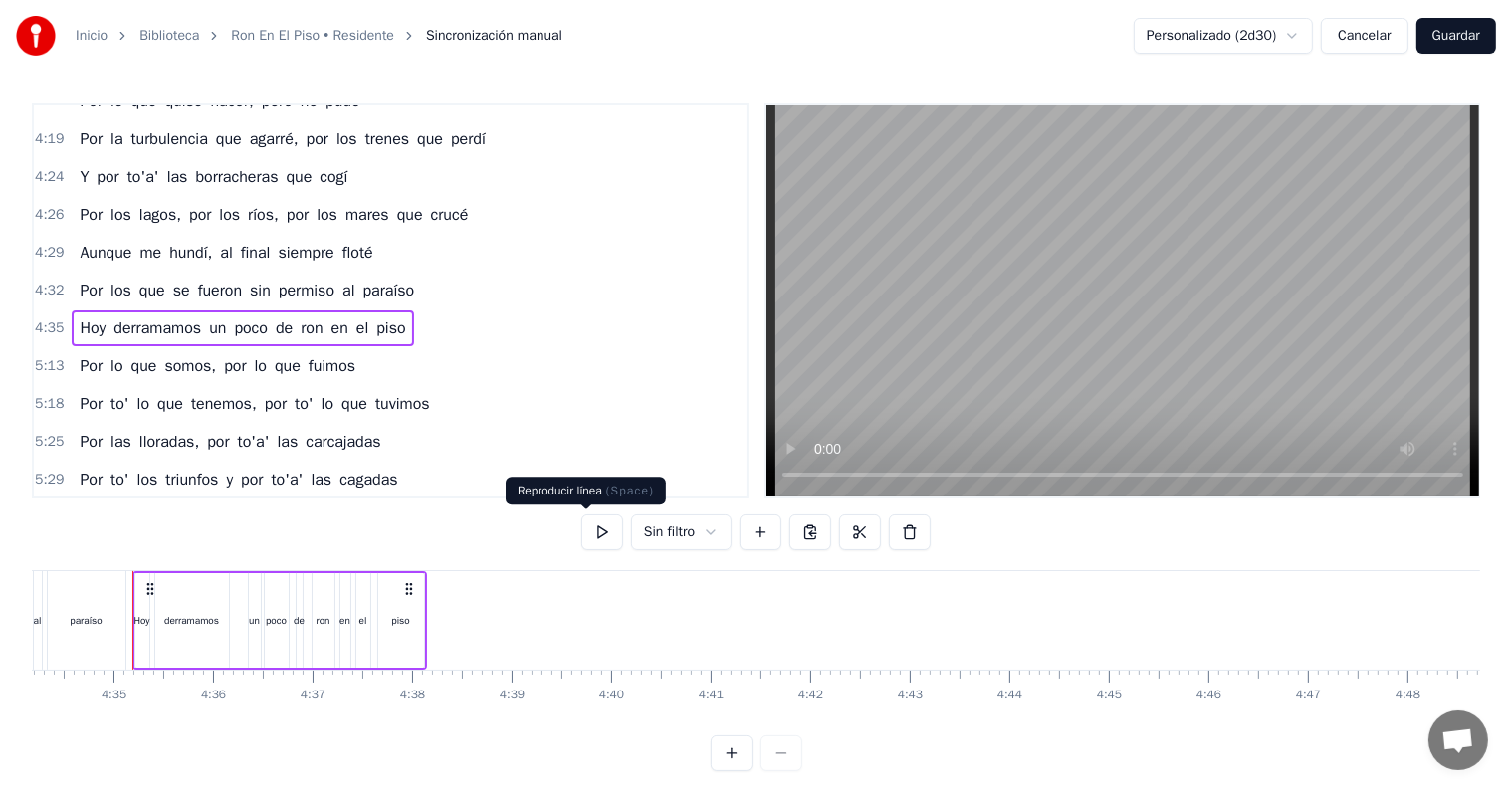click at bounding box center [602, 532] 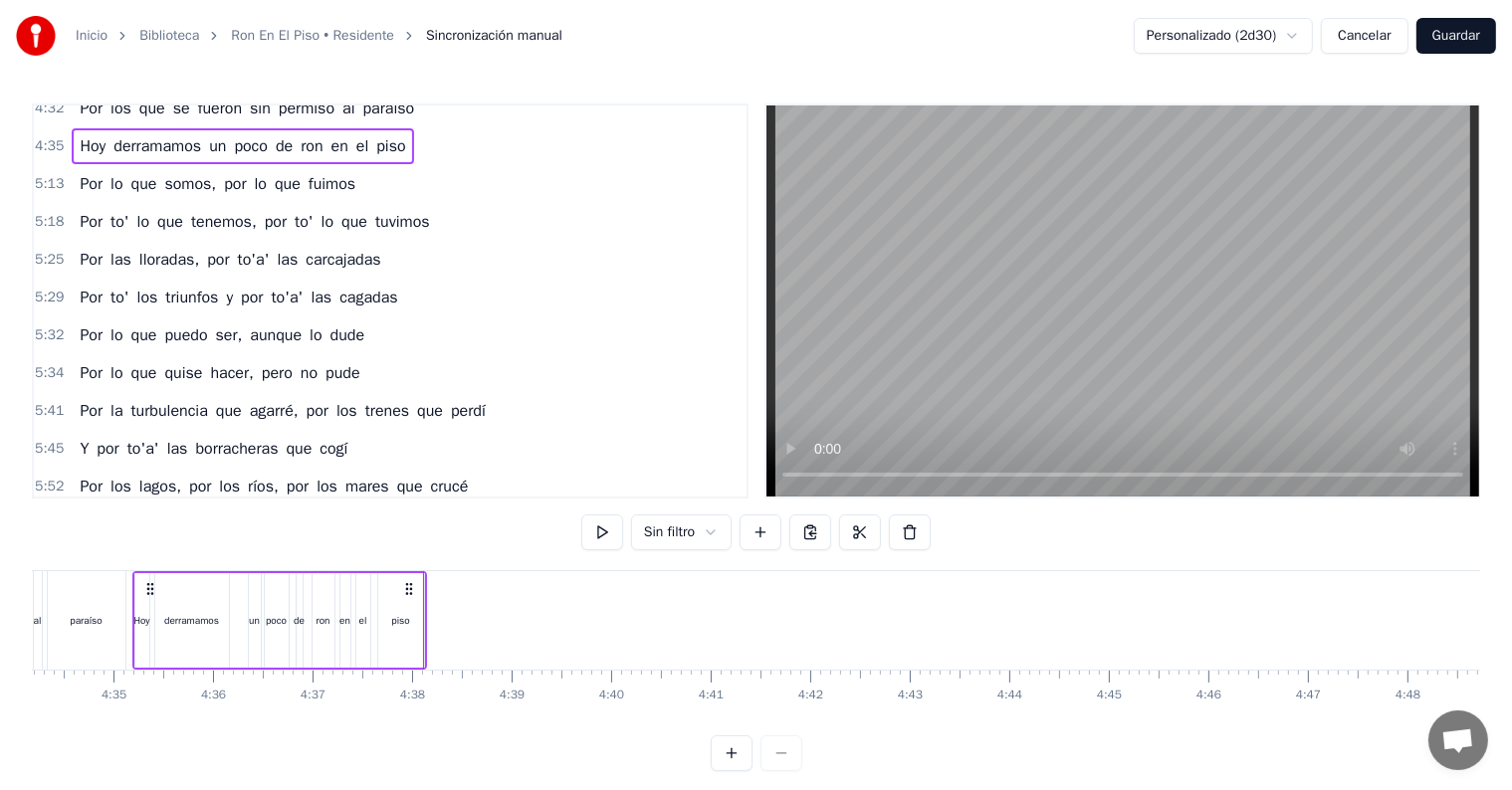 scroll, scrollTop: 3407, scrollLeft: 0, axis: vertical 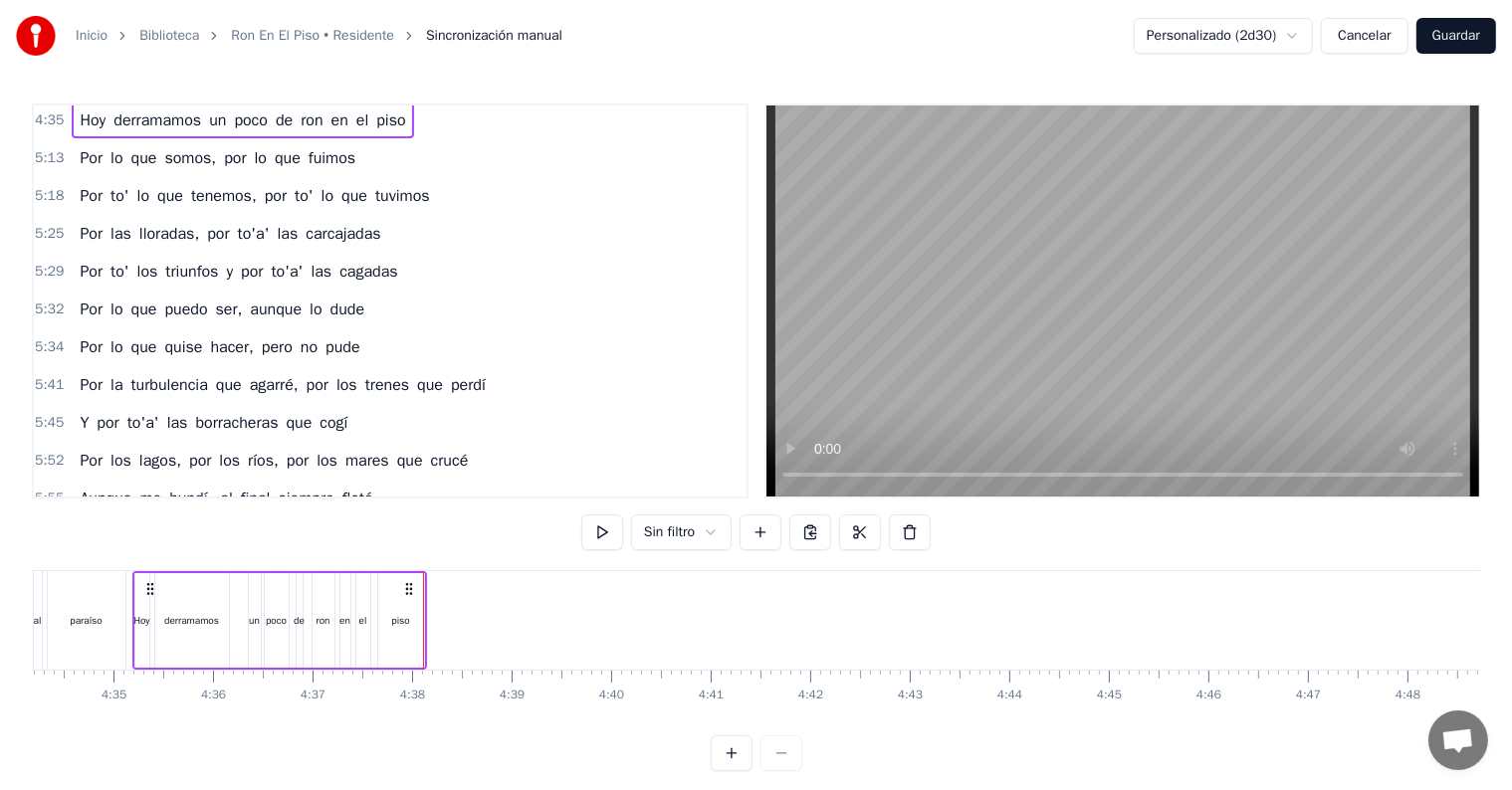 click on "5:13" at bounding box center (49, 158) 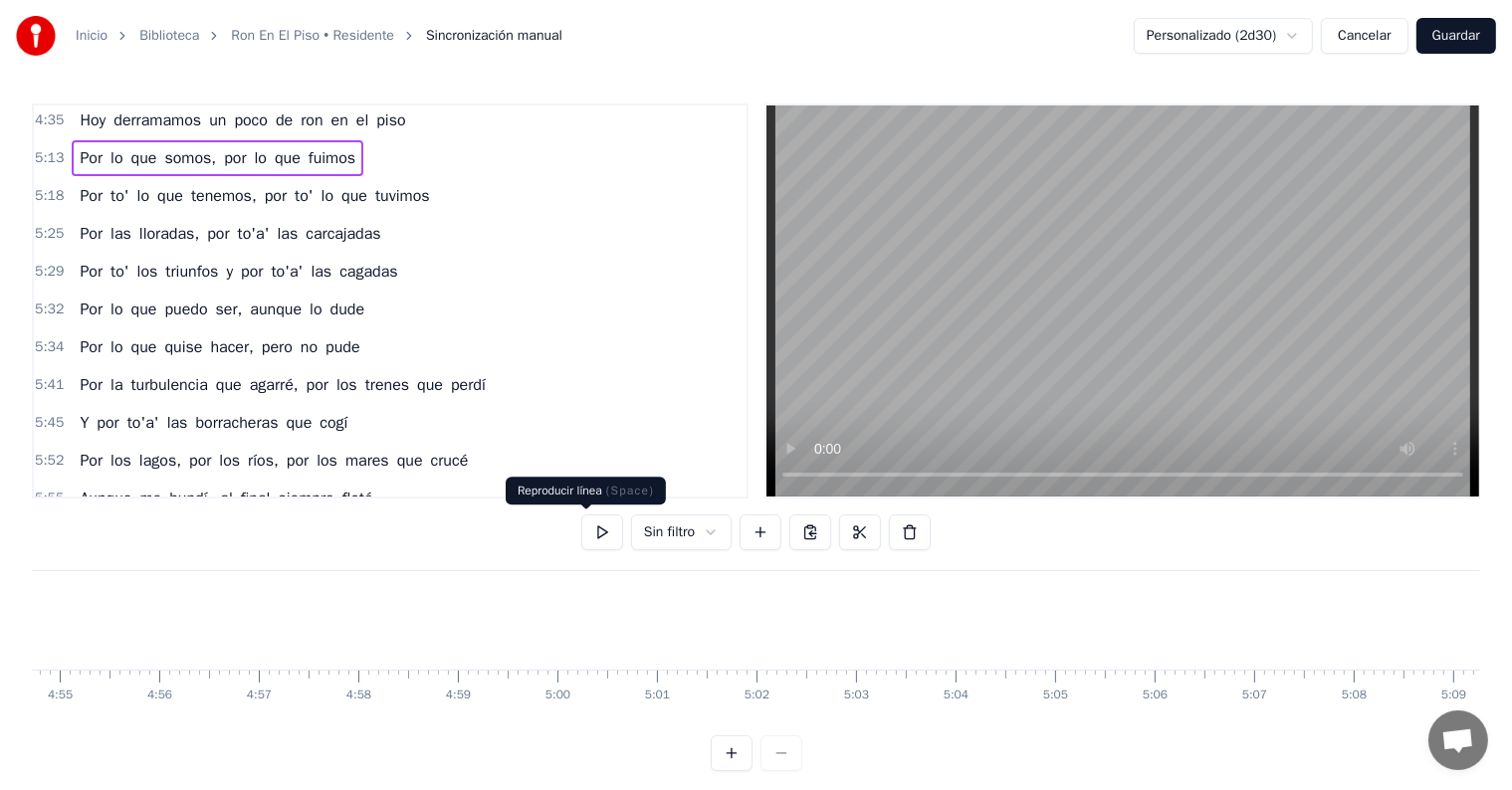 scroll, scrollTop: 0, scrollLeft: 31102, axis: horizontal 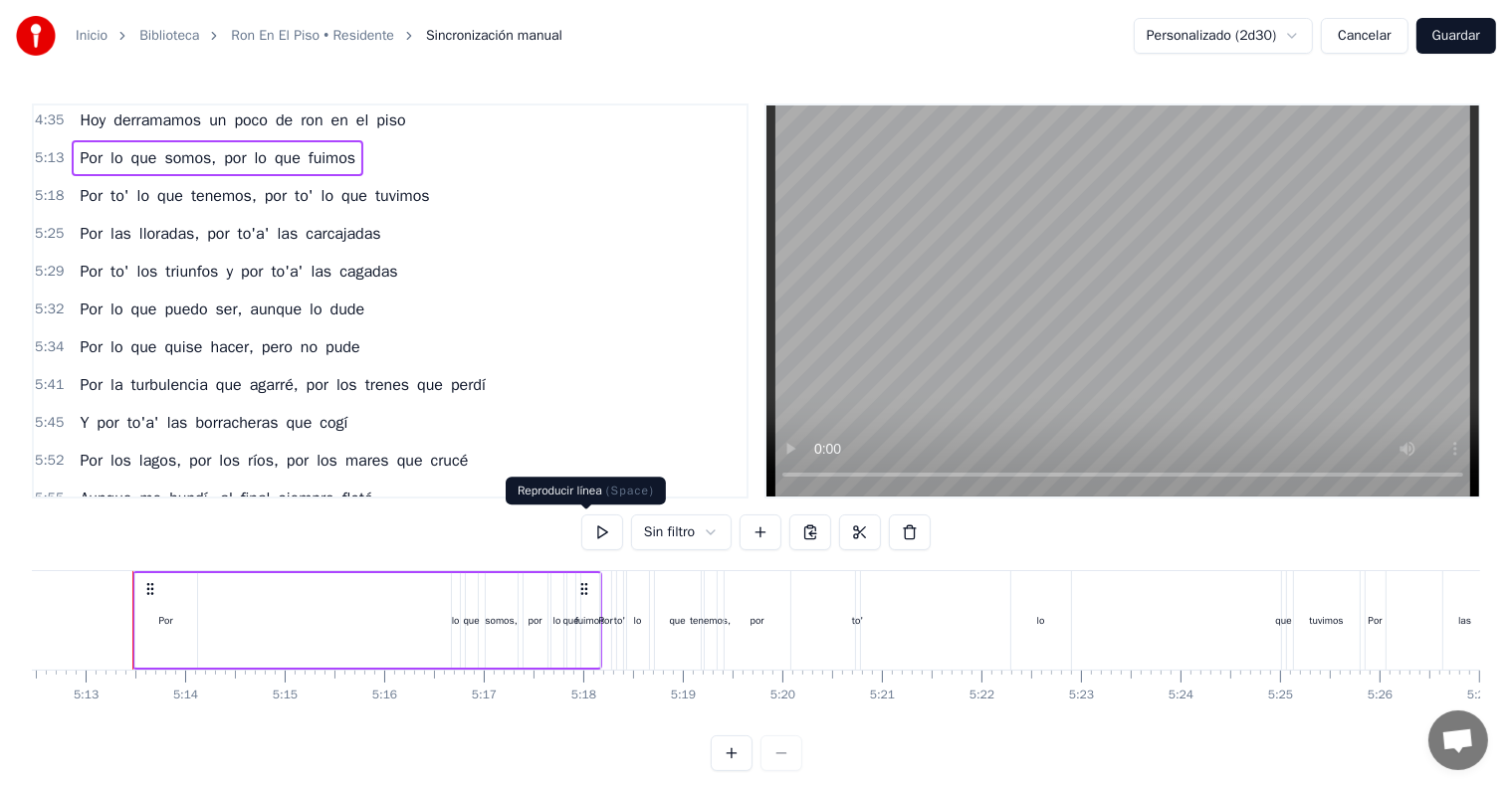 click at bounding box center (602, 532) 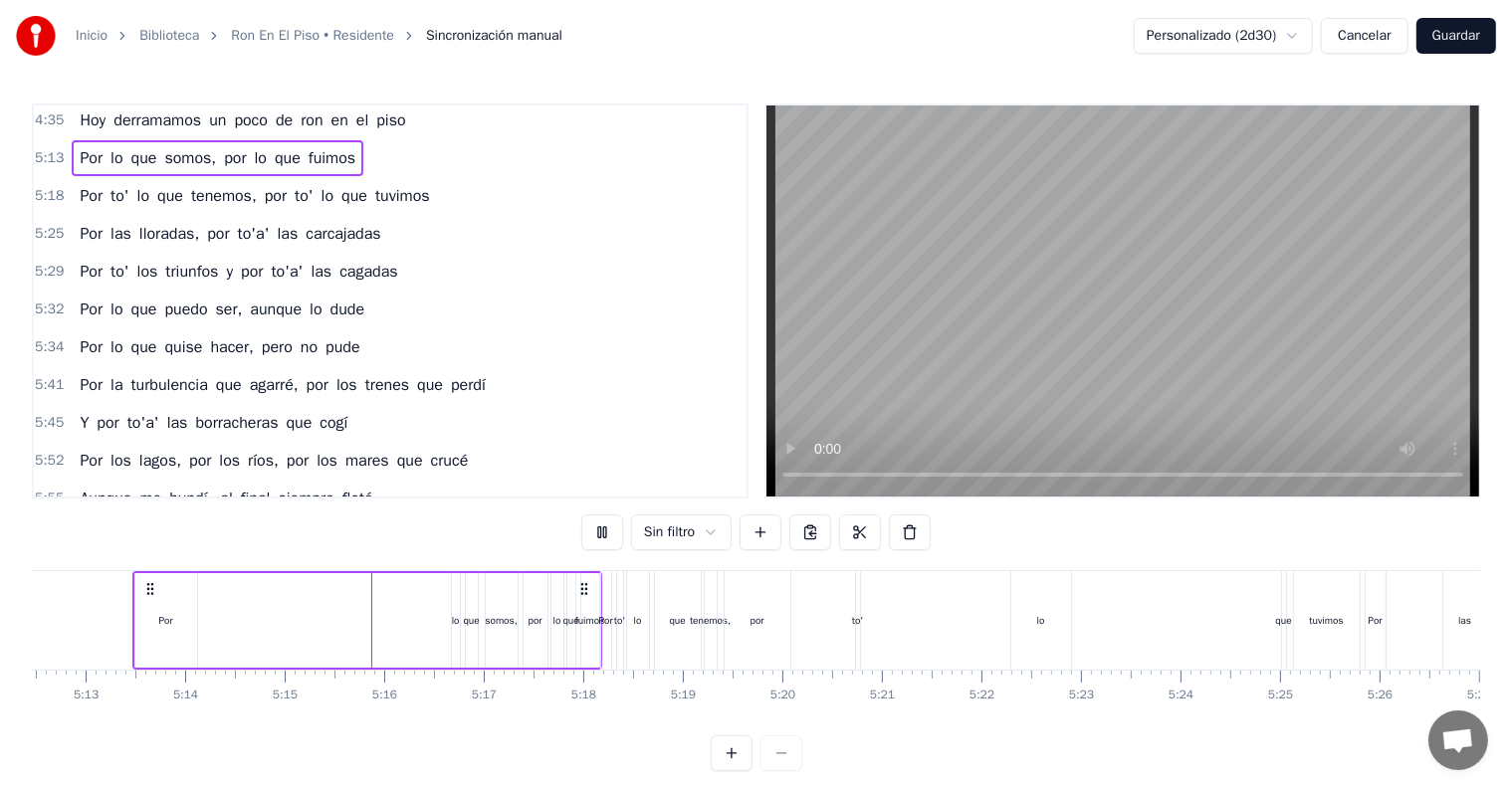 click on "0:02 Uh- uh- uh- uh- uh 0:07 Oh- oh, uh- uh 0:11 Oh- uoh- oh- oh- oh 0:16 Uh- uh- uh- uh 0:20 Uh- uh- uh, ah- ah 0:23 Ah- ah, uh- uh 0:27 Oye, ey 0:29 Parece que fue ayer esta jodienda 0:31 El artista del momento, mi disco en to'a' las tiendas 0:35 No es que me ofenda, pero me siento viejo cuando 0:38 Los chamaquitos ahora me dicen leyenda 0:41 Que Dios los reprenda 0:42 Estoy igual de joven, pero con menos fechas en la agenda 0:46 No tengo lanchas ni aviones ni prendas 0:48 Pero tengo la esperanza de que el próximo punchline te sorprenda 0:52 Ya nada es como antes 0:54 Yo sé que ya no soy tan relevante 0:58 Antes me pedían retratos, todos devotos 1:01 Ahora me paran pa' que yo les tire la foto 1:04 Aunque le saque to' el polvo a mis trofeos 1:07 En el cartel mi nombre ni lo veo 1:10 Si me quieren ver, que se tiren pa'l museo 1:13 Ya estoy cansa'o, con el tiempo ni peleo 1:16 Yo estoy claro, no hay que ser sabio 1:18 Solo escribo lo que no se atreven a decir mis labio' 1:22 Le contesto al corazón to'a' de" at bounding box center [390, 300] 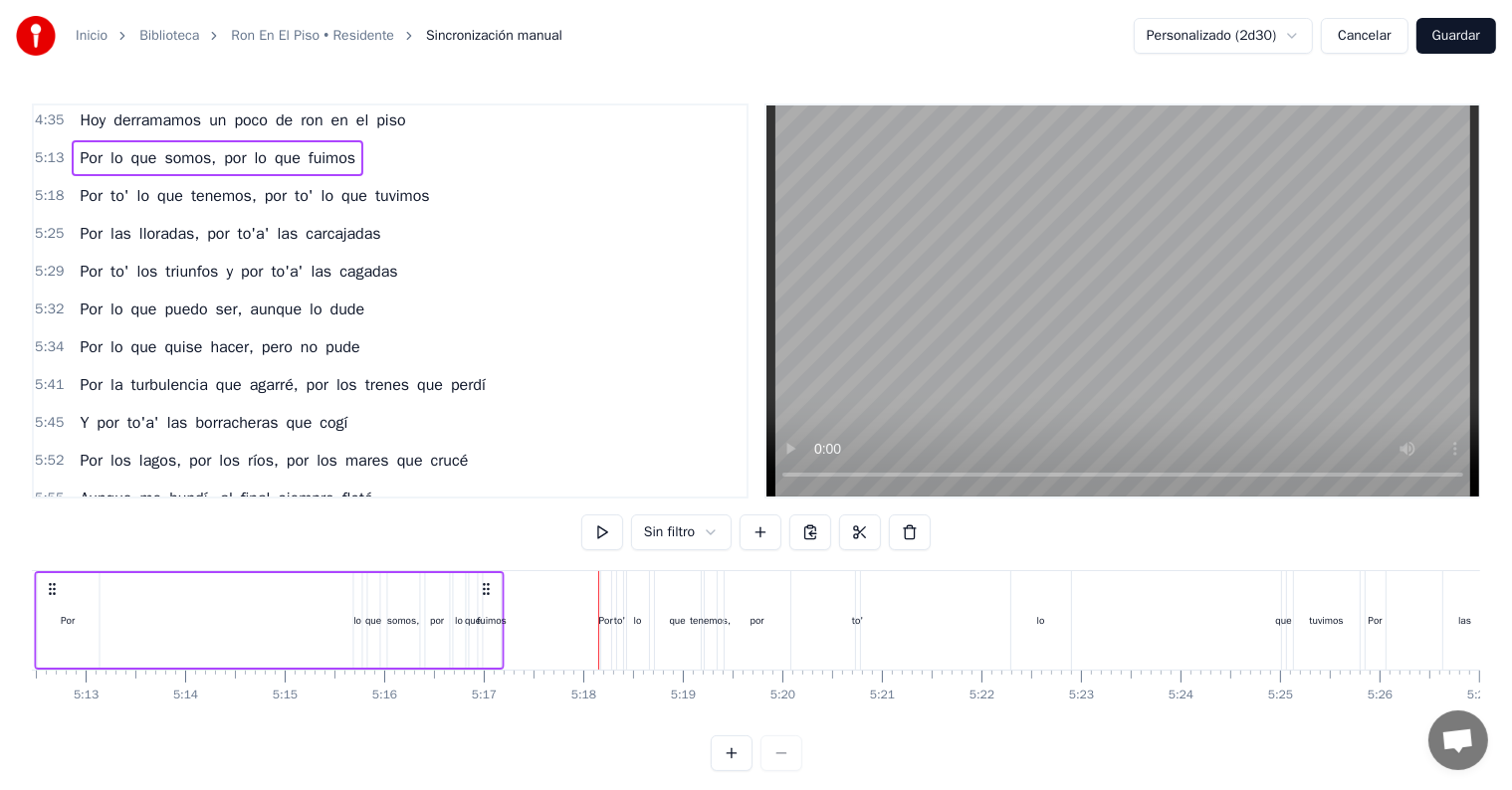 drag, startPoint x: 585, startPoint y: 586, endPoint x: 488, endPoint y: 588, distance: 97.02062 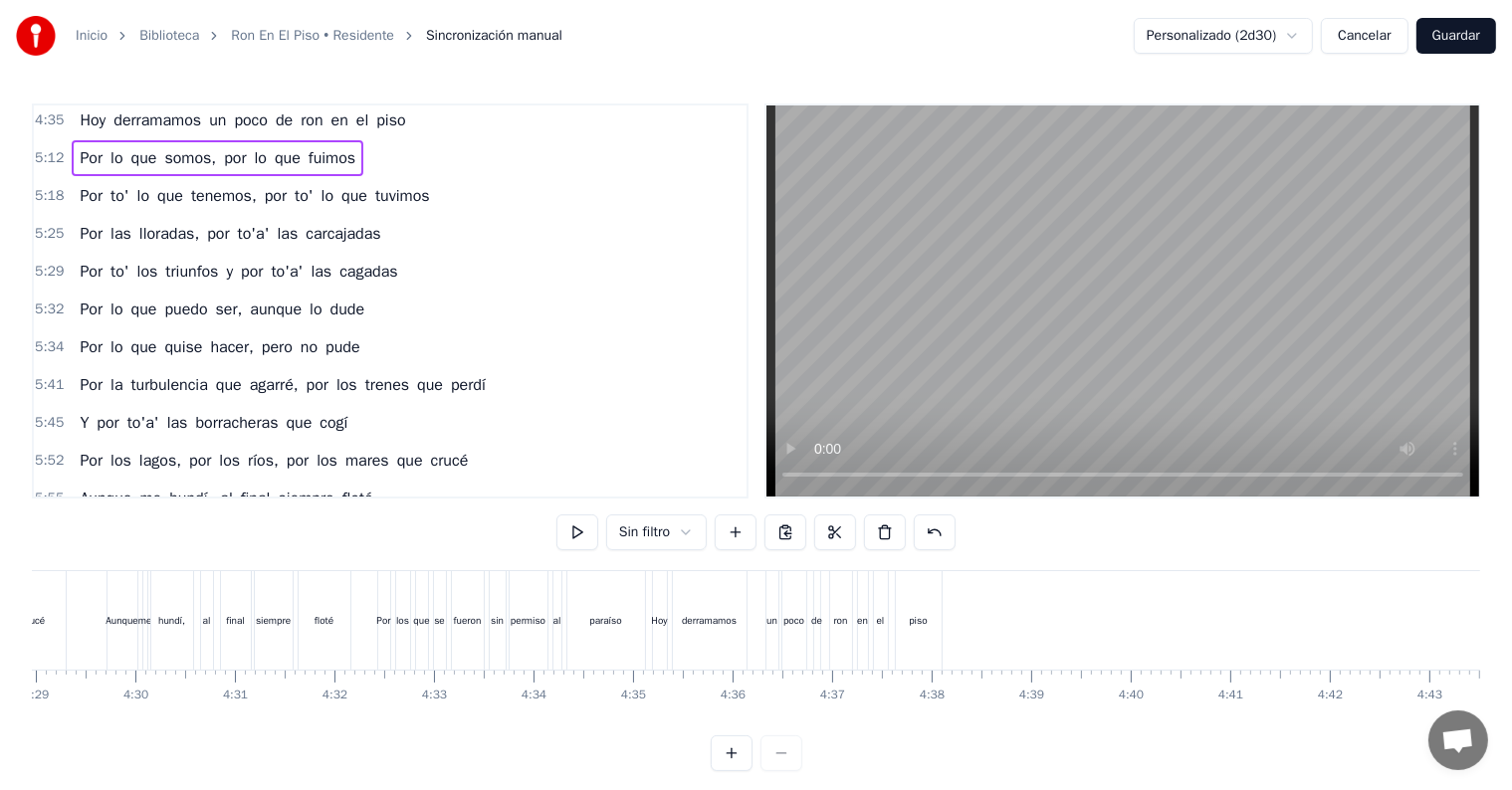 scroll, scrollTop: 0, scrollLeft: 26954, axis: horizontal 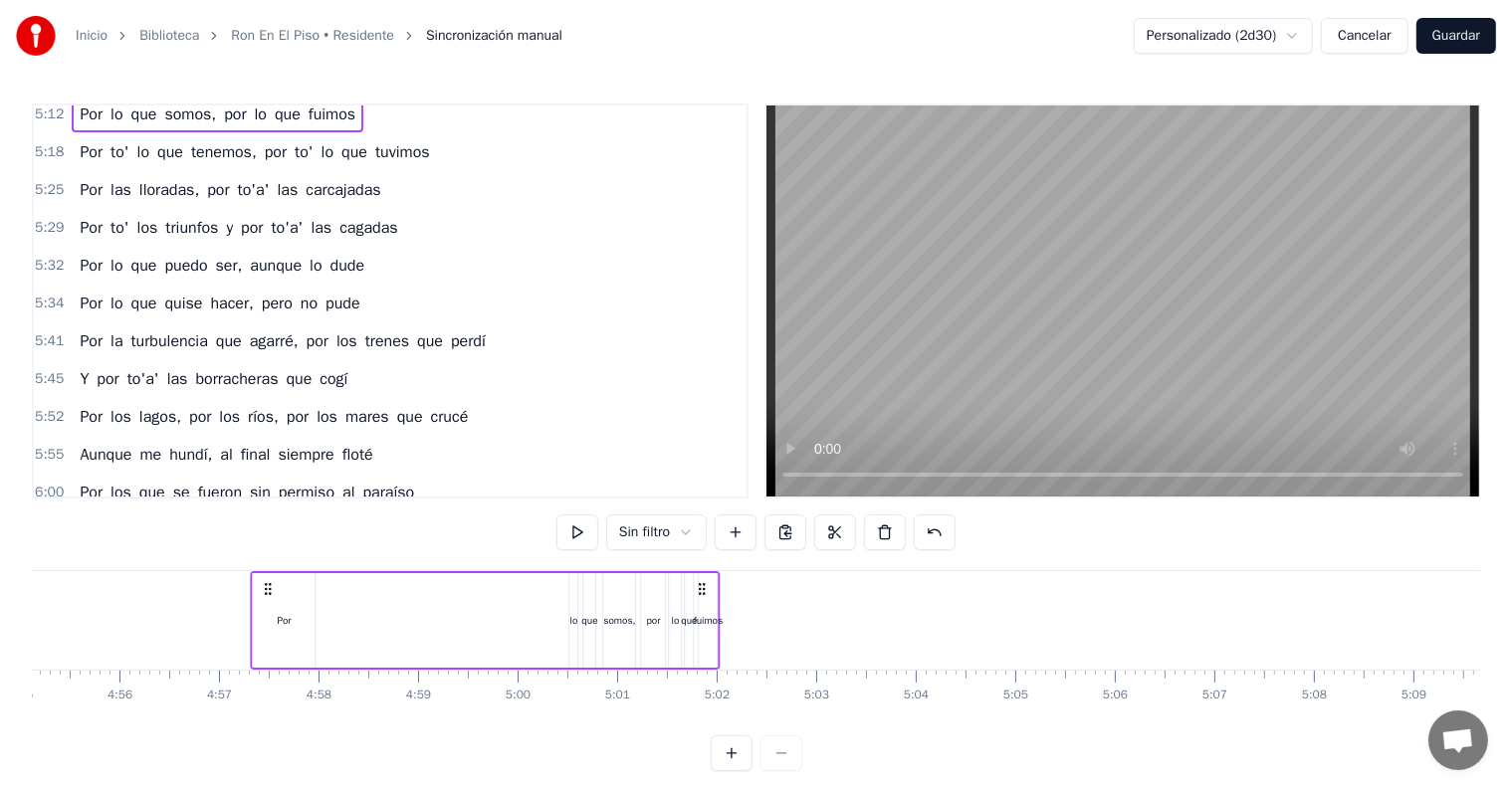 drag, startPoint x: 668, startPoint y: 592, endPoint x: 1021, endPoint y: 710, distance: 372.2002 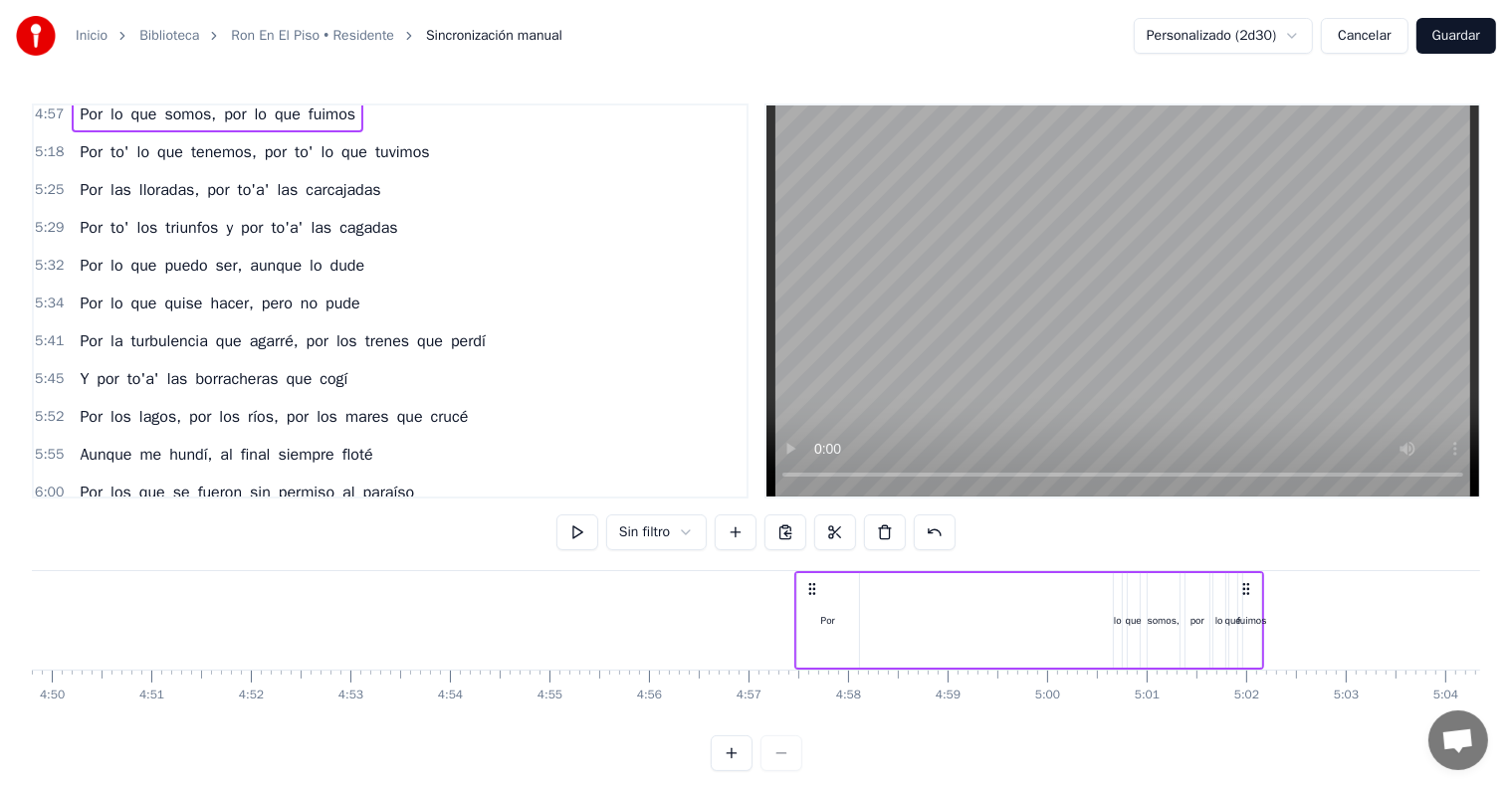 scroll, scrollTop: 0, scrollLeft: 29006, axis: horizontal 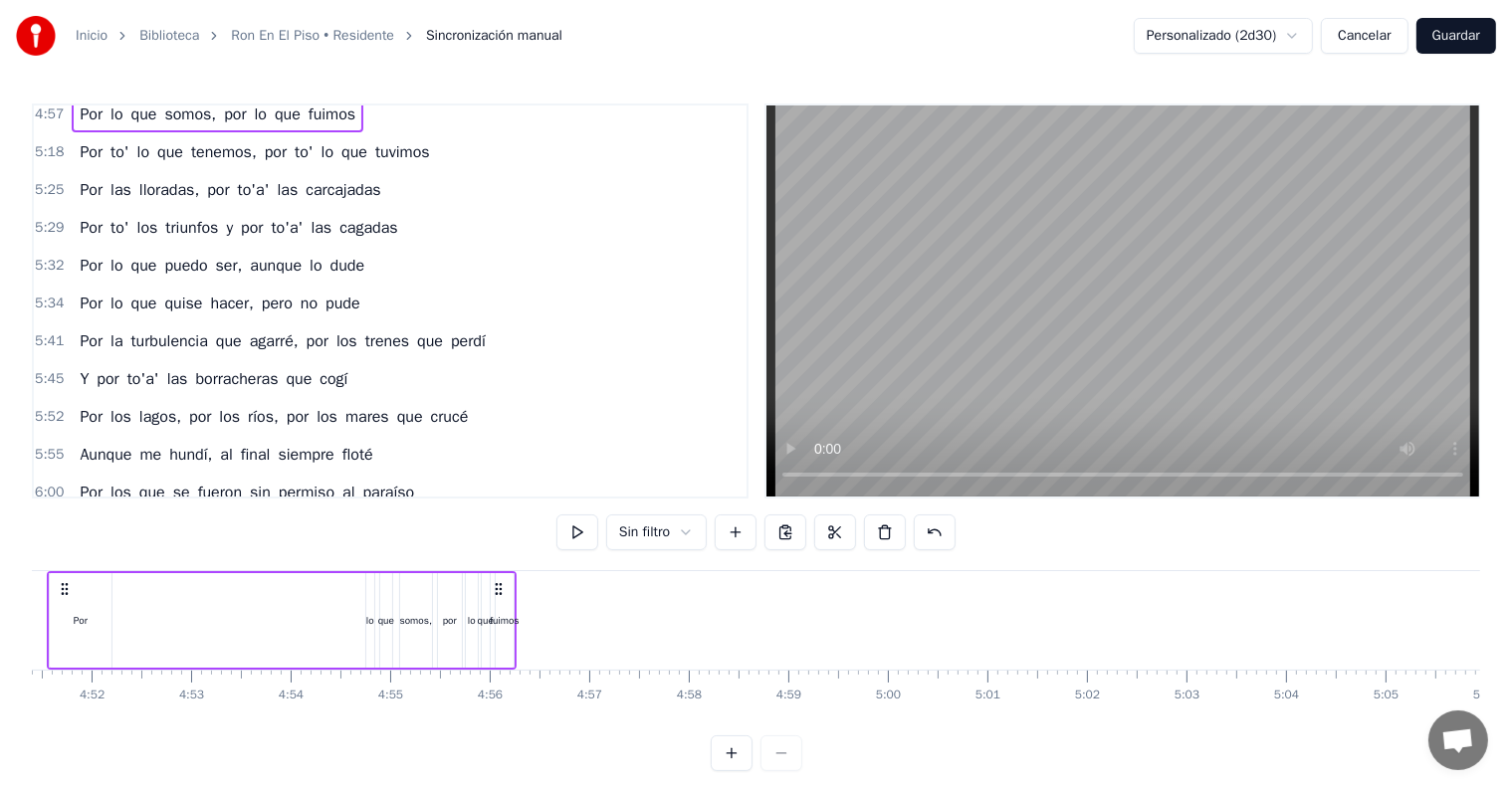 drag, startPoint x: 1085, startPoint y: 594, endPoint x: 384, endPoint y: 612, distance: 701.2311 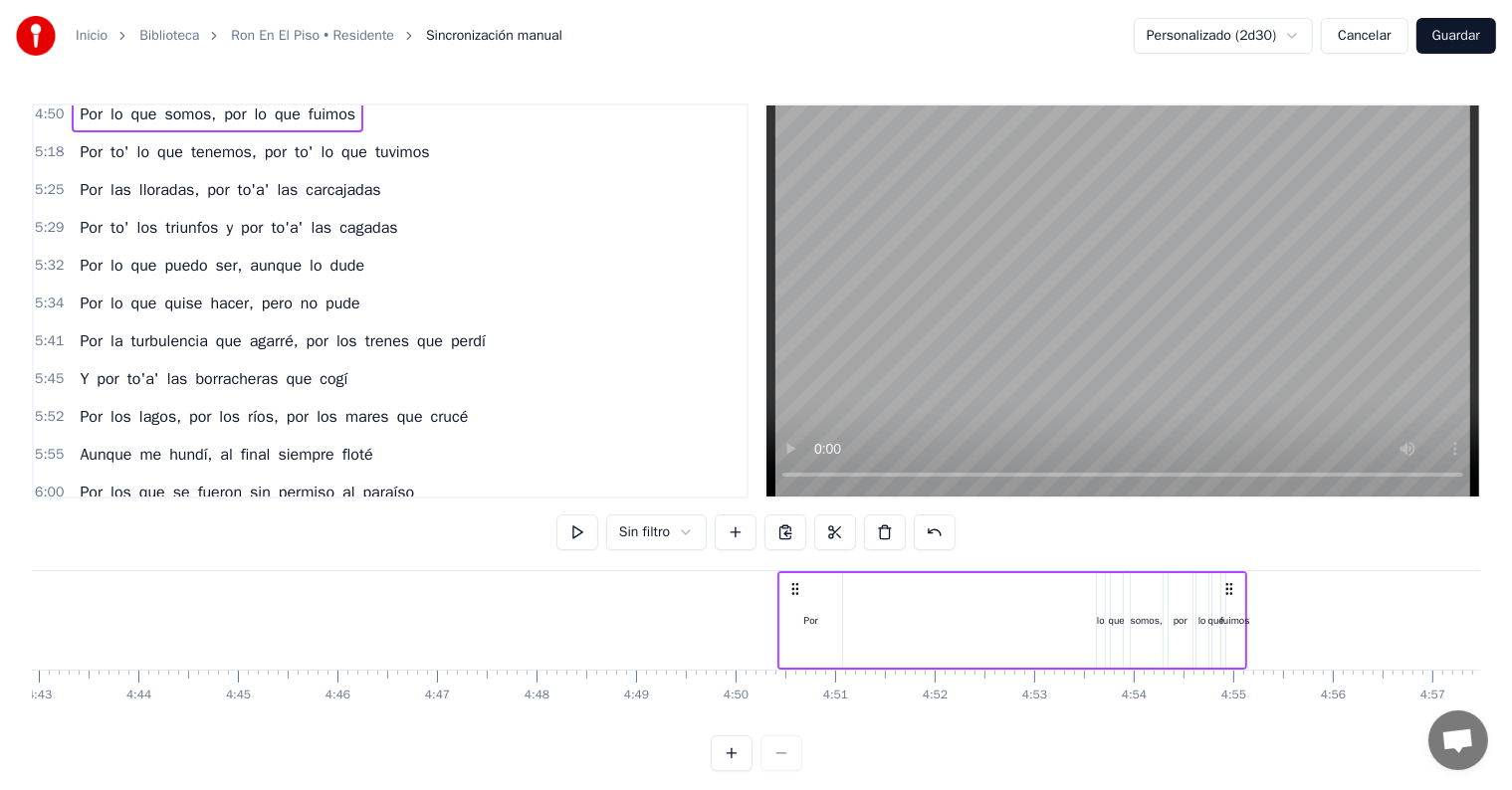 scroll, scrollTop: 0, scrollLeft: 28391, axis: horizontal 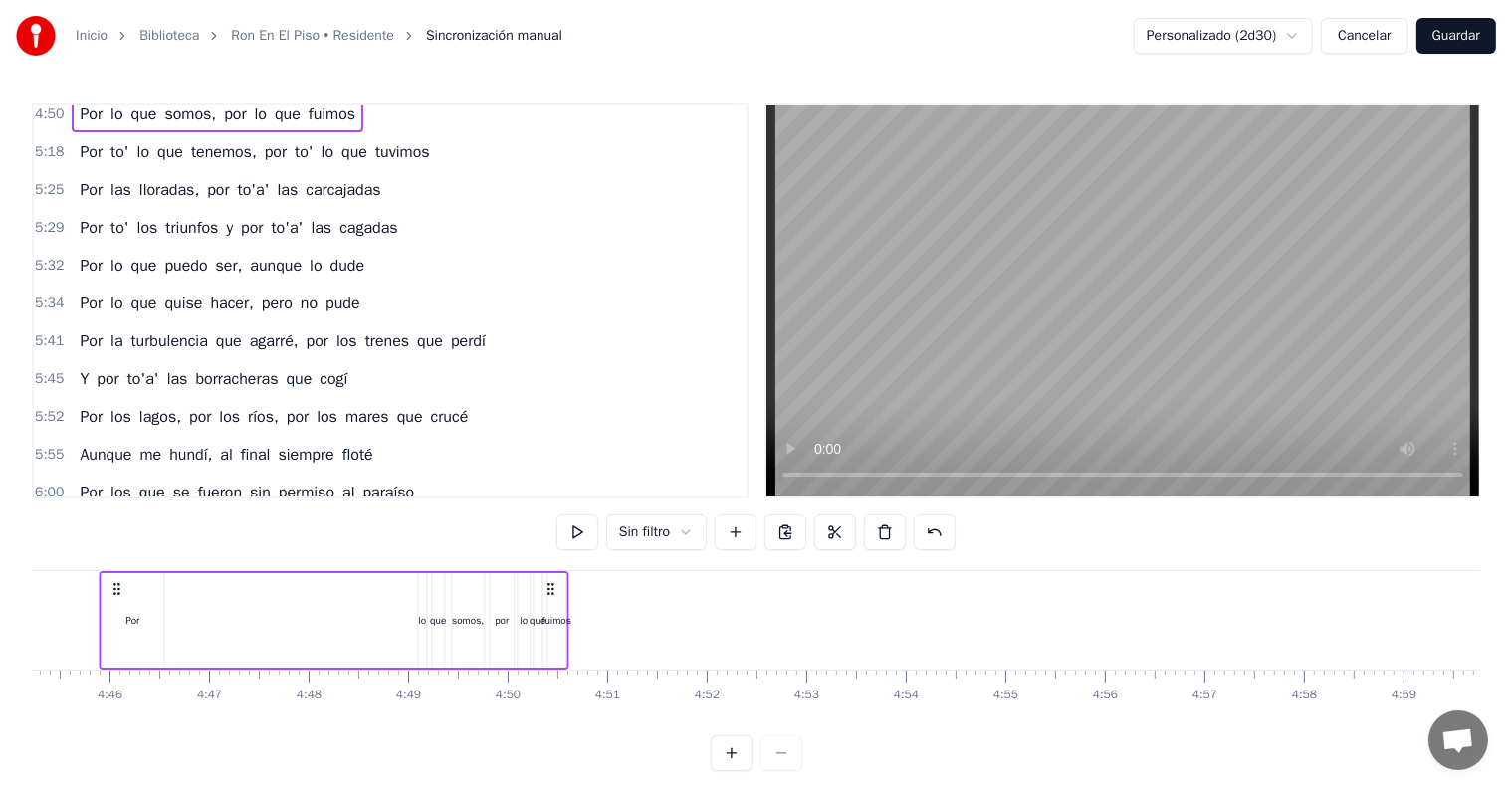 drag, startPoint x: 1001, startPoint y: 588, endPoint x: 518, endPoint y: 601, distance: 483.17492 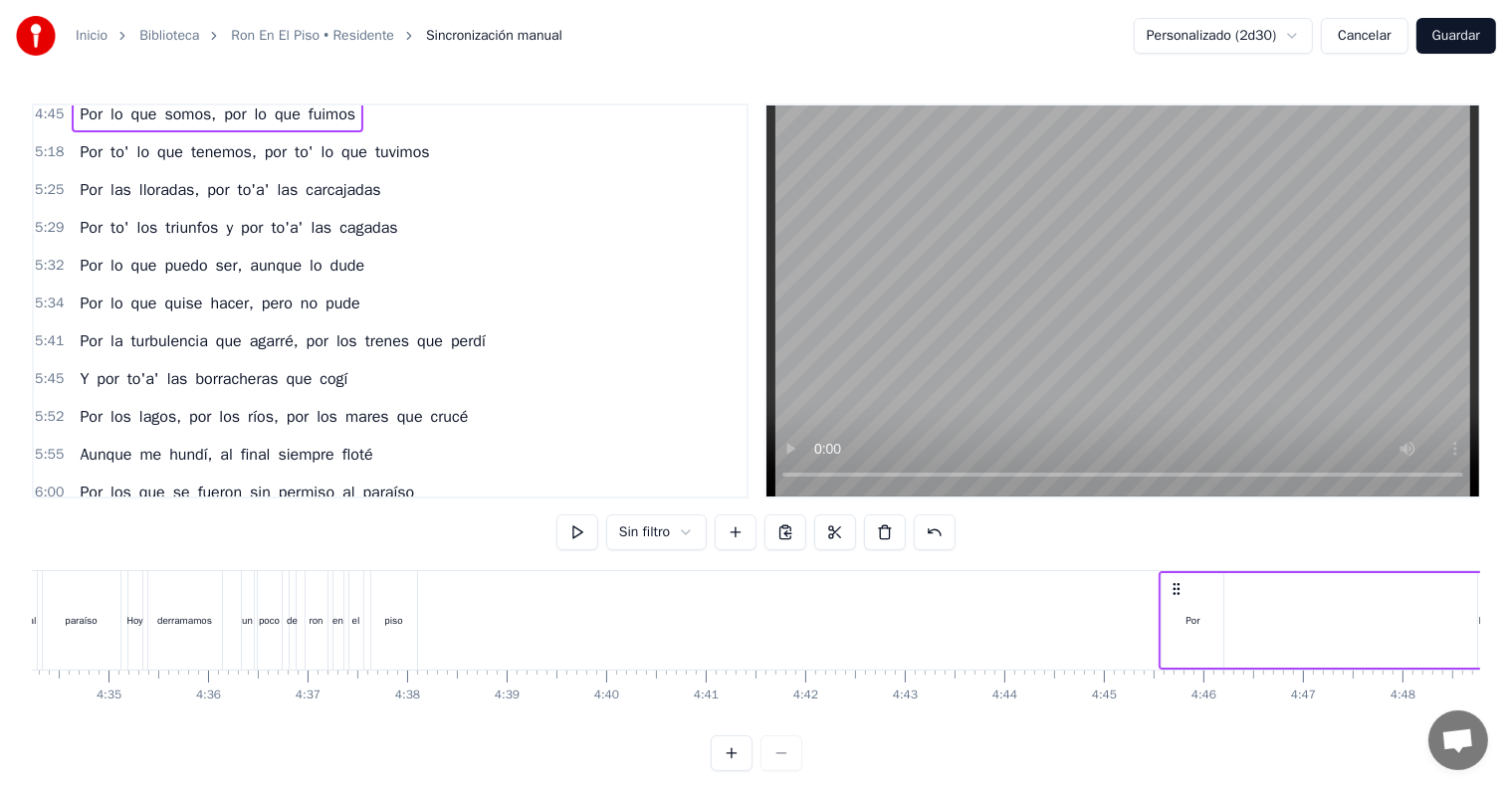 scroll, scrollTop: 0, scrollLeft: 27958, axis: horizontal 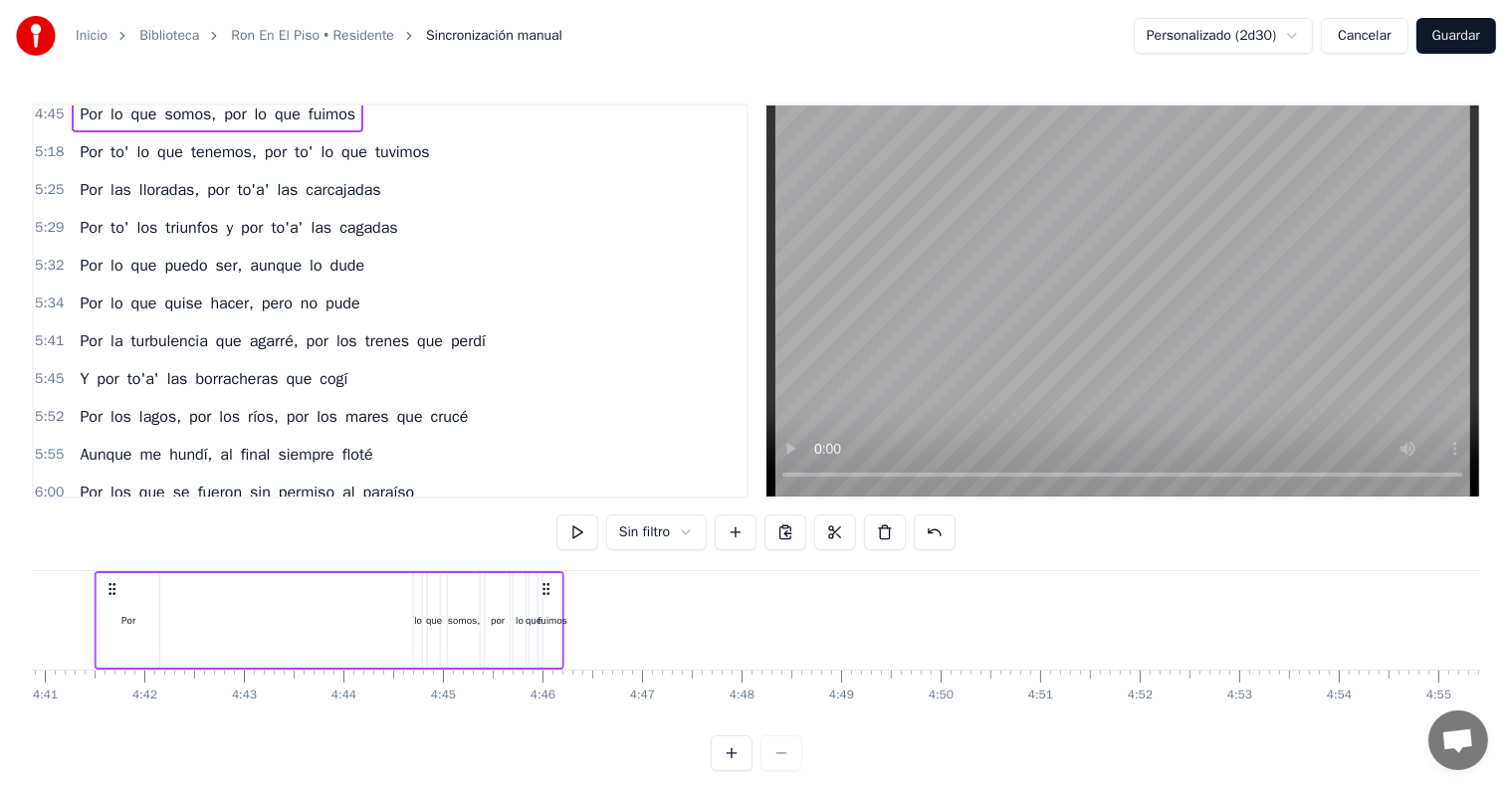 drag, startPoint x: 948, startPoint y: 591, endPoint x: 932, endPoint y: 673, distance: 83.546394 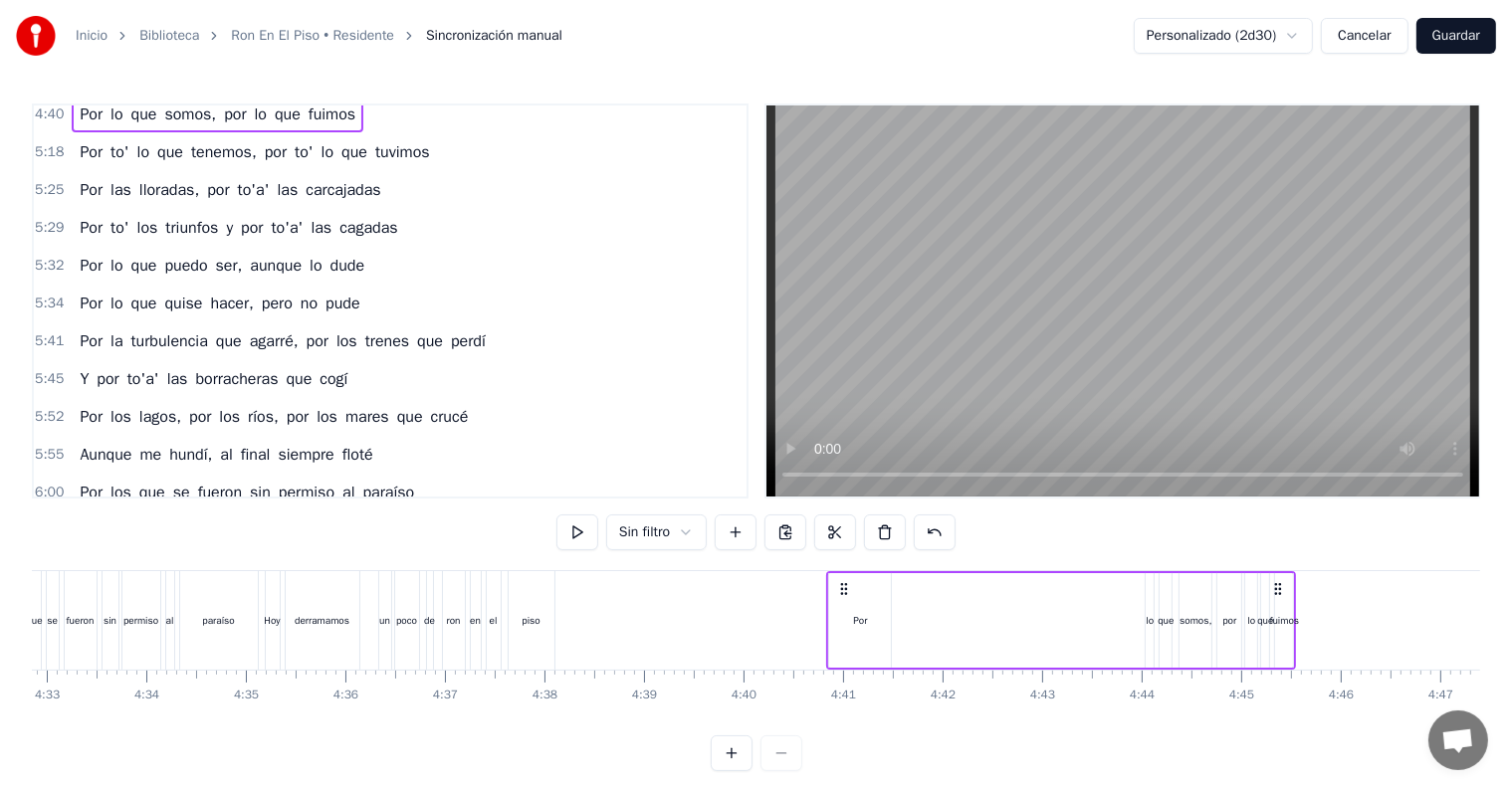 scroll, scrollTop: 0, scrollLeft: 27205, axis: horizontal 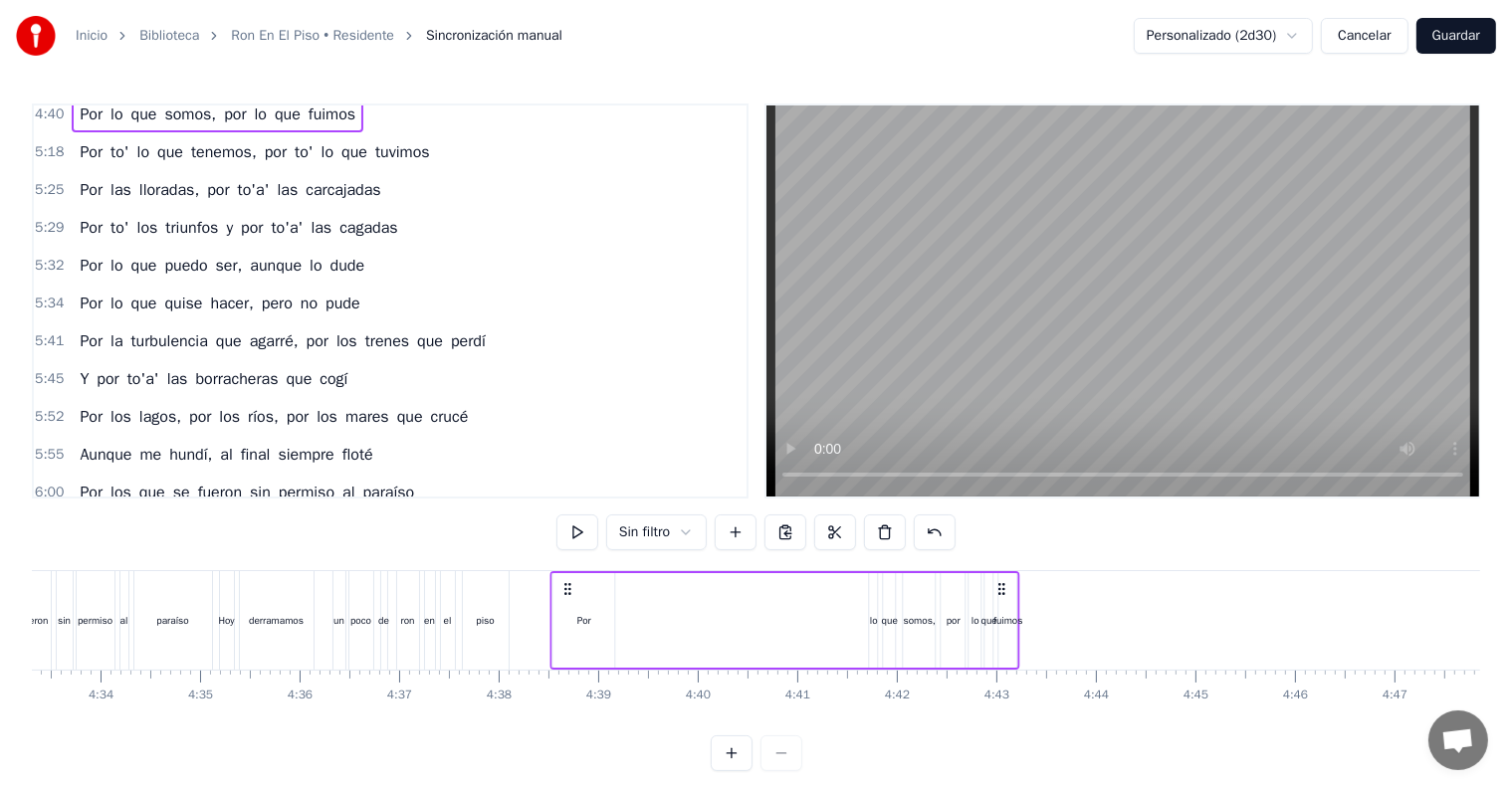 drag, startPoint x: 1172, startPoint y: 593, endPoint x: 1001, endPoint y: 608, distance: 171.65663 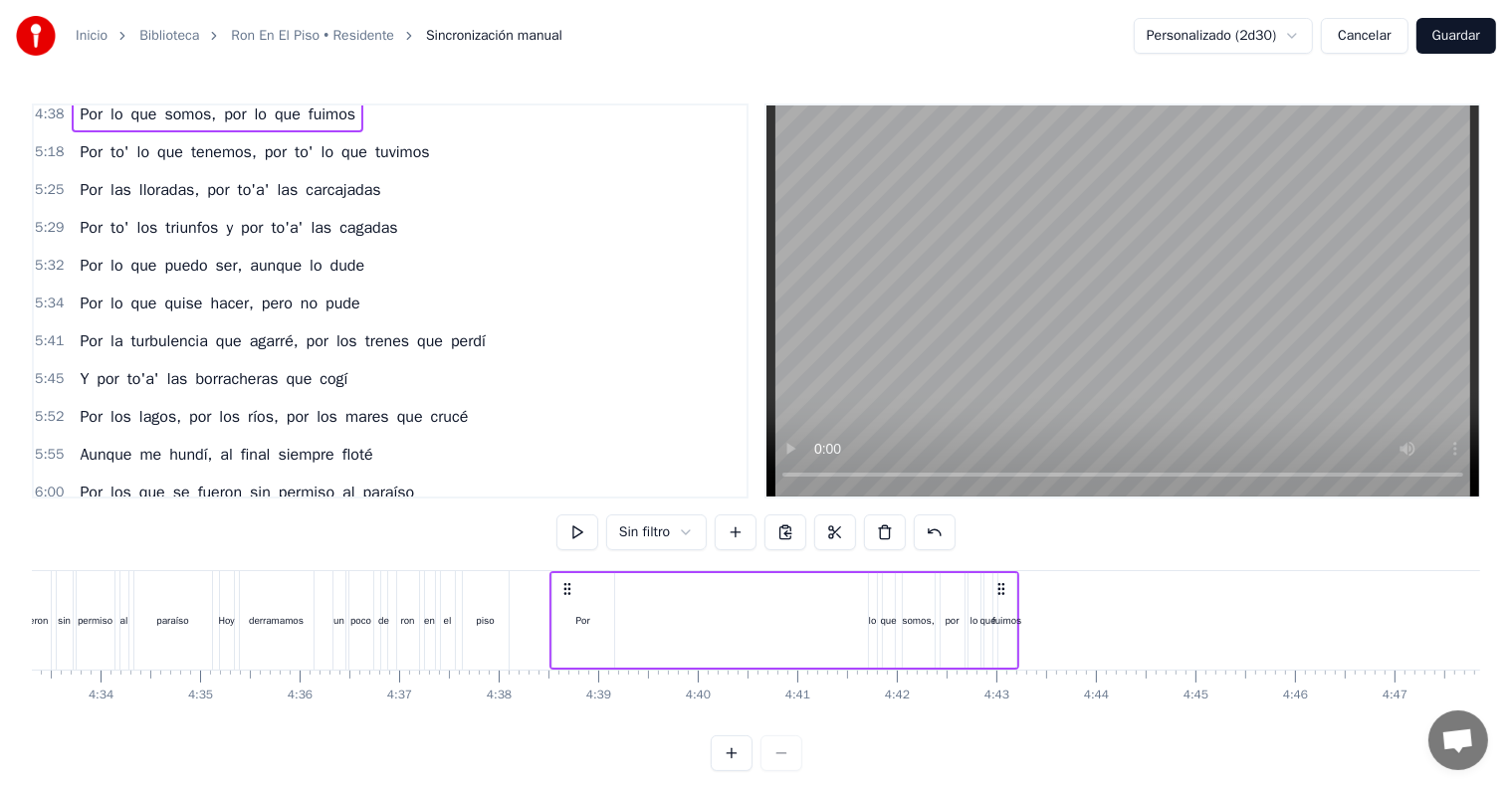drag, startPoint x: 801, startPoint y: 633, endPoint x: 831, endPoint y: 625, distance: 31.04835 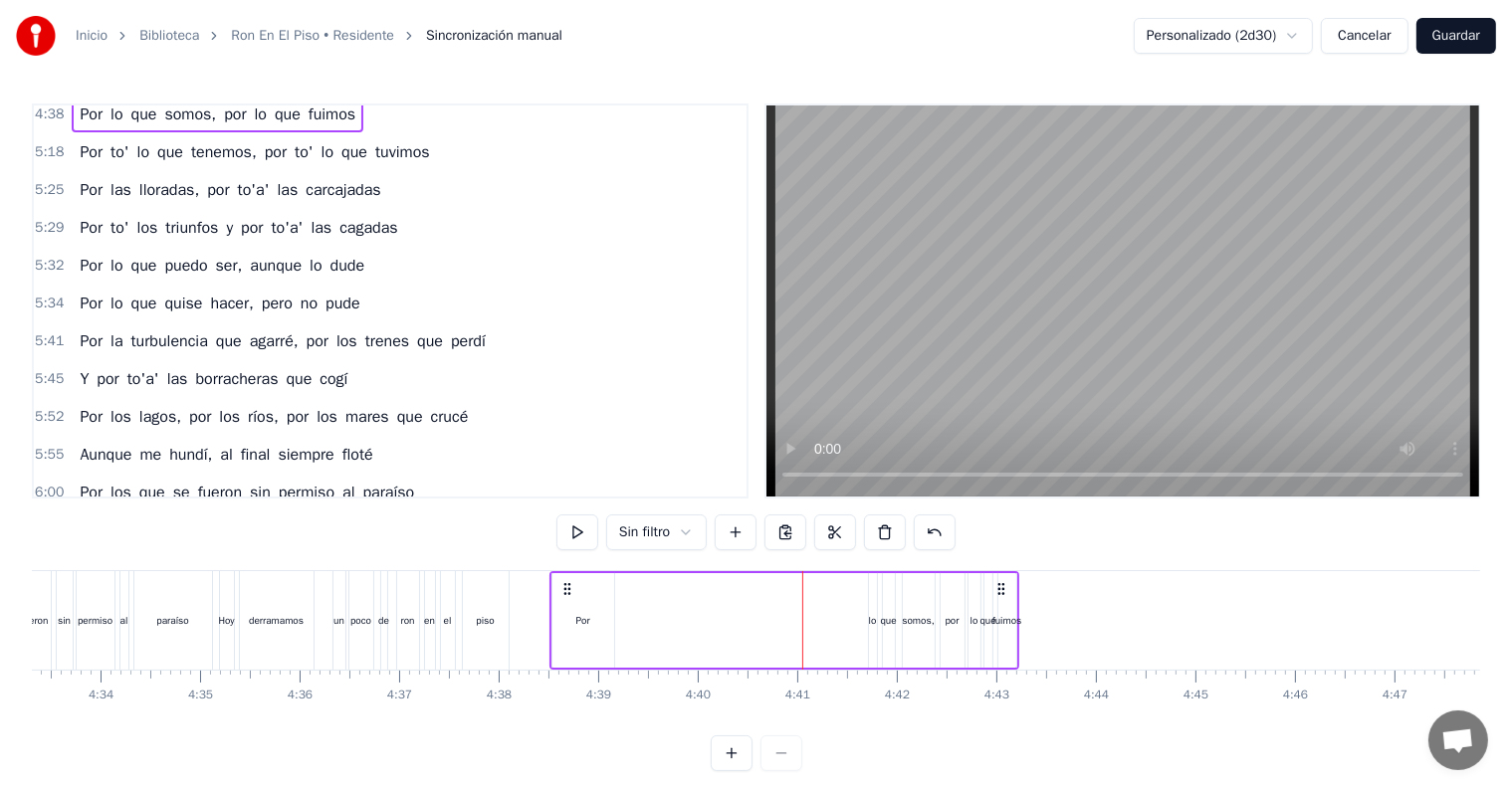 click on "Por lo que somos, por lo que fuimos" at bounding box center [784, 620] 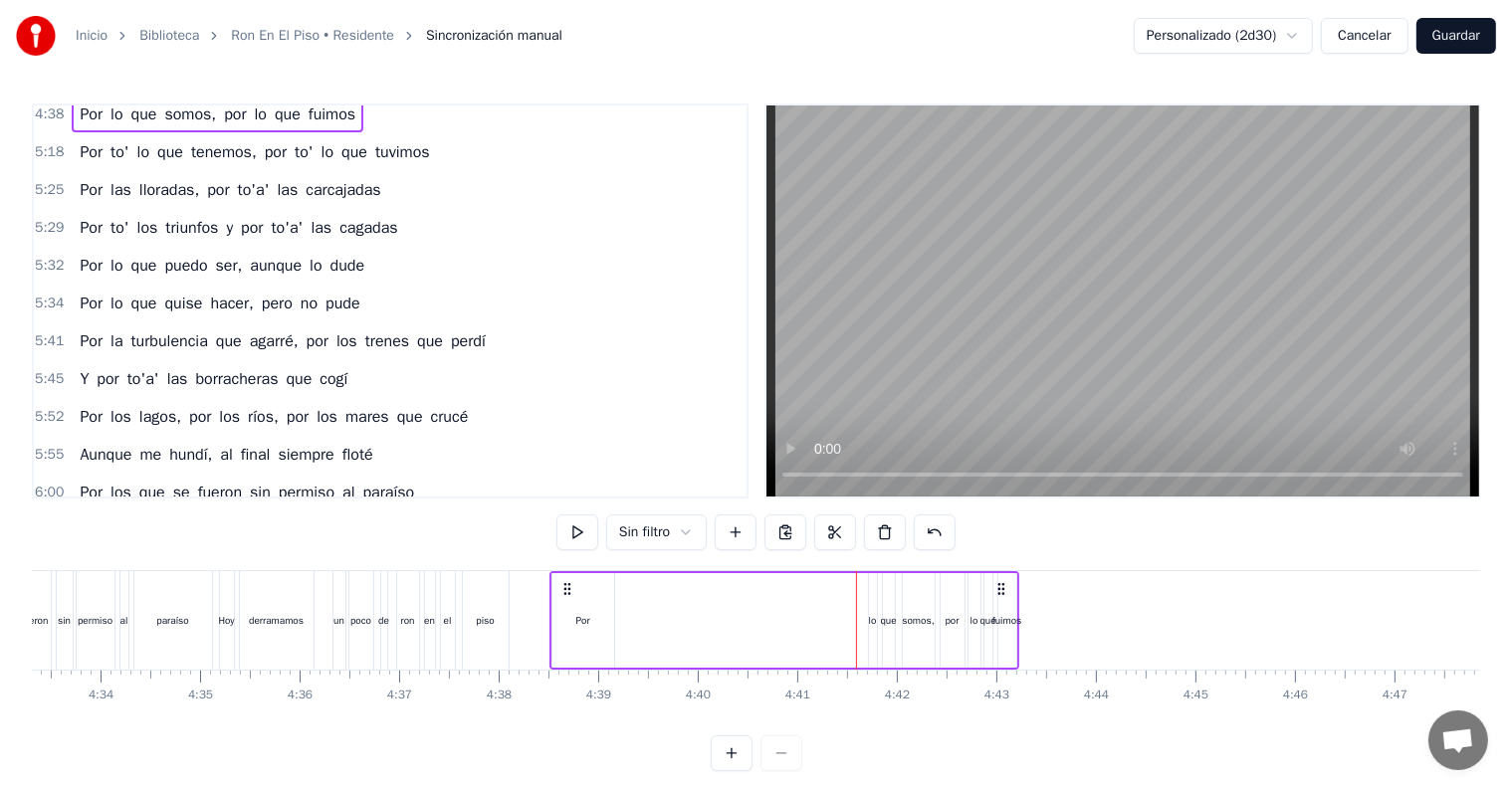 click on "Por lo que somos, por lo que fuimos" at bounding box center (784, 620) 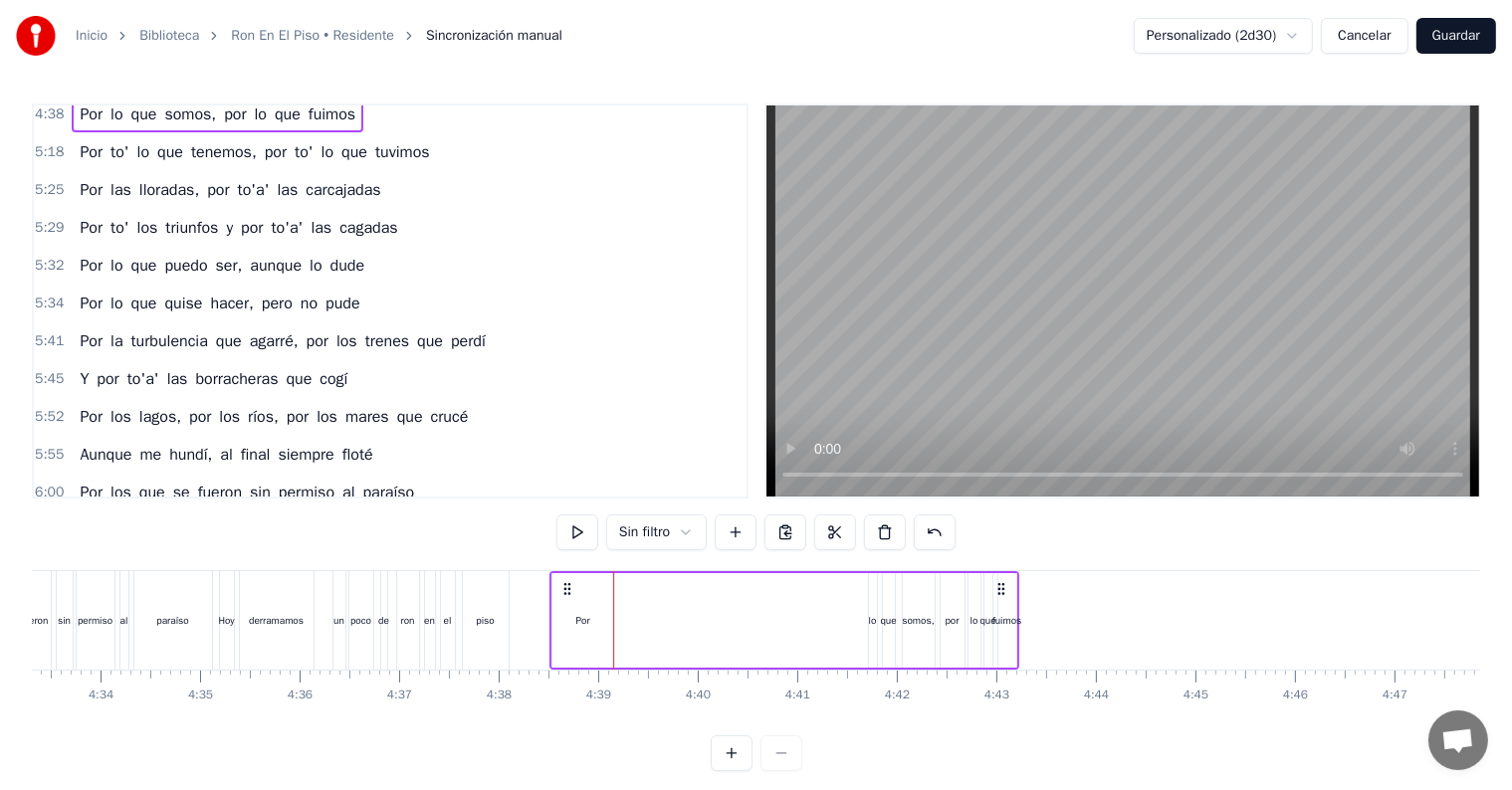 click on "lo" at bounding box center (873, 620) 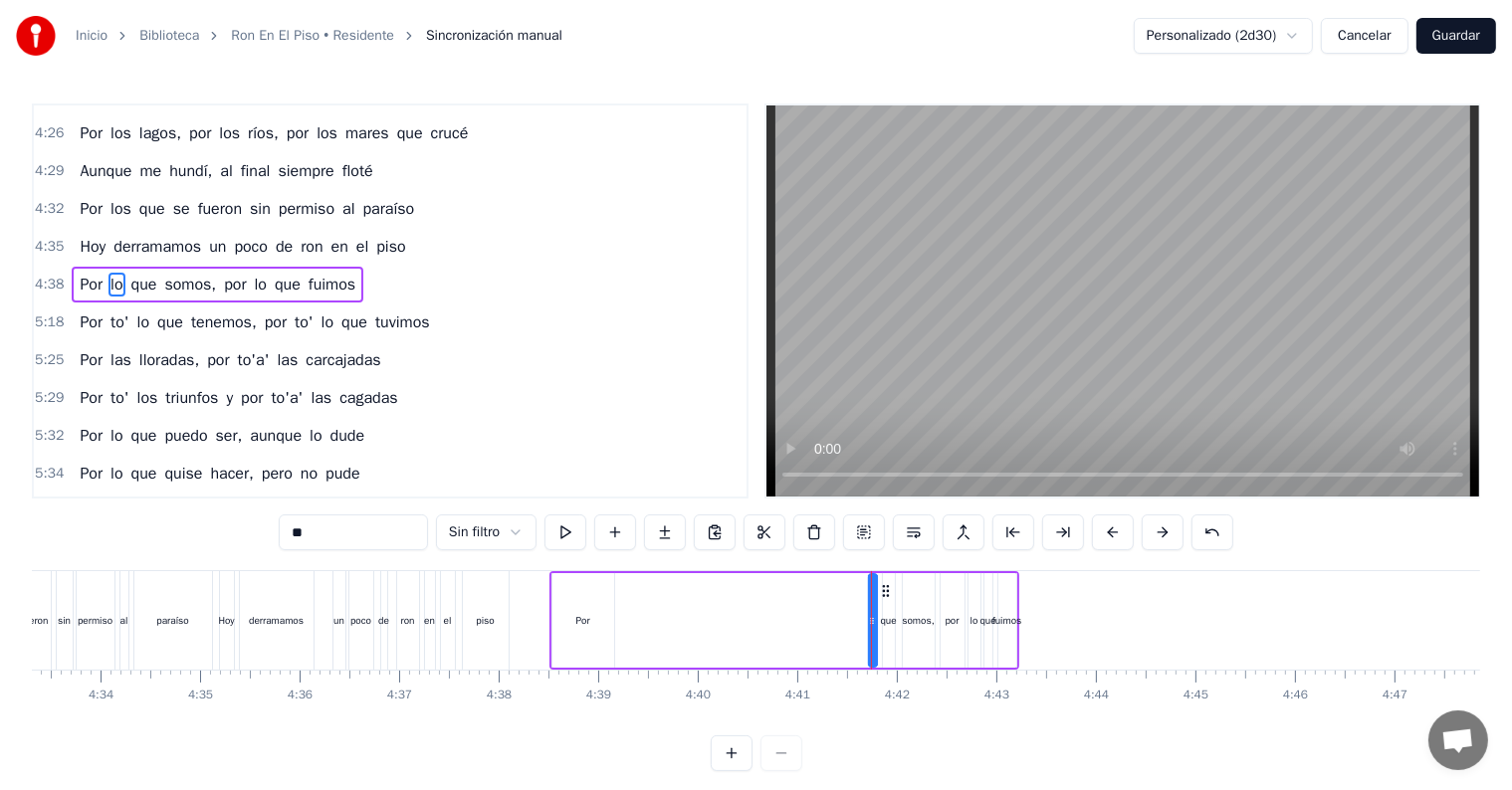 scroll, scrollTop: 3263, scrollLeft: 0, axis: vertical 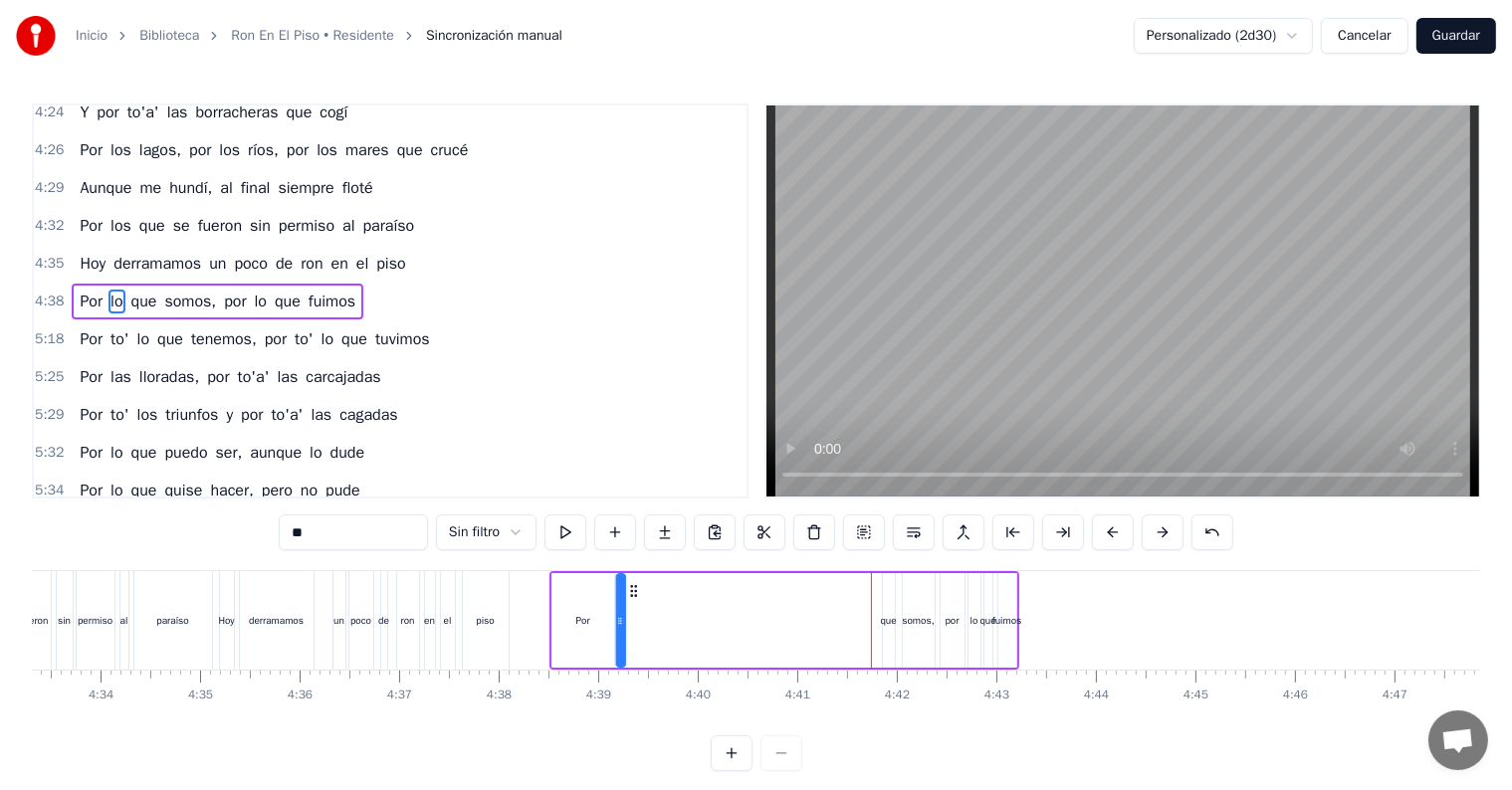 drag, startPoint x: 888, startPoint y: 592, endPoint x: 796, endPoint y: 602, distance: 92.541882 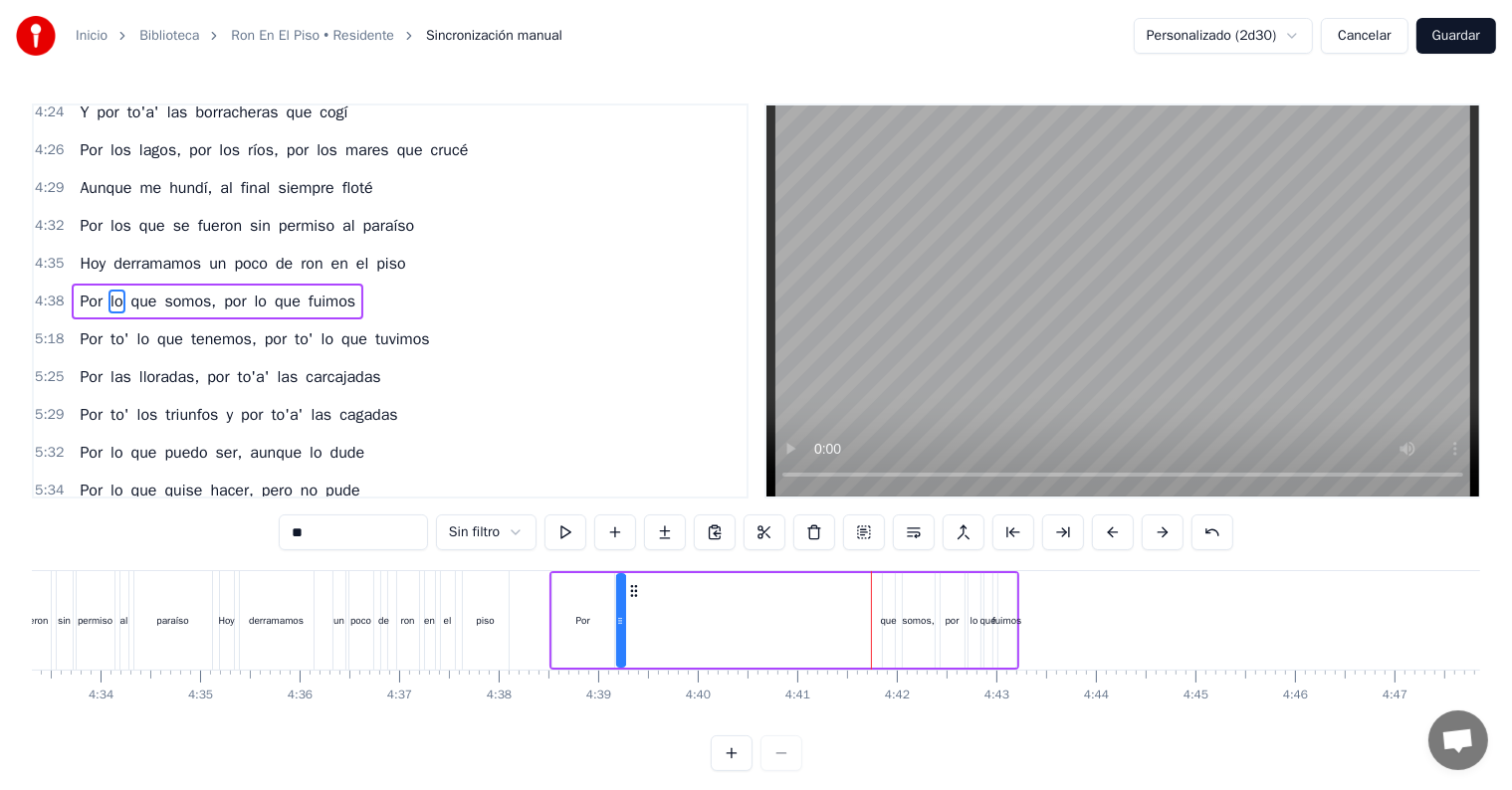 click on "Por lo que somos, por lo que fuimos" at bounding box center (784, 620) 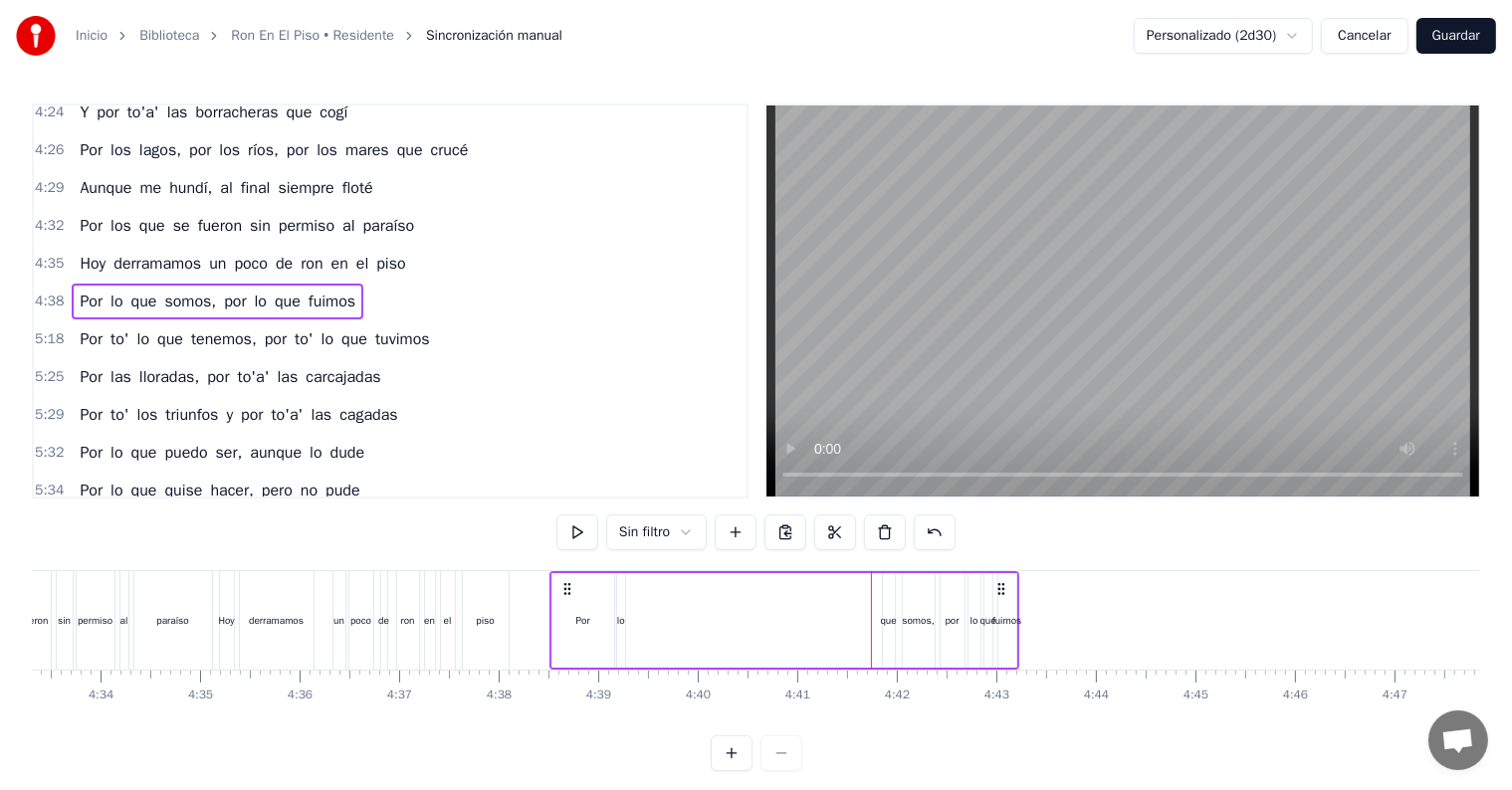 click at bounding box center [871, 620] 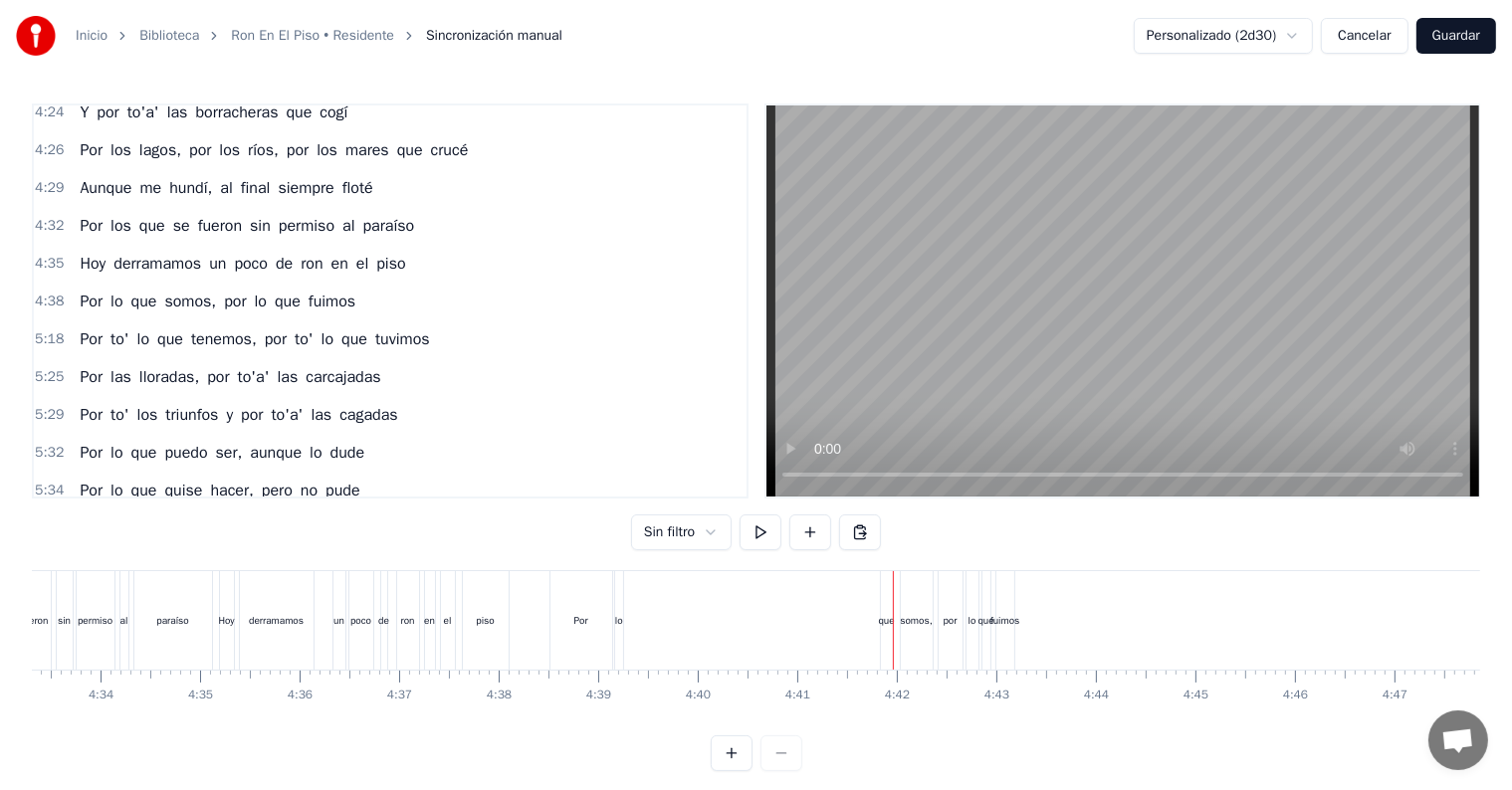 click on "que" at bounding box center [887, 620] 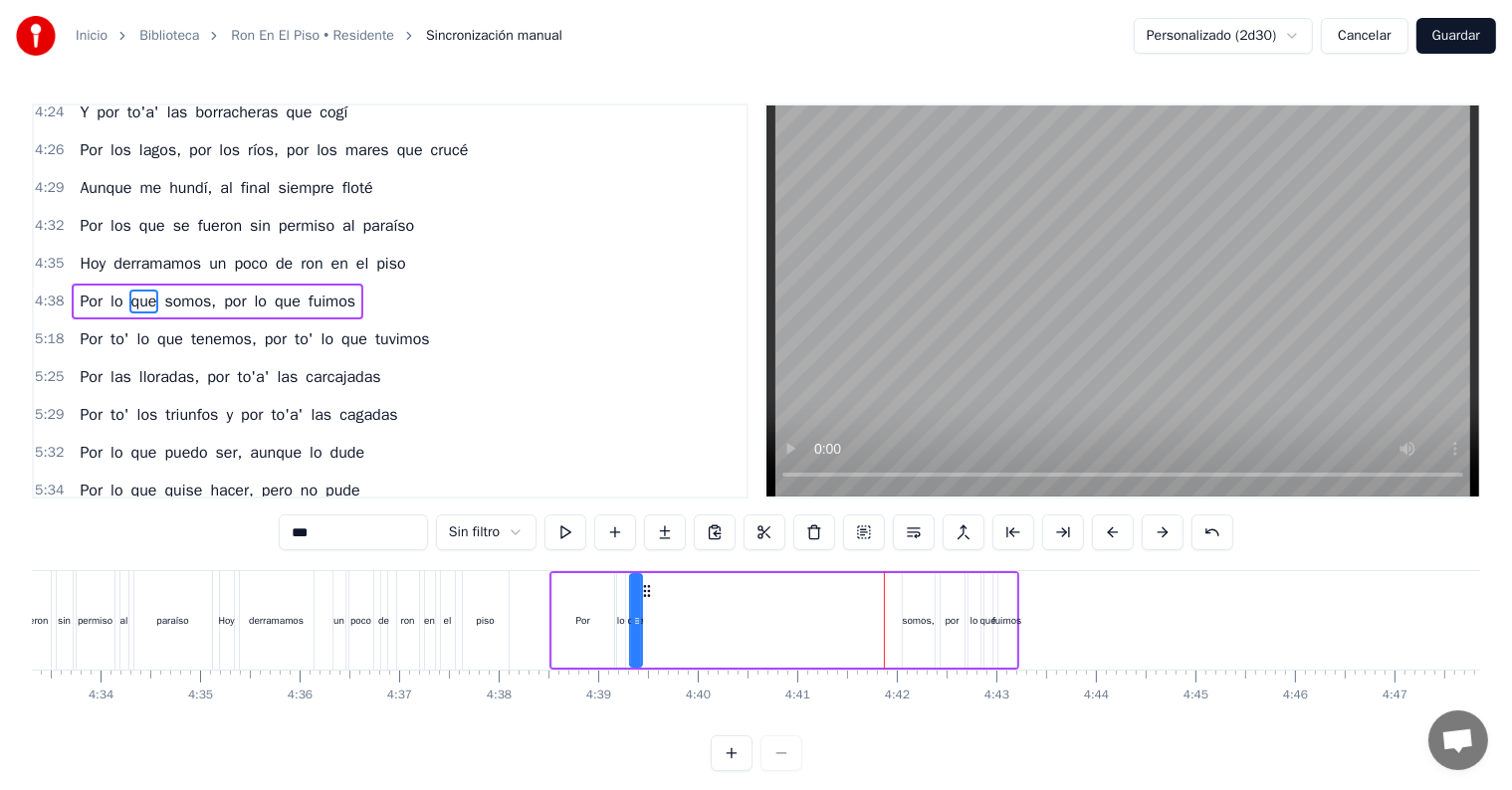 drag, startPoint x: 841, startPoint y: 596, endPoint x: 645, endPoint y: 597, distance: 196.00255 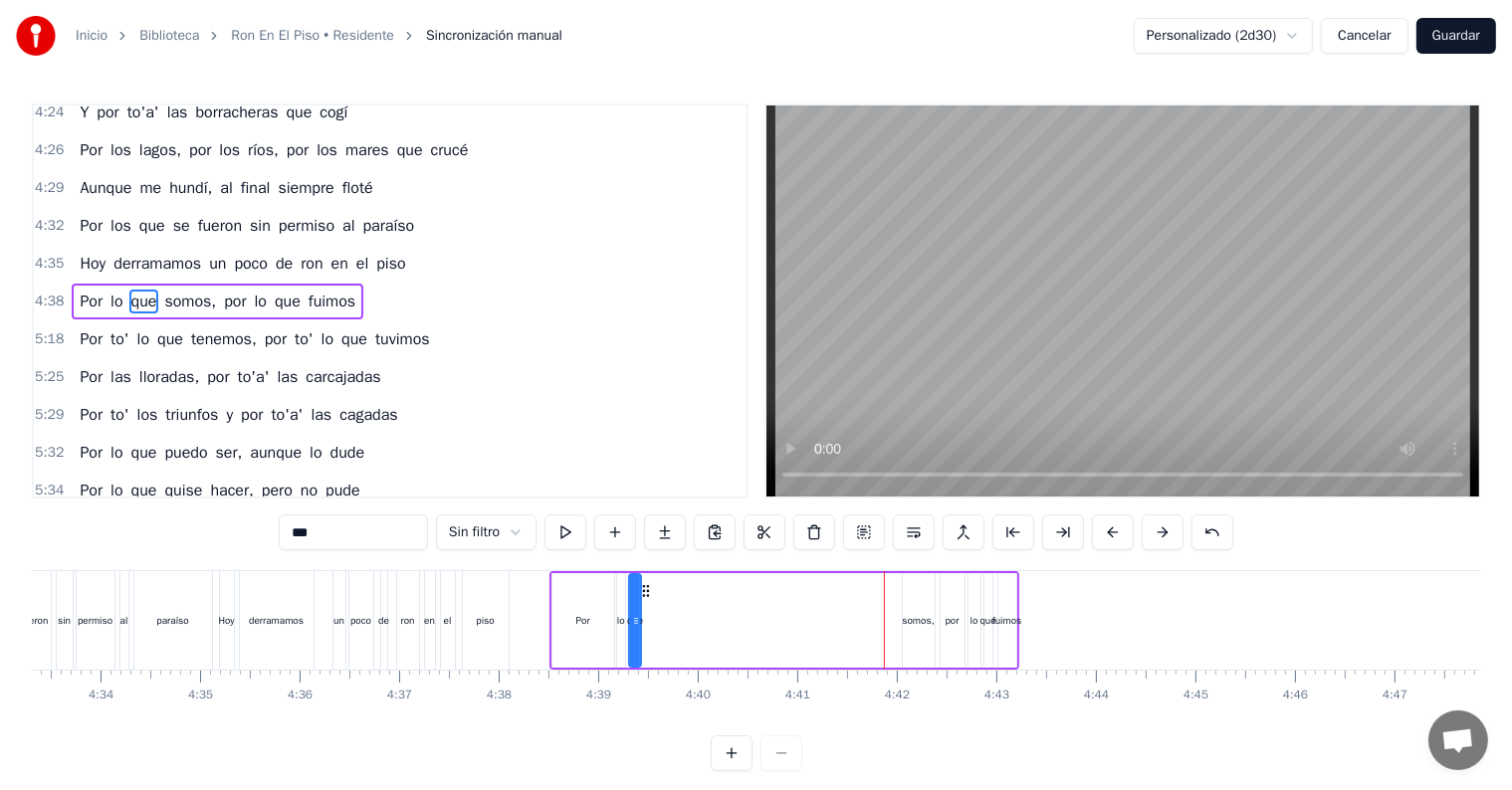 click on "somos," at bounding box center [919, 620] 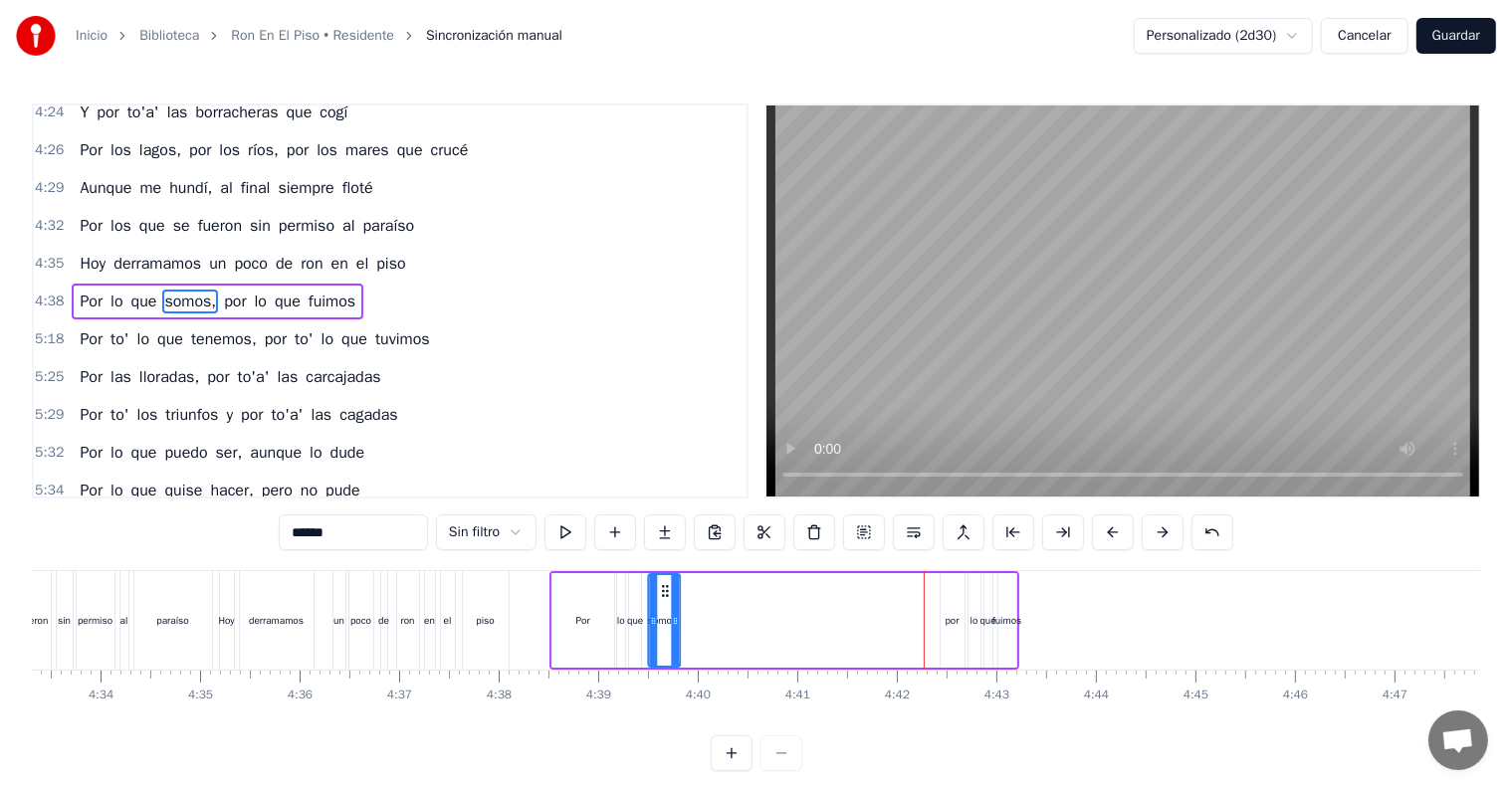 drag, startPoint x: 919, startPoint y: 592, endPoint x: 664, endPoint y: 604, distance: 255.2822 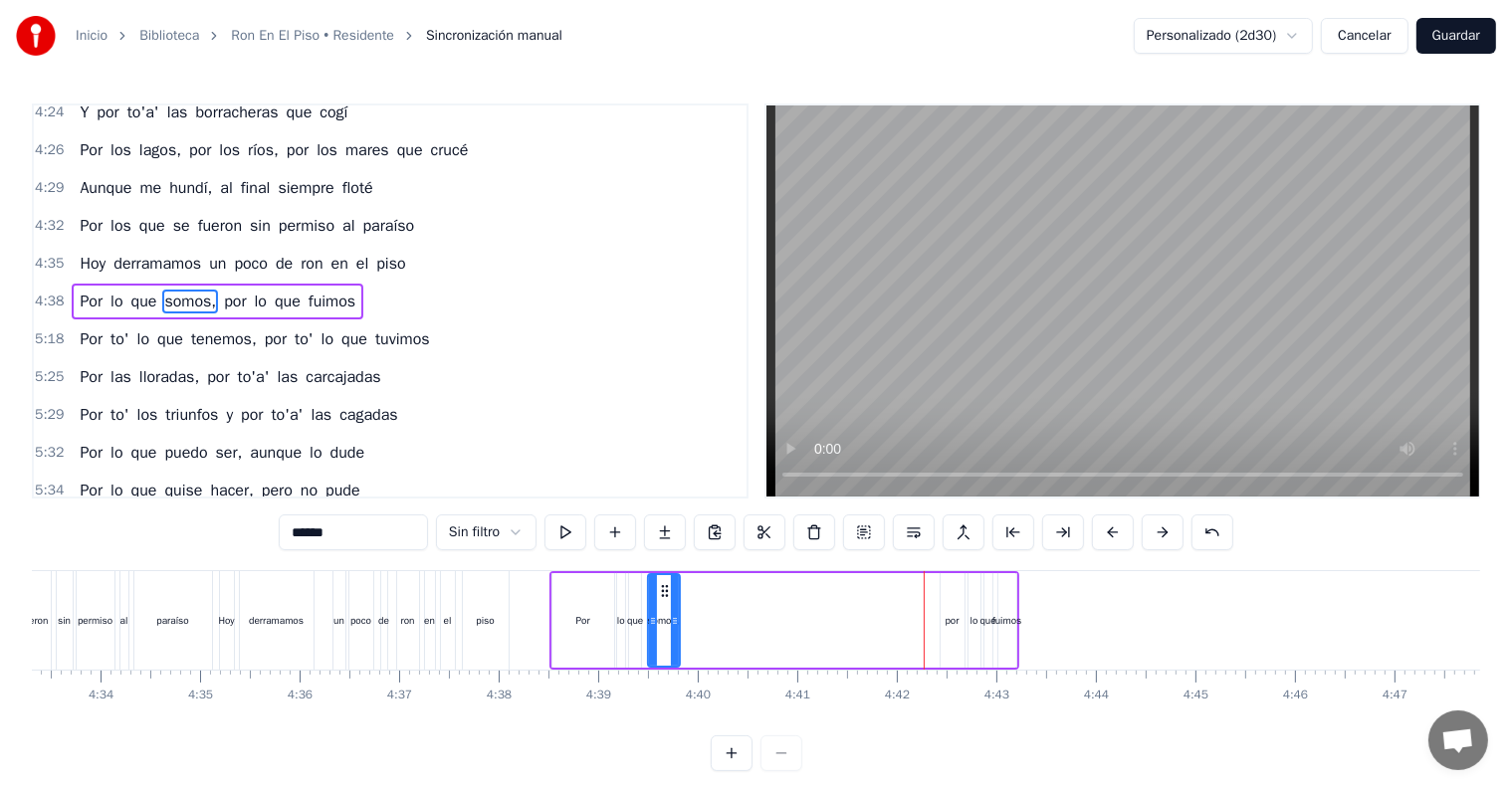 click on "por" at bounding box center (953, 620) 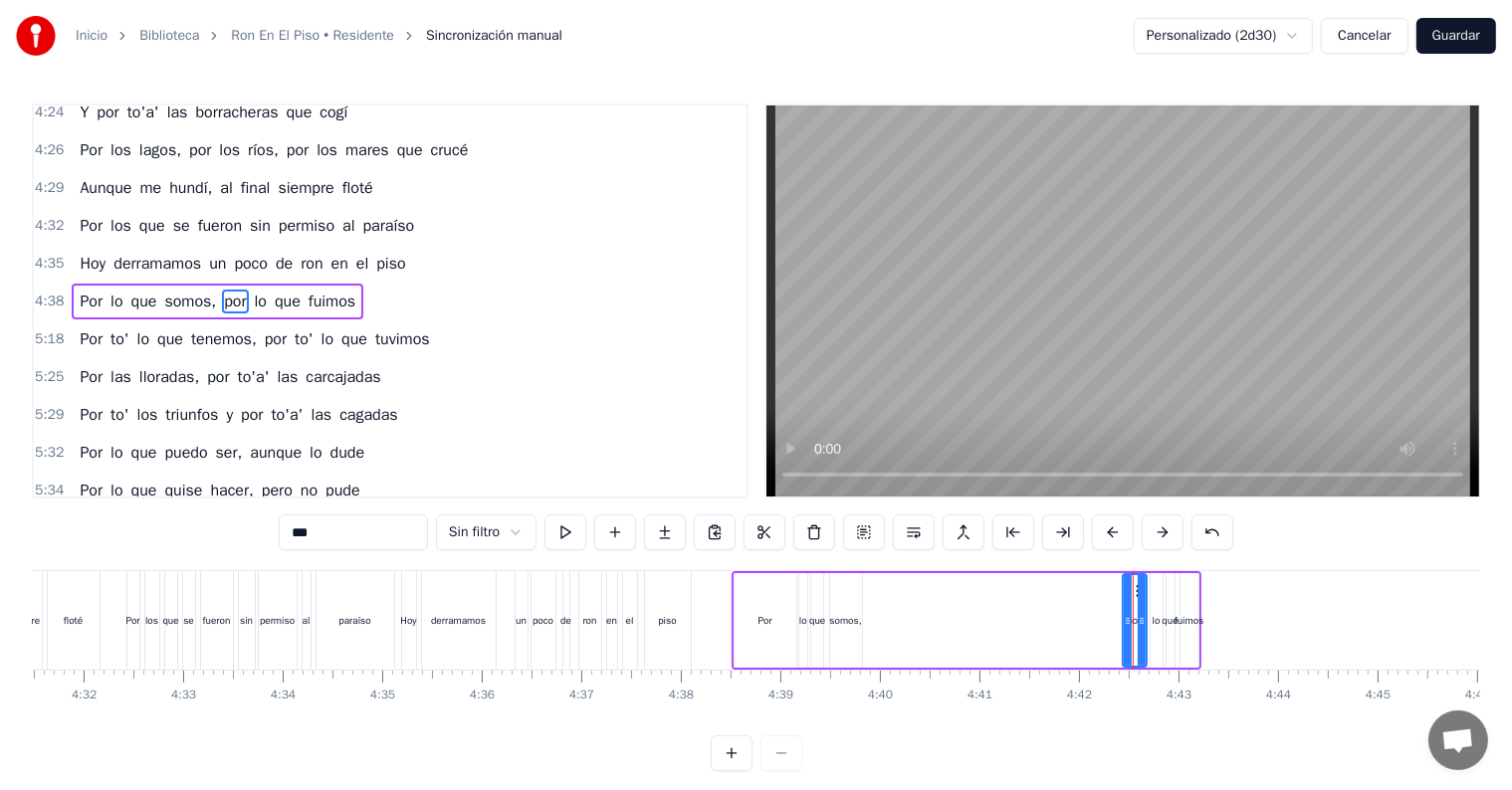 scroll, scrollTop: 0, scrollLeft: 27068, axis: horizontal 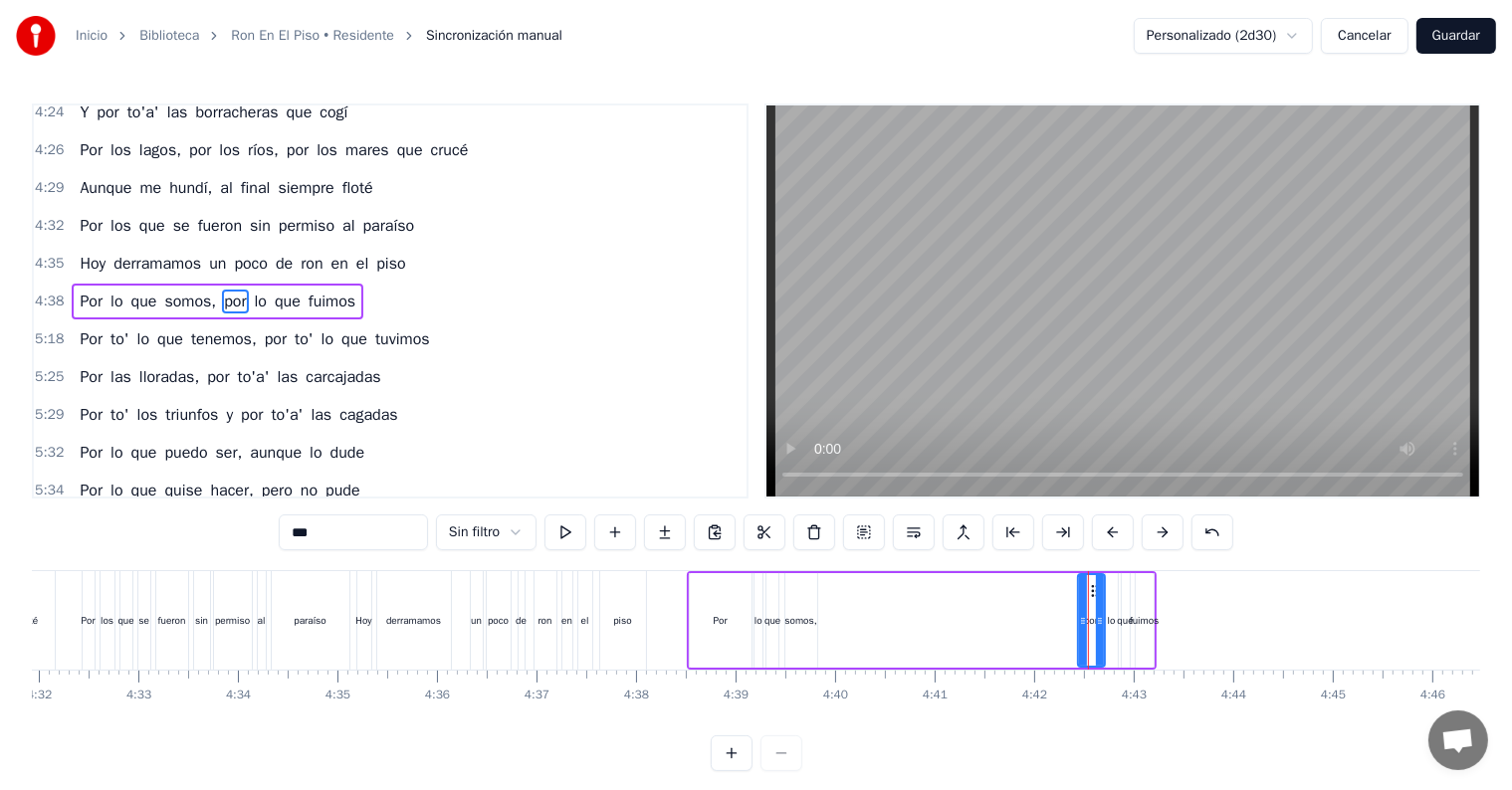 click at bounding box center (1100, 620) 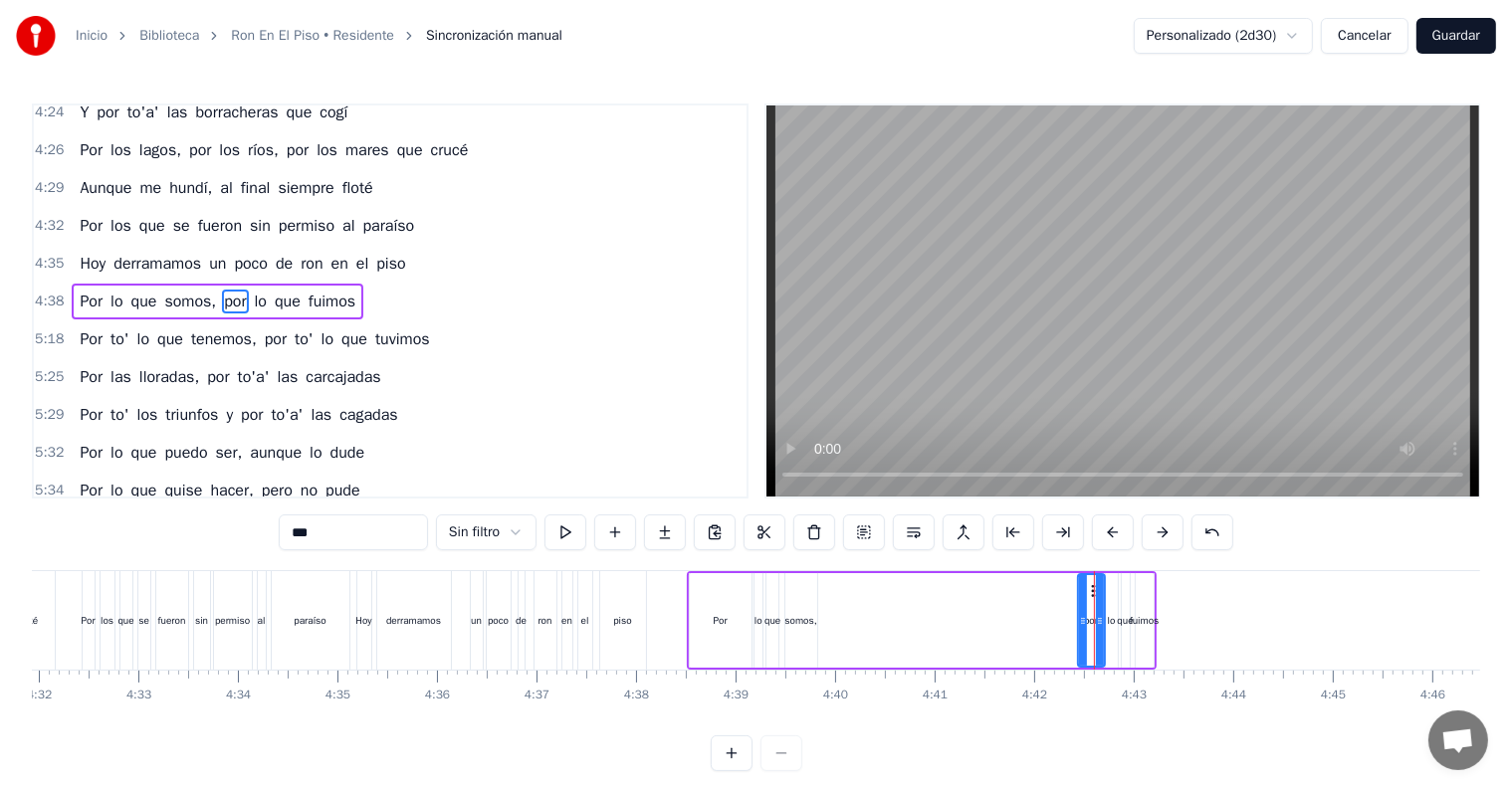 drag, startPoint x: 1074, startPoint y: 589, endPoint x: 974, endPoint y: 602, distance: 100.84146 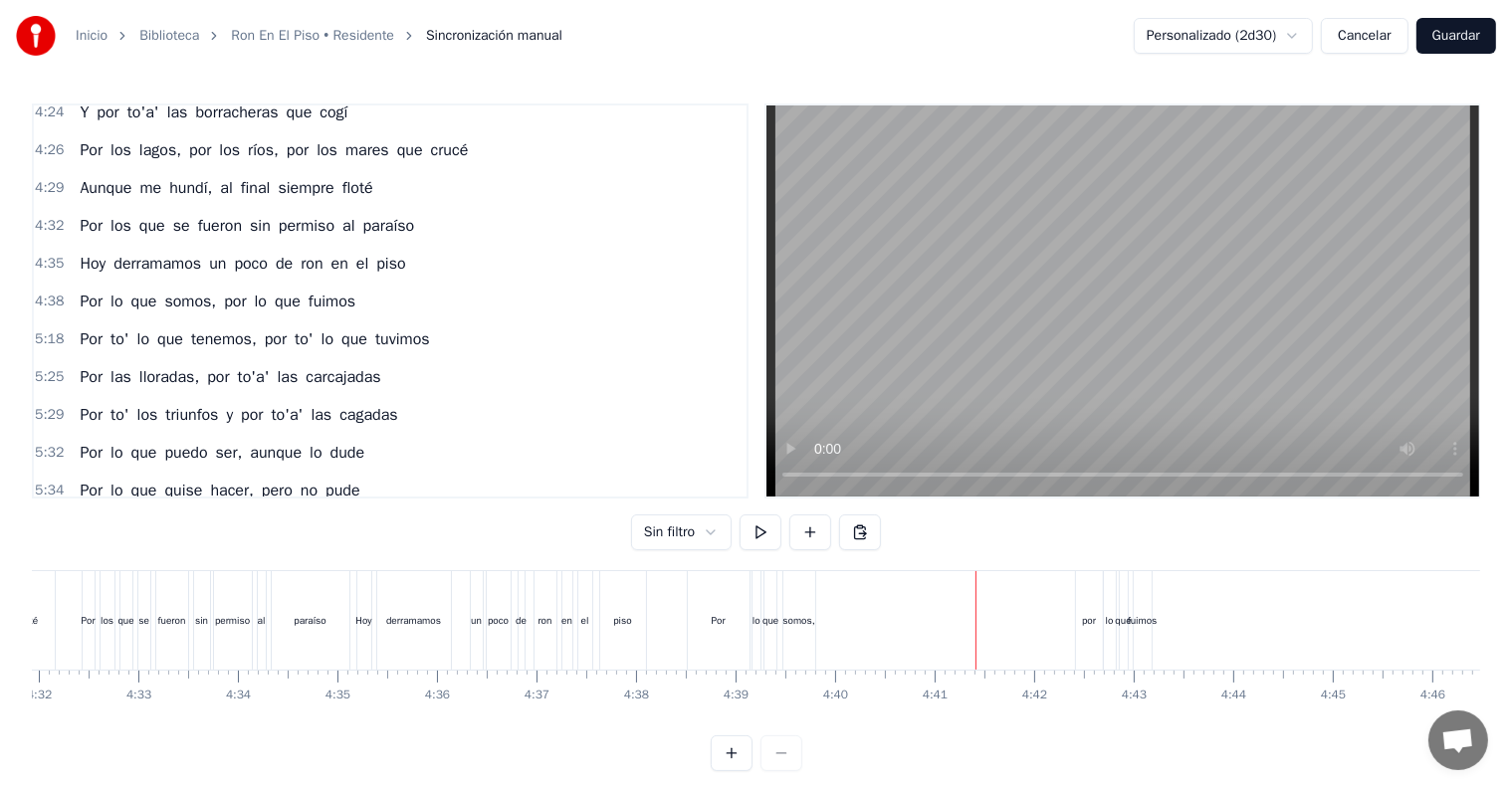 click on "por" at bounding box center [1089, 620] 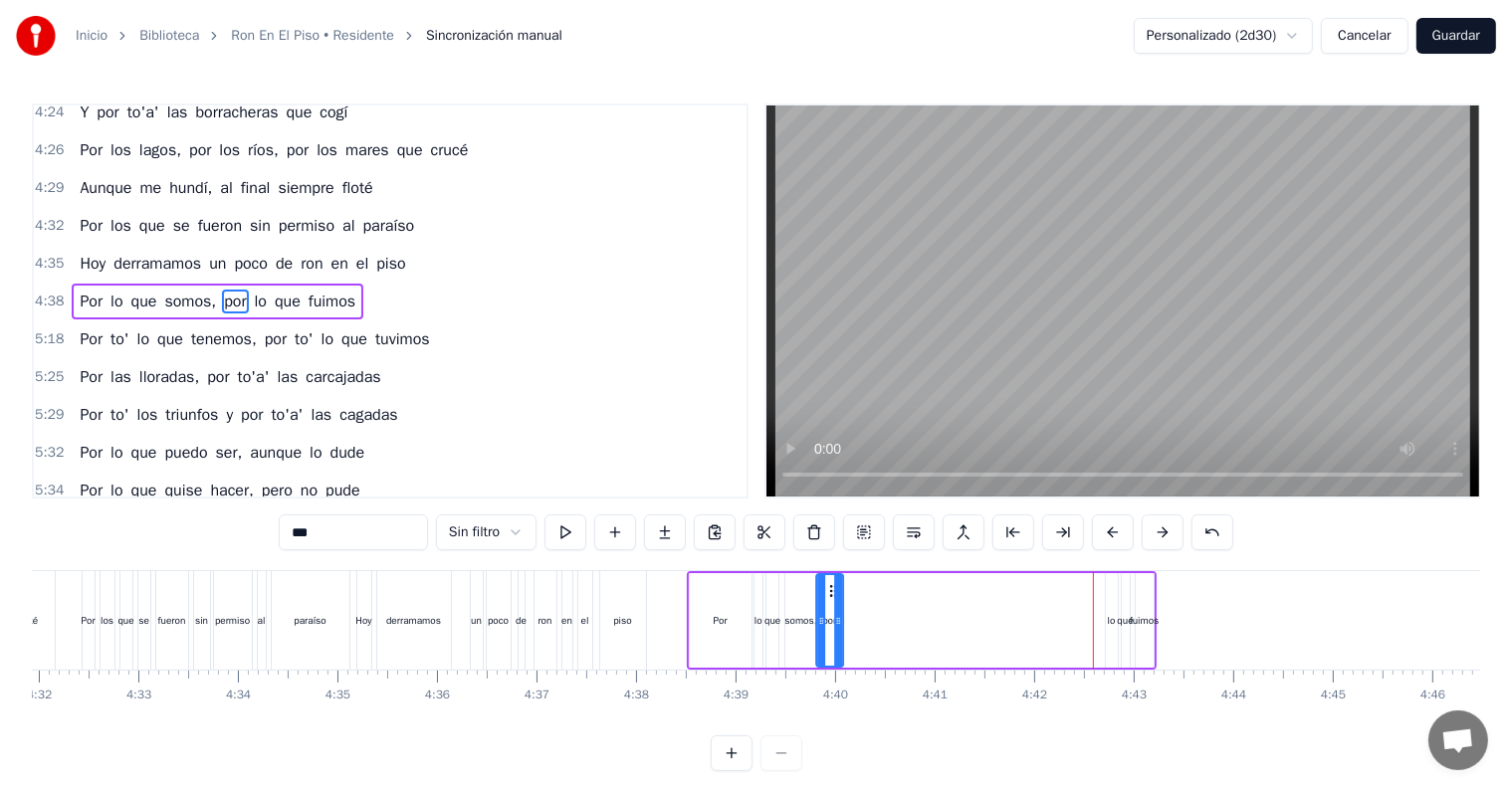 drag, startPoint x: 1067, startPoint y: 589, endPoint x: 831, endPoint y: 603, distance: 236.41489 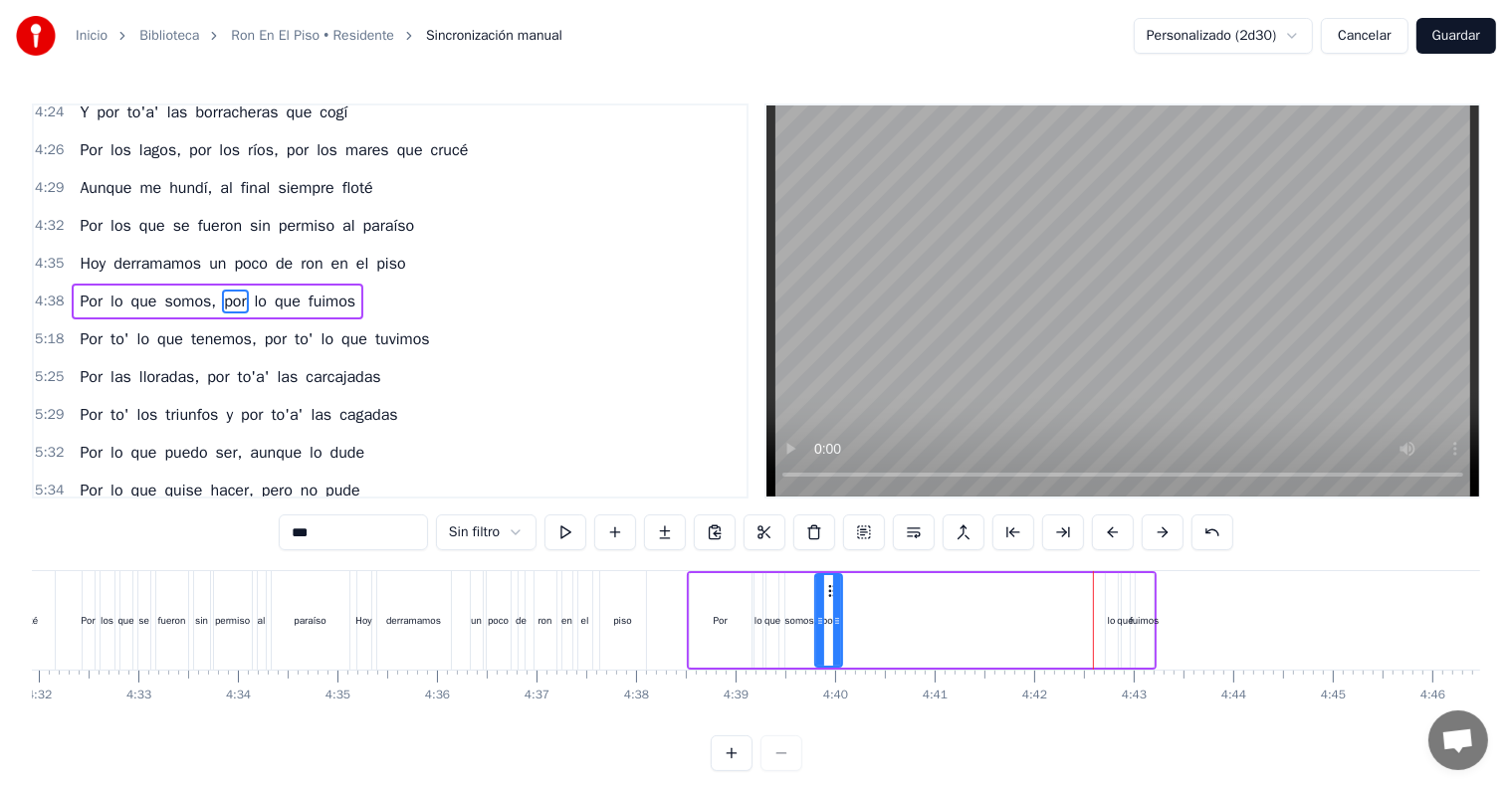 click on "lo" at bounding box center [1112, 620] 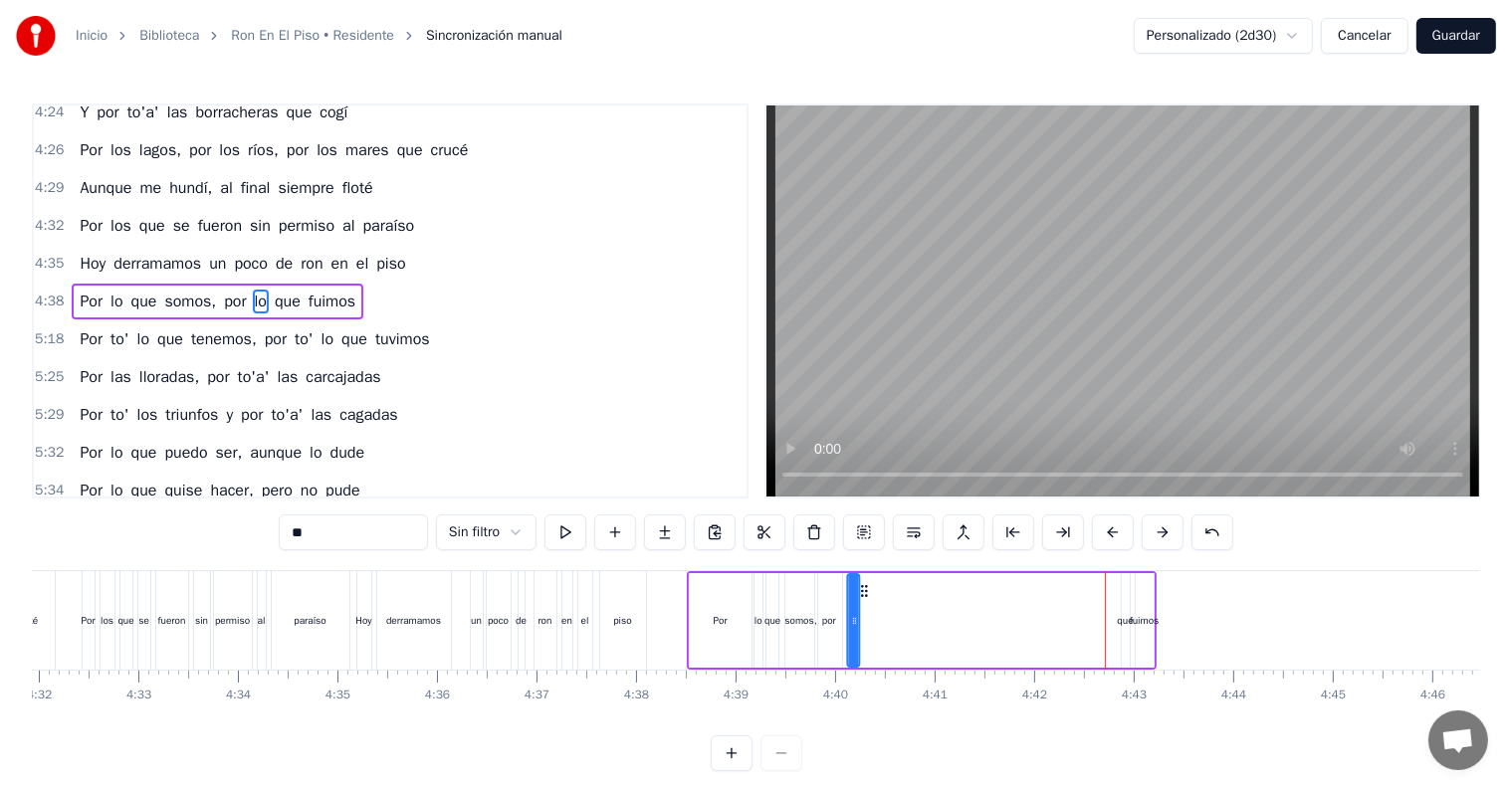 drag, startPoint x: 1121, startPoint y: 589, endPoint x: 1102, endPoint y: 604, distance: 24.207437 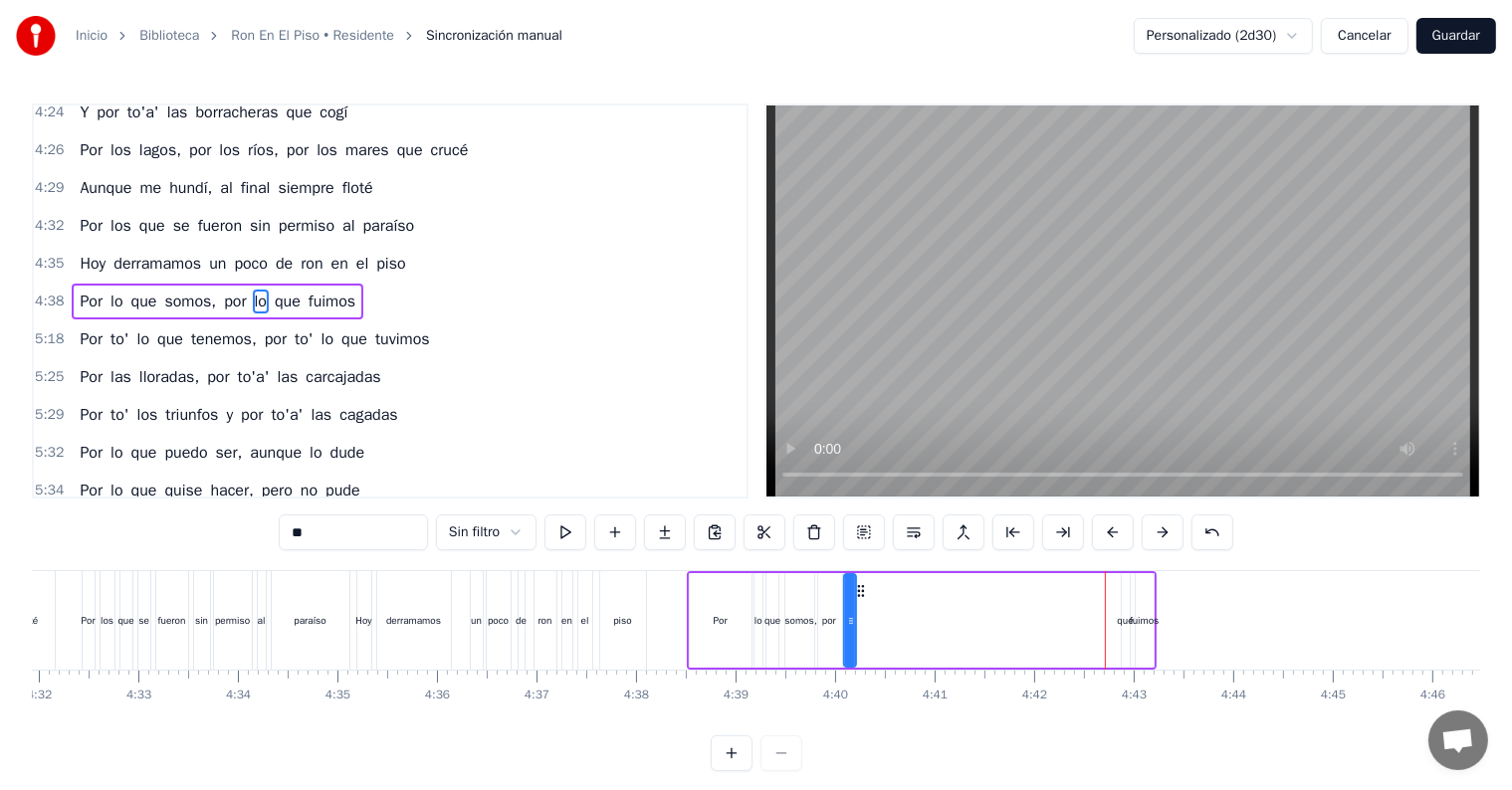 click on "Por lo que somos, por lo que fuimos" at bounding box center [922, 620] 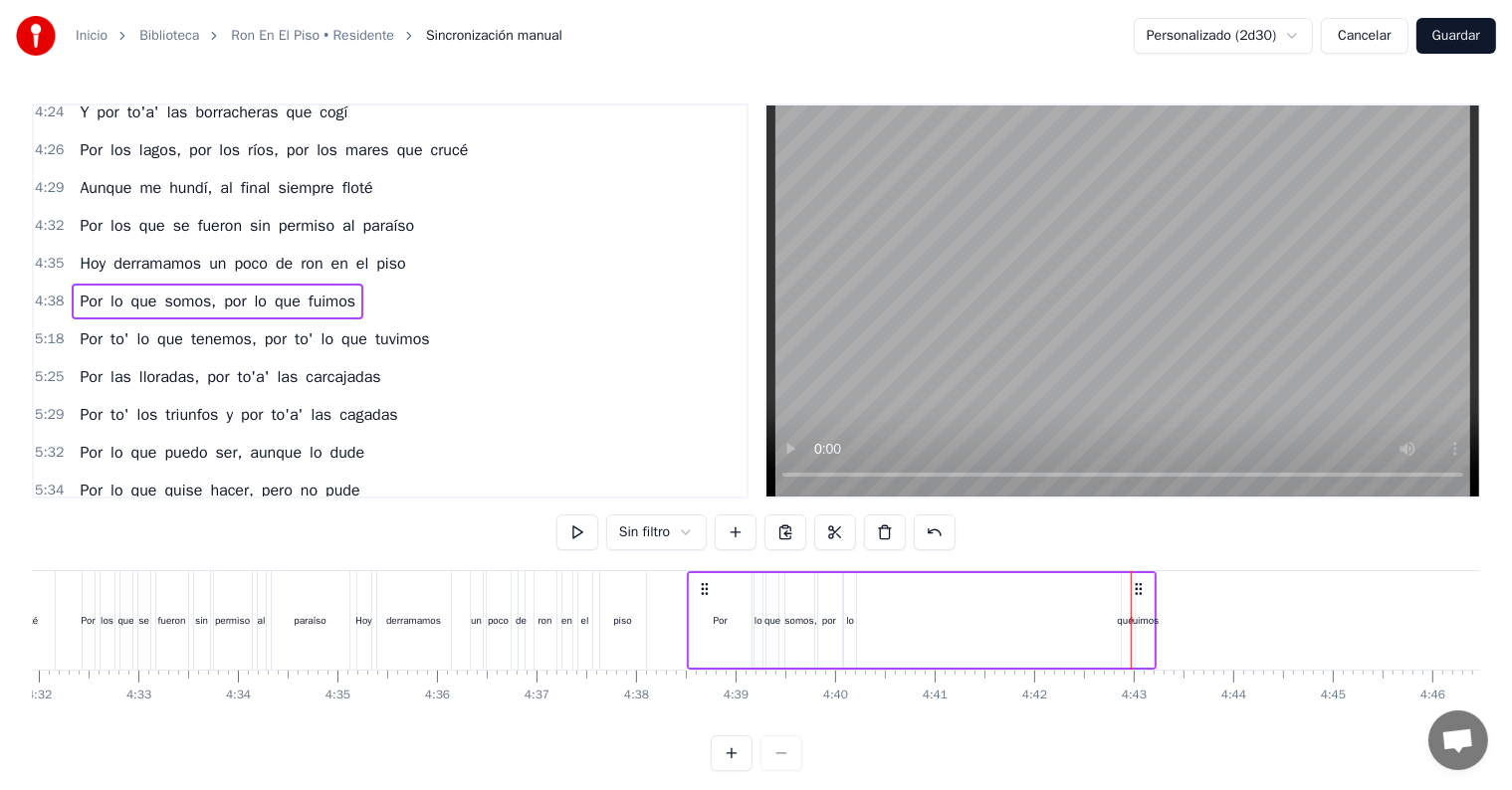 click on "que" at bounding box center (1126, 620) 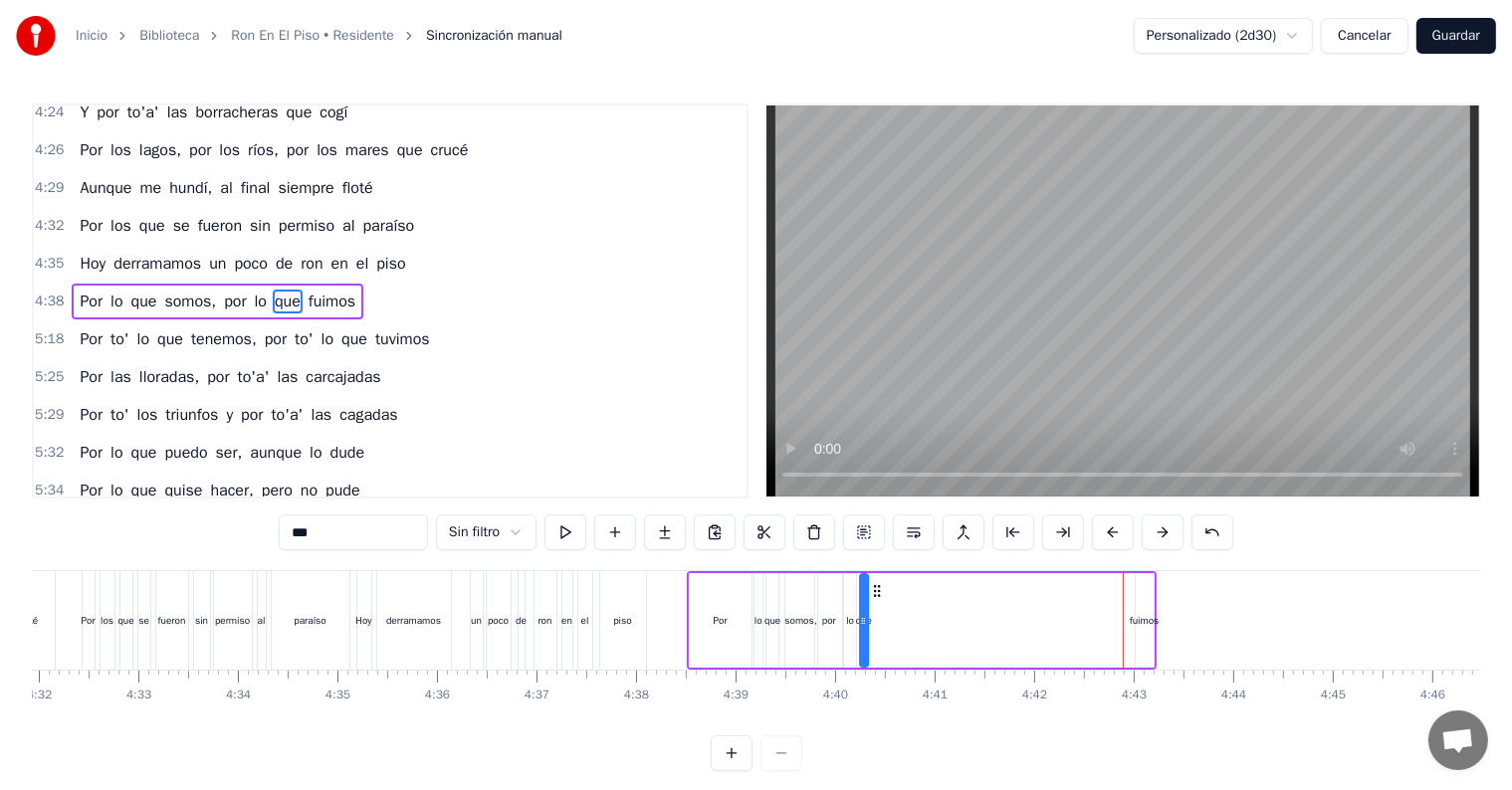 drag, startPoint x: 1005, startPoint y: 601, endPoint x: 876, endPoint y: 591, distance: 129.38702 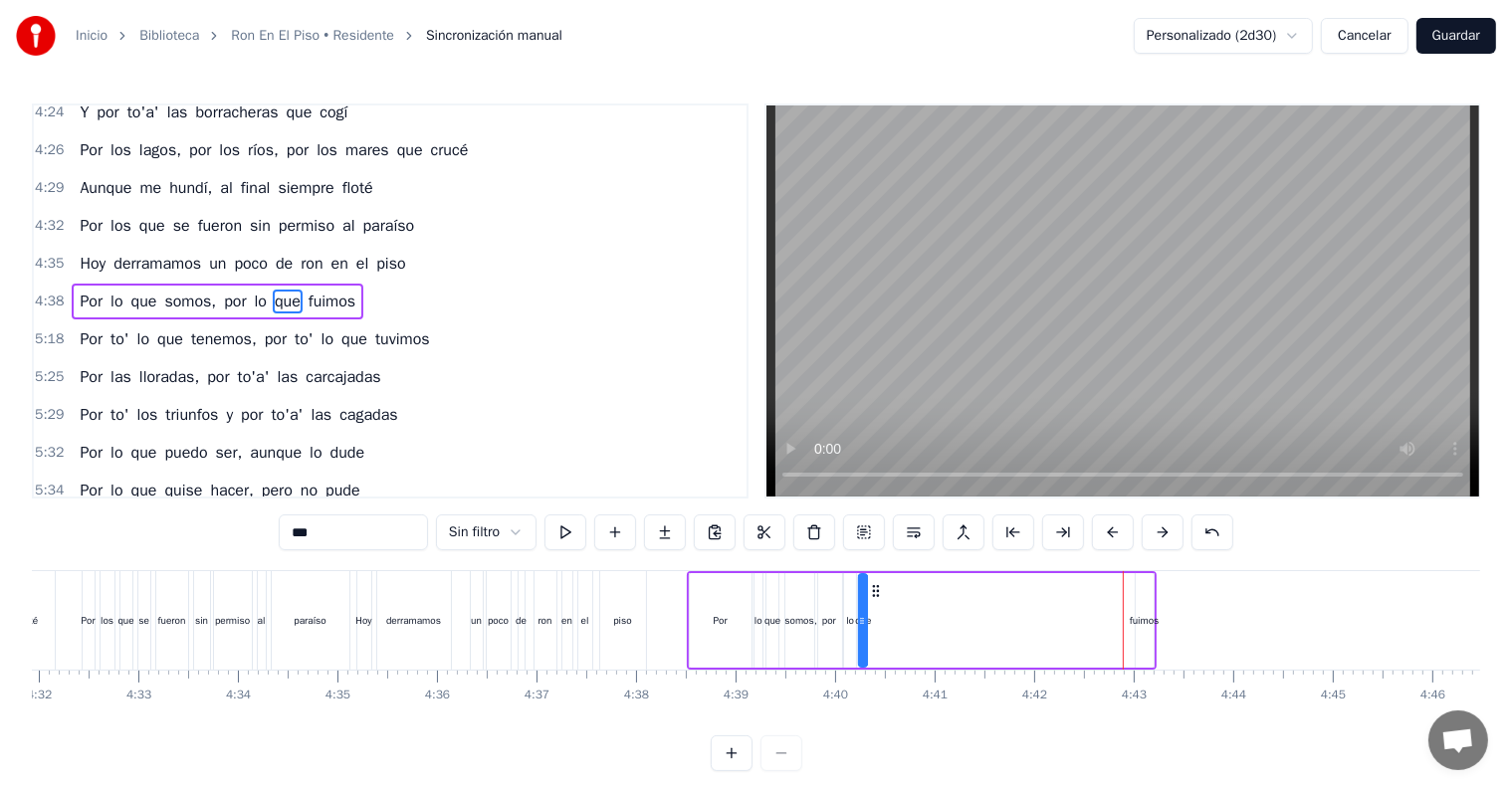 click on "fuimos" at bounding box center [1145, 620] 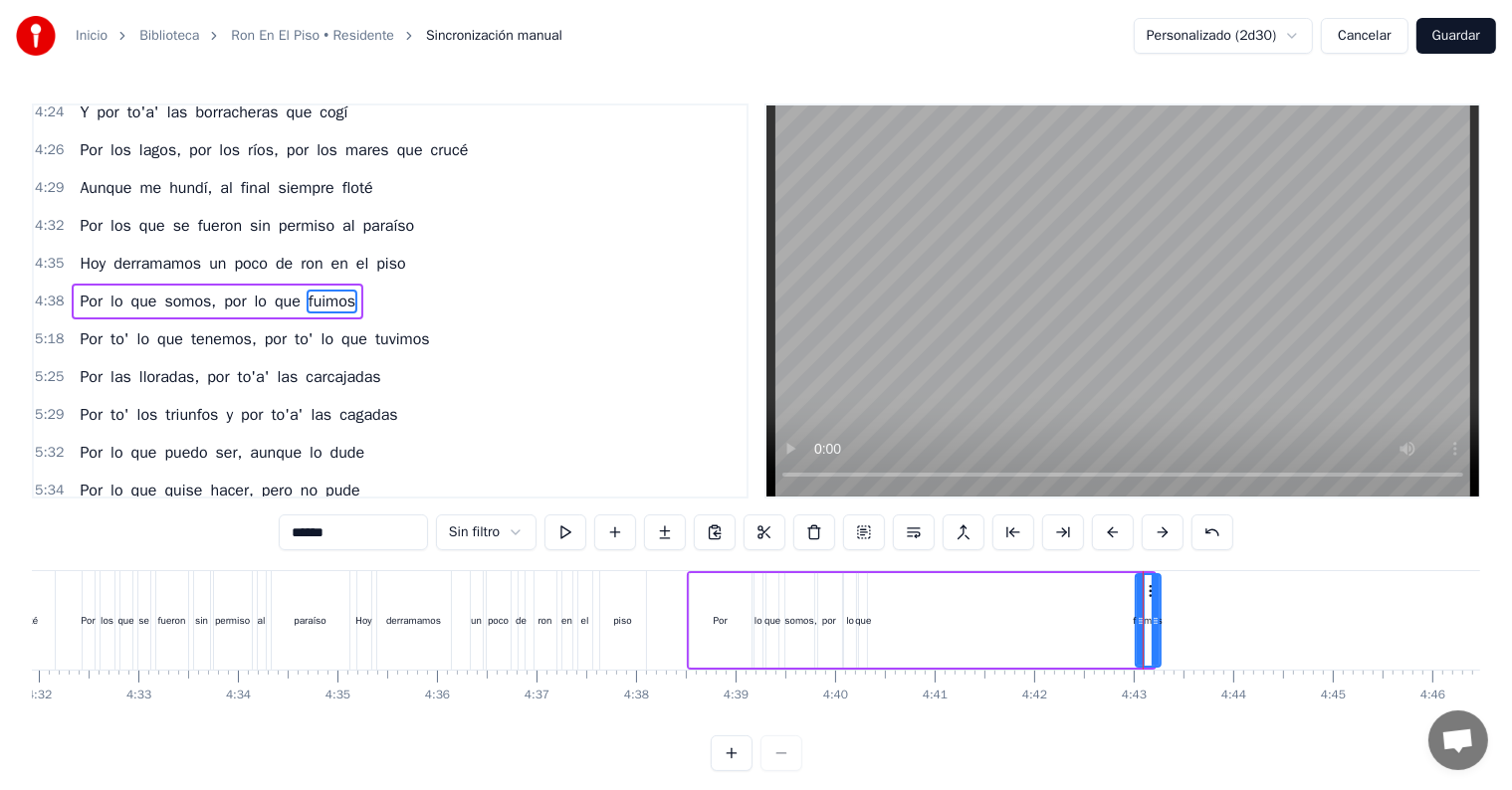drag, startPoint x: 1148, startPoint y: 593, endPoint x: 1156, endPoint y: 603, distance: 12.806248 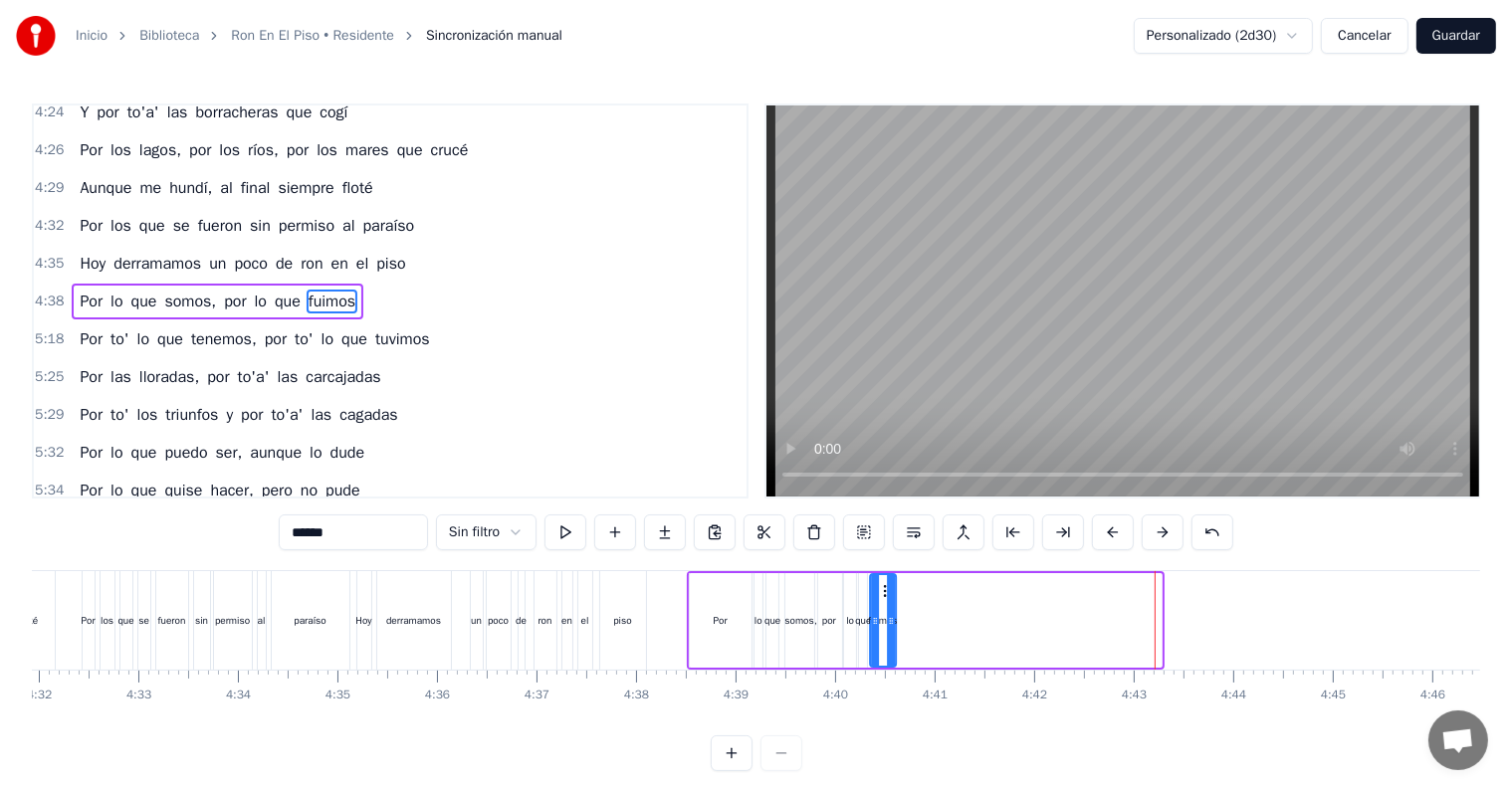 drag, startPoint x: 1150, startPoint y: 592, endPoint x: 884, endPoint y: 608, distance: 266.48077 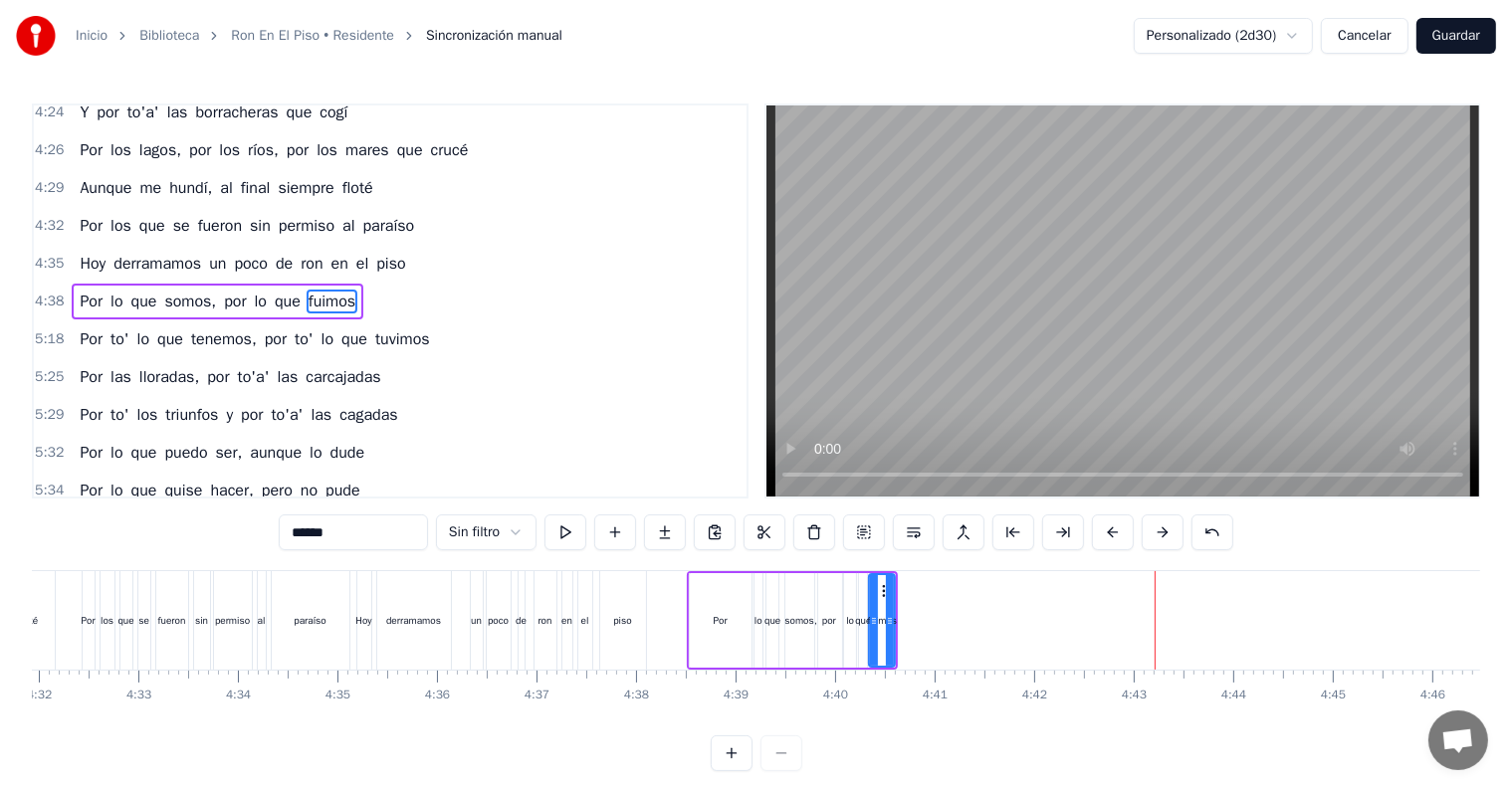 click at bounding box center [-6780, 620] 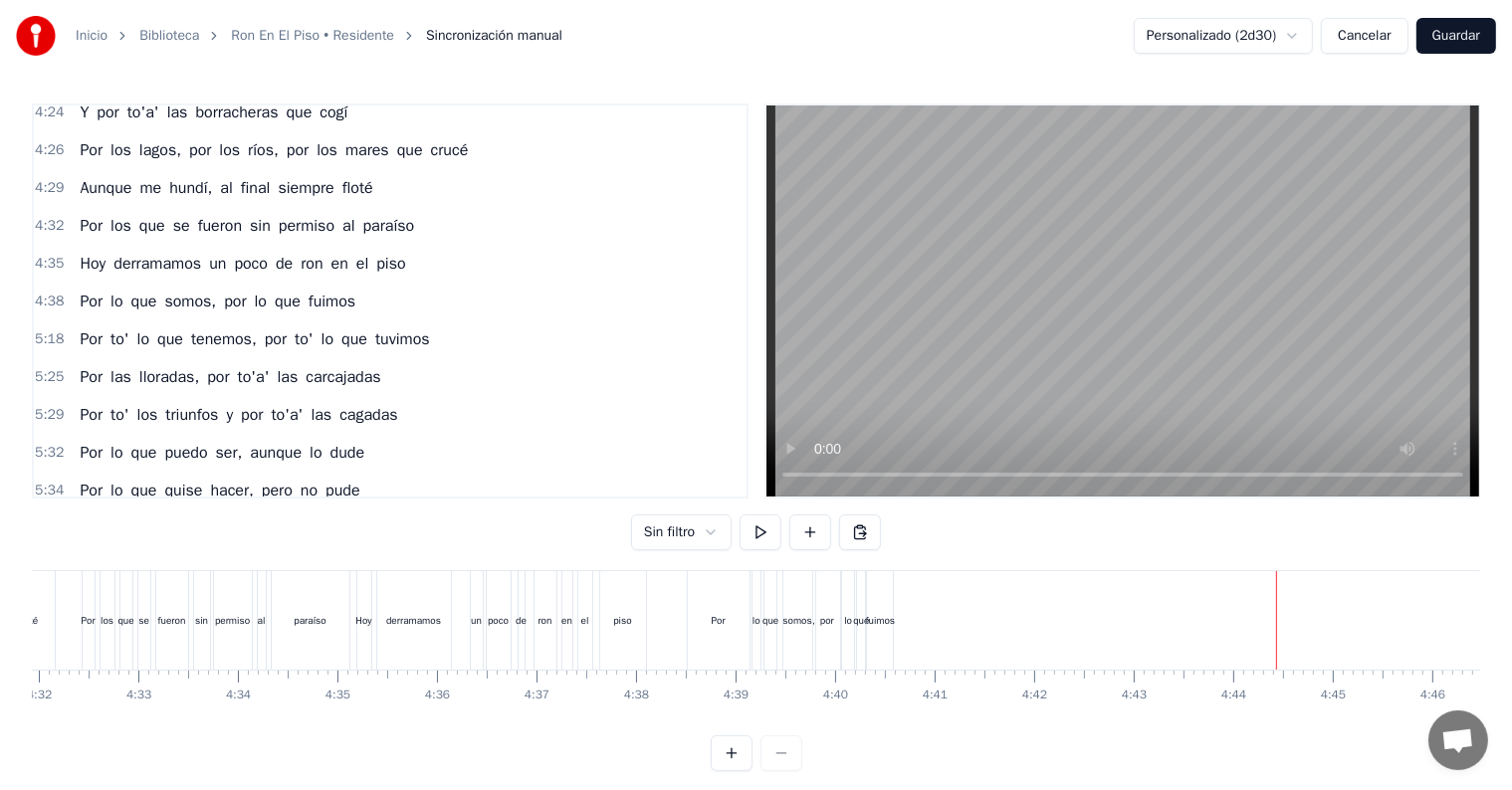 click on "4:35" at bounding box center [49, 264] 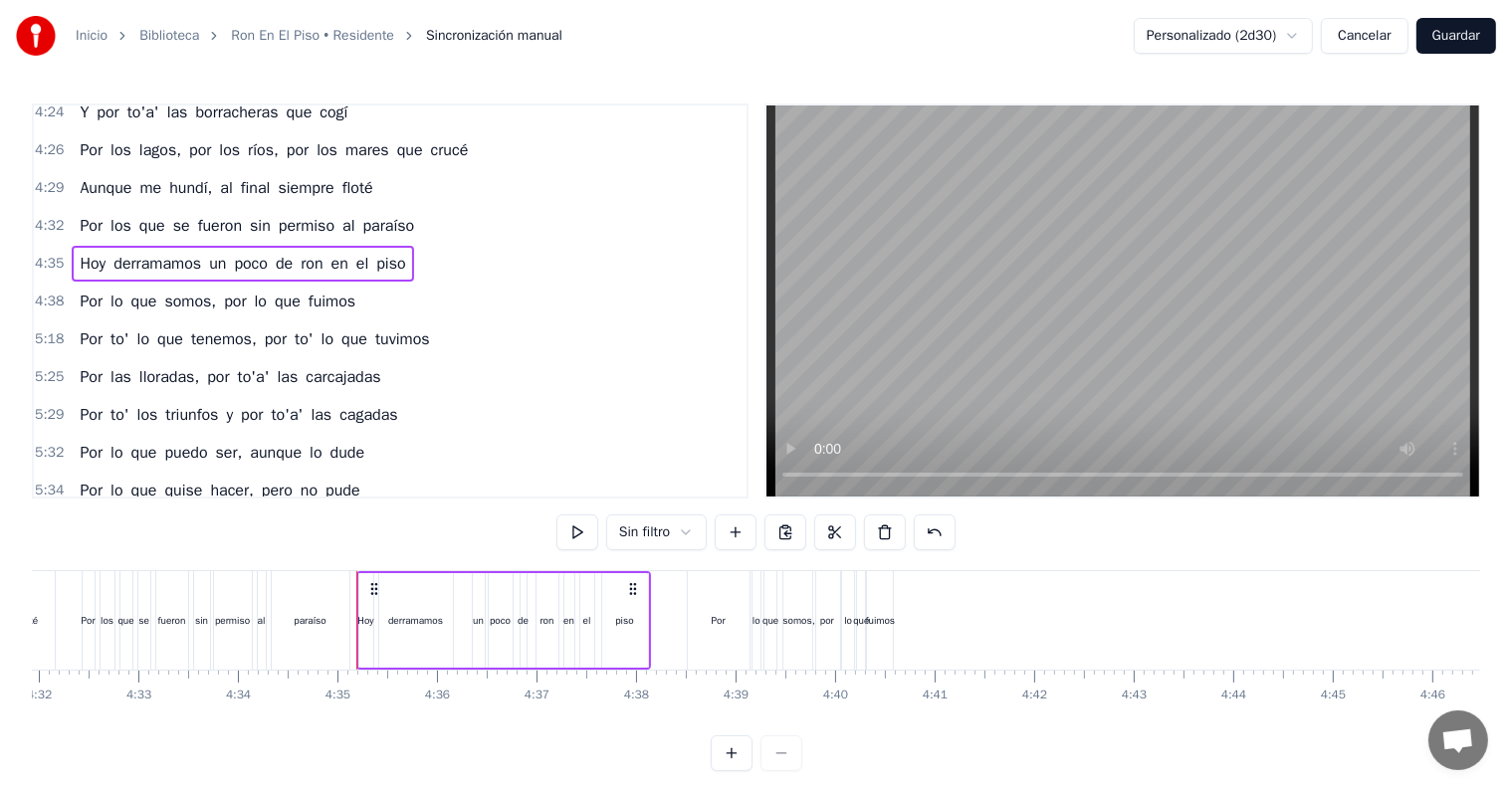 click on "Sin filtro" at bounding box center [756, 532] 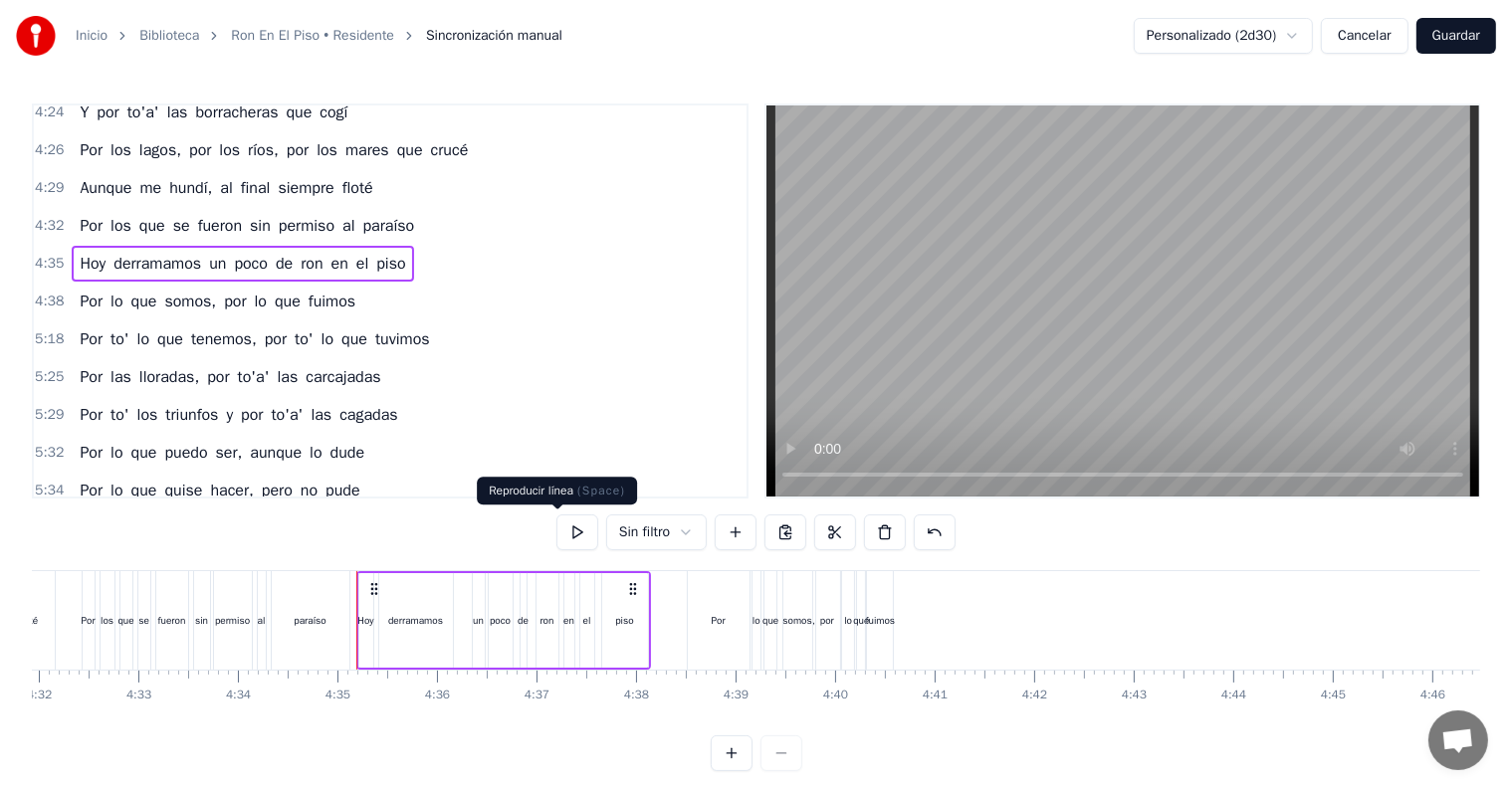 click at bounding box center [577, 532] 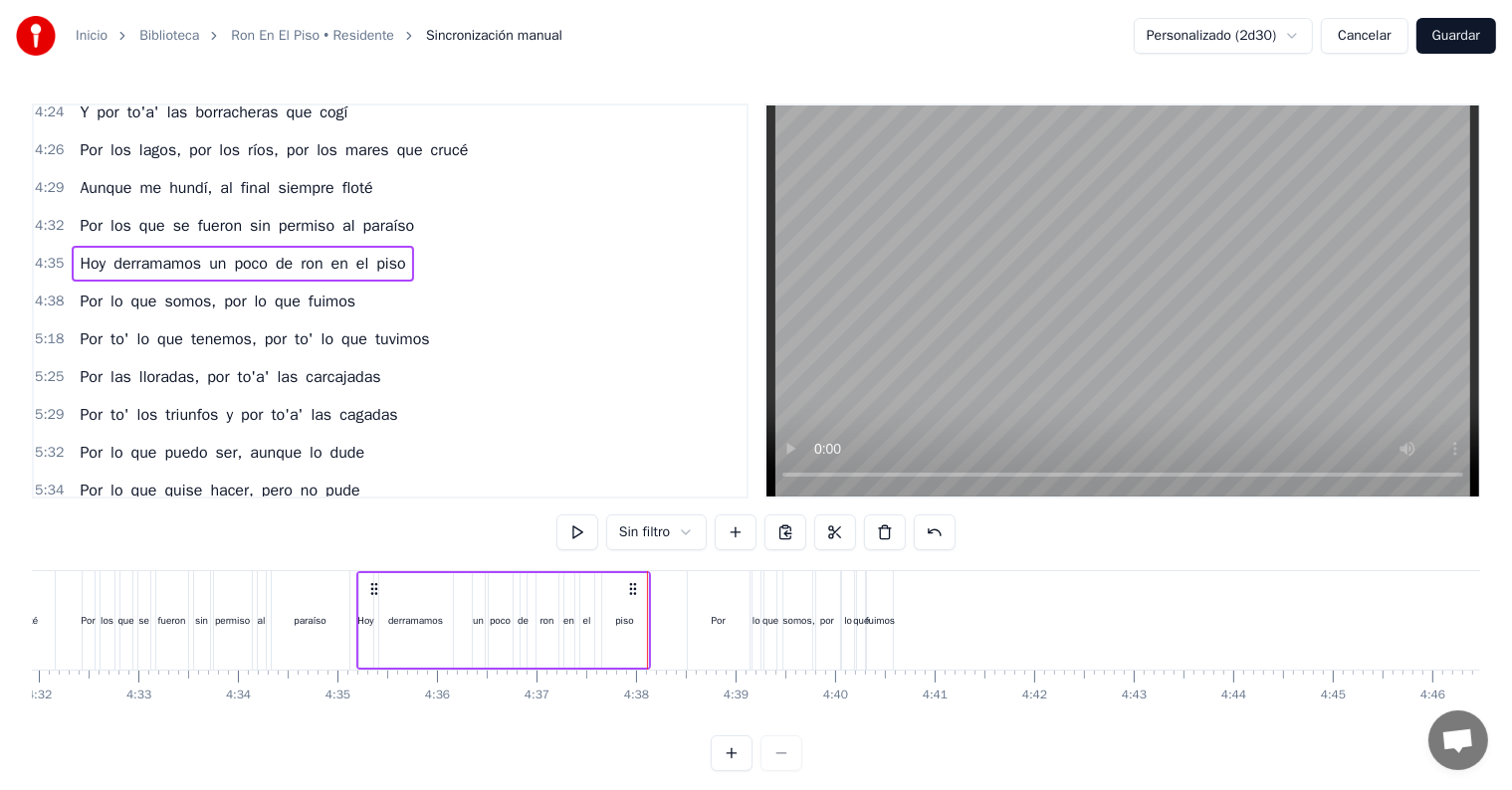 click on "4:38 Por lo que somos, por lo que fuimos" at bounding box center (390, 301) 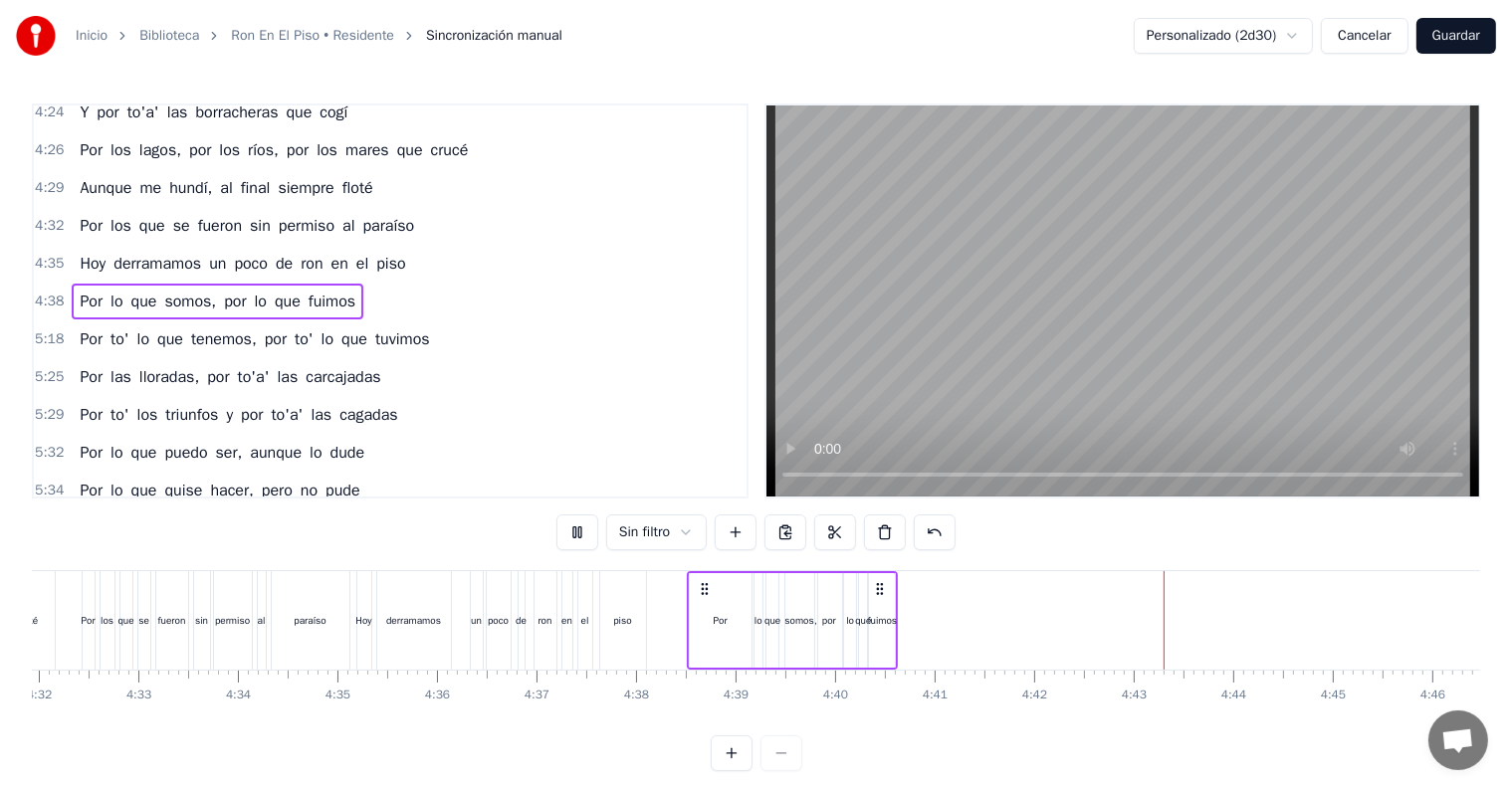 type 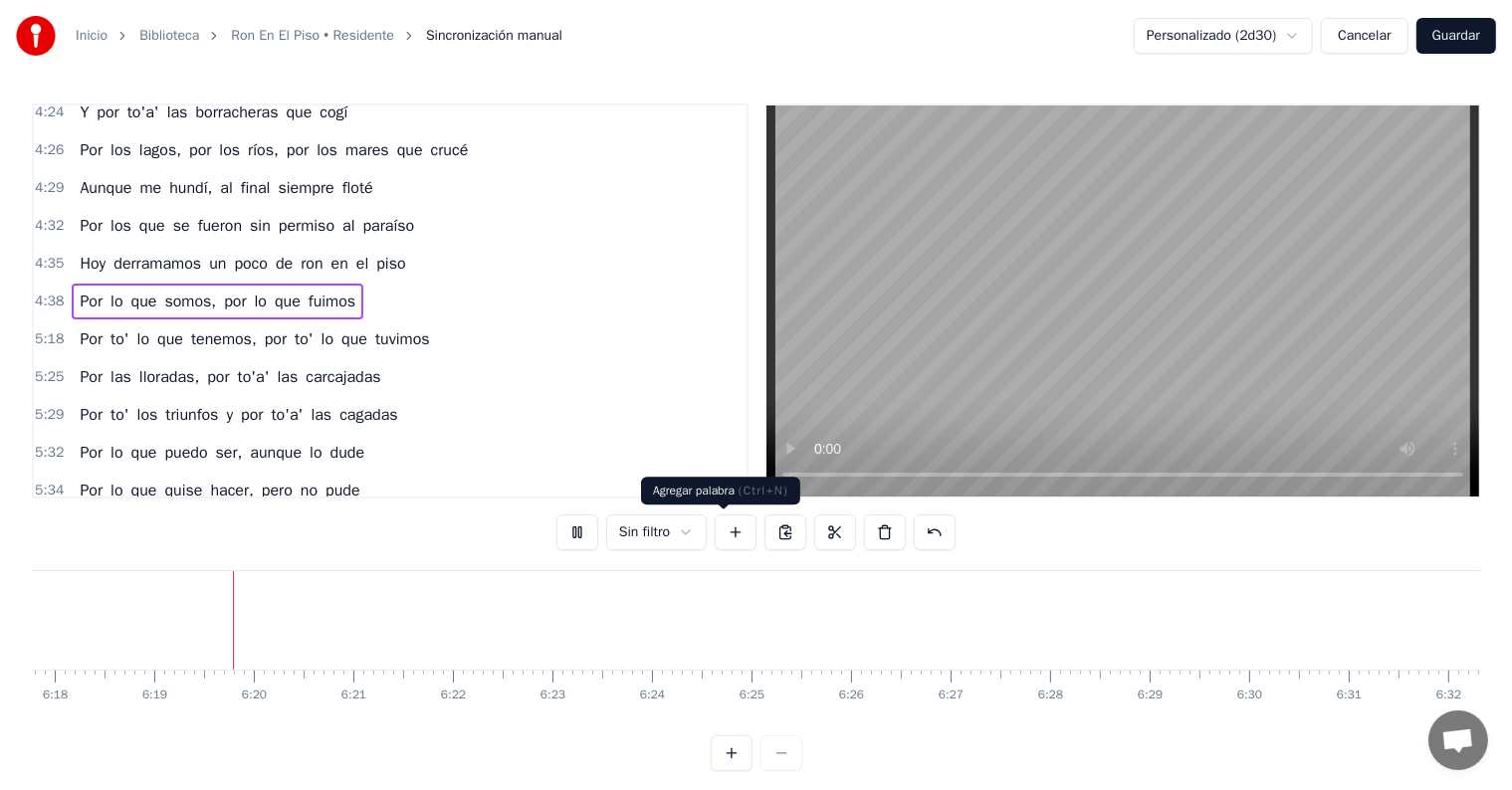 scroll, scrollTop: 0, scrollLeft: 37654, axis: horizontal 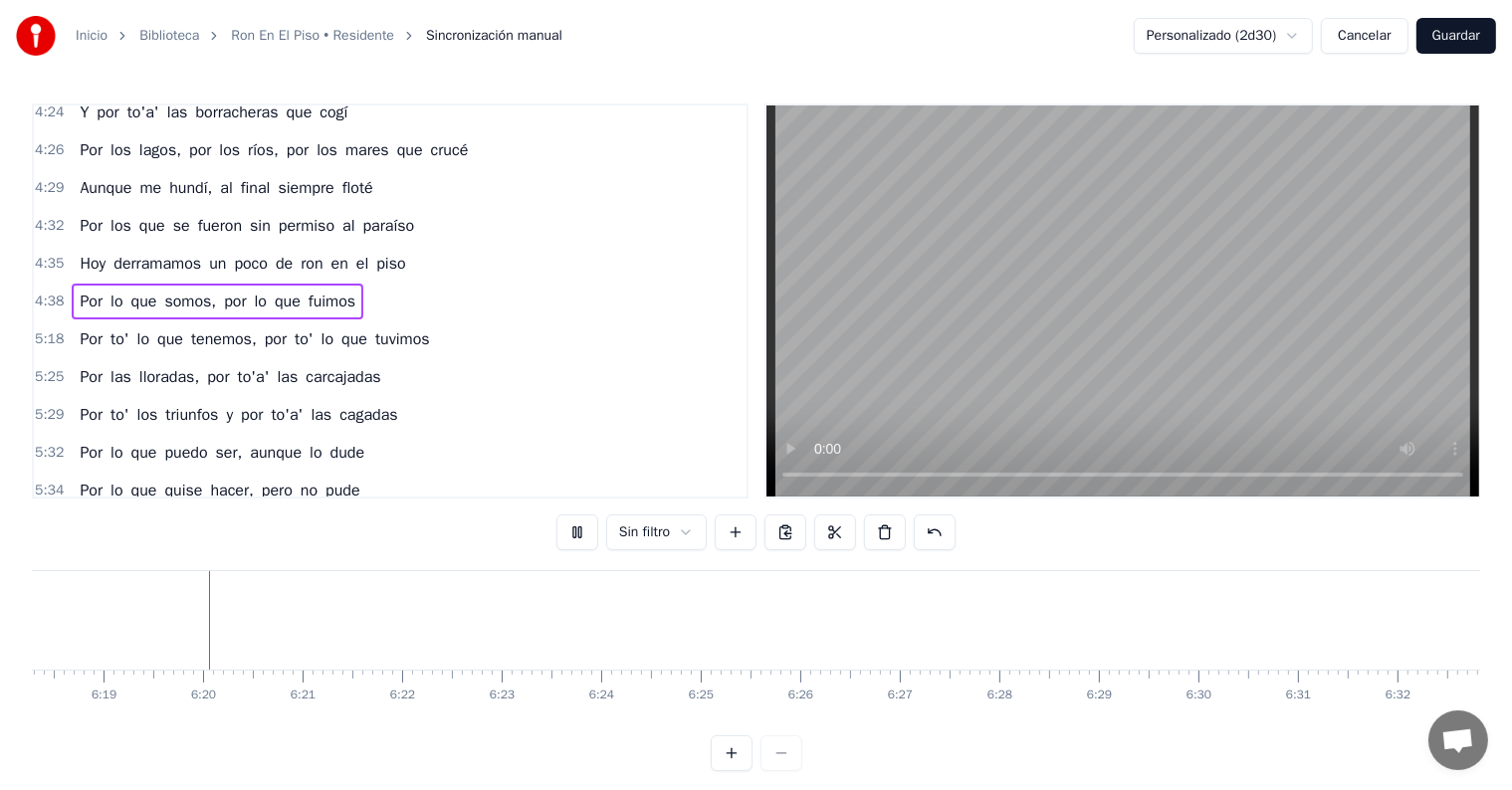 click at bounding box center [577, 532] 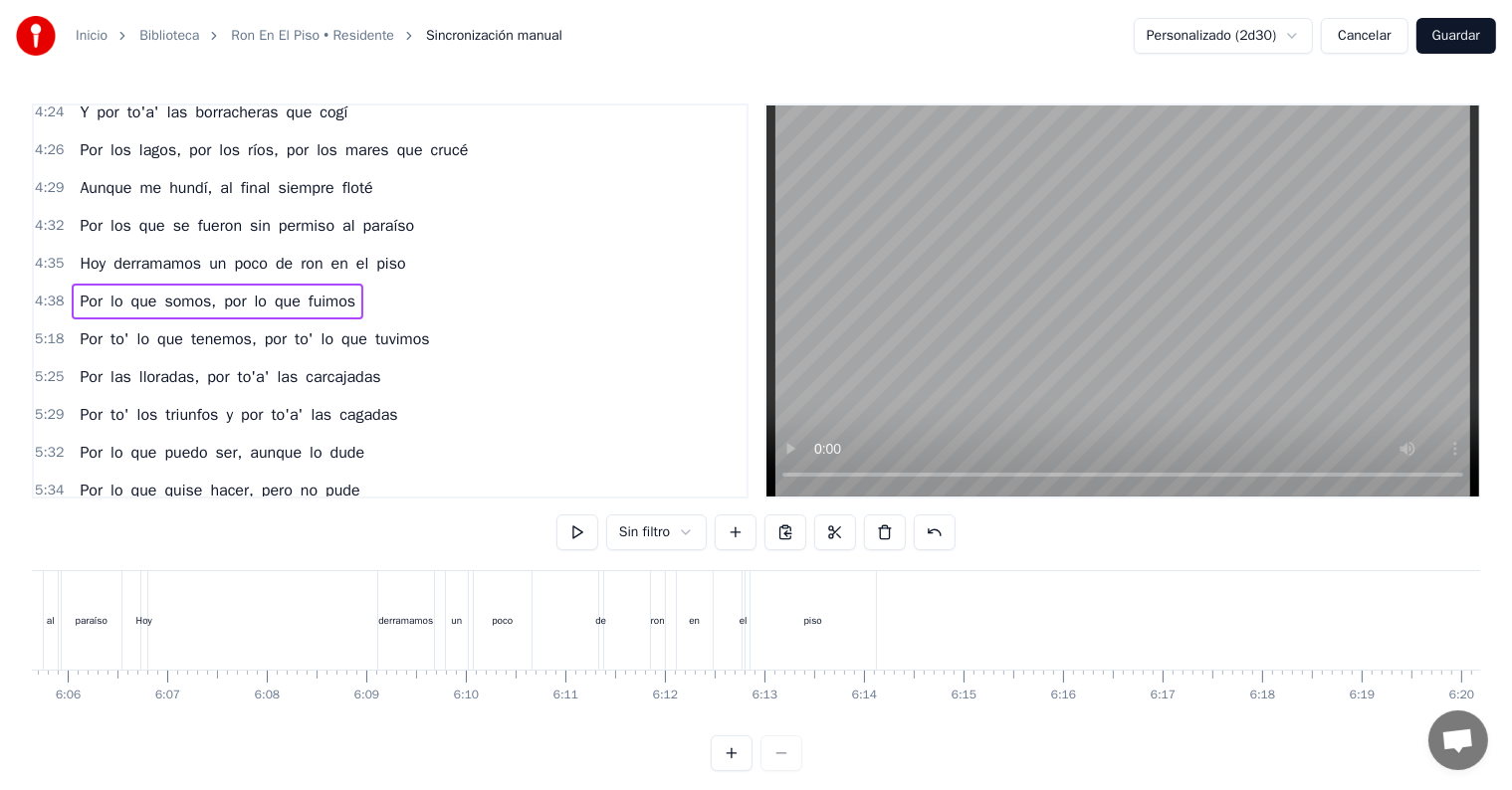 scroll, scrollTop: 0, scrollLeft: 36327, axis: horizontal 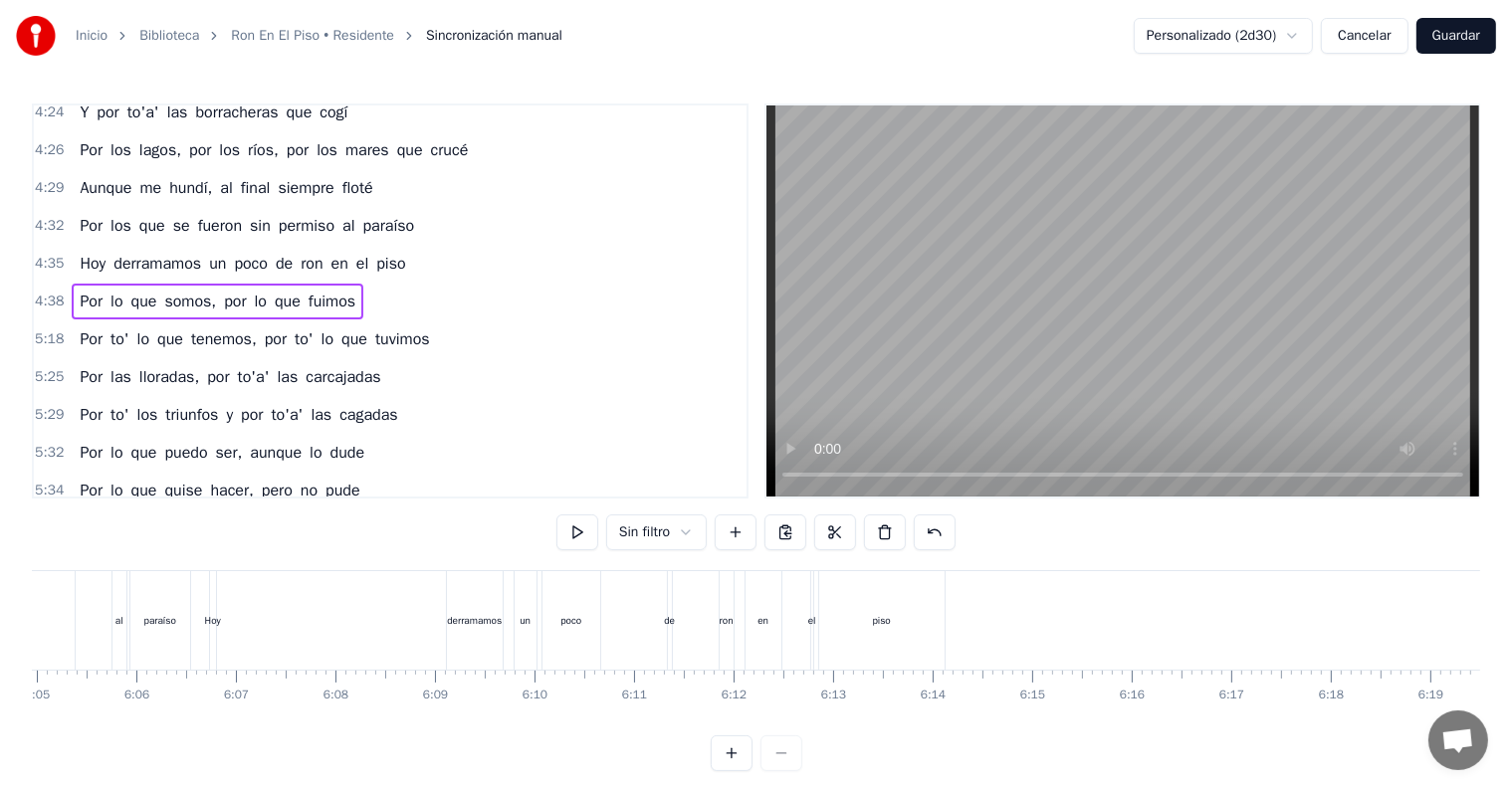click on "piso" at bounding box center (882, 620) 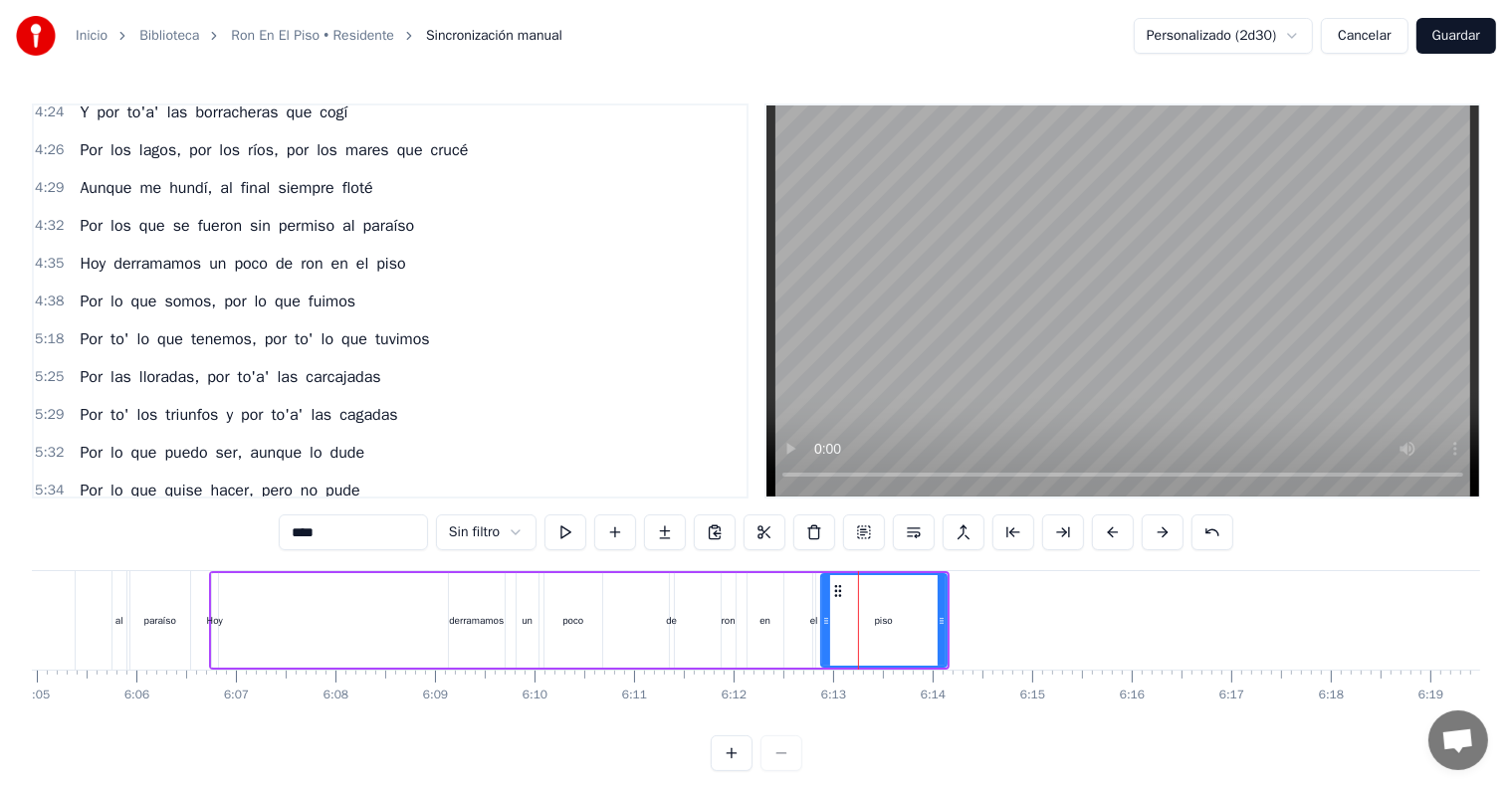 scroll, scrollTop: 30, scrollLeft: 0, axis: vertical 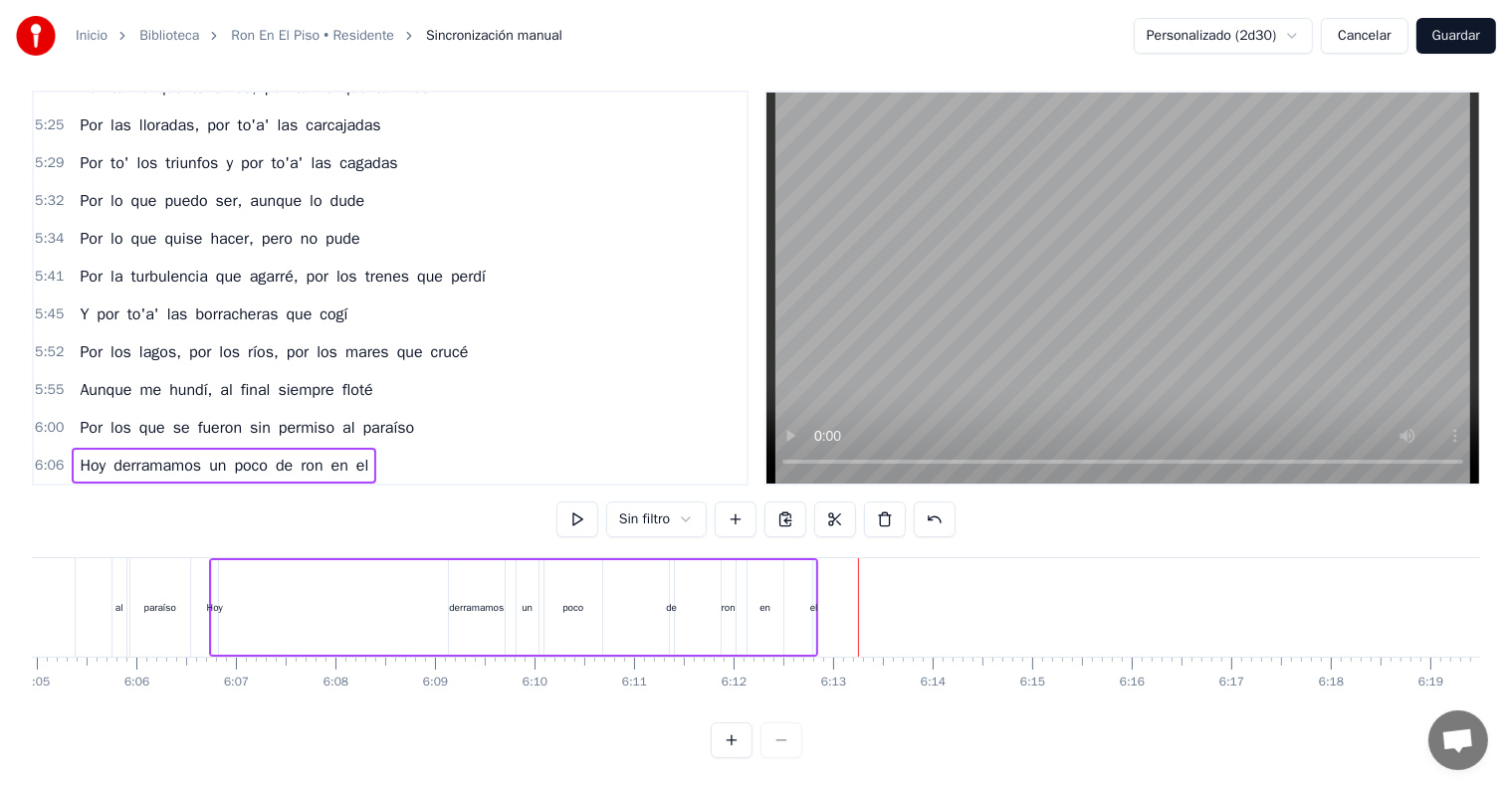 click on "Hoy derramamos un poco de ron en el" at bounding box center (514, 607) 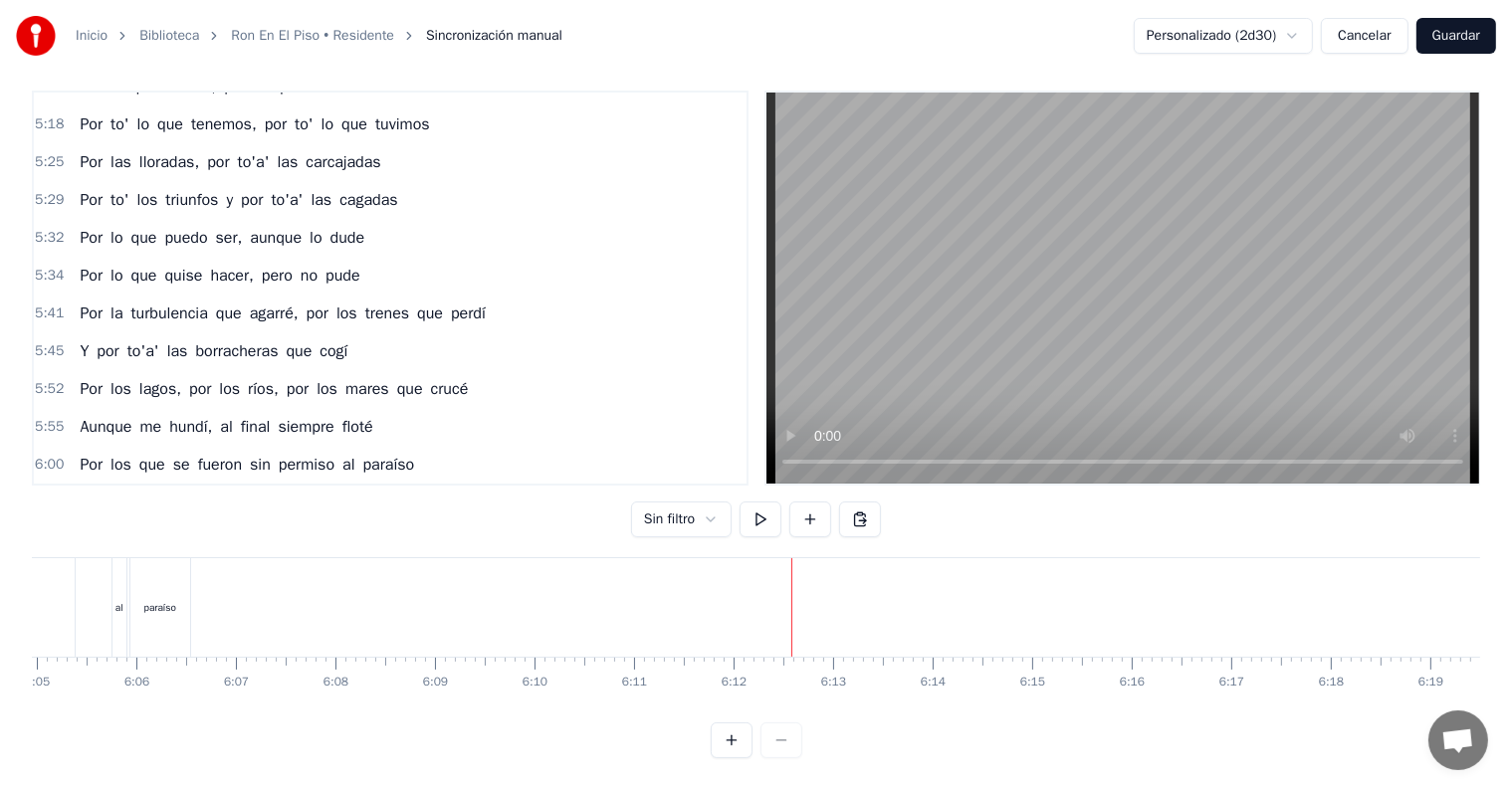 scroll, scrollTop: 3465, scrollLeft: 0, axis: vertical 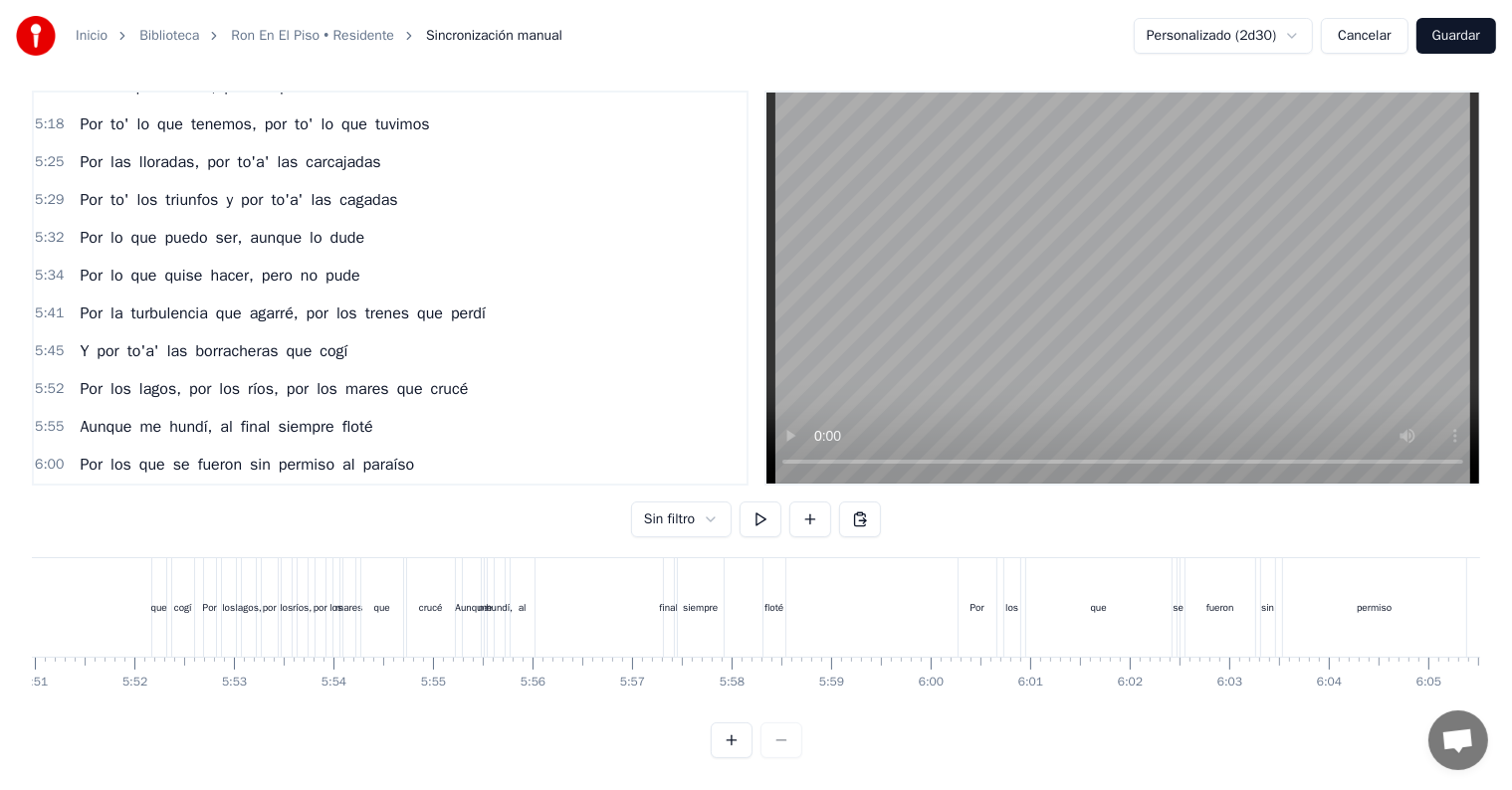 click on "permiso" at bounding box center [1375, 607] 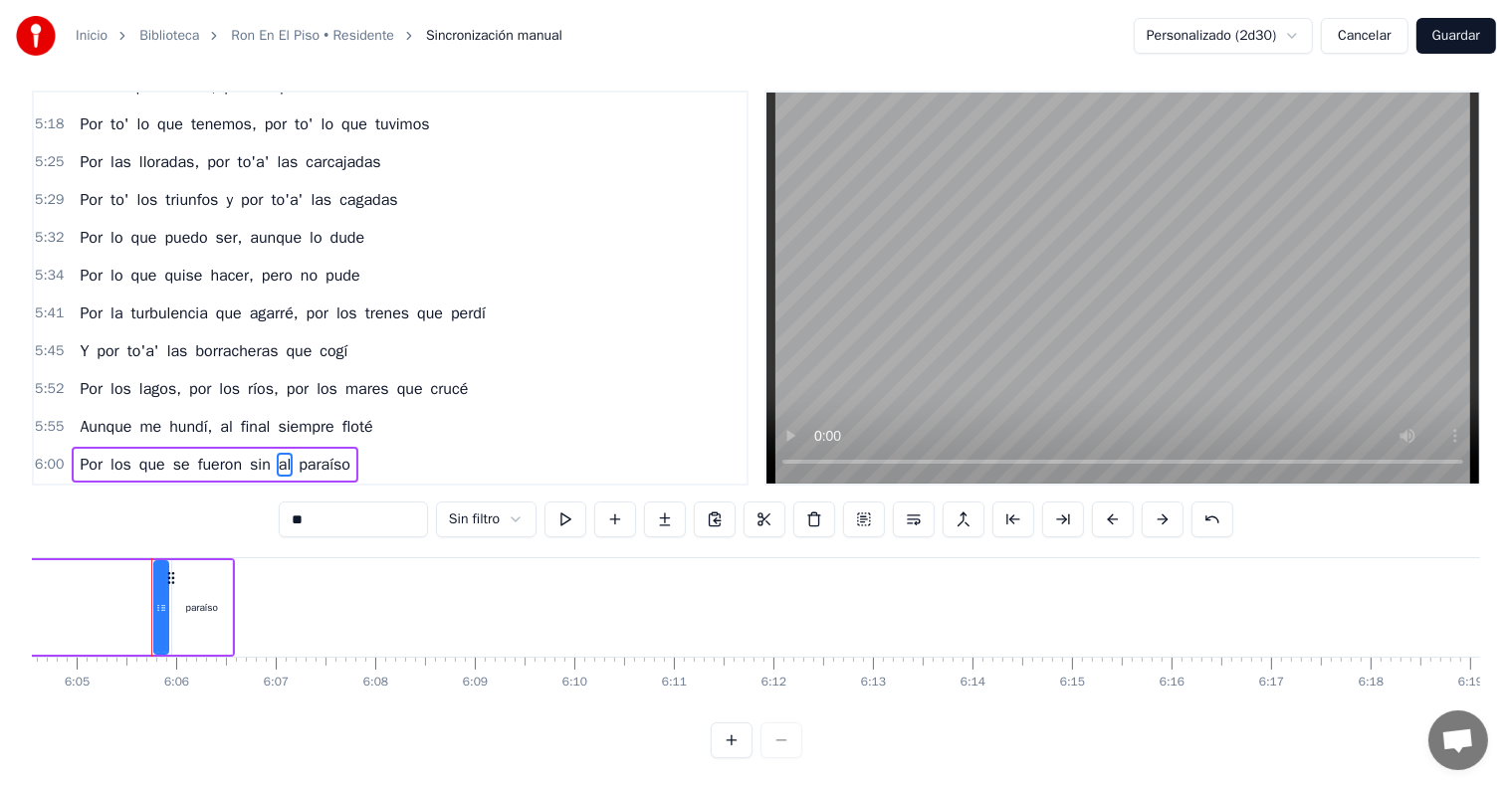 type on "*******" 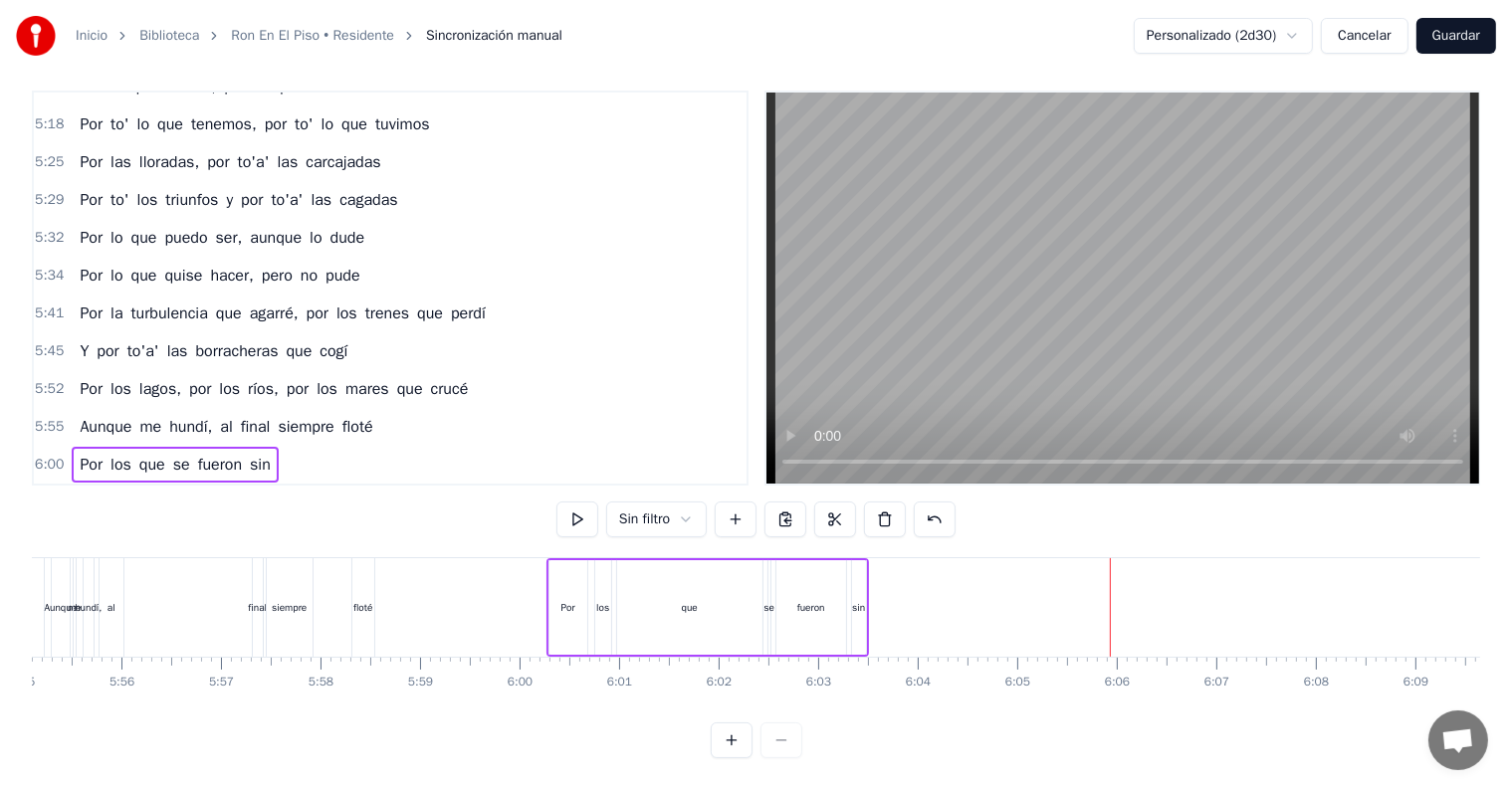 scroll, scrollTop: 0, scrollLeft: 34958, axis: horizontal 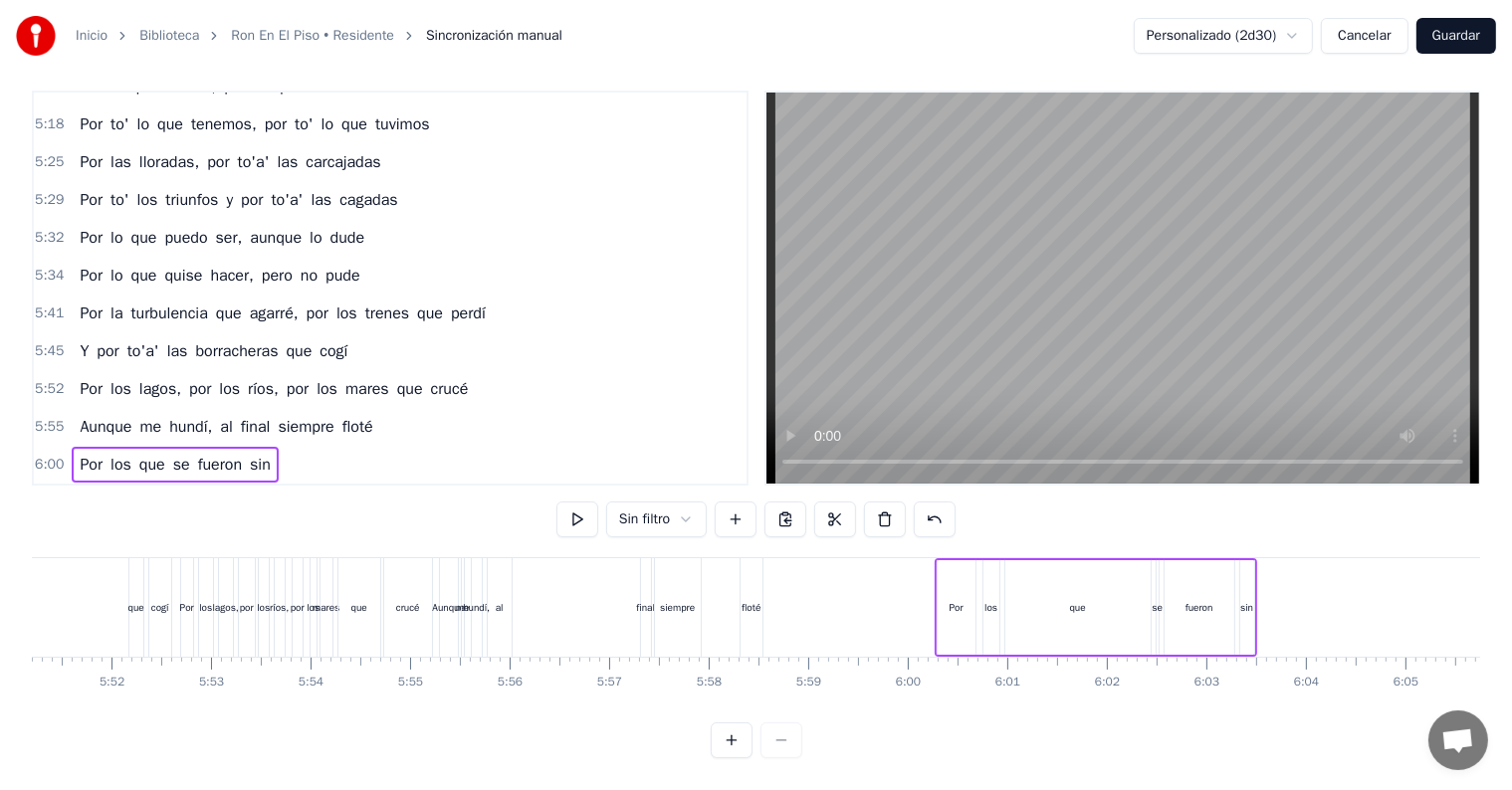 click on "que" at bounding box center (1078, 607) 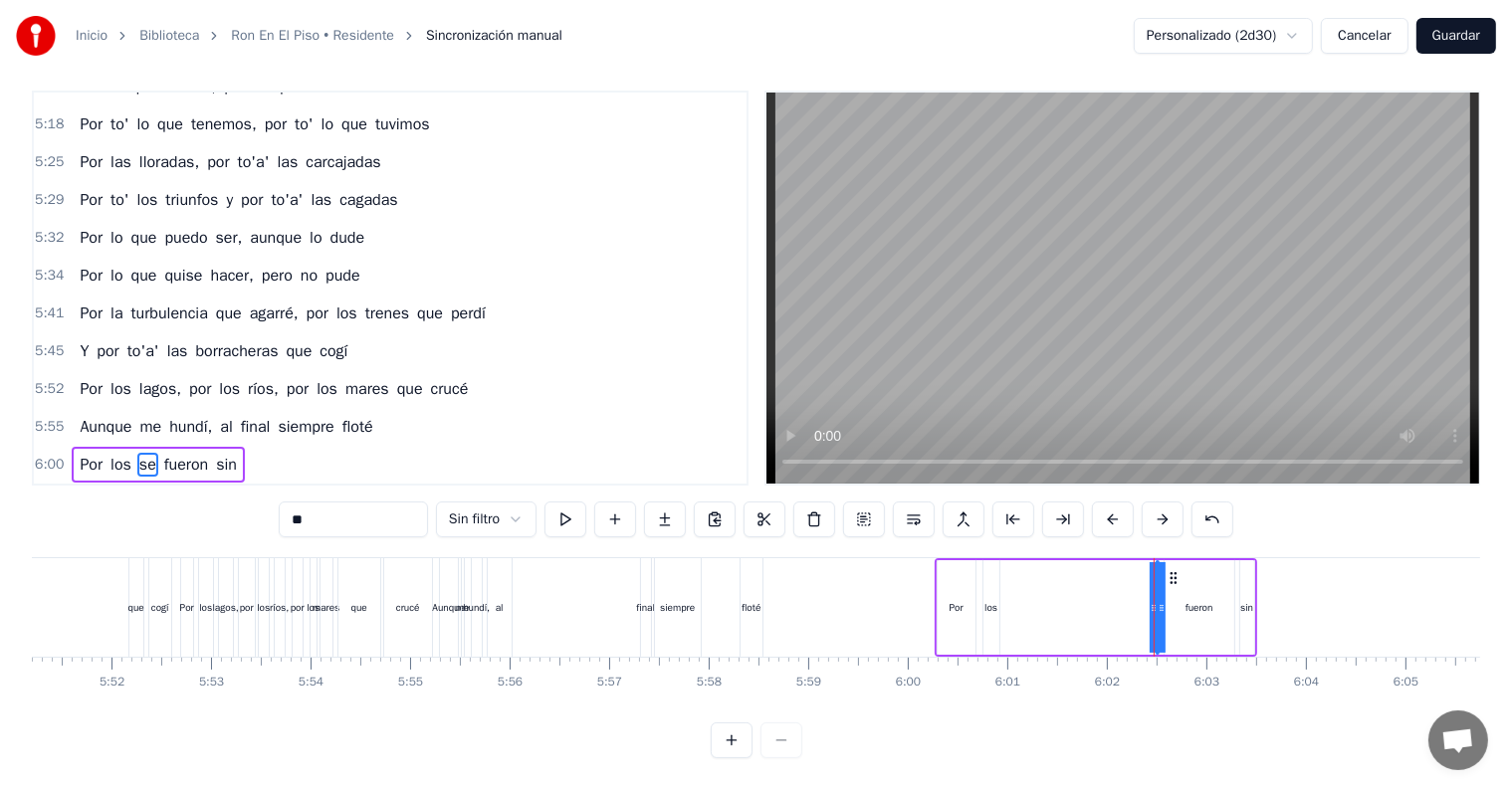 click on "fueron" at bounding box center [1199, 607] 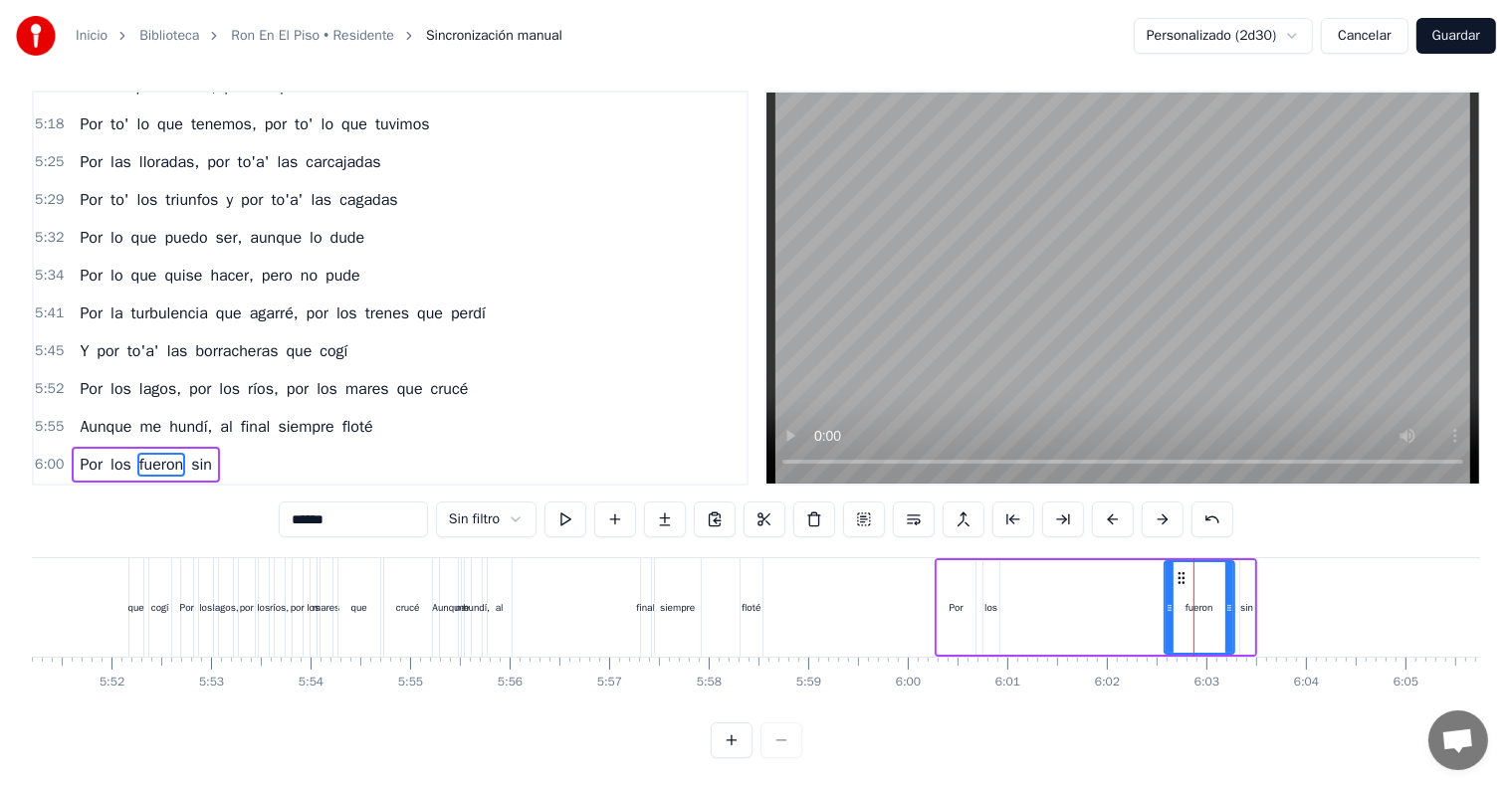 type on "***" 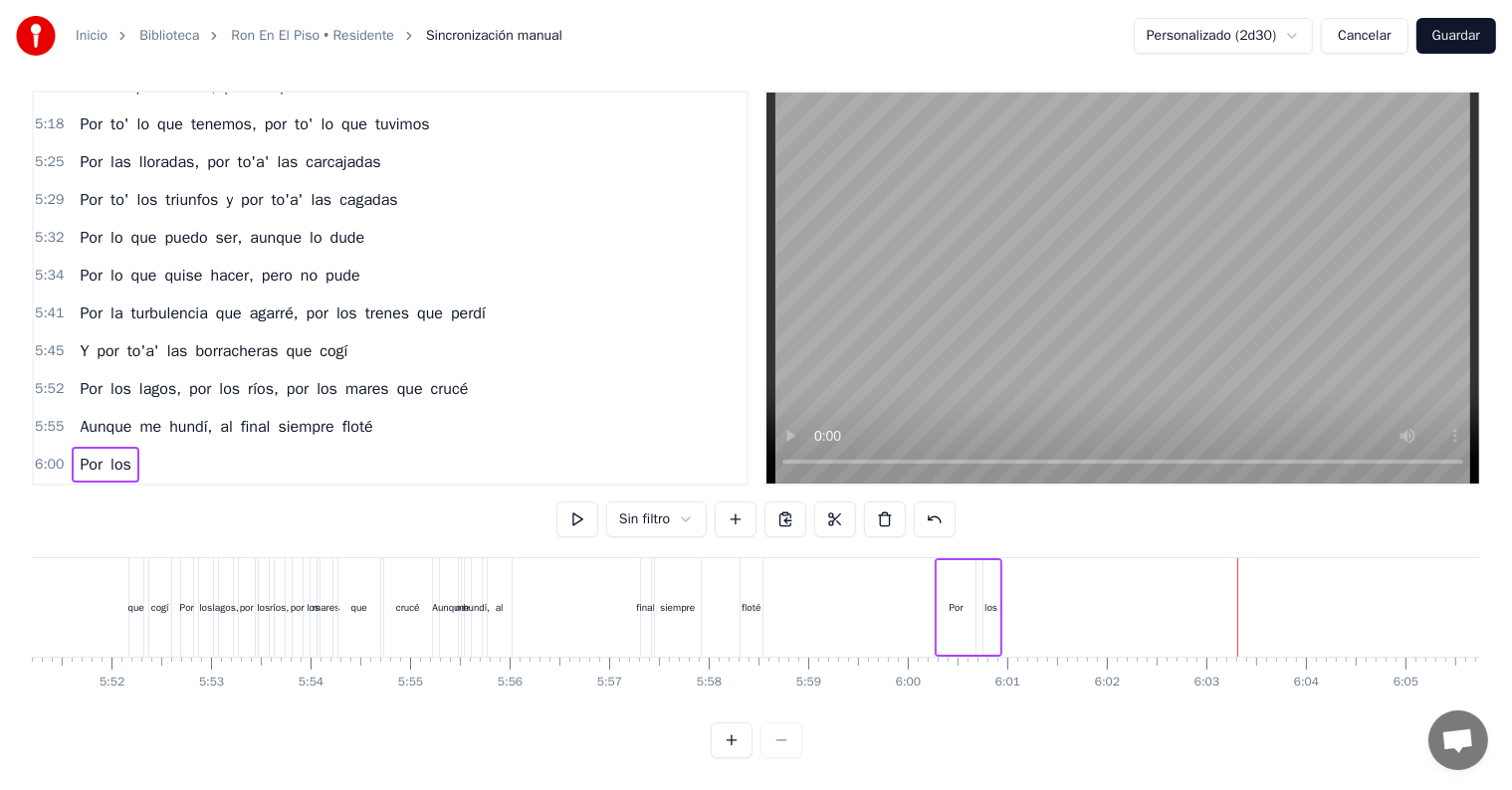 click on "los" at bounding box center [991, 607] 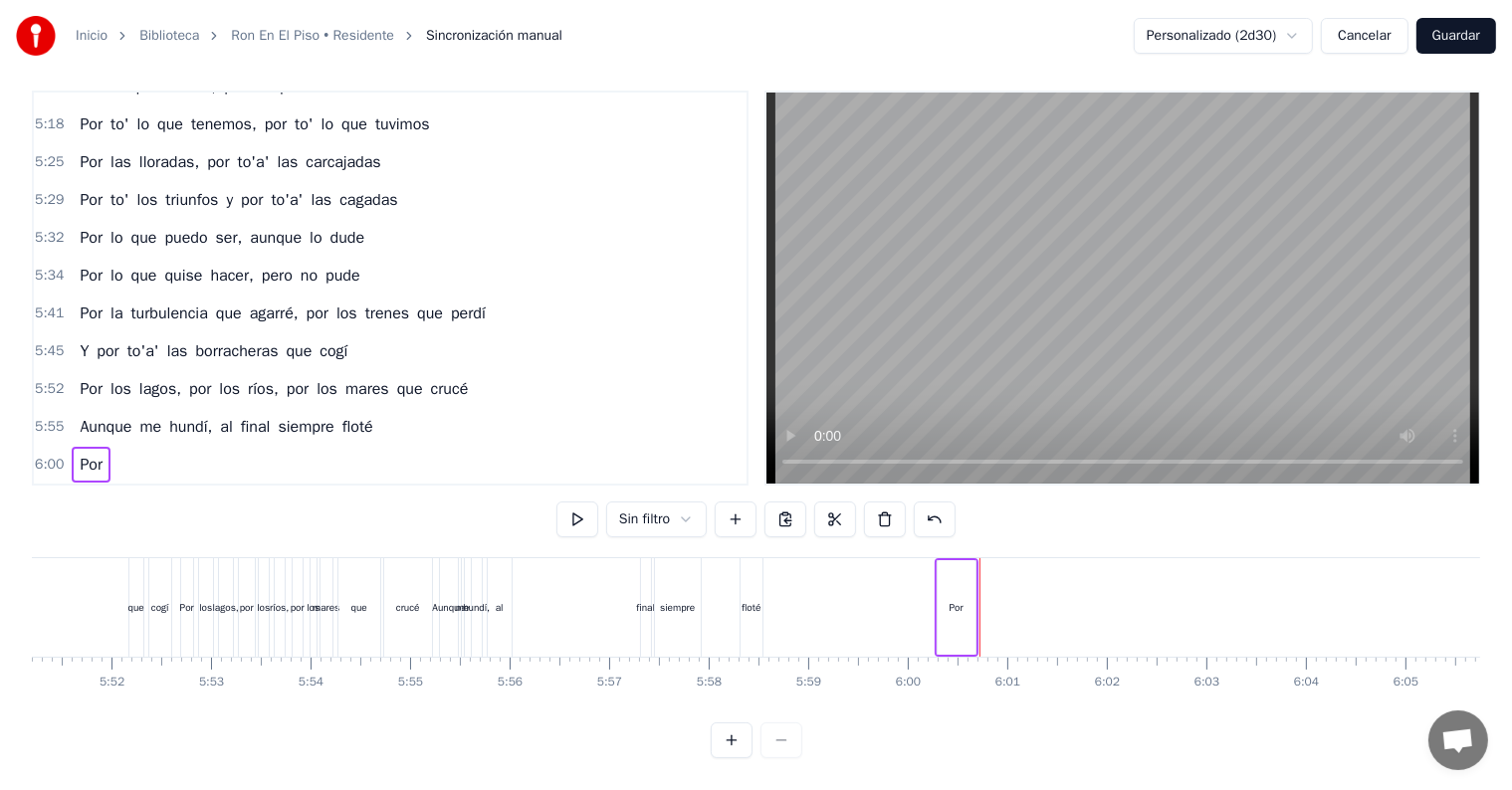 click on "Por" at bounding box center [957, 607] 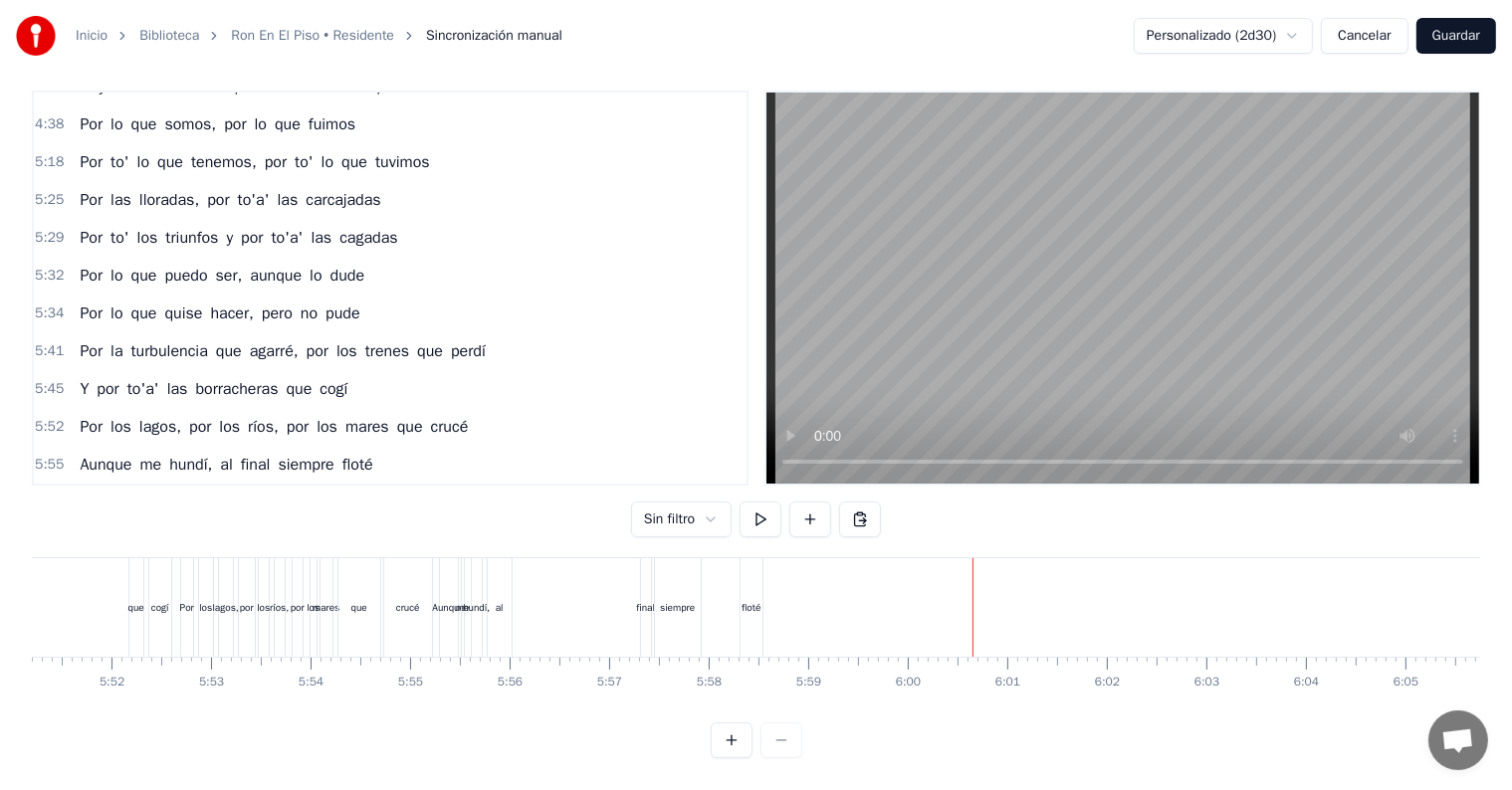 scroll, scrollTop: 3427, scrollLeft: 0, axis: vertical 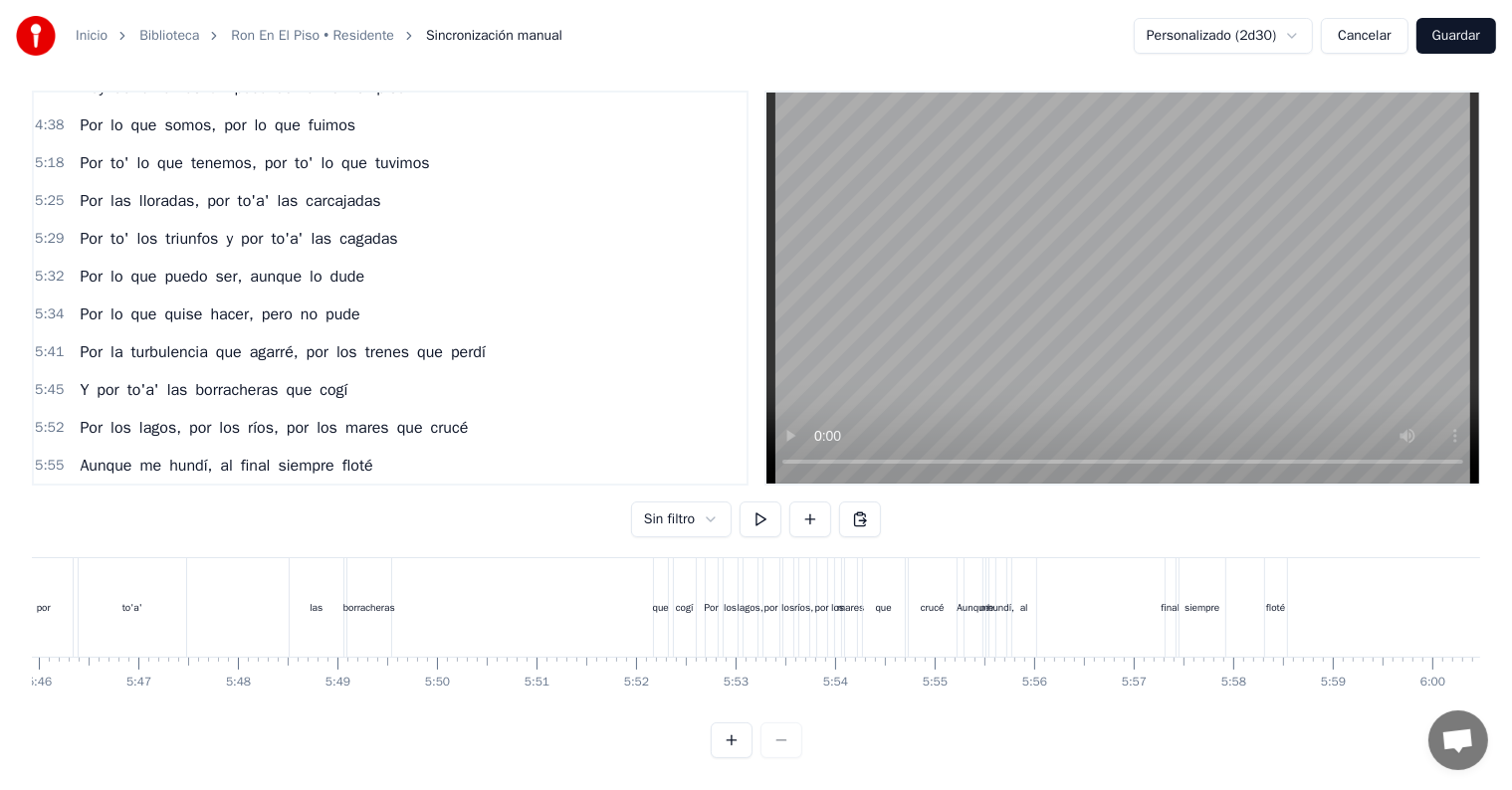 click on "Cancelar" at bounding box center [1364, 36] 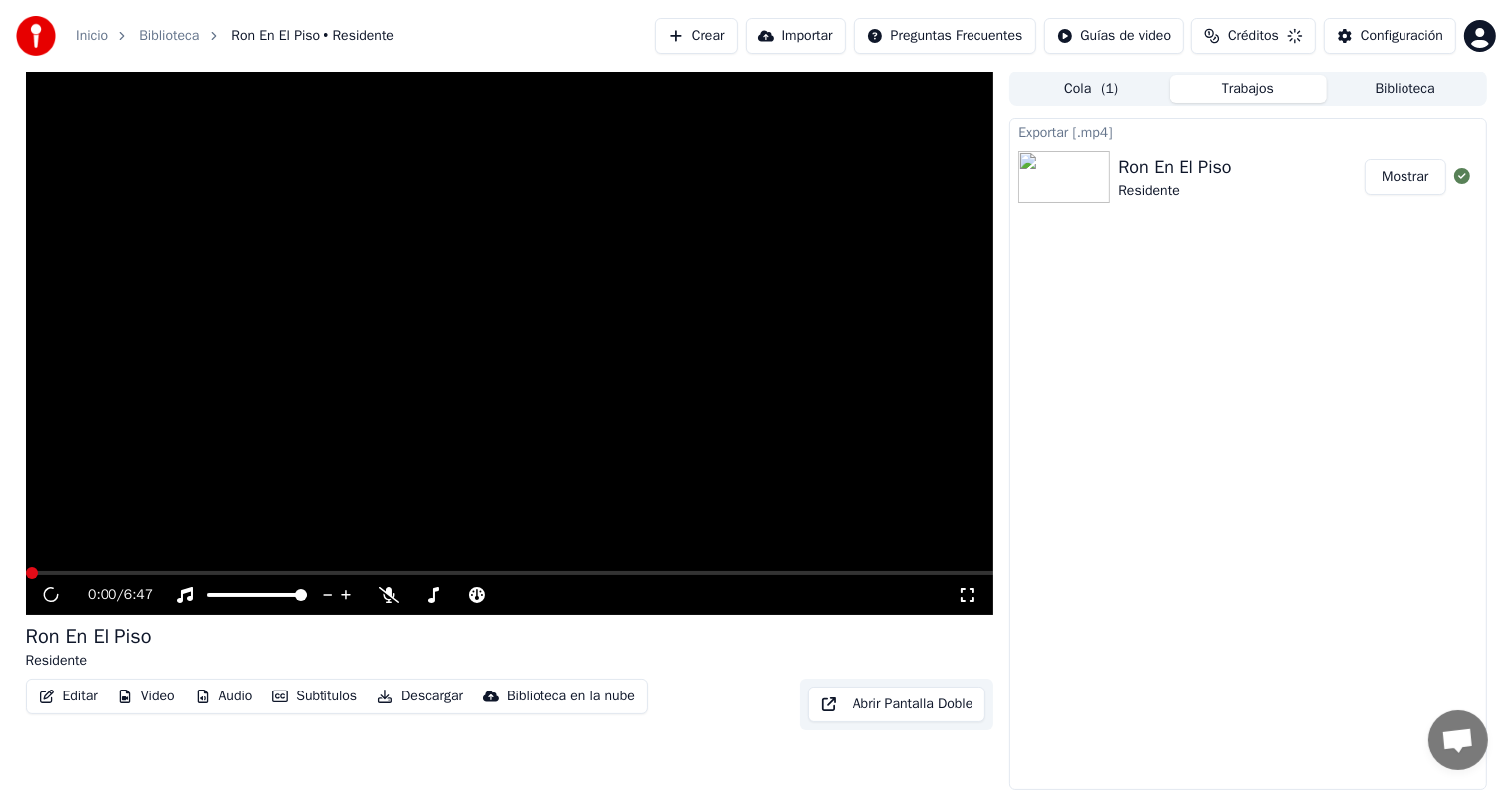 scroll, scrollTop: 0, scrollLeft: 0, axis: both 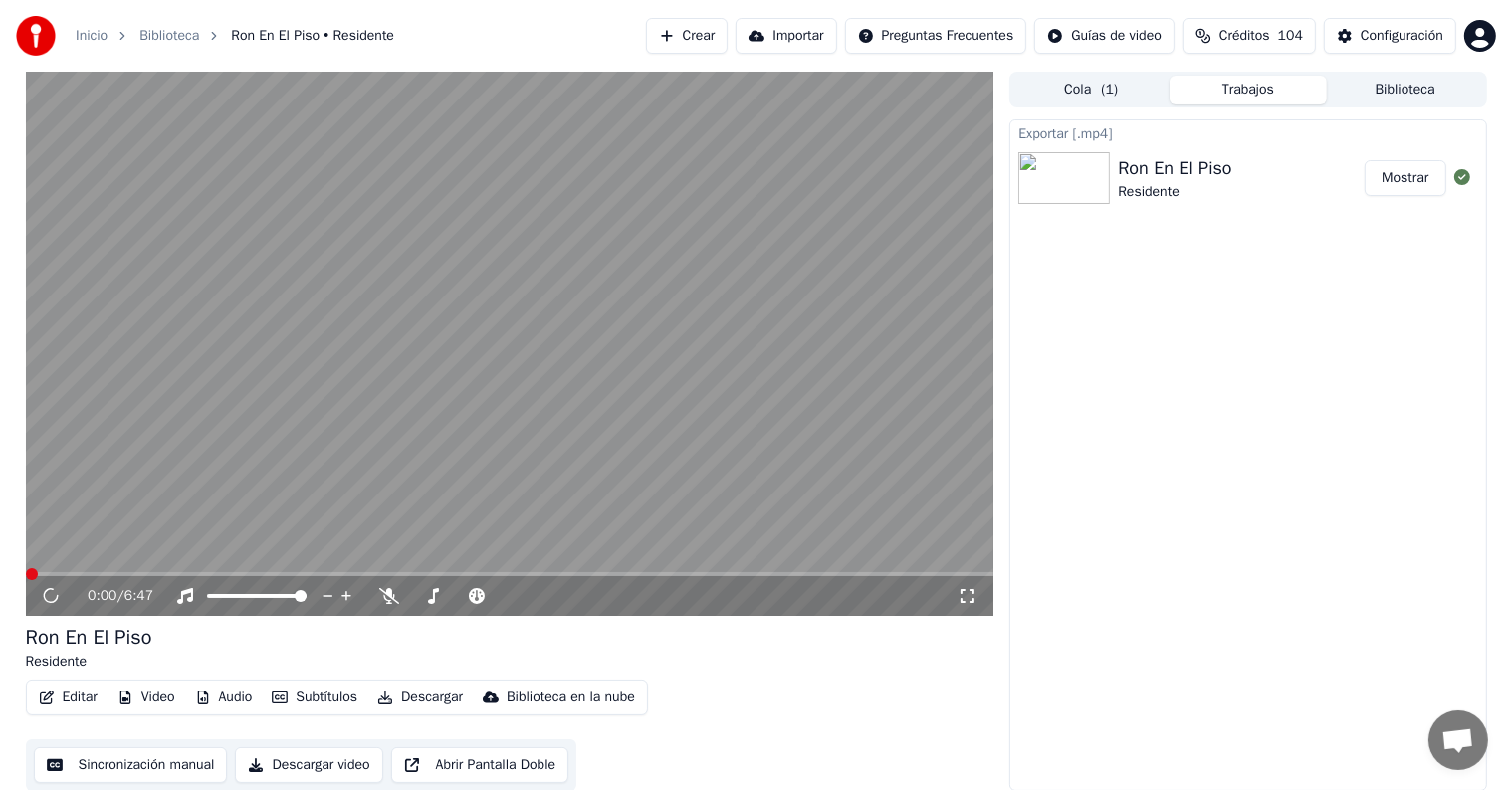 click on "Editar" at bounding box center (68, 697) 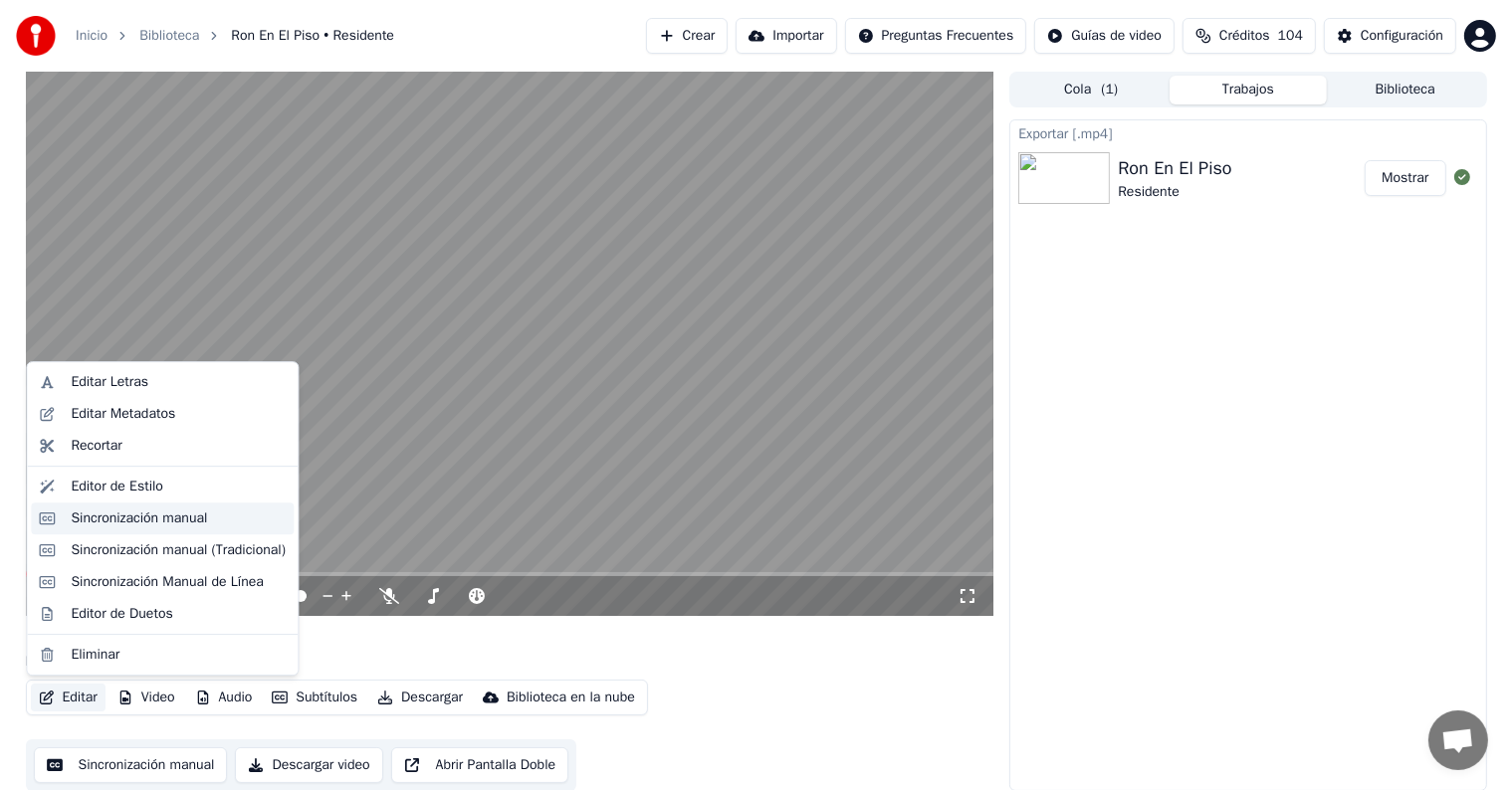 click on "Sincronización manual" at bounding box center [162, 518] 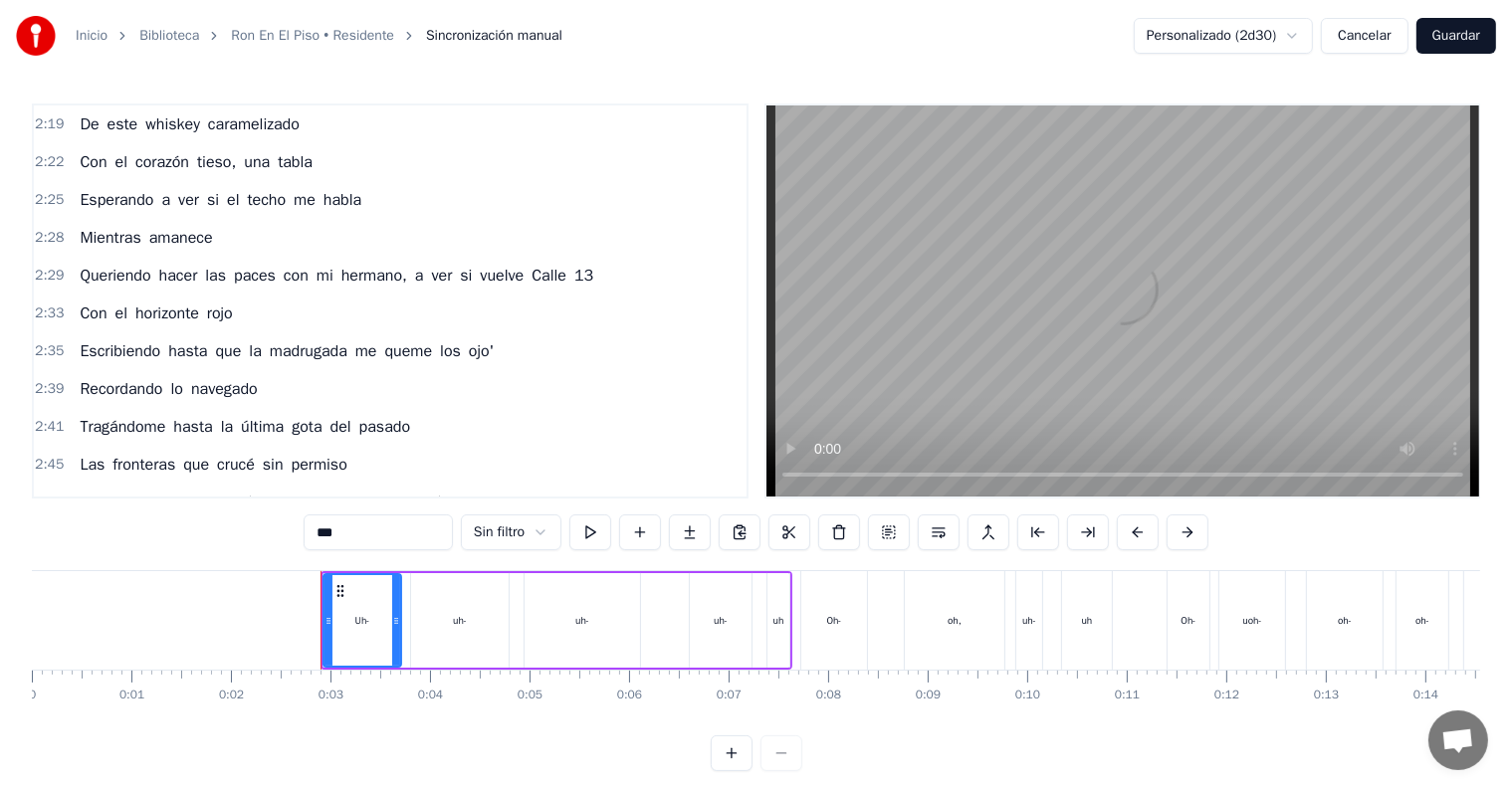 scroll, scrollTop: 3502, scrollLeft: 0, axis: vertical 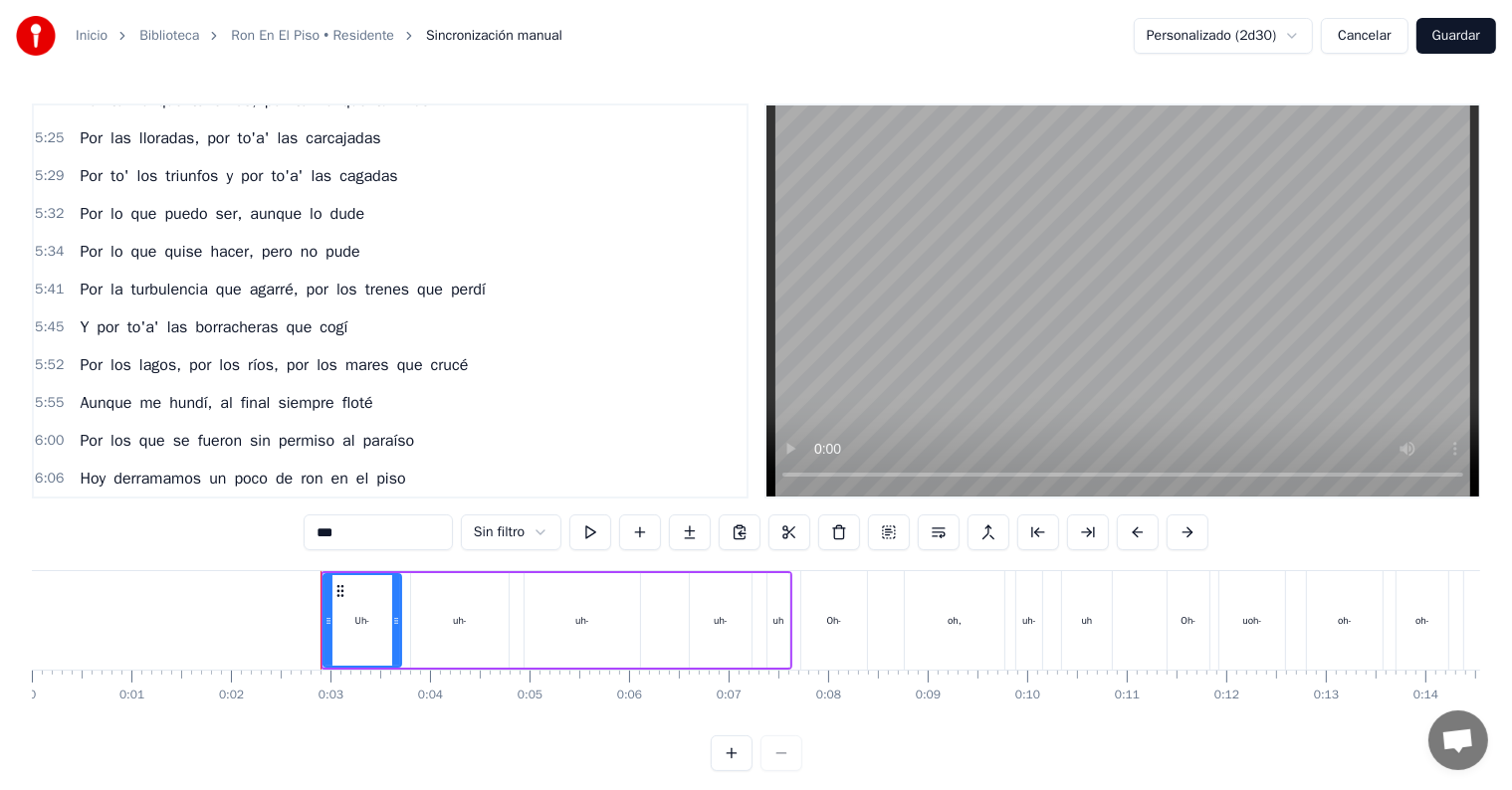 click on "Inicio Biblioteca Ron En El Piso • Residente Sincronización manual Personalizado (2d30) Cancelar Guardar 0:02 Uh- uh- uh- uh- uh 0:07 Oh- oh, uh- uh 0:11 Oh- uoh- oh- oh- oh 0:16 Uh- uh- uh- uh 0:20 Uh- uh- uh, ah- ah 0:23 Ah- ah, uh- uh 0:27 Oye, ey 0:29 Parece que fue ayer esta jodienda 0:31 El artista del momento, mi disco en to'a' las tiendas 0:35 No es que me ofenda, pero me siento viejo cuando 0:38 Los chamaquitos ahora me dicen leyenda 0:41 Que Dios los reprenda 0:42 Estoy igual de joven, pero con menos fechas en la agenda 0:46 No tengo lanchas ni aviones ni prendas 0:48 Pero tengo la esperanza de que el próximo punchline te sorprenda 0:52 Ya nada es como antes 0:54 Yo sé que ya no soy tan relevante 0:58 Antes me pedían retratos, todos devotos 1:01 Ahora me paran pa' que yo les tire la foto 1:04 Aunque le saque to' el polvo a mis trofeos 1:07 En el cartel mi nombre ni lo veo 1:10 Si me quieren ver, que se tiren pa'l museo 1:13 Ya estoy cansa'o, con el tiempo ni peleo 1:16 Yo estoy claro, no hay a" at bounding box center [756, 385] 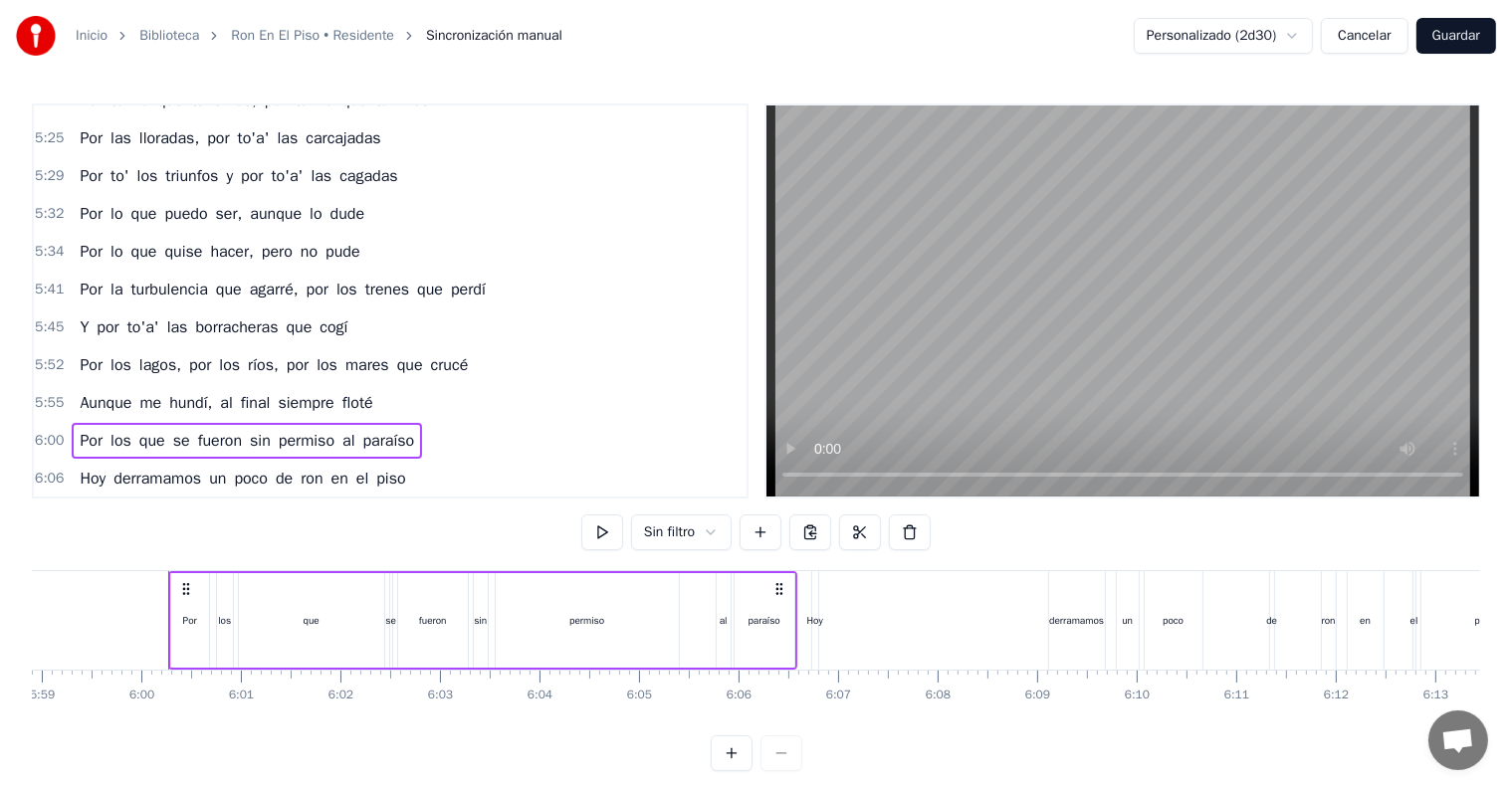 scroll, scrollTop: 0, scrollLeft: 35760, axis: horizontal 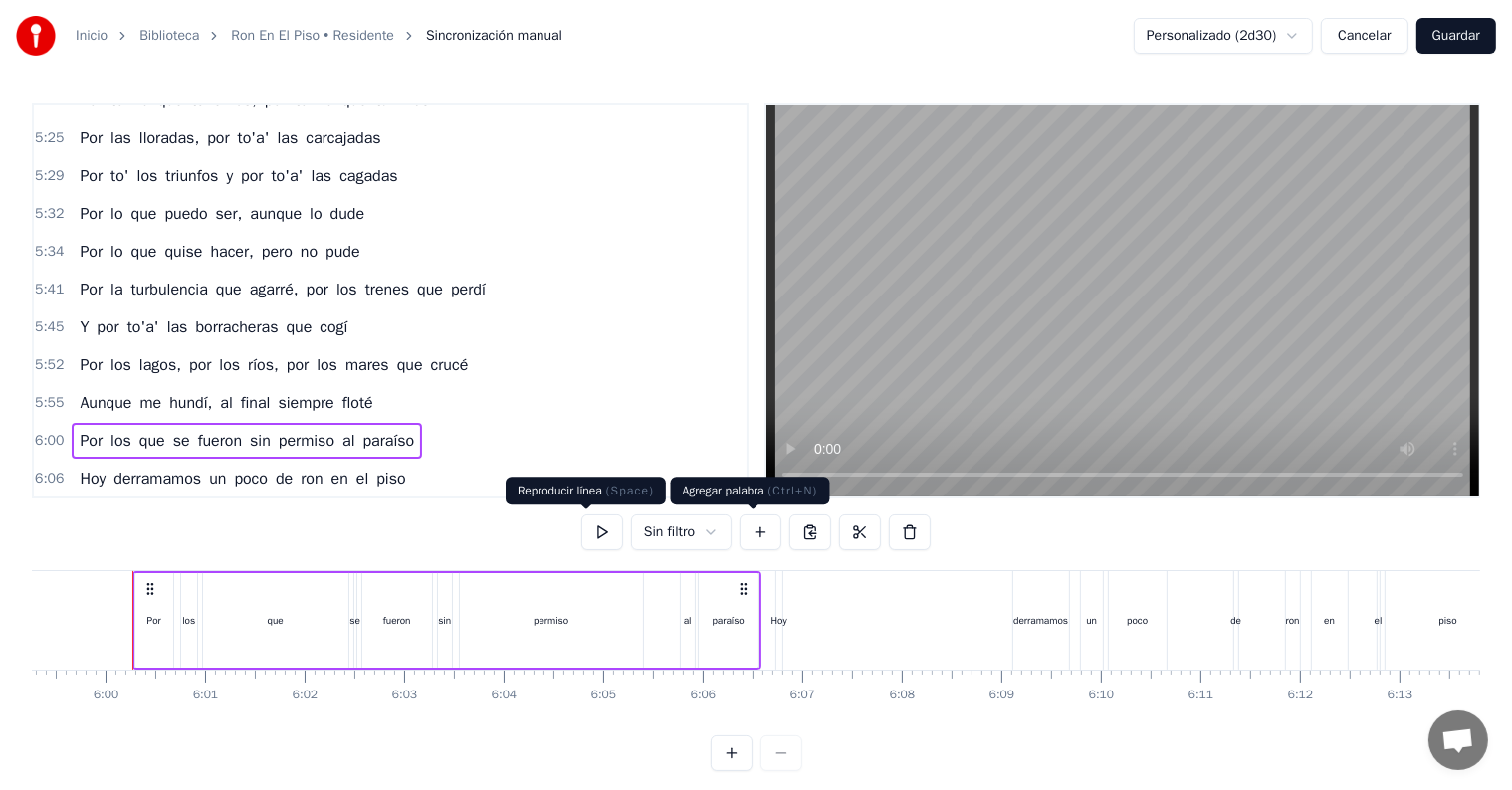 click at bounding box center [602, 532] 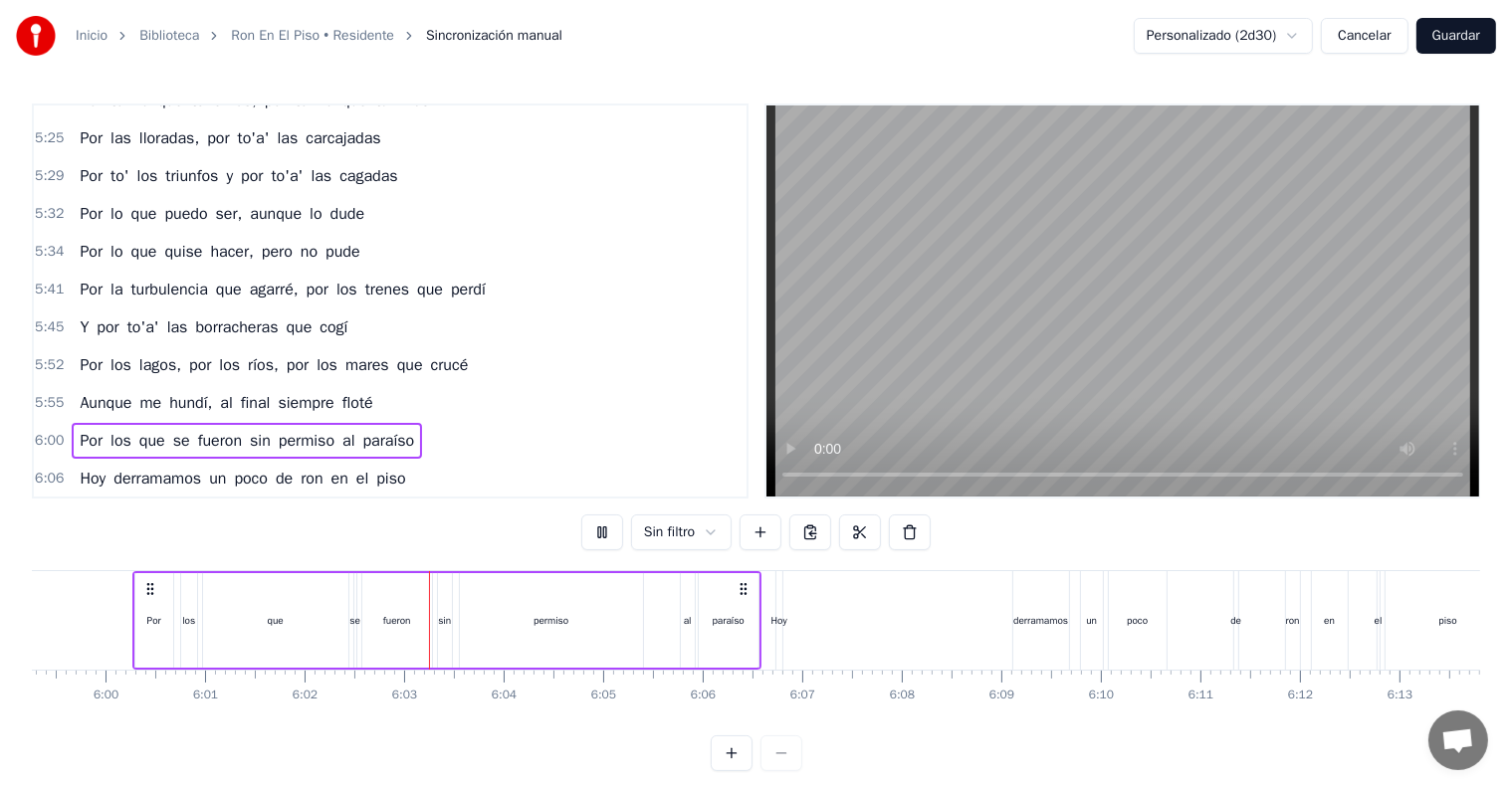 click on "5:45 Y por to'a' las borracheras que cogí" at bounding box center (390, 327) 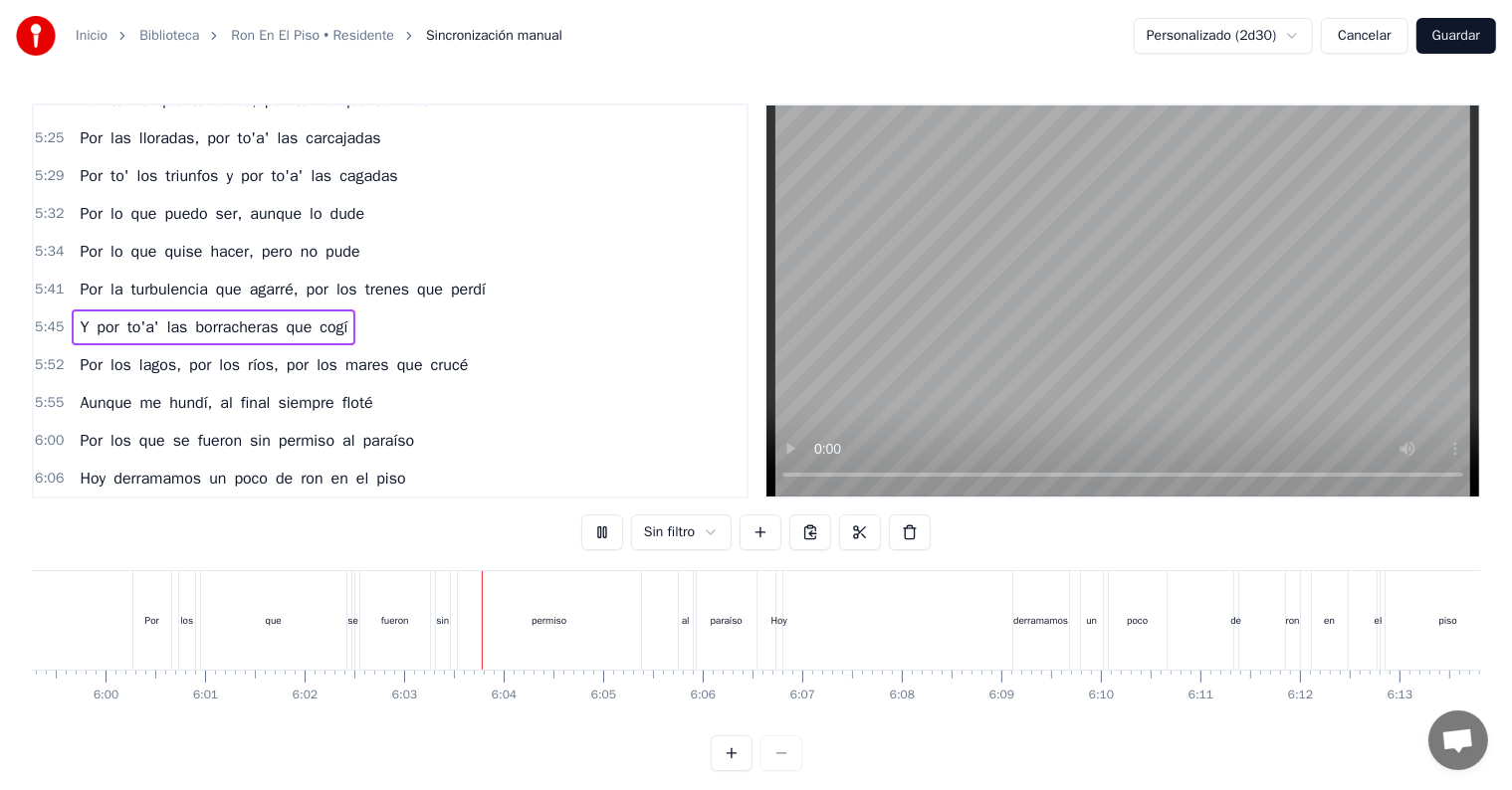 click on "5:52" at bounding box center (49, 365) 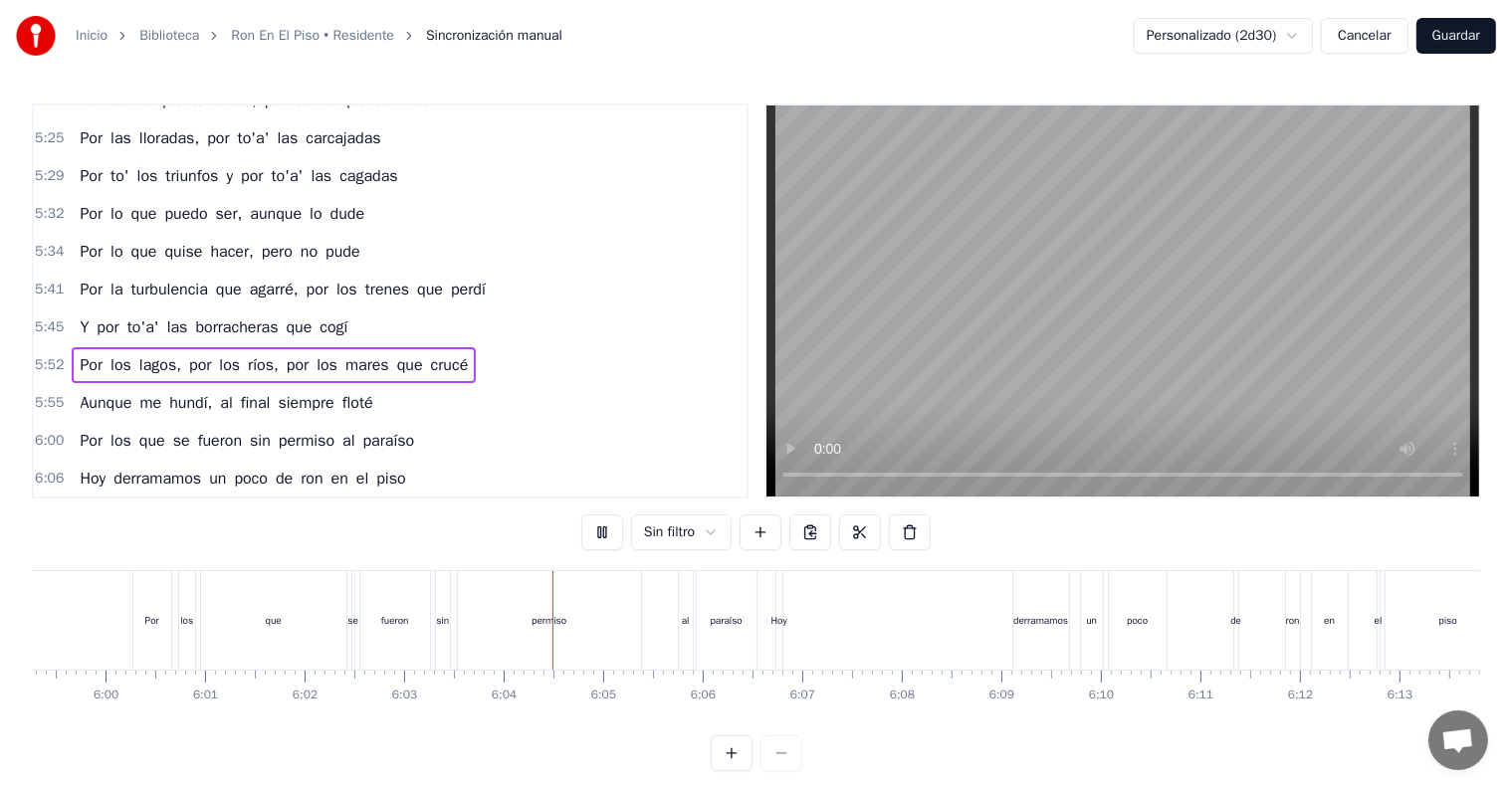 click on "5:52" at bounding box center (49, 365) 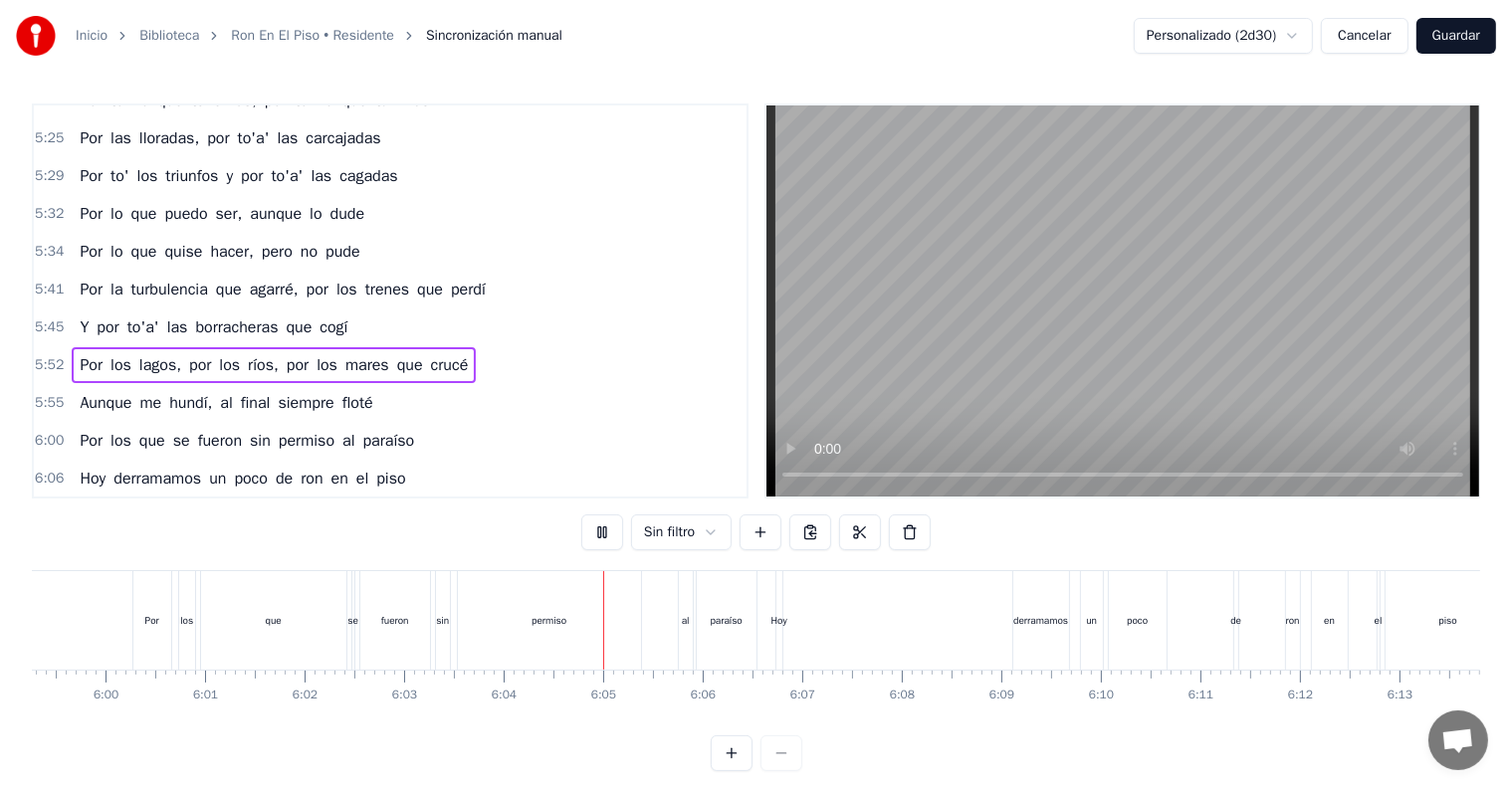 click on "5:52" at bounding box center [49, 365] 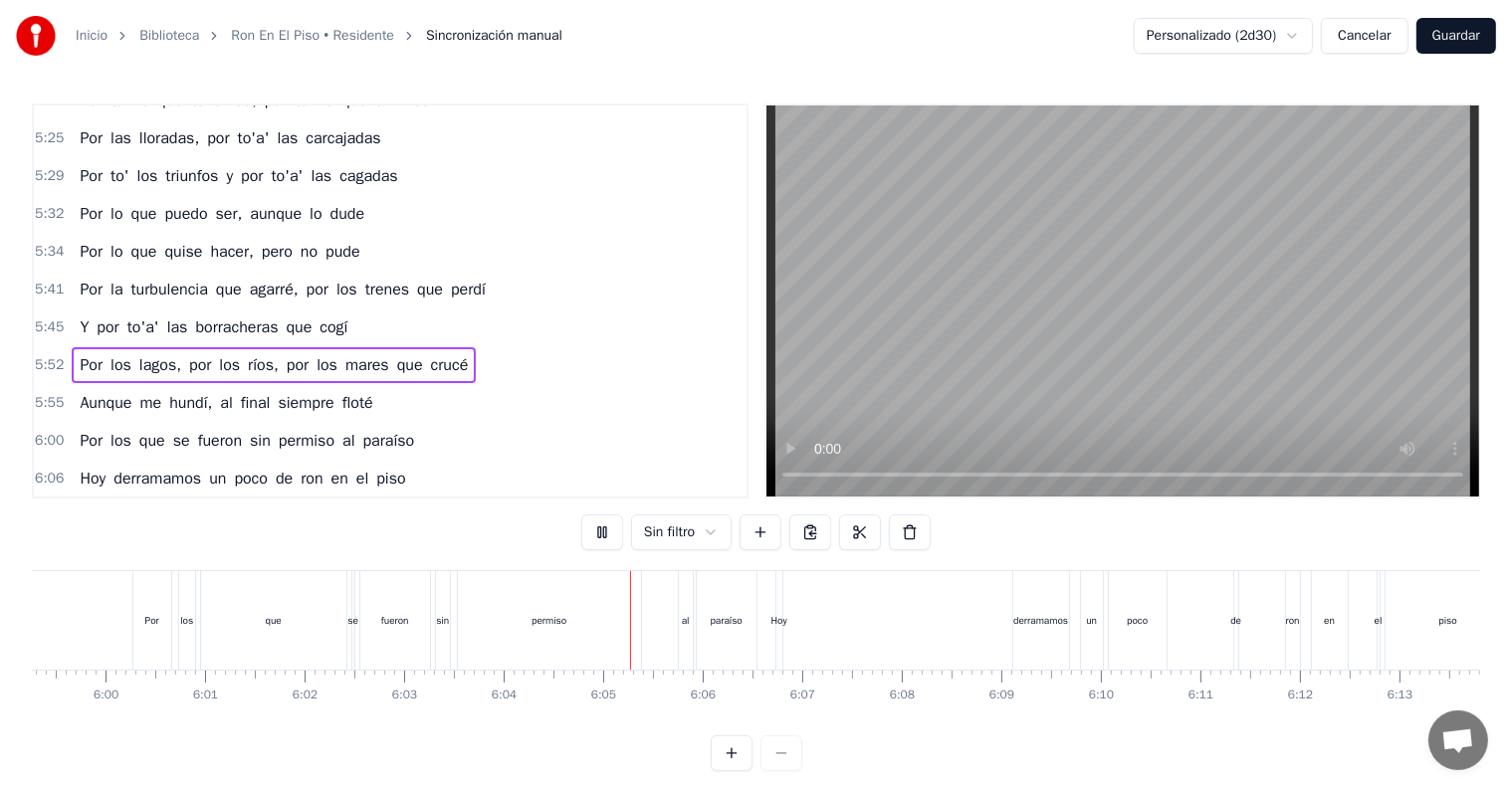 click on "5:45" at bounding box center [49, 327] 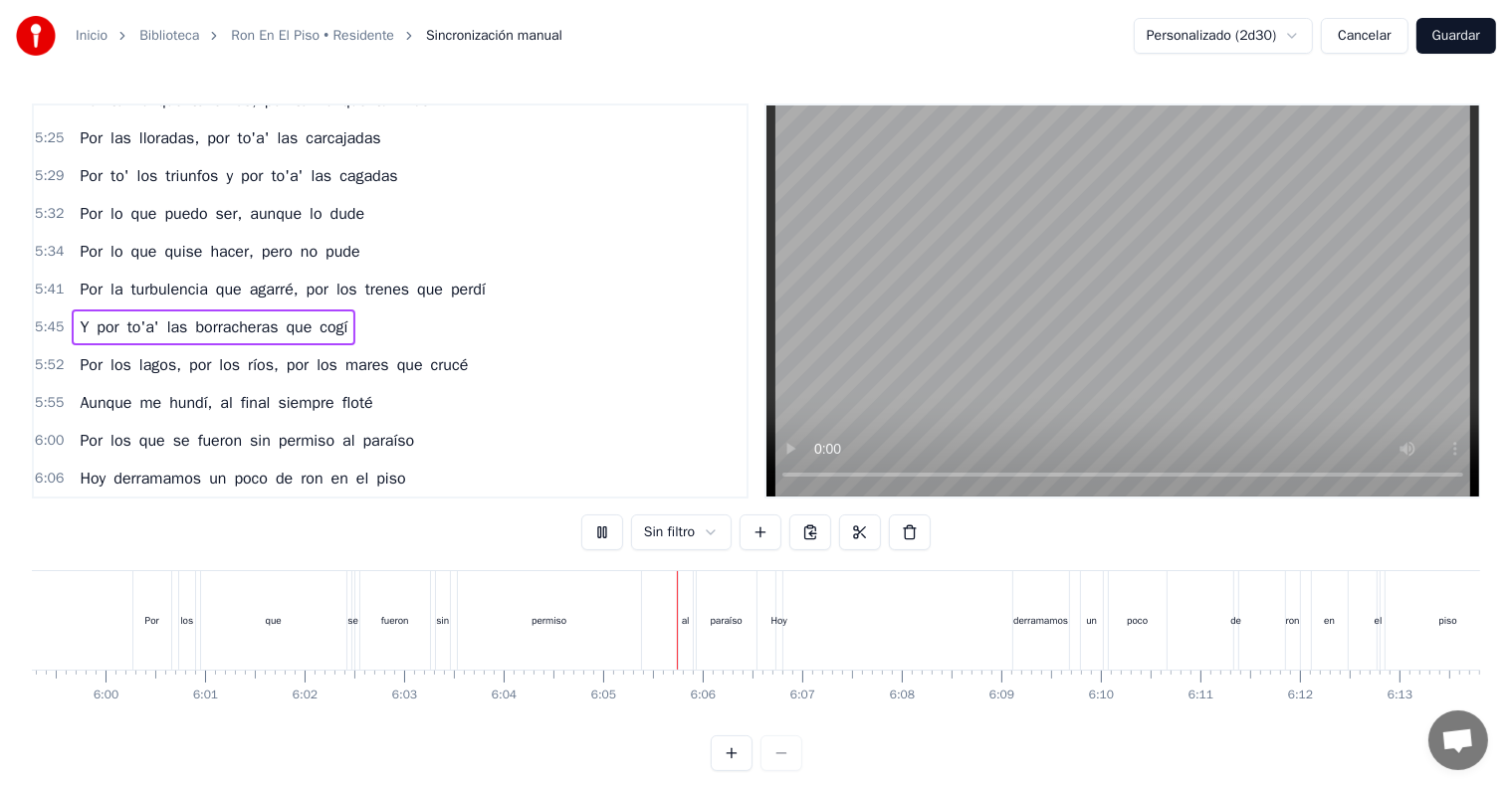 click on "5:41" at bounding box center [49, 290] 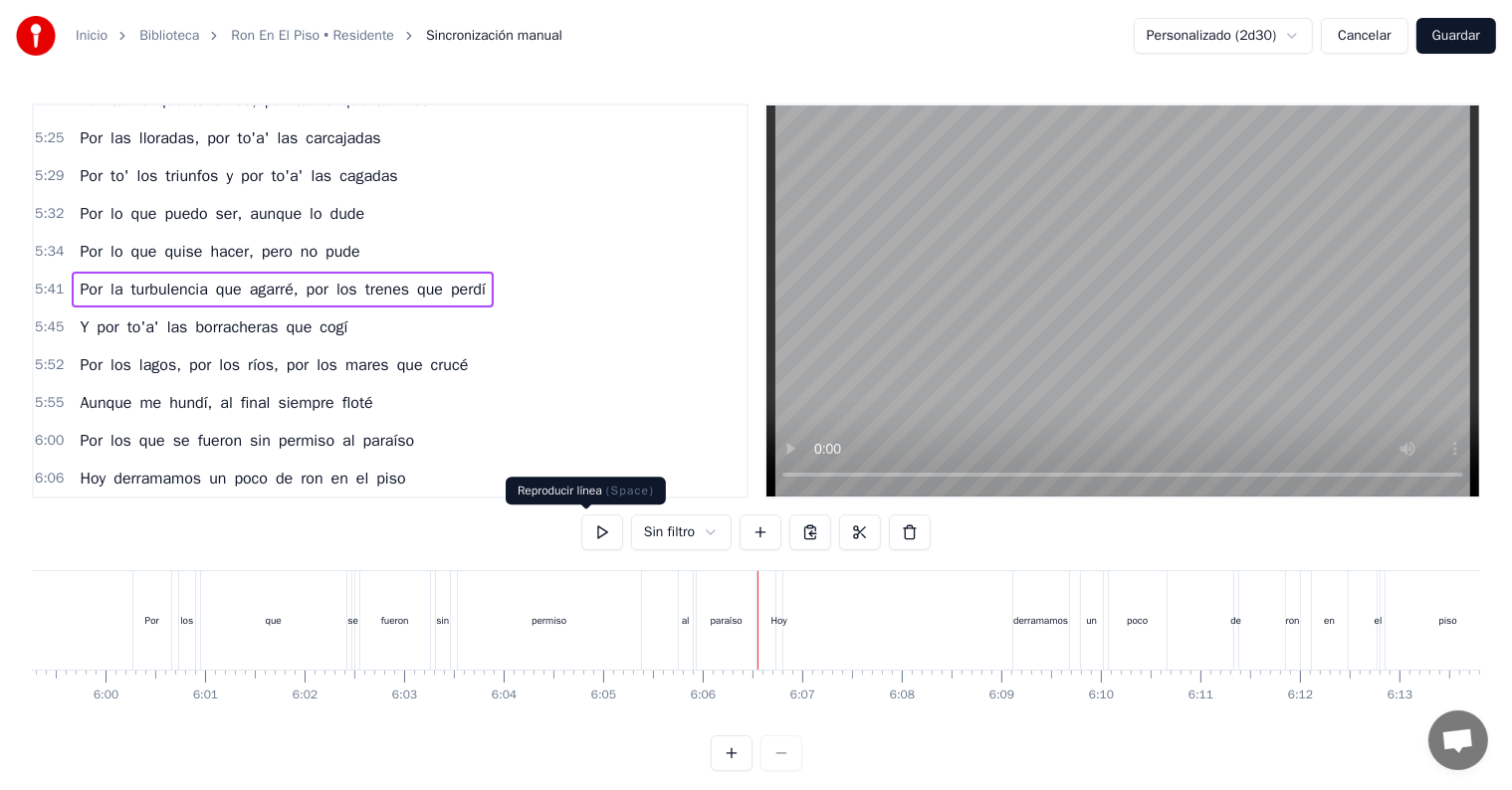 click at bounding box center (586, 509) 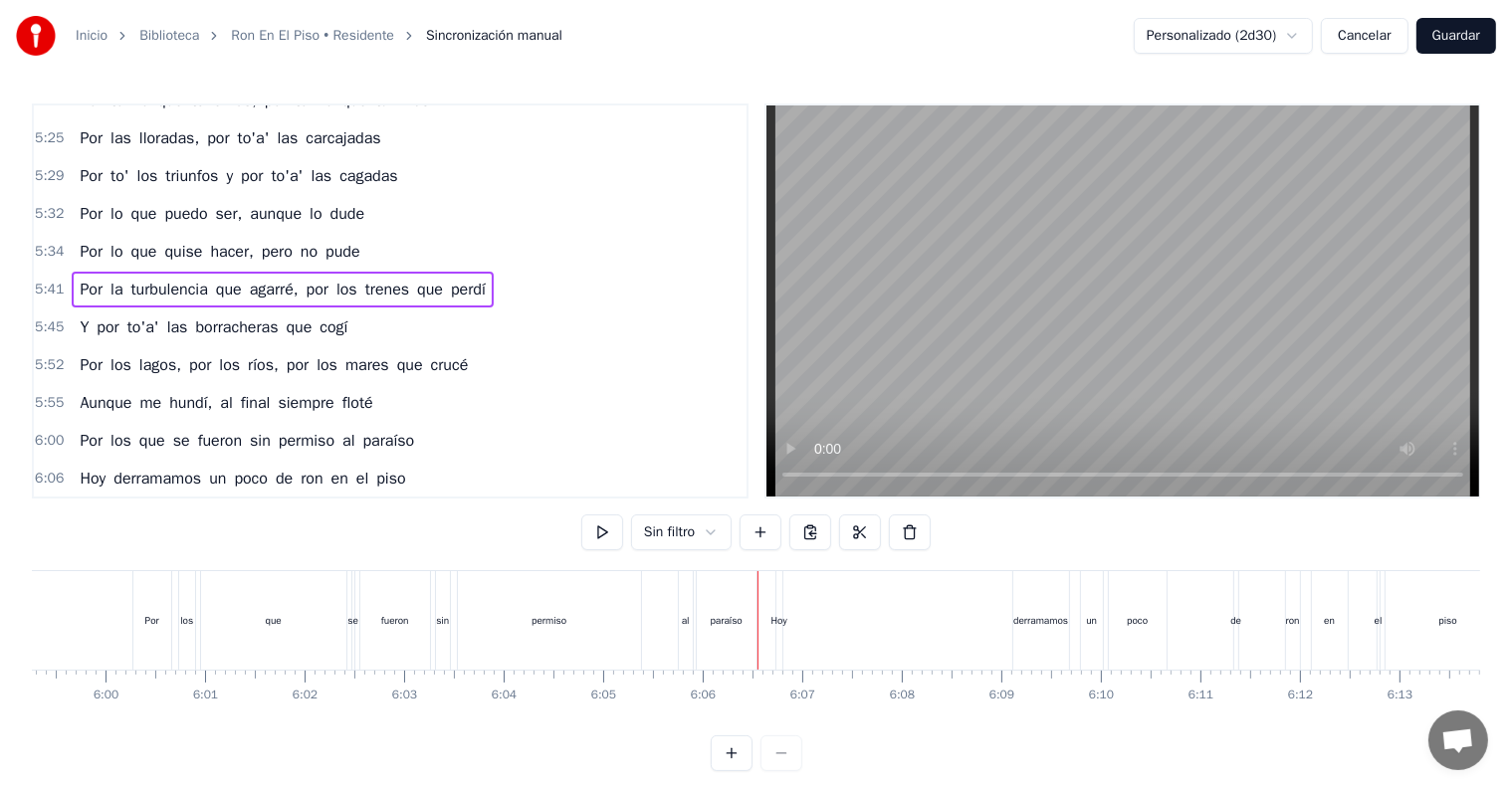 click on "5:41" at bounding box center (49, 290) 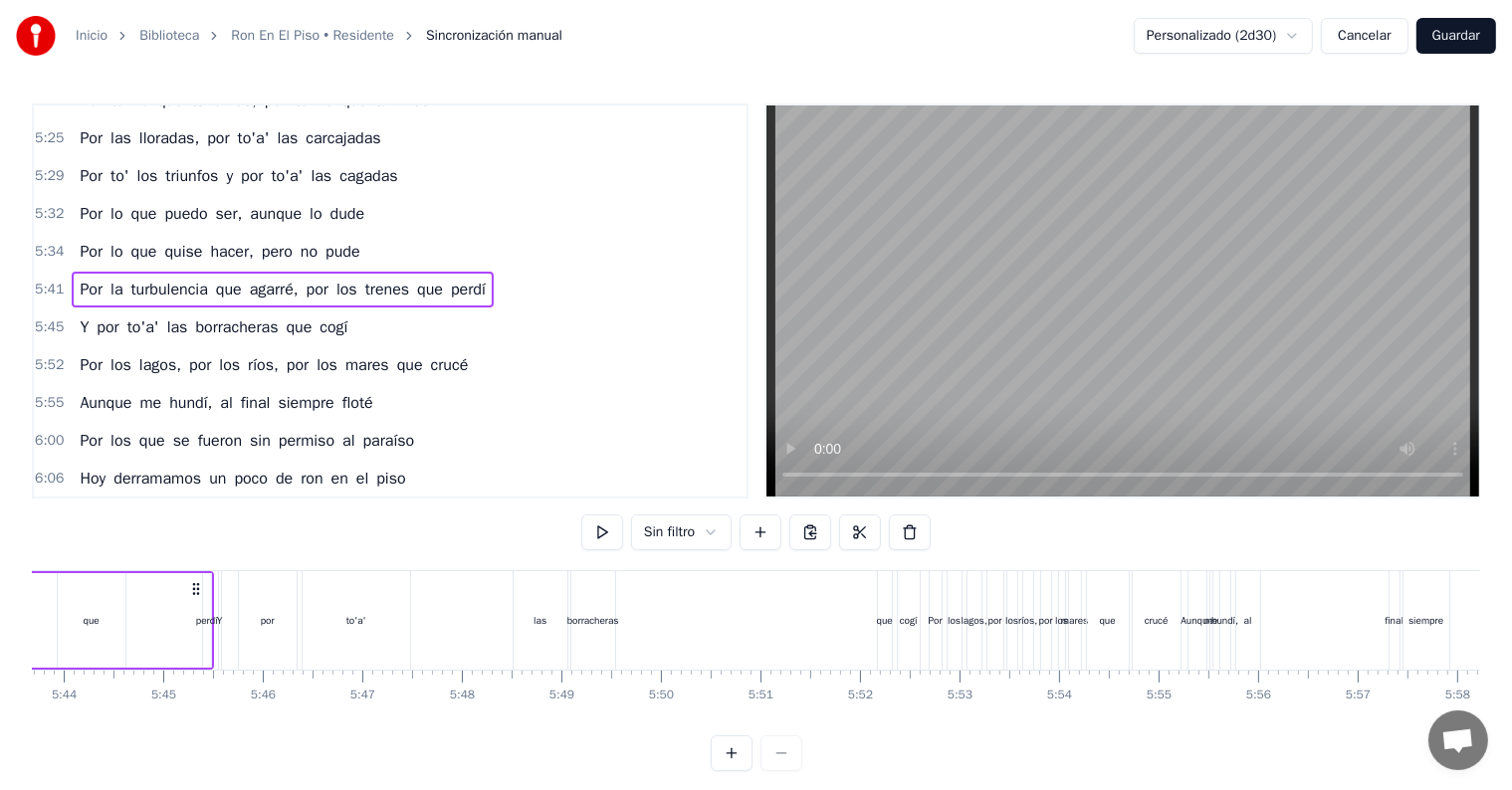click on "Inicio Biblioteca Ron En El Piso • Residente Sincronización manual Personalizado (2d30) Cancelar Guardar 0:02 Uh- uh- uh- uh- uh 0:07 Oh- oh, uh- uh 0:11 Oh- uoh- oh- oh- oh 0:16 Uh- uh- uh- uh 0:20 Uh- uh- uh, ah- ah 0:23 Ah- ah, uh- uh 0:27 Oye, ey 0:29 Parece que fue ayer esta jodienda 0:31 El artista del momento, mi disco en to'a' las tiendas 0:35 No es que me ofenda, pero me siento viejo cuando 0:38 Los chamaquitos ahora me dicen leyenda 0:41 Que Dios los reprenda 0:42 Estoy igual de joven, pero con menos fechas en la agenda 0:46 No tengo lanchas ni aviones ni prendas 0:48 Pero tengo la esperanza de que el próximo punchline te sorprenda 0:52 Ya nada es como antes 0:54 Yo sé que ya no soy tan relevante 0:58 Antes me pedían retratos, todos devotos 1:01 Ahora me paran pa' que yo les tire la foto 1:04 Aunque le saque to' el polvo a mis trofeos 1:07 En el cartel mi nombre ni lo veo 1:10 Si me quieren ver, que se tiren pa'l museo 1:13 Ya estoy cansa'o, con el tiempo ni peleo 1:16 Yo estoy claro, no hay a" at bounding box center (756, 401) 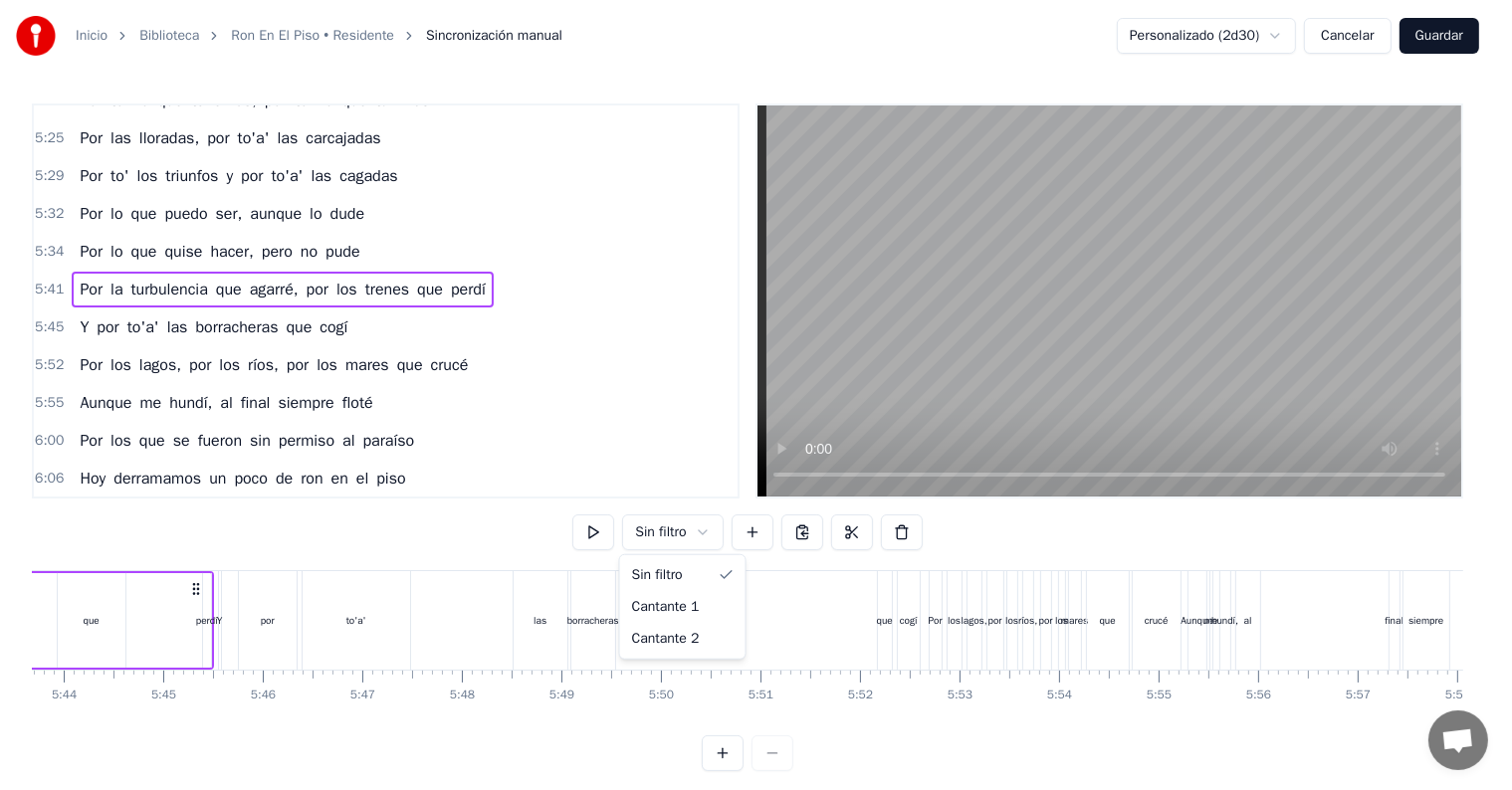 scroll, scrollTop: 0, scrollLeft: 33863, axis: horizontal 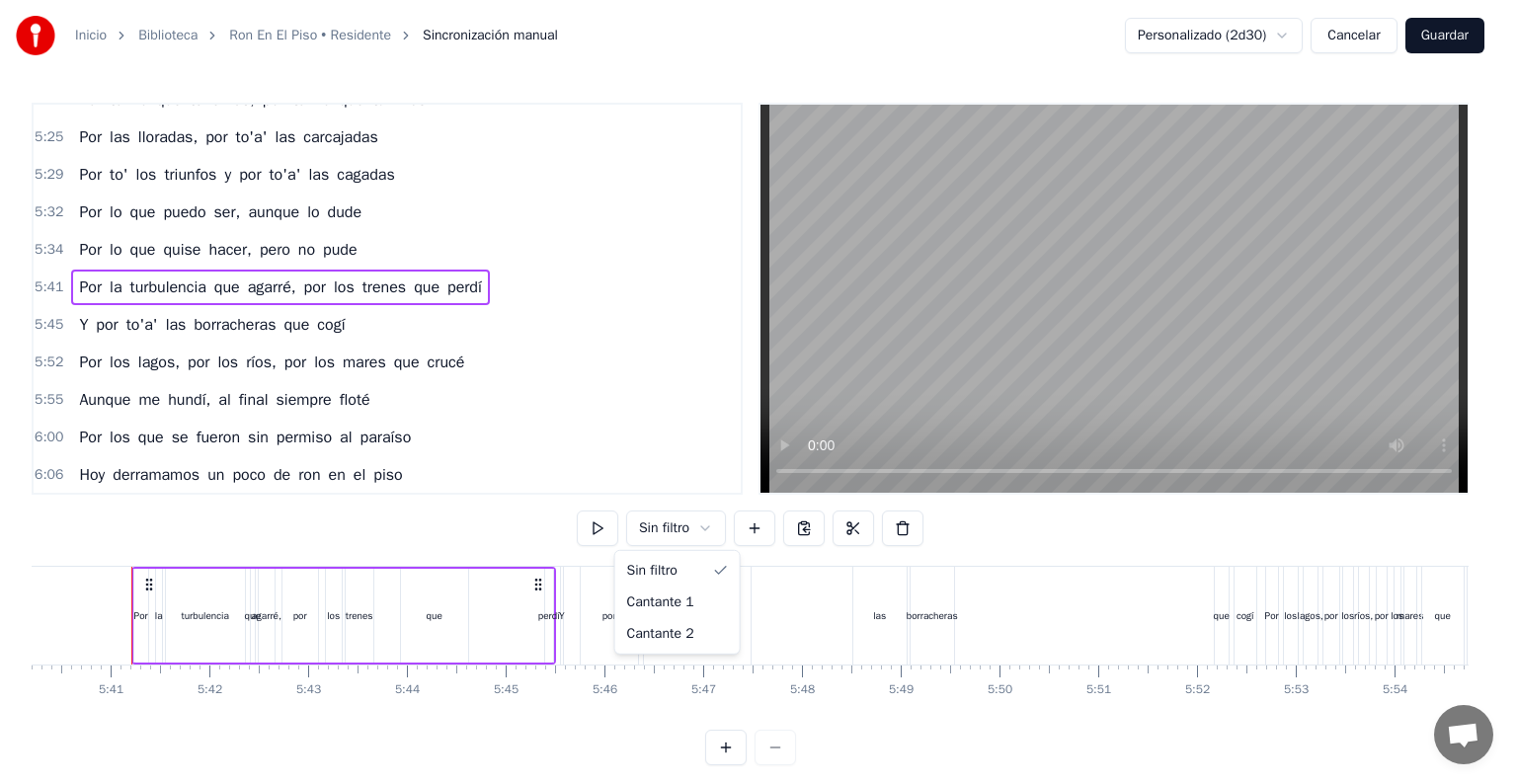 click on "Inicio Biblioteca Ron En El Piso • Residente Sincronización manual Personalizado (2d30) Cancelar Guardar 0:02 Uh- uh- uh- uh- uh 0:07 Oh- oh, uh- uh 0:11 Oh- uoh- oh- oh- oh 0:16 Uh- uh- uh- uh 0:20 Uh- uh- uh, ah- ah 0:23 Ah- ah, uh- uh 0:27 Oye, ey 0:29 Parece que fue ayer esta jodienda 0:31 El artista del momento, mi disco en to'a' las tiendas 0:35 No es que me ofenda, pero me siento viejo cuando 0:38 Los chamaquitos ahora me dicen leyenda 0:41 Que Dios los reprenda 0:42 Estoy igual de joven, pero con menos fechas en la agenda 0:46 No tengo lanchas ni aviones ni prendas 0:48 Pero tengo la esperanza de que el próximo punchline te sorprenda 0:52 Ya nada es como antes 0:54 Yo sé que ya no soy tan relevante 0:58 Antes me pedían retratos, todos devotos 1:01 Ahora me paran pa' que yo les tire la foto 1:04 Aunque le saque to' el polvo a mis trofeos 1:07 En el cartel mi nombre ni lo veo 1:10 Si me quieren ver, que se tiren pa'l museo 1:13 Ya estoy cansa'o, con el tiempo ni peleo 1:16 Yo estoy claro, no hay a" at bounding box center [758, 398] 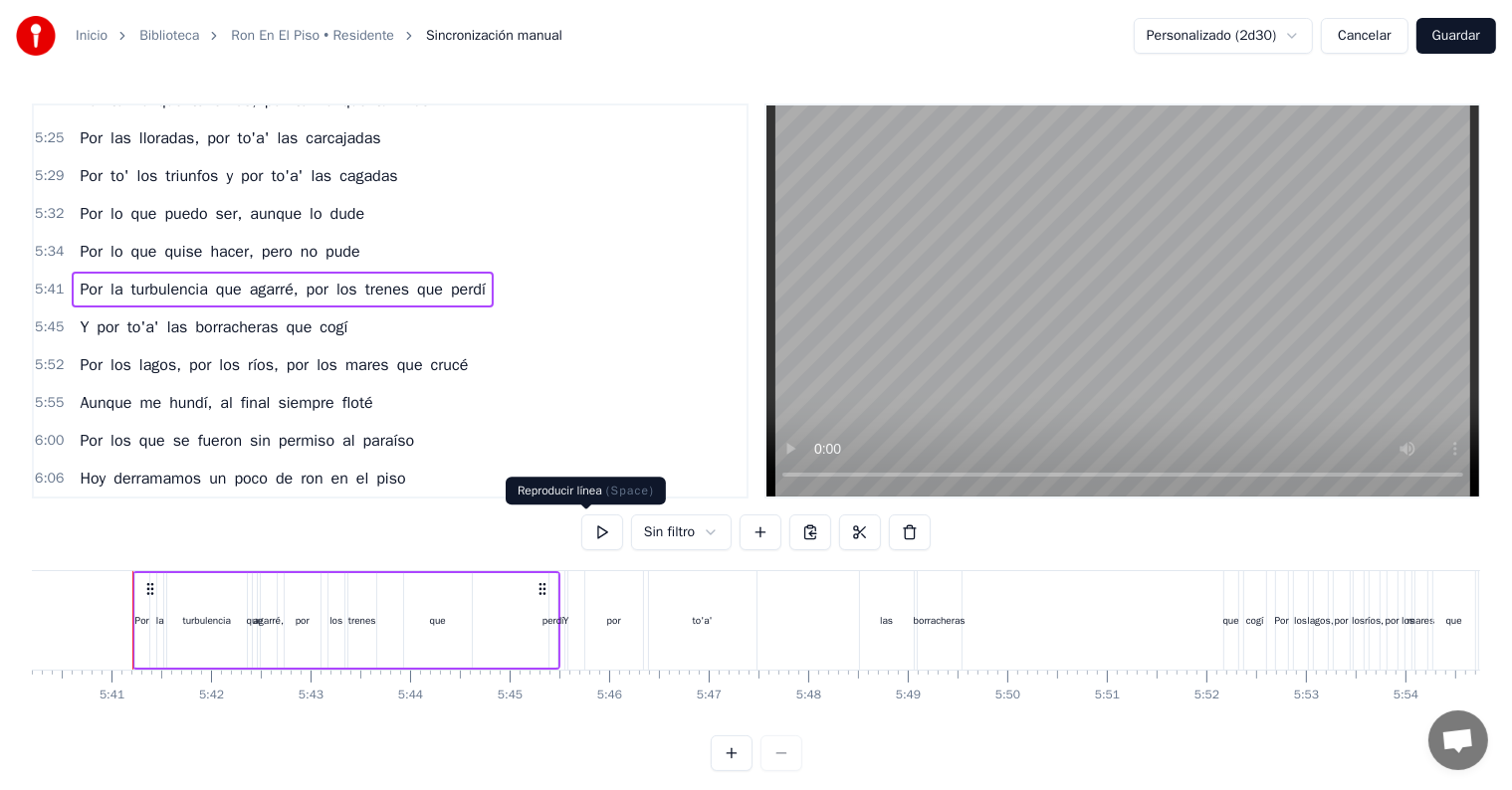 click at bounding box center [602, 532] 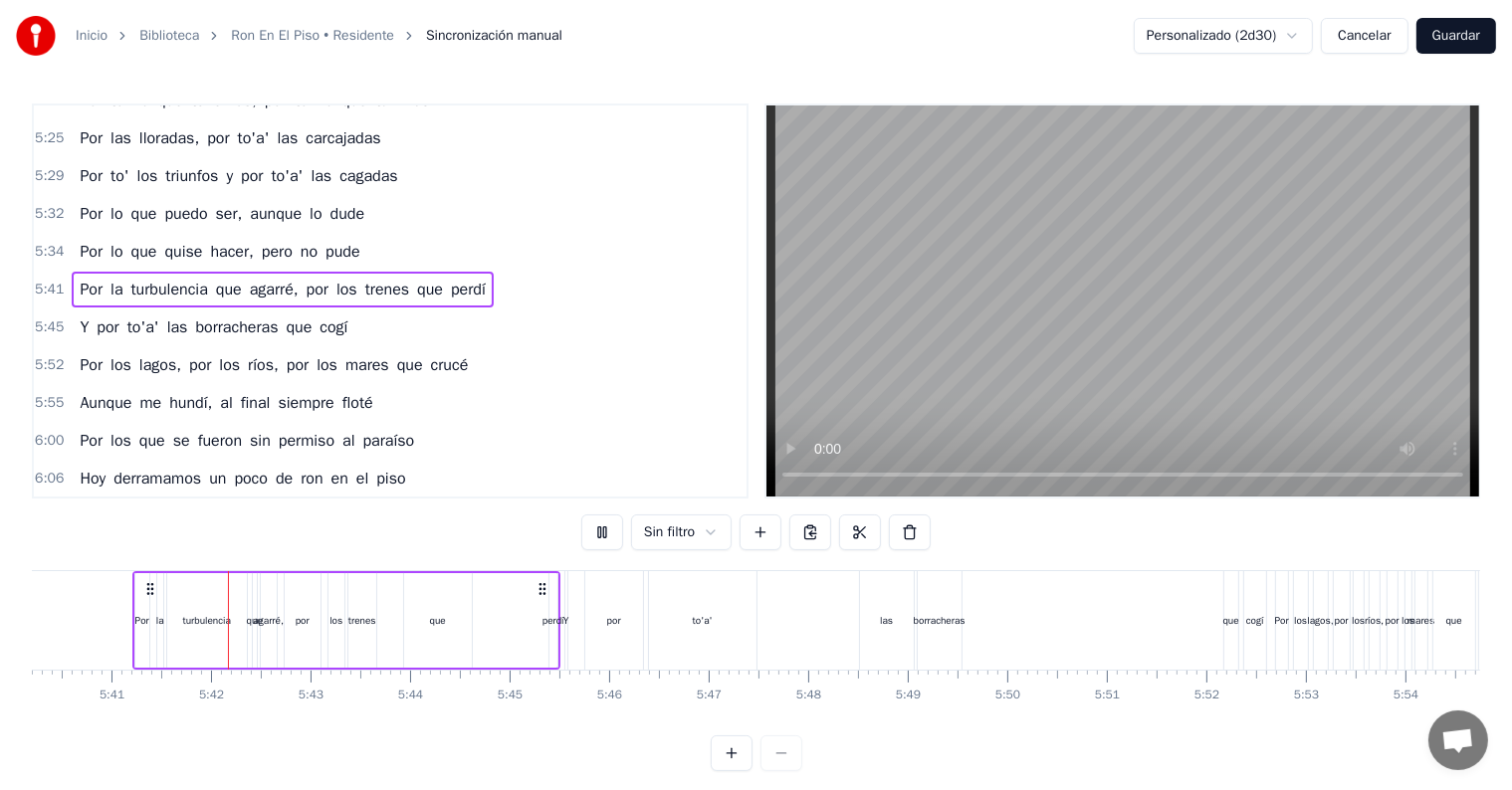 click on "Inicio Biblioteca Ron En El Piso • Residente Sincronización manual Personalizado (2d30) Cancelar Guardar 0:02 Uh- uh- uh- uh- uh 0:07 Oh- oh, uh- uh 0:11 Oh- uoh- oh- oh- oh 0:16 Uh- uh- uh- uh 0:20 Uh- uh- uh, ah- ah 0:23 Ah- ah, uh- uh 0:27 Oye, ey 0:29 Parece que fue ayer esta jodienda 0:31 El artista del momento, mi disco en to'a' las tiendas 0:35 No es que me ofenda, pero me siento viejo cuando 0:38 Los chamaquitos ahora me dicen leyenda 0:41 Que Dios los reprenda 0:42 Estoy igual de joven, pero con menos fechas en la agenda 0:46 No tengo lanchas ni aviones ni prendas 0:48 Pero tengo la esperanza de que el próximo punchline te sorprenda 0:52 Ya nada es como antes 0:54 Yo sé que ya no soy tan relevante 0:58 Antes me pedían retratos, todos devotos 1:01 Ahora me paran pa' que yo les tire la foto 1:04 Aunque le saque to' el polvo a mis trofeos 1:07 En el cartel mi nombre ni lo veo 1:10 Si me quieren ver, que se tiren pa'l museo 1:13 Ya estoy cansa'o, con el tiempo ni peleo 1:16 Yo estoy claro, no hay a" at bounding box center (756, 401) 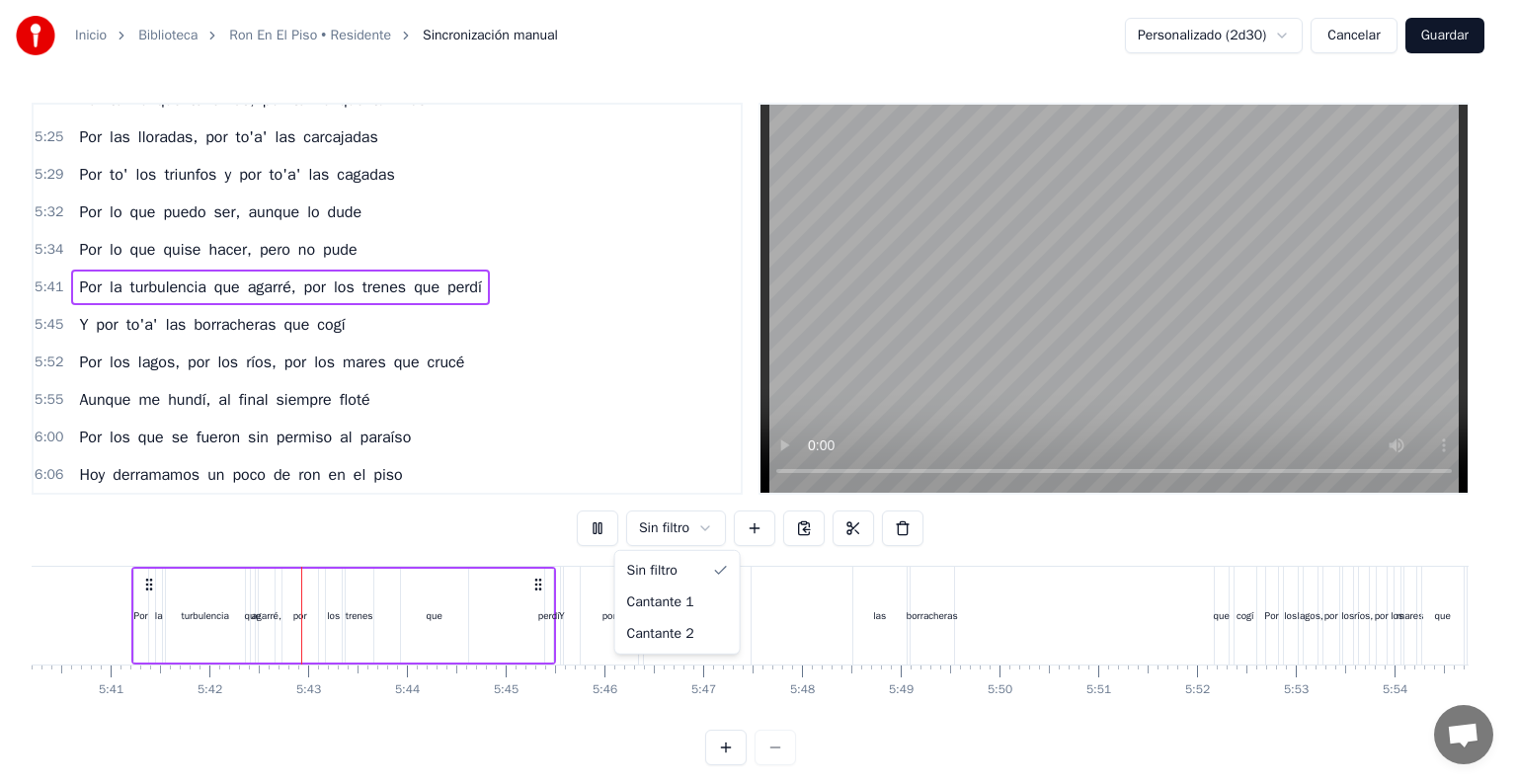 click on "Inicio Biblioteca Ron En El Piso • Residente Sincronización manual Personalizado (2d30) Cancelar Guardar 0:02 Uh- uh- uh- uh- uh 0:07 Oh- oh, uh- uh 0:11 Oh- uoh- oh- oh- oh 0:16 Uh- uh- uh- uh 0:20 Uh- uh- uh, ah- ah 0:23 Ah- ah, uh- uh 0:27 Oye, ey 0:29 Parece que fue ayer esta jodienda 0:31 El artista del momento, mi disco en to'a' las tiendas 0:35 No es que me ofenda, pero me siento viejo cuando 0:38 Los chamaquitos ahora me dicen leyenda 0:41 Que Dios los reprenda 0:42 Estoy igual de joven, pero con menos fechas en la agenda 0:46 No tengo lanchas ni aviones ni prendas 0:48 Pero tengo la esperanza de que el próximo punchline te sorprenda 0:52 Ya nada es como antes 0:54 Yo sé que ya no soy tan relevante 0:58 Antes me pedían retratos, todos devotos 1:01 Ahora me paran pa' que yo les tire la foto 1:04 Aunque le saque to' el polvo a mis trofeos 1:07 En el cartel mi nombre ni lo veo 1:10 Si me quieren ver, que se tiren pa'l museo 1:13 Ya estoy cansa'o, con el tiempo ni peleo 1:16 Yo estoy claro, no hay a" at bounding box center [758, 398] 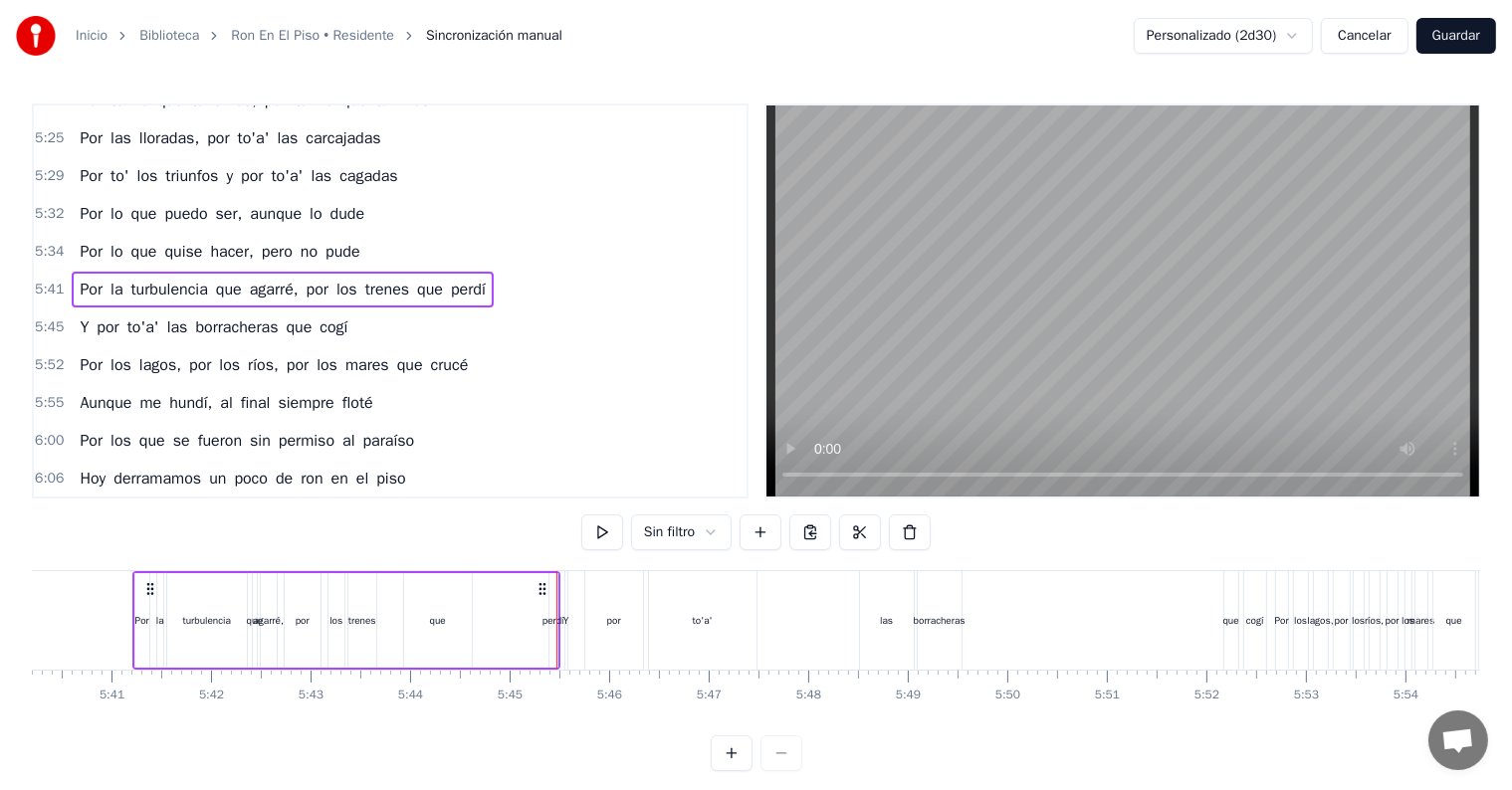 click on "Inicio Biblioteca Ron En El Piso • Residente Sincronización manual Personalizado (2d30) Cancelar Guardar 0:02 Uh- uh- uh- uh- uh 0:07 Oh- oh, uh- uh 0:11 Oh- uoh- oh- oh- oh 0:16 Uh- uh- uh- uh 0:20 Uh- uh- uh, ah- ah 0:23 Ah- ah, uh- uh 0:27 Oye, ey 0:29 Parece que fue ayer esta jodienda 0:31 El artista del momento, mi disco en to'a' las tiendas 0:35 No es que me ofenda, pero me siento viejo cuando 0:38 Los chamaquitos ahora me dicen leyenda 0:41 Que Dios los reprenda 0:42 Estoy igual de joven, pero con menos fechas en la agenda 0:46 No tengo lanchas ni aviones ni prendas 0:48 Pero tengo la esperanza de que el próximo punchline te sorprenda 0:52 Ya nada es como antes 0:54 Yo sé que ya no soy tan relevante 0:58 Antes me pedían retratos, todos devotos 1:01 Ahora me paran pa' que yo les tire la foto 1:04 Aunque le saque to' el polvo a mis trofeos 1:07 En el cartel mi nombre ni lo veo 1:10 Si me quieren ver, que se tiren pa'l museo 1:13 Ya estoy cansa'o, con el tiempo ni peleo 1:16 Yo estoy claro, no hay a" at bounding box center [756, 401] 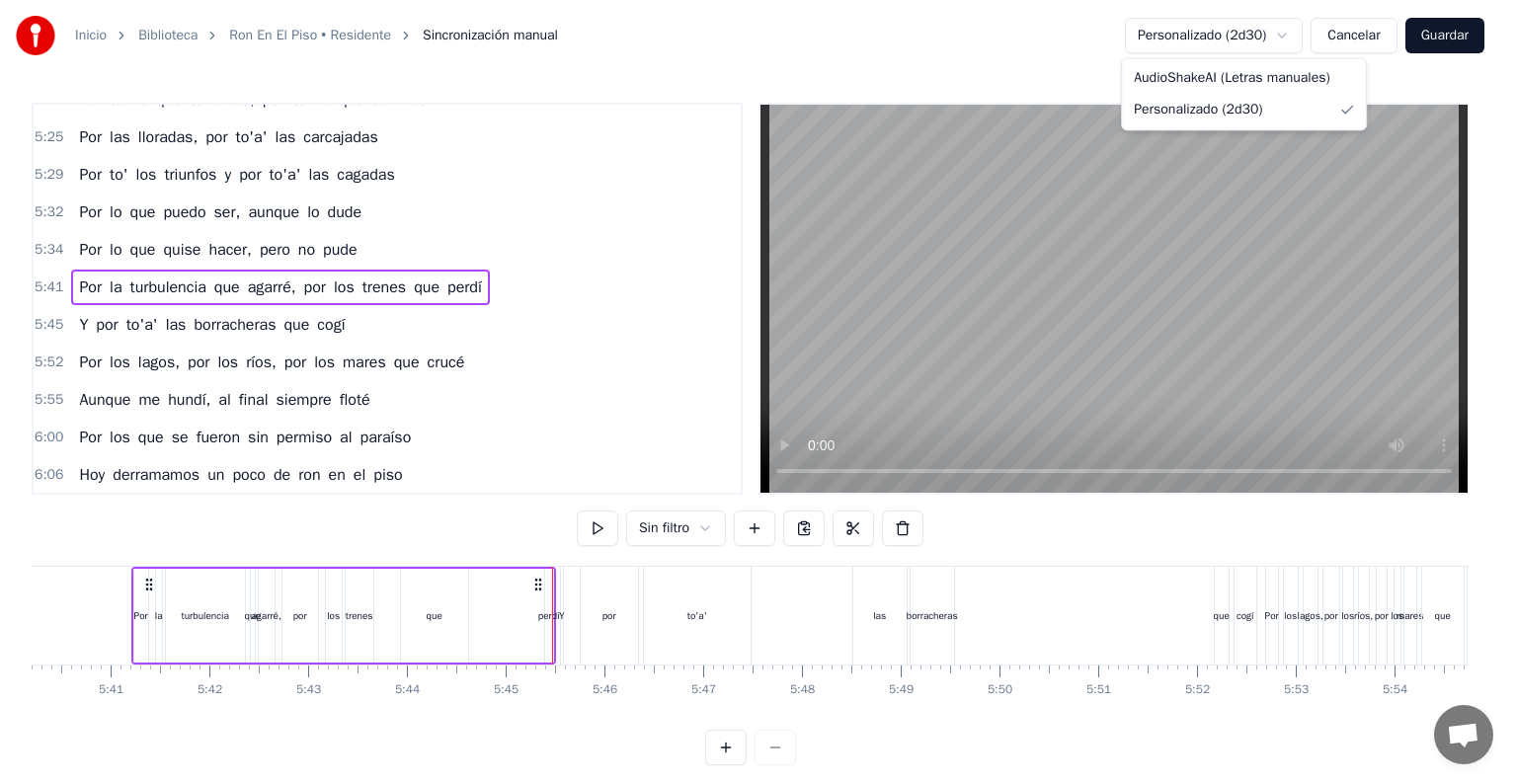click on "Inicio Biblioteca Ron En El Piso • Residente Sincronización manual Personalizado (2d30) Cancelar Guardar 0:02 Uh- uh- uh- uh- uh 0:07 Oh- oh, uh- uh 0:11 Oh- uoh- oh- oh- oh 0:16 Uh- uh- uh- uh 0:20 Uh- uh- uh, ah- ah 0:23 Ah- ah, uh- uh 0:27 Oye, ey 0:29 Parece que fue ayer esta jodienda 0:31 El artista del momento, mi disco en to'a' las tiendas 0:35 No es que me ofenda, pero me siento viejo cuando 0:38 Los chamaquitos ahora me dicen leyenda 0:41 Que Dios los reprenda 0:42 Estoy igual de joven, pero con menos fechas en la agenda 0:46 No tengo lanchas ni aviones ni prendas 0:48 Pero tengo la esperanza de que el próximo punchline te sorprenda 0:52 Ya nada es como antes 0:54 Yo sé que ya no soy tan relevante 0:58 Antes me pedían retratos, todos devotos 1:01 Ahora me paran pa' que yo les tire la foto 1:04 Aunque le saque to' el polvo a mis trofeos 1:07 En el cartel mi nombre ni lo veo 1:10 Si me quieren ver, que se tiren pa'l museo 1:13 Ya estoy cansa'o, con el tiempo ni peleo 1:16 Yo estoy claro, no hay a" at bounding box center [758, 398] 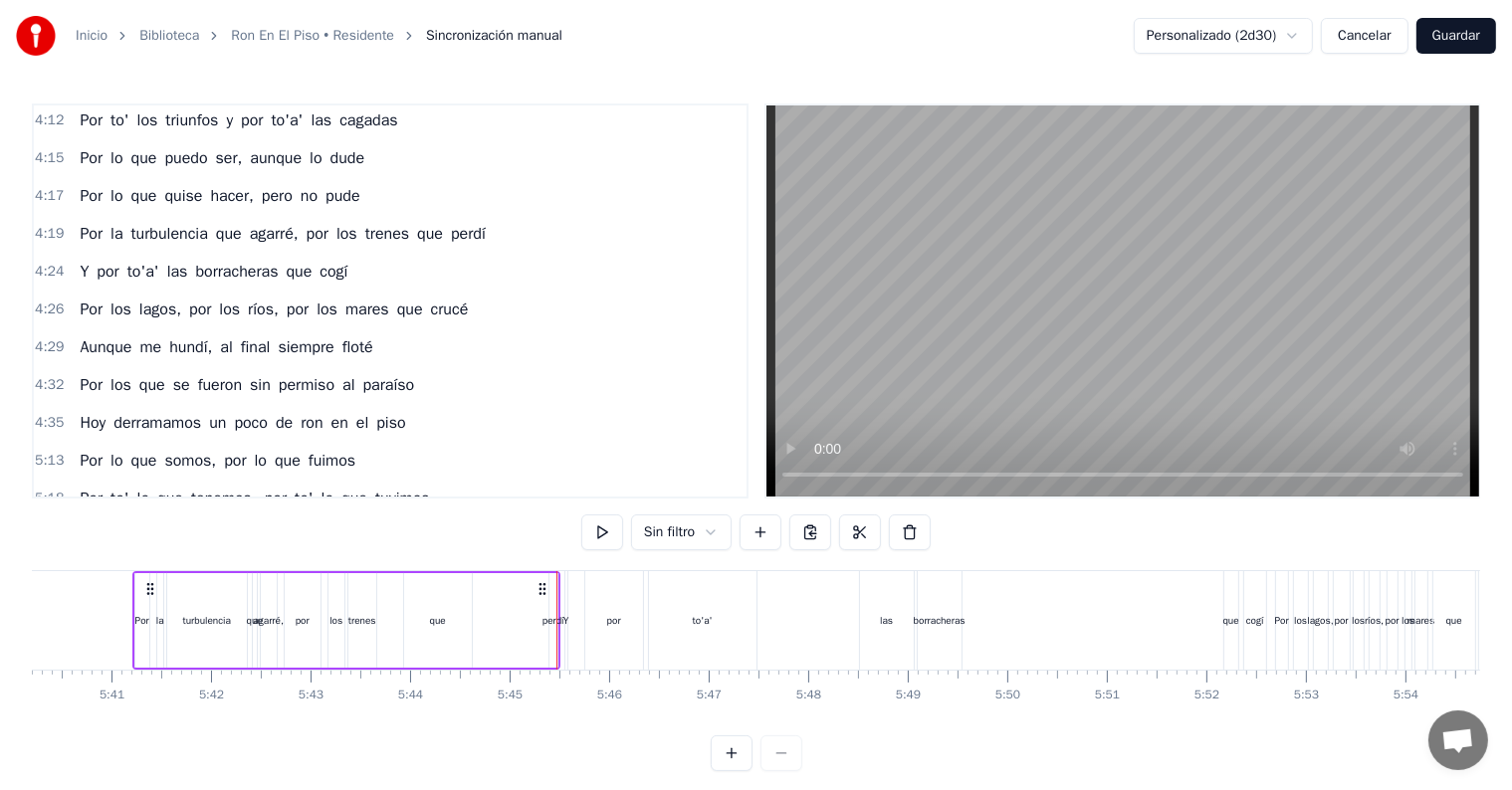 scroll, scrollTop: 3204, scrollLeft: 0, axis: vertical 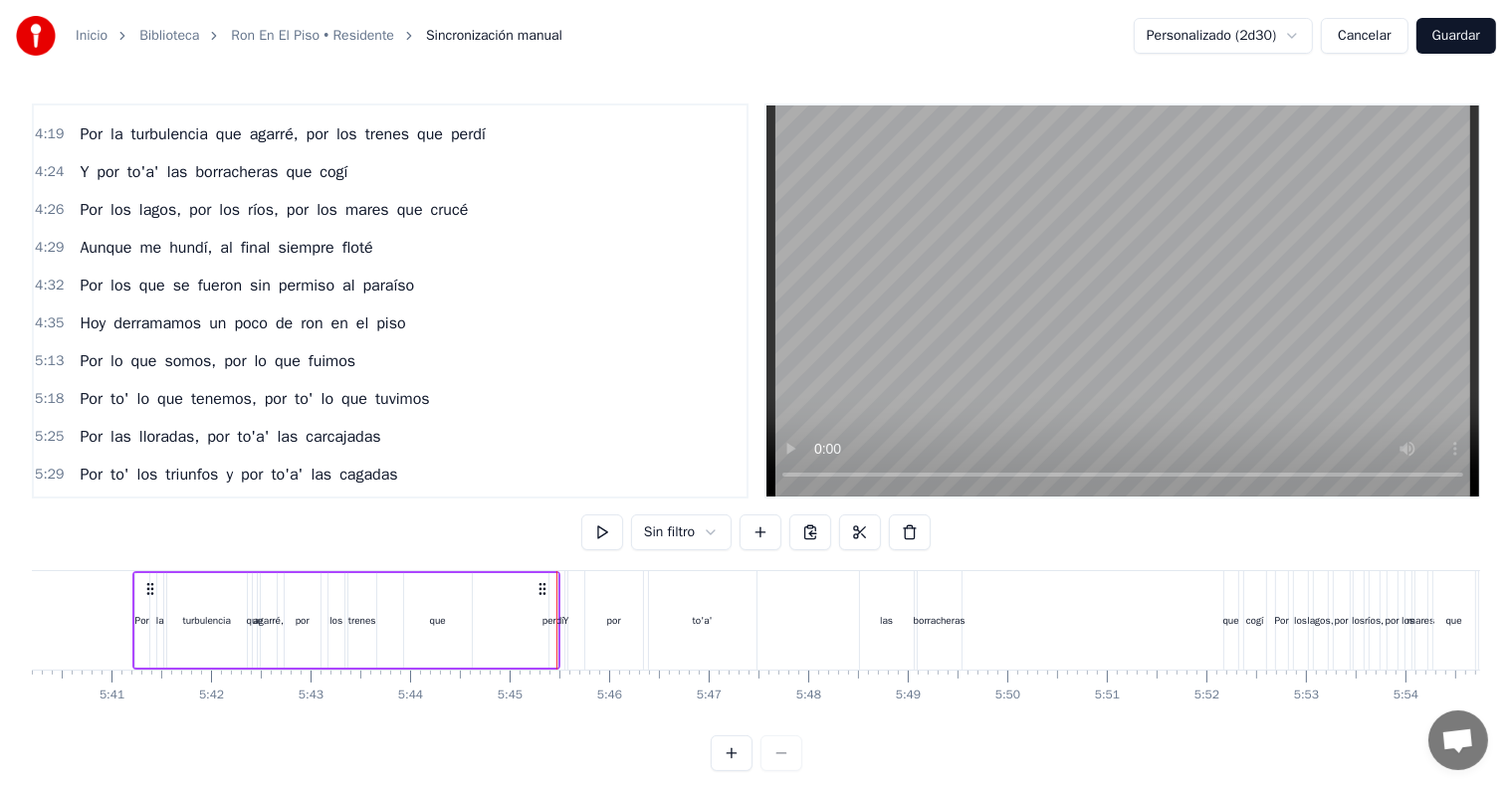 click on "4:29 Aunque me hundí, al final siempre floté" at bounding box center (390, 248) 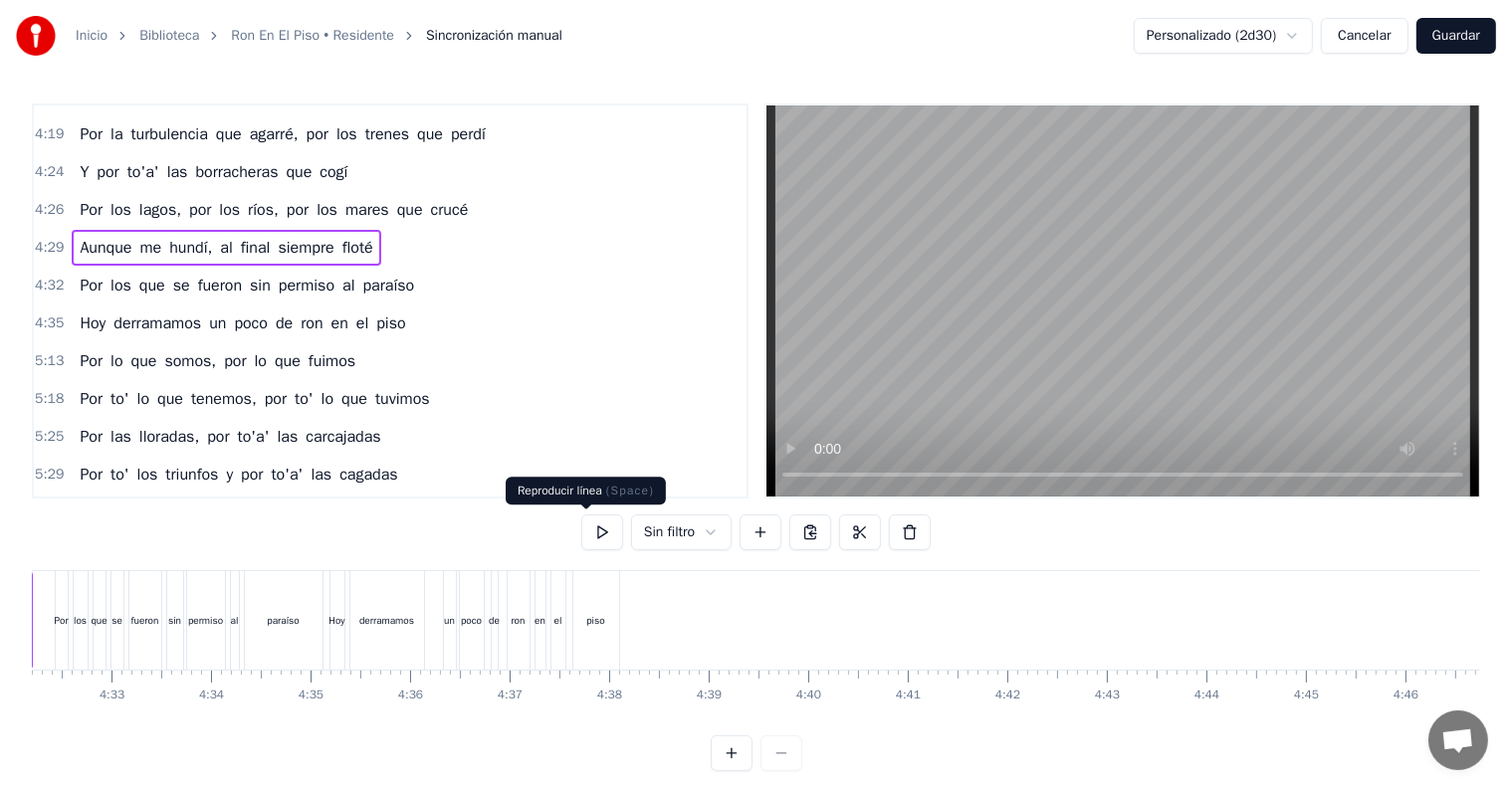scroll, scrollTop: 0, scrollLeft: 26746, axis: horizontal 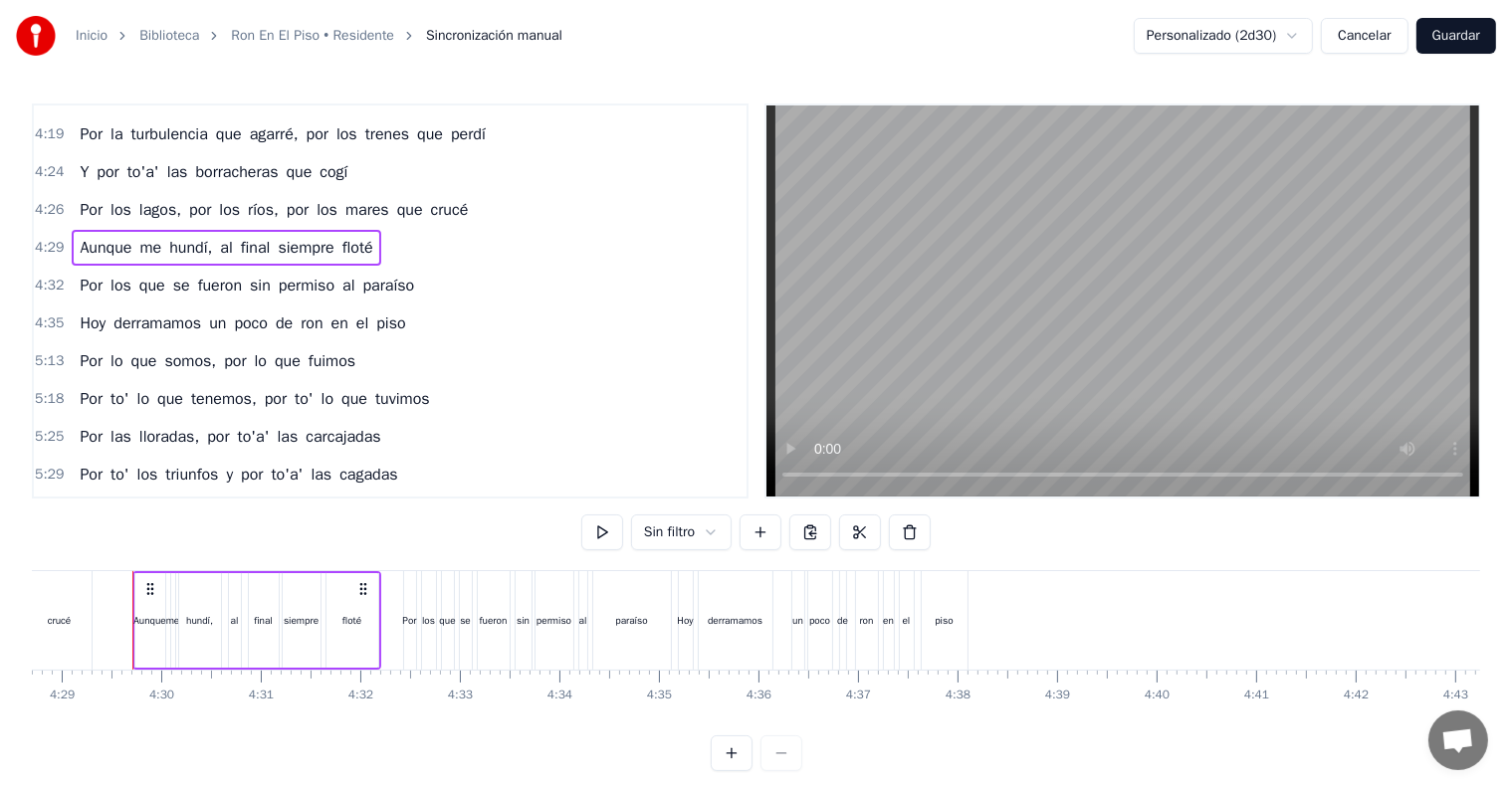 click at bounding box center [602, 532] 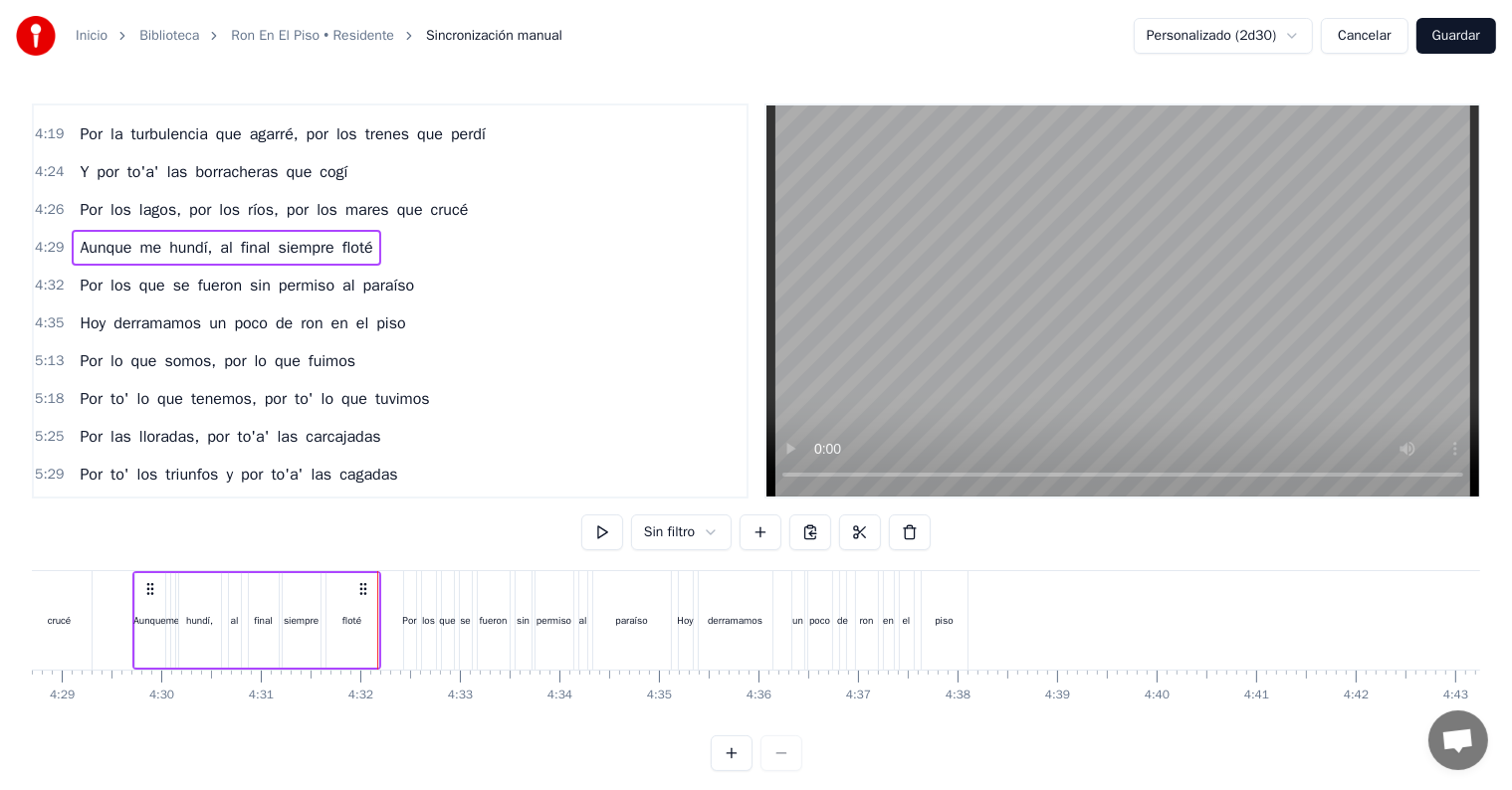 click on "4:35" at bounding box center [49, 323] 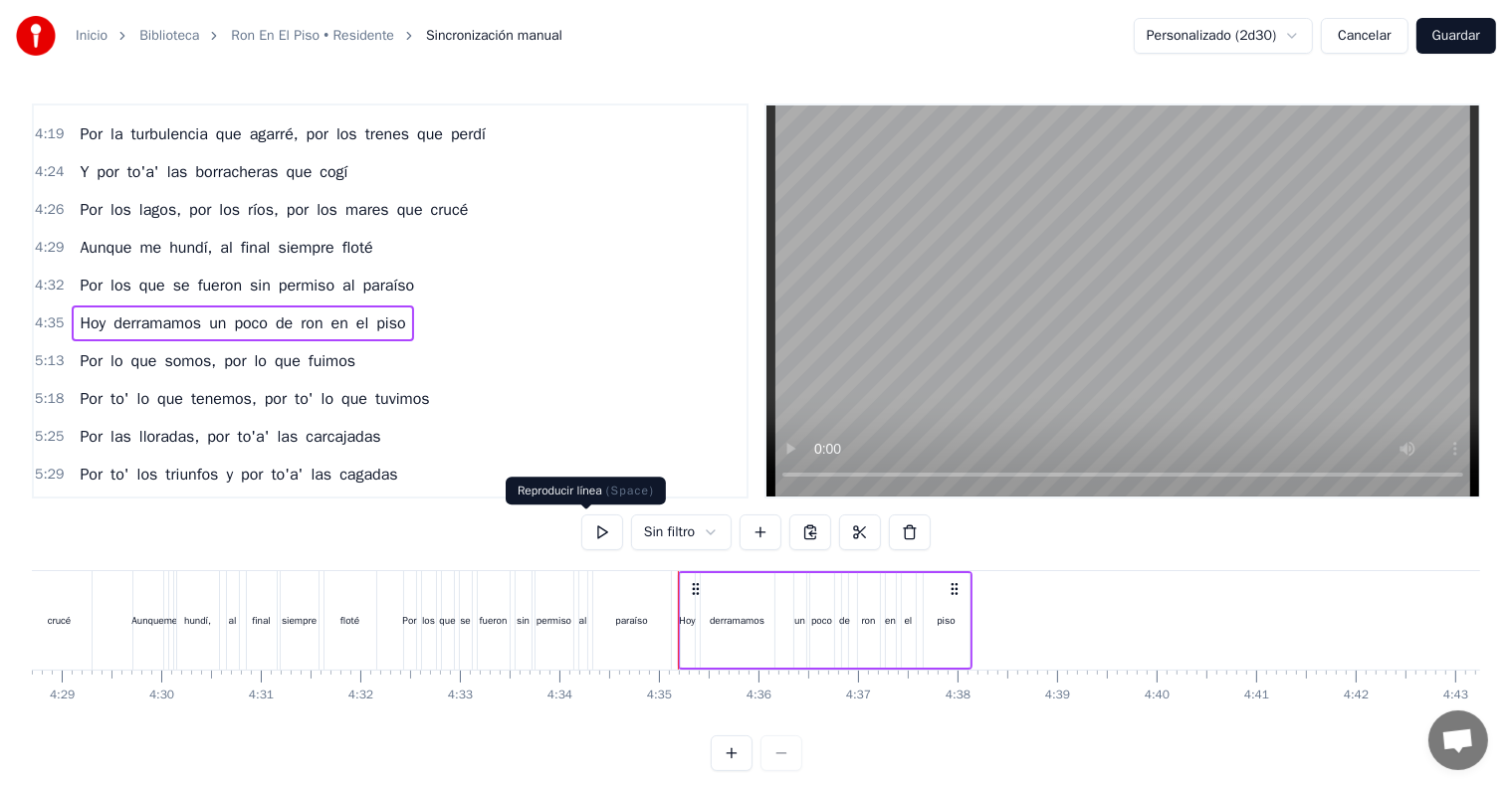 click at bounding box center (602, 532) 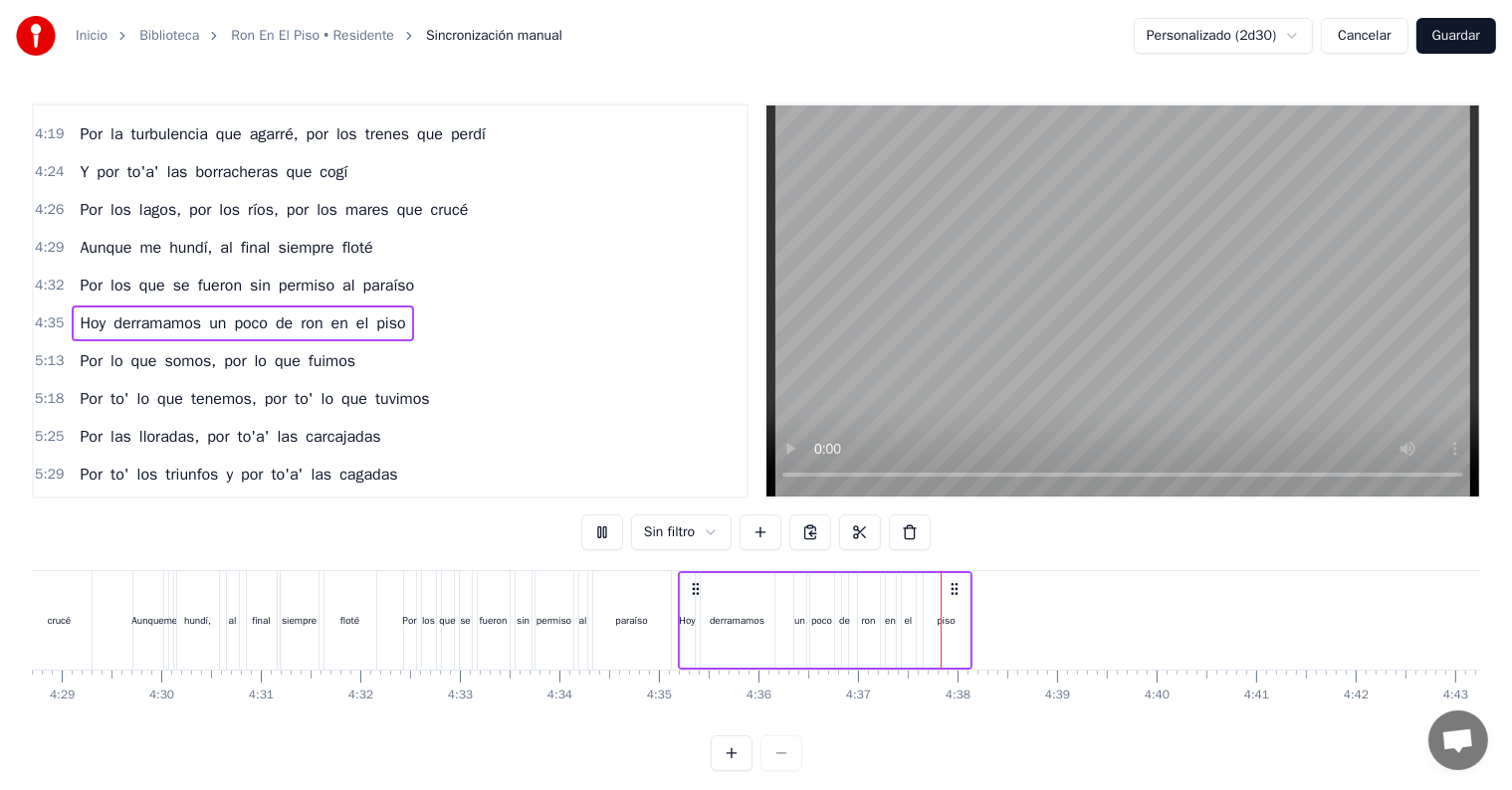 click on "5:13" at bounding box center [49, 361] 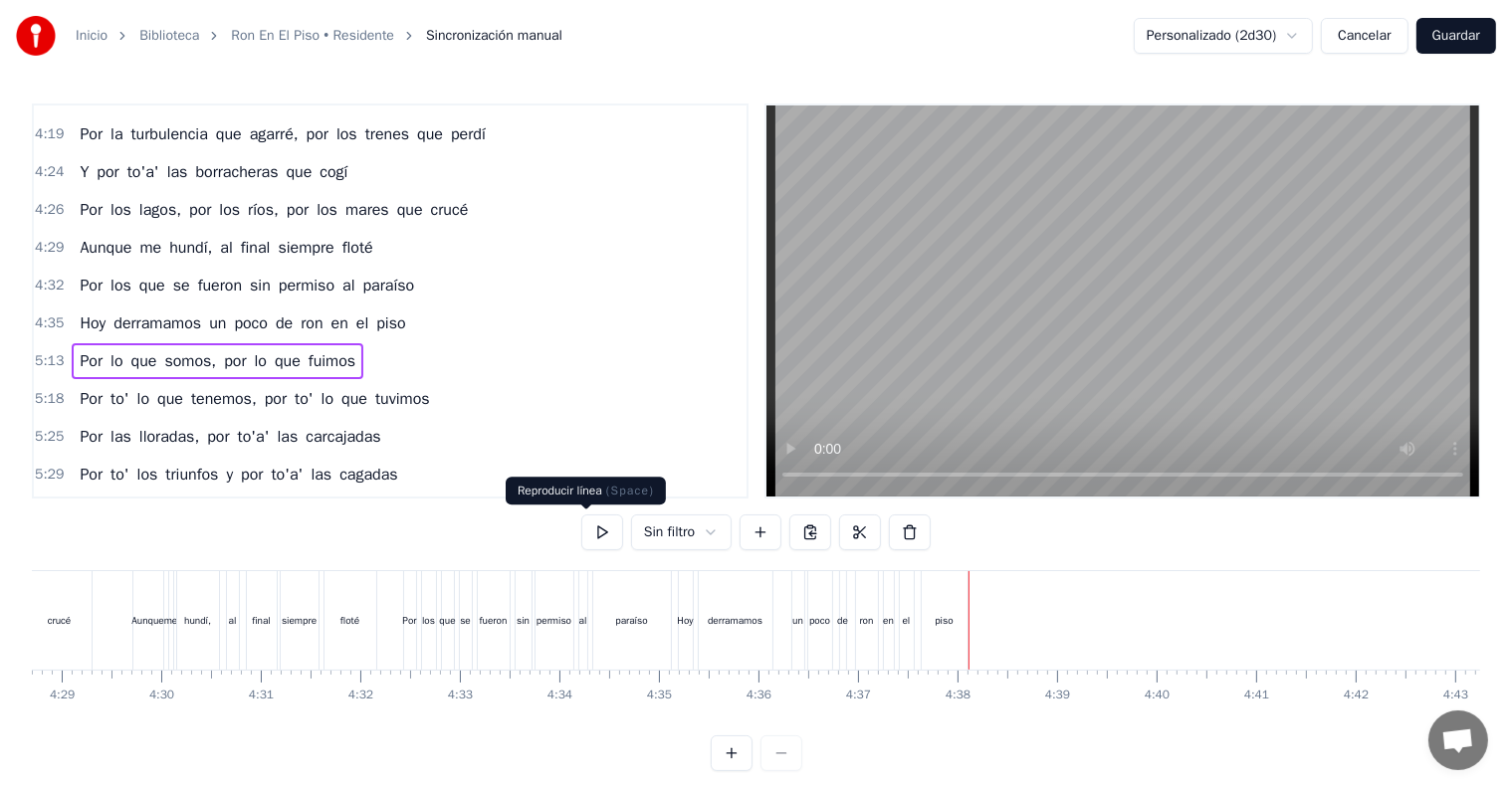 click at bounding box center (602, 532) 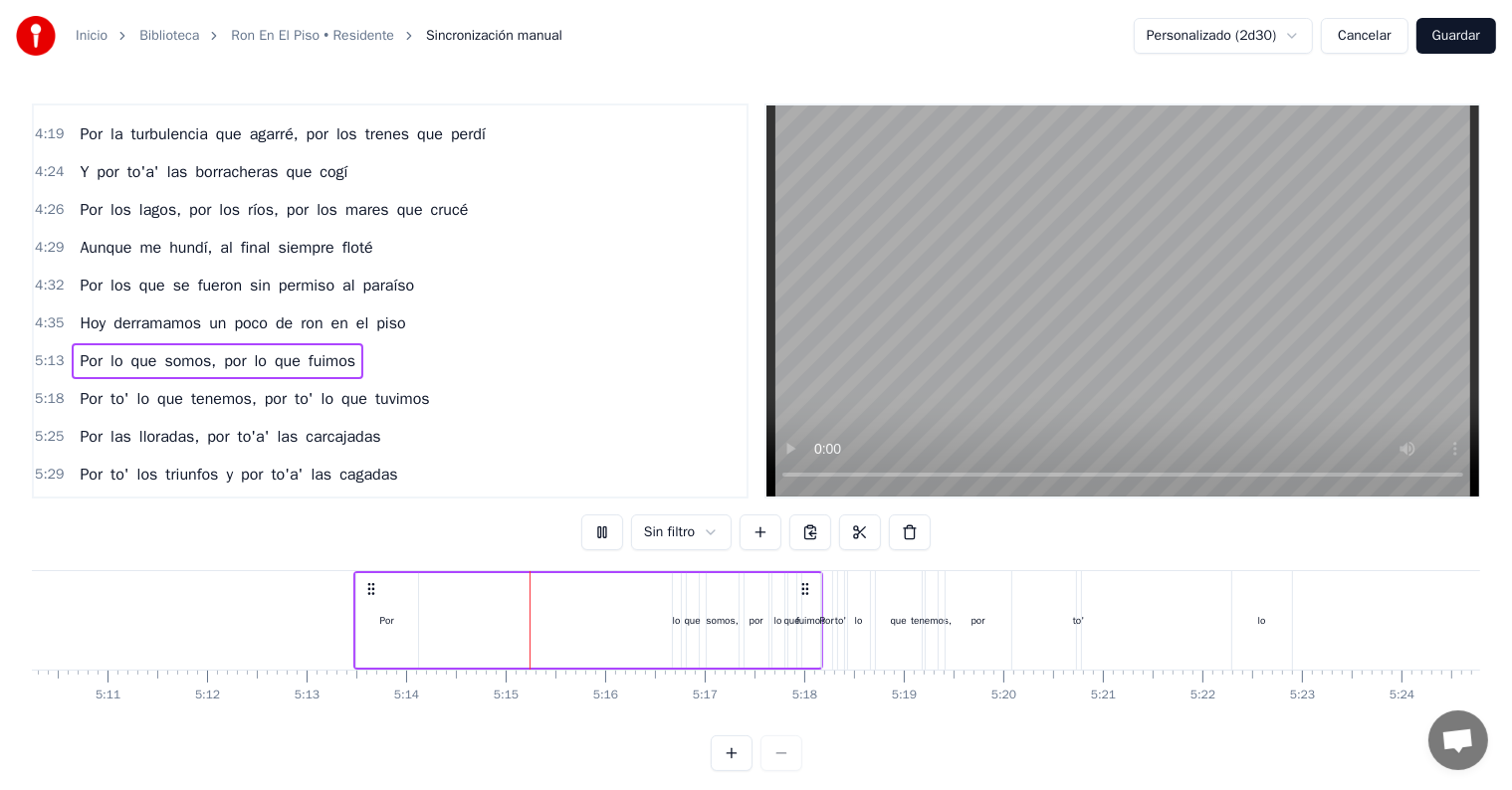 scroll, scrollTop: 0, scrollLeft: 31214, axis: horizontal 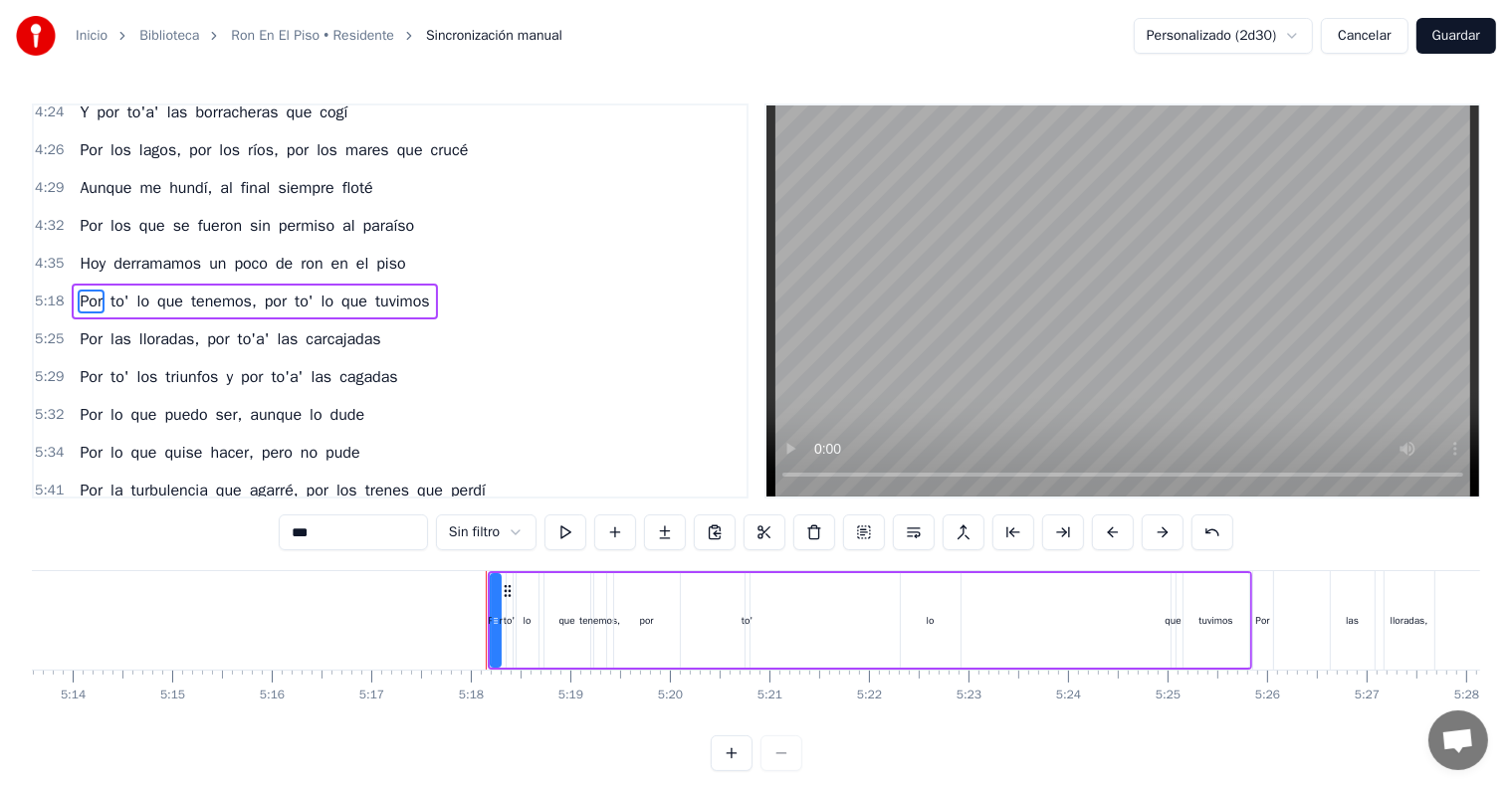click on "5:18" at bounding box center [49, 301] 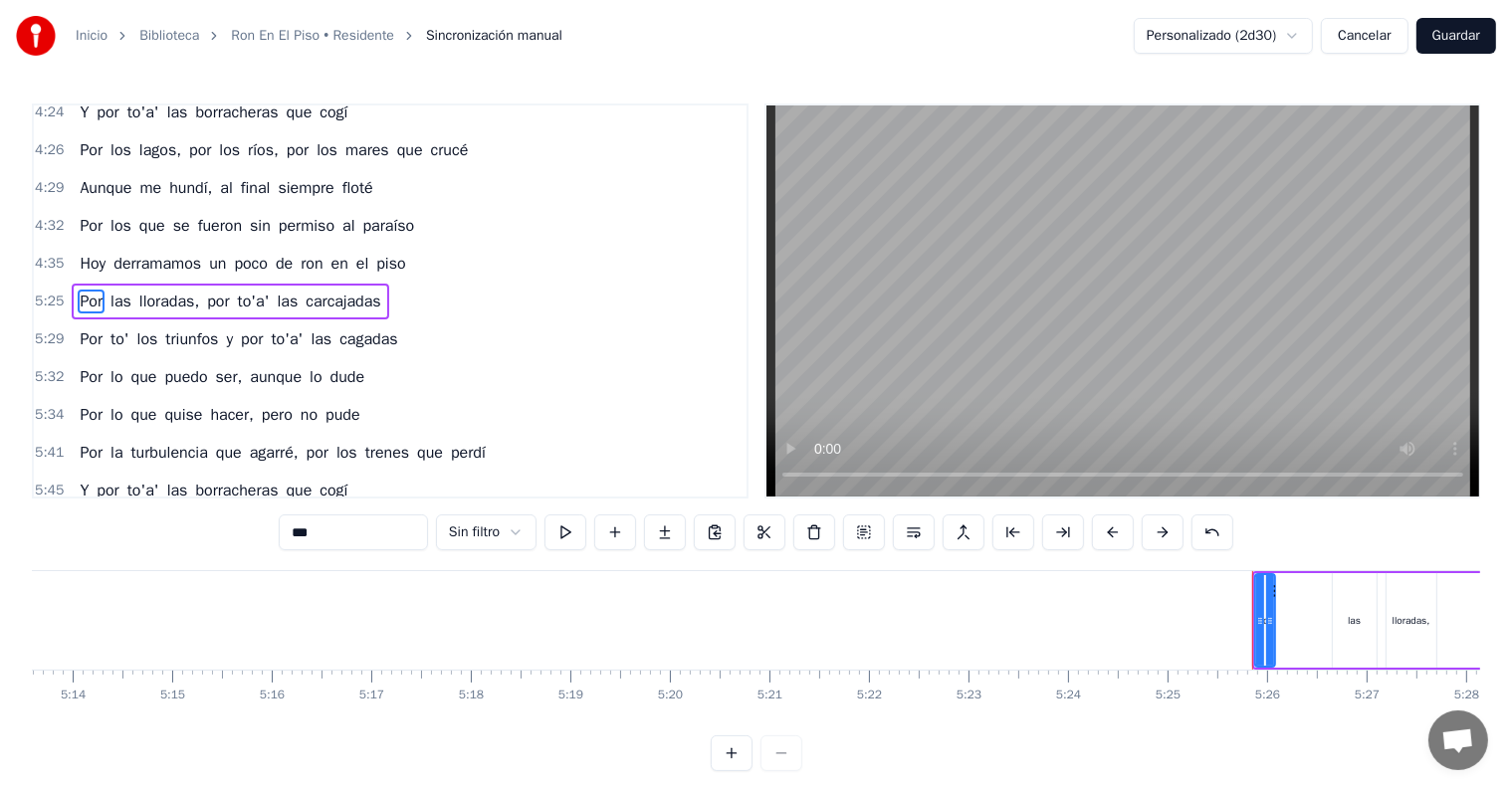 click on "5:25" at bounding box center [49, 301] 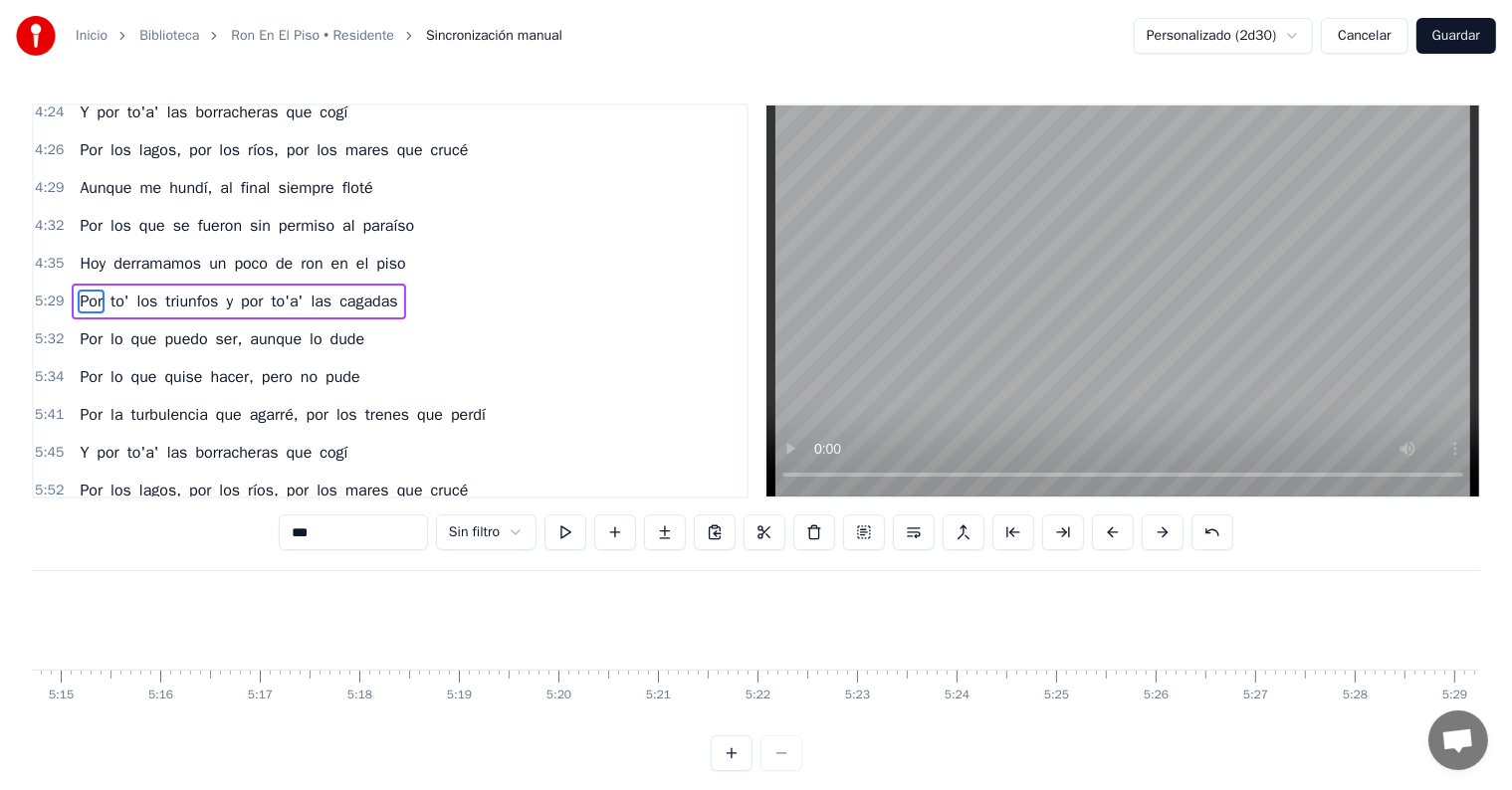 click on "5:29" at bounding box center [49, 301] 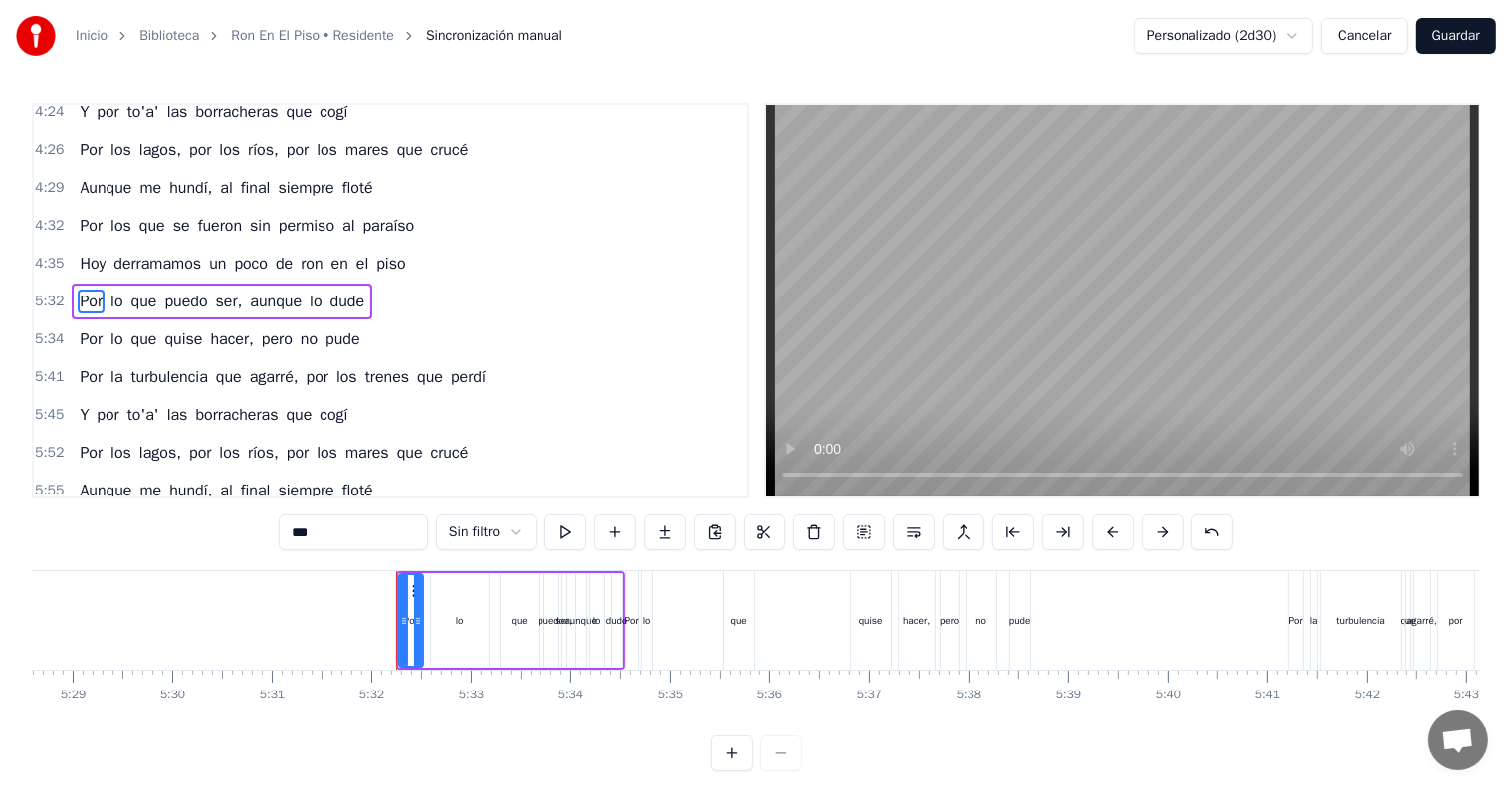 scroll, scrollTop: 0, scrollLeft: 32734, axis: horizontal 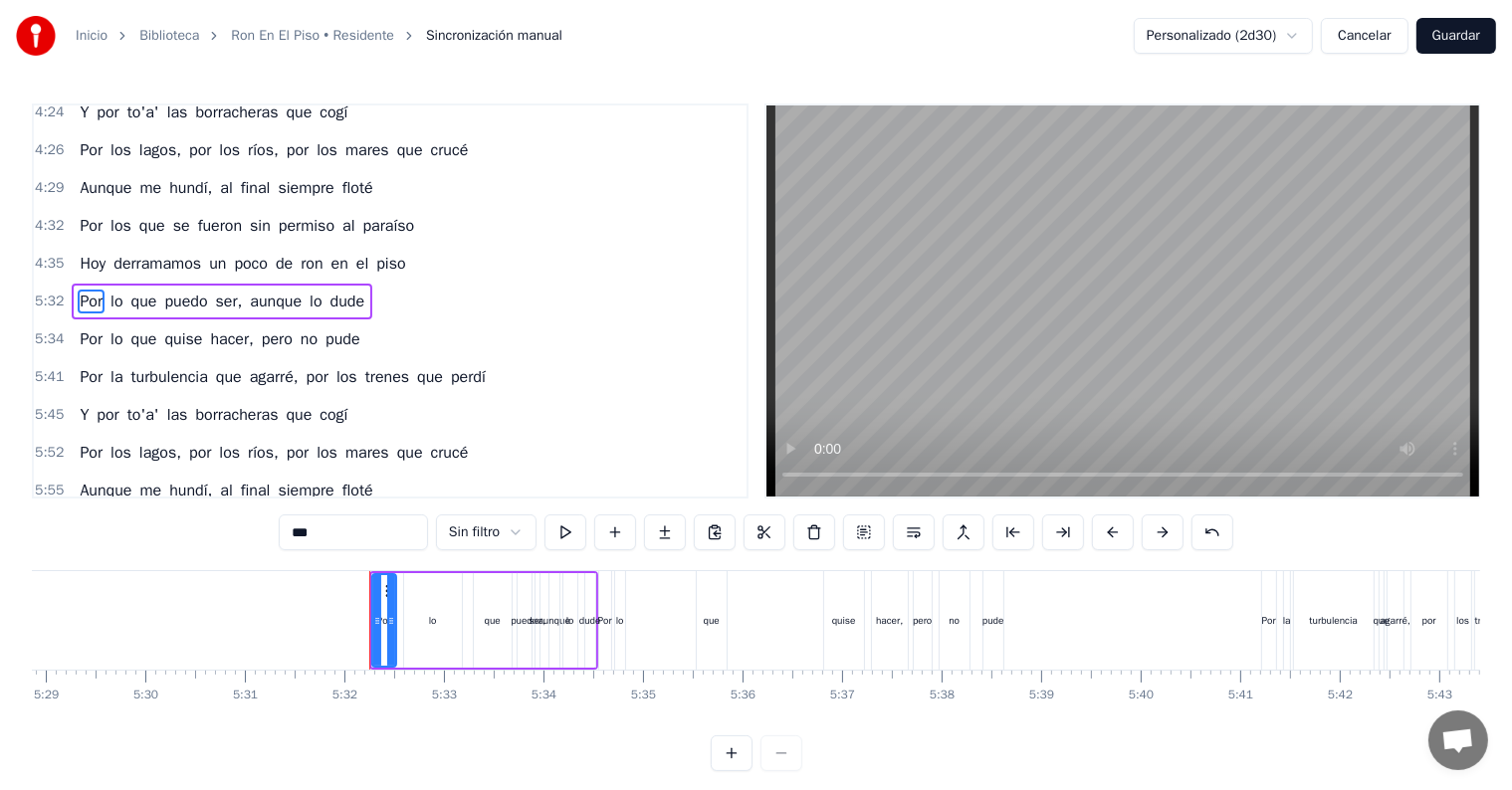 click on "5:32" at bounding box center [49, 301] 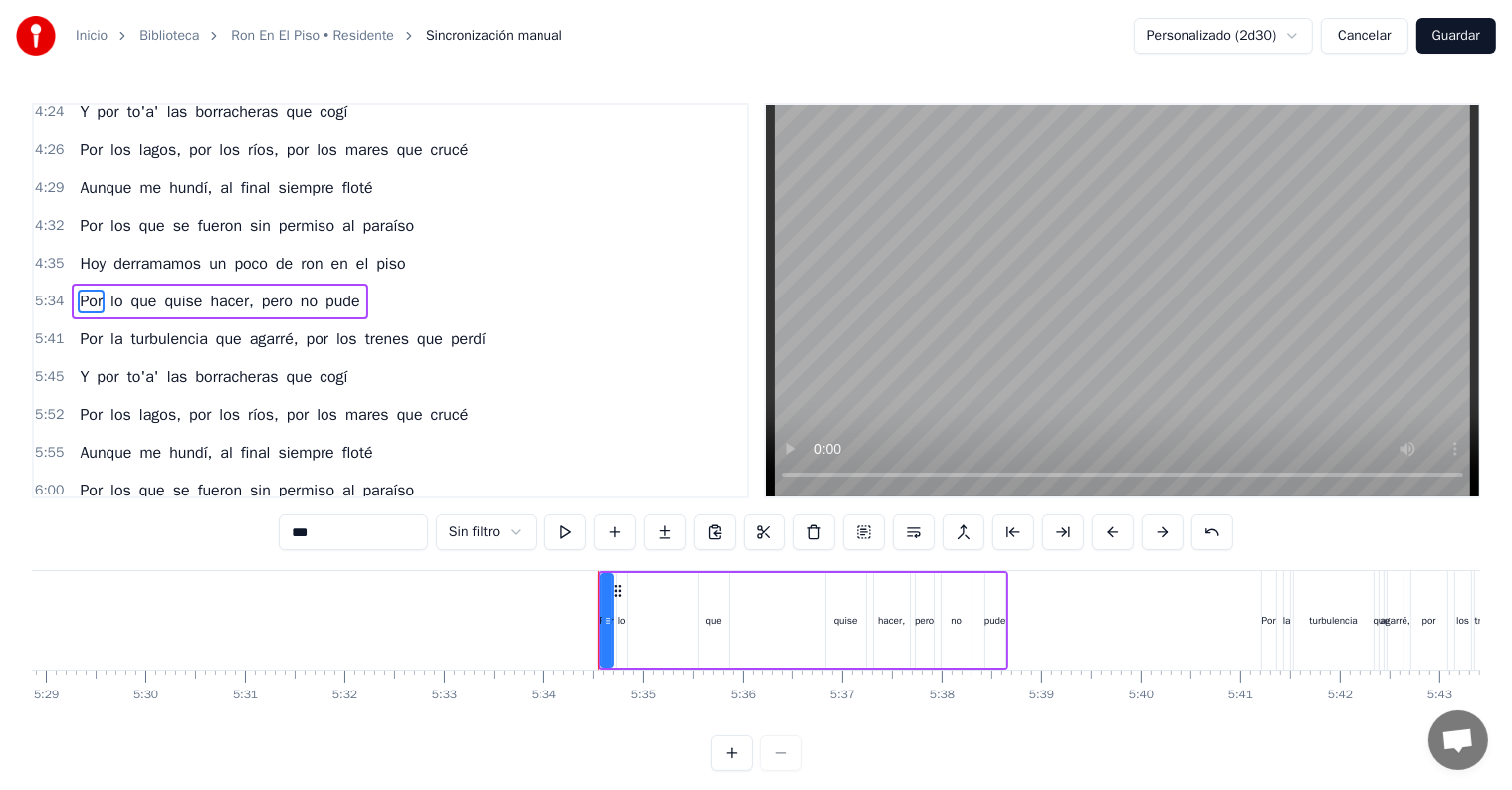 click on "5:34" at bounding box center [49, 301] 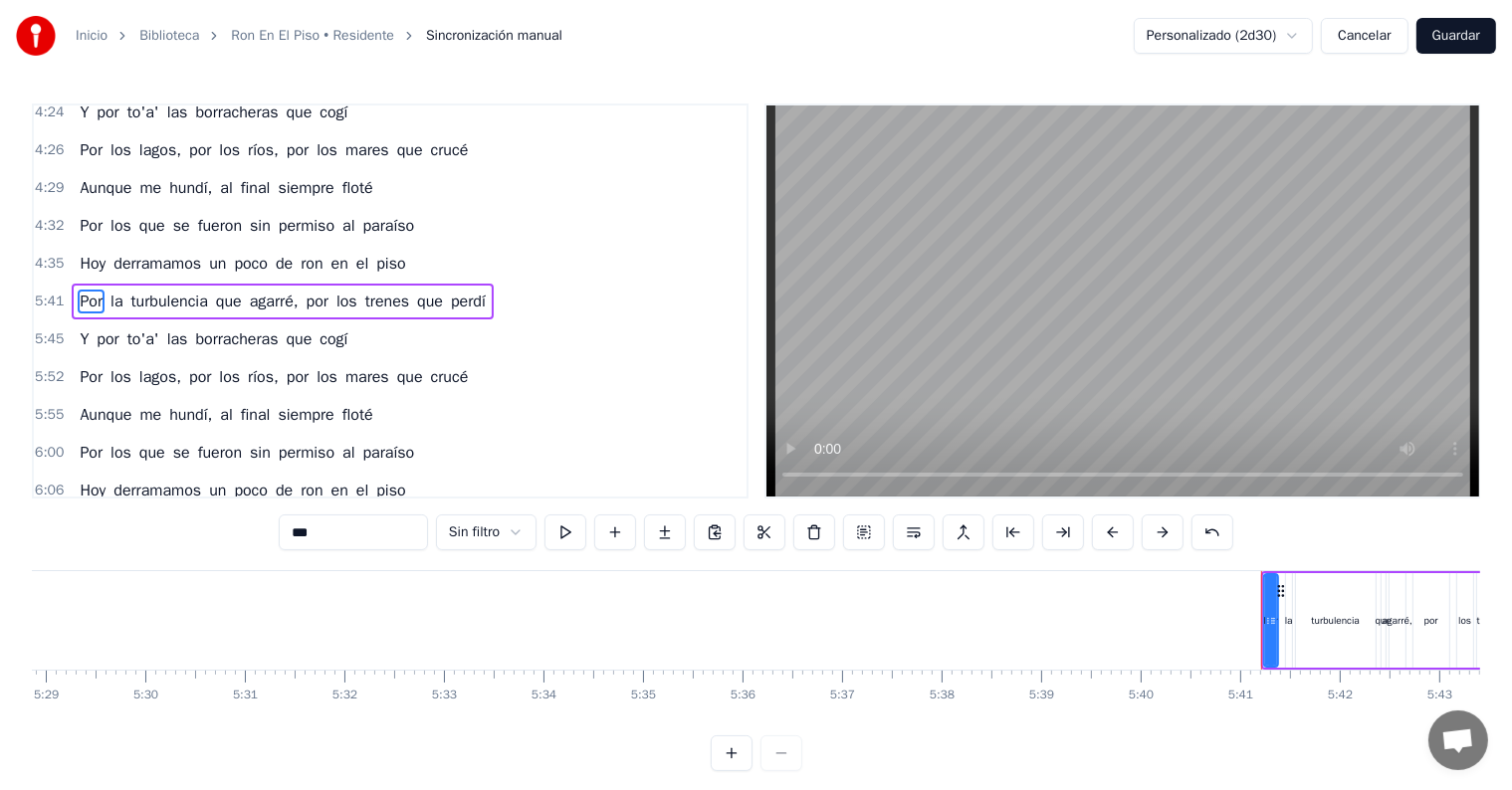 click on "5:41" at bounding box center [49, 301] 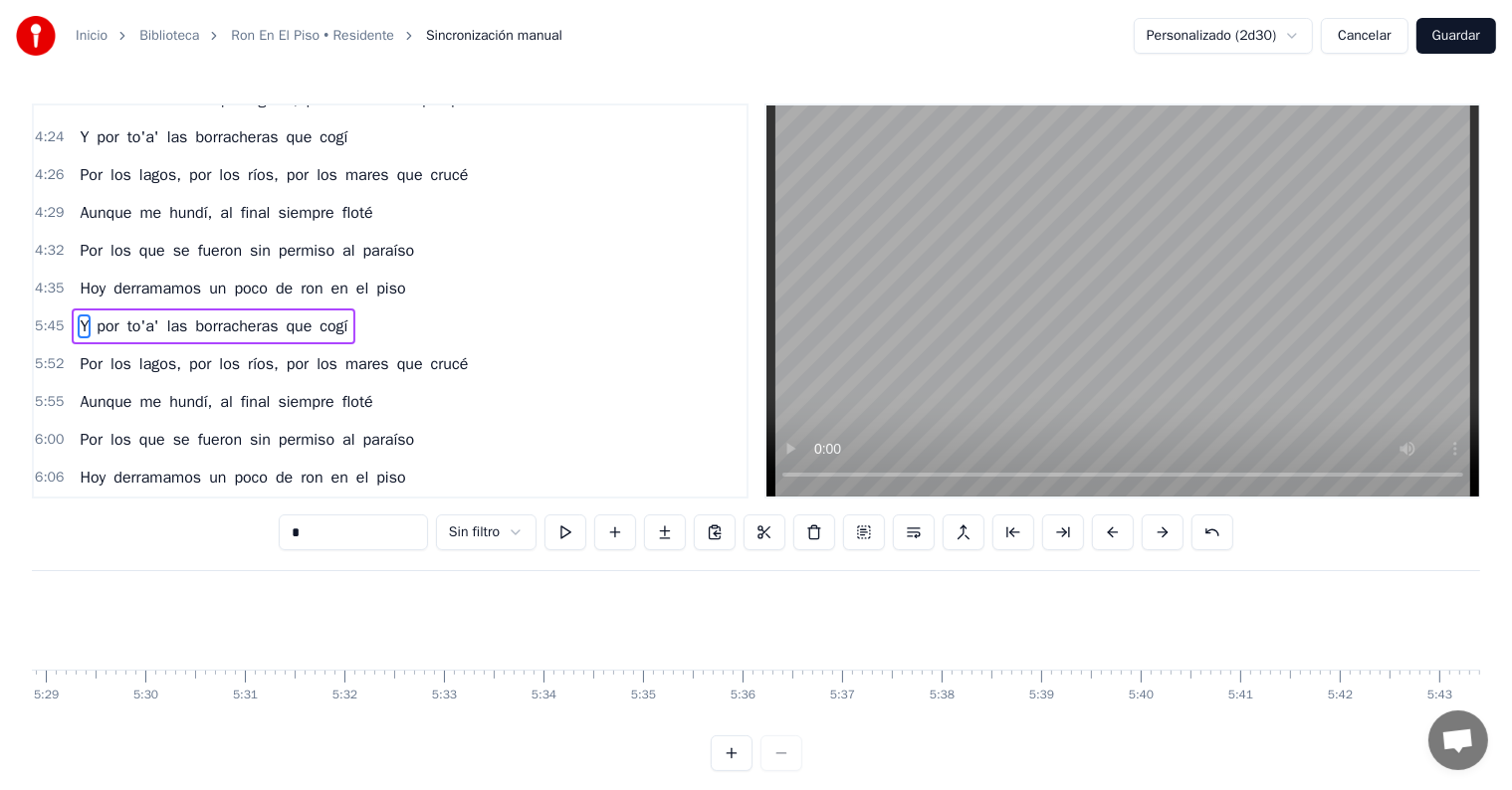 scroll, scrollTop: 3239, scrollLeft: 0, axis: vertical 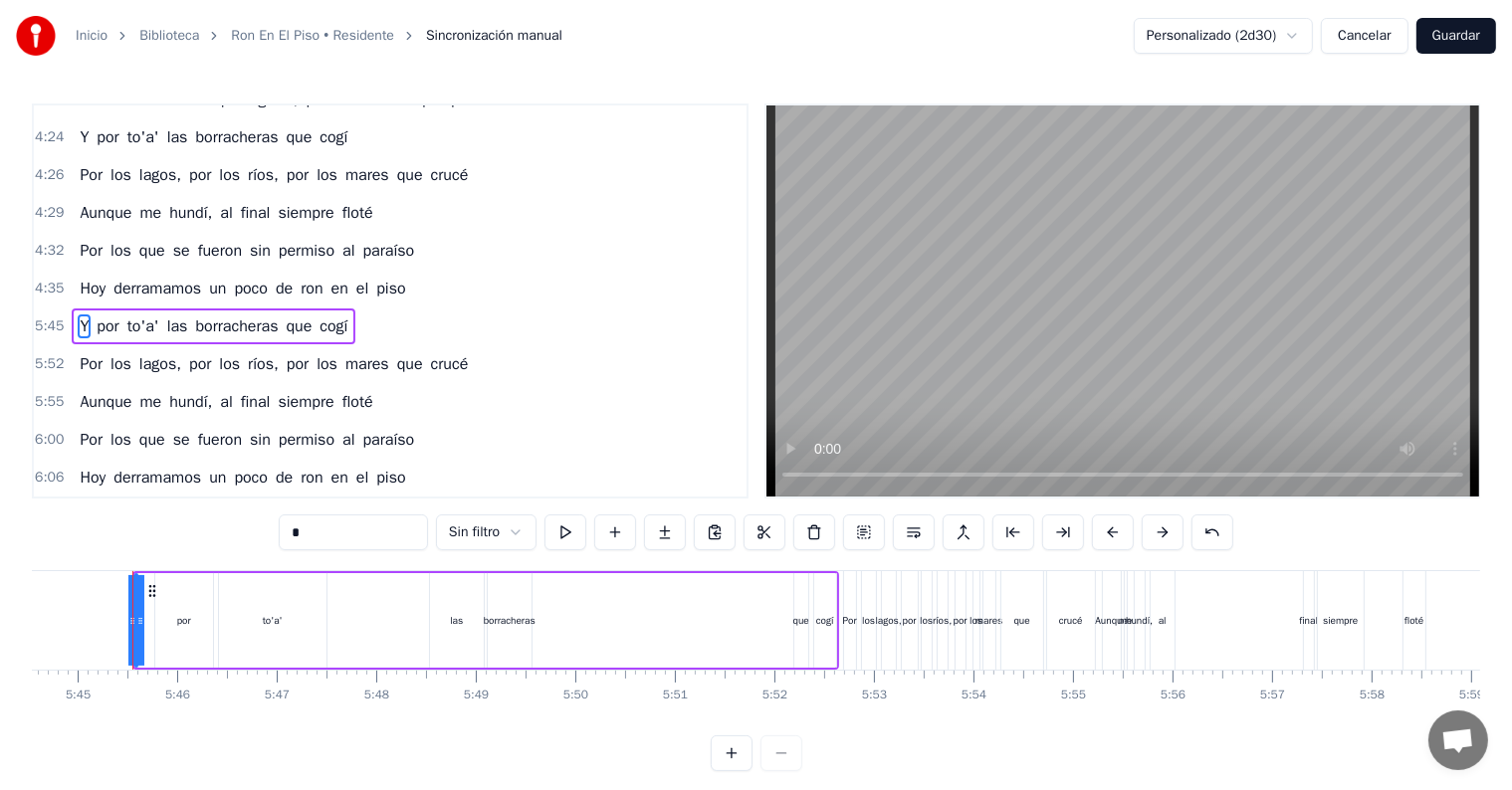 click on "5:45" at bounding box center (49, 326) 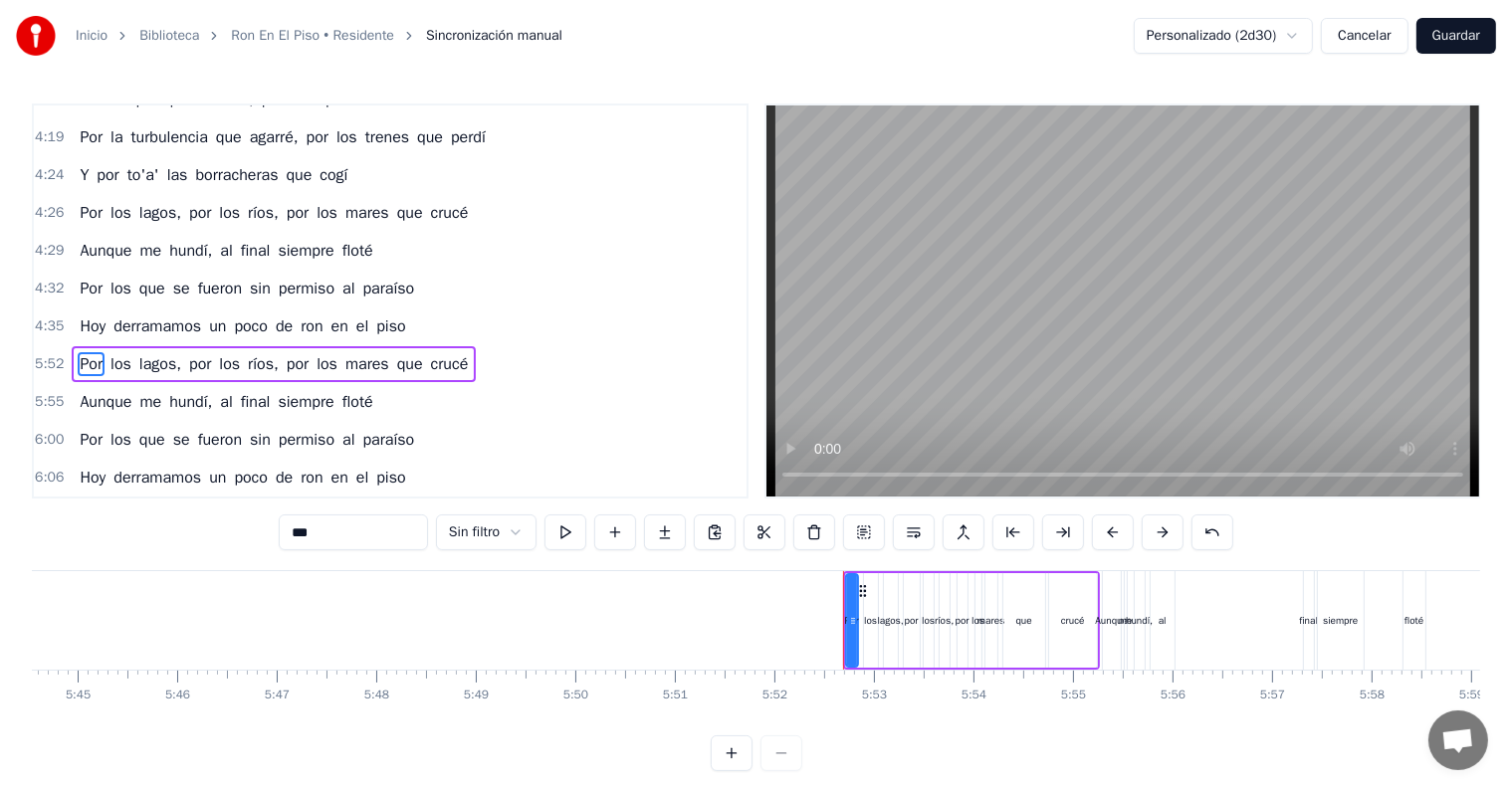 scroll, scrollTop: 3200, scrollLeft: 0, axis: vertical 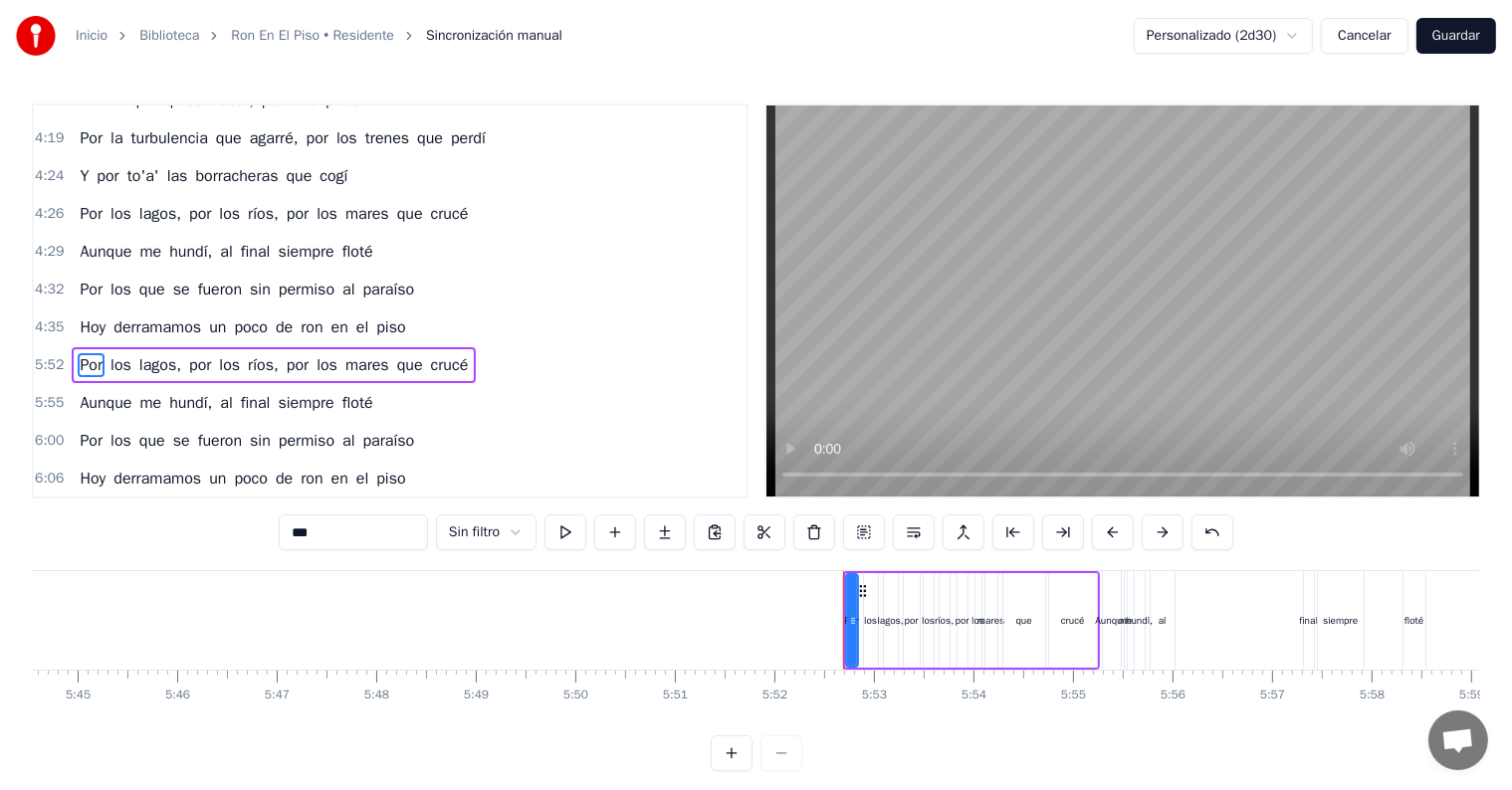 click on "5:52" at bounding box center (49, 365) 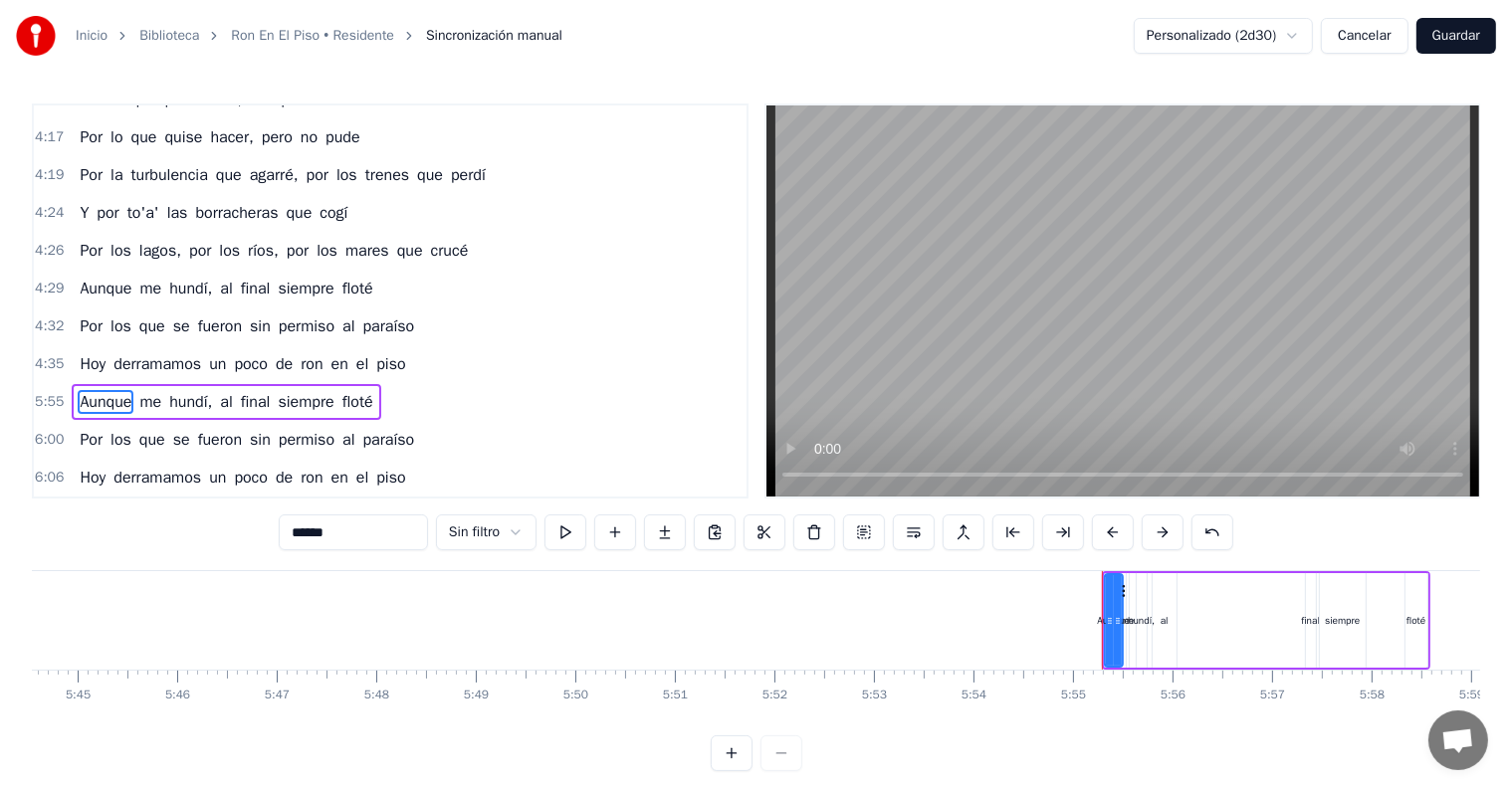 scroll, scrollTop: 6, scrollLeft: 0, axis: vertical 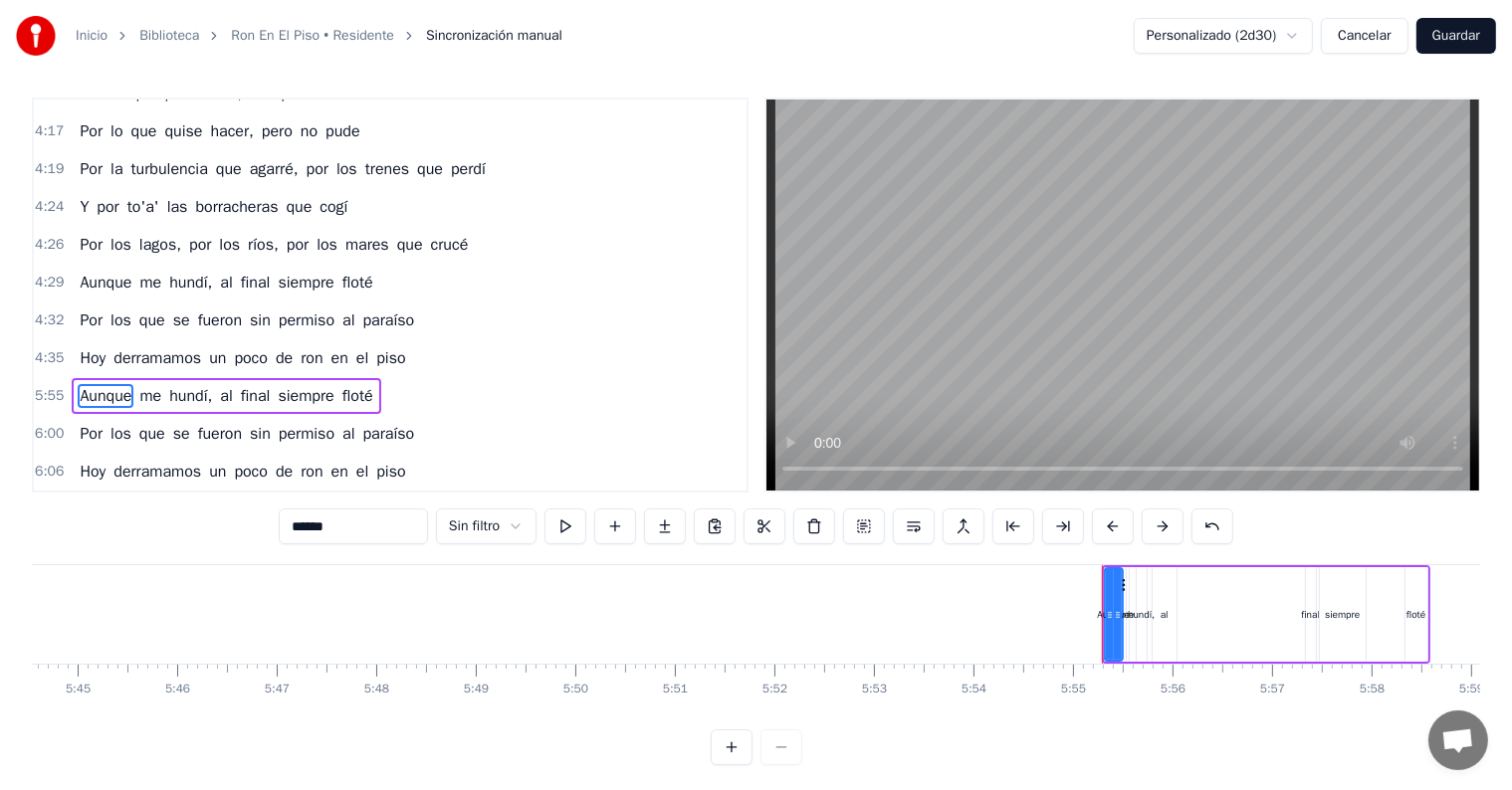 click on "5:55" at bounding box center (49, 396) 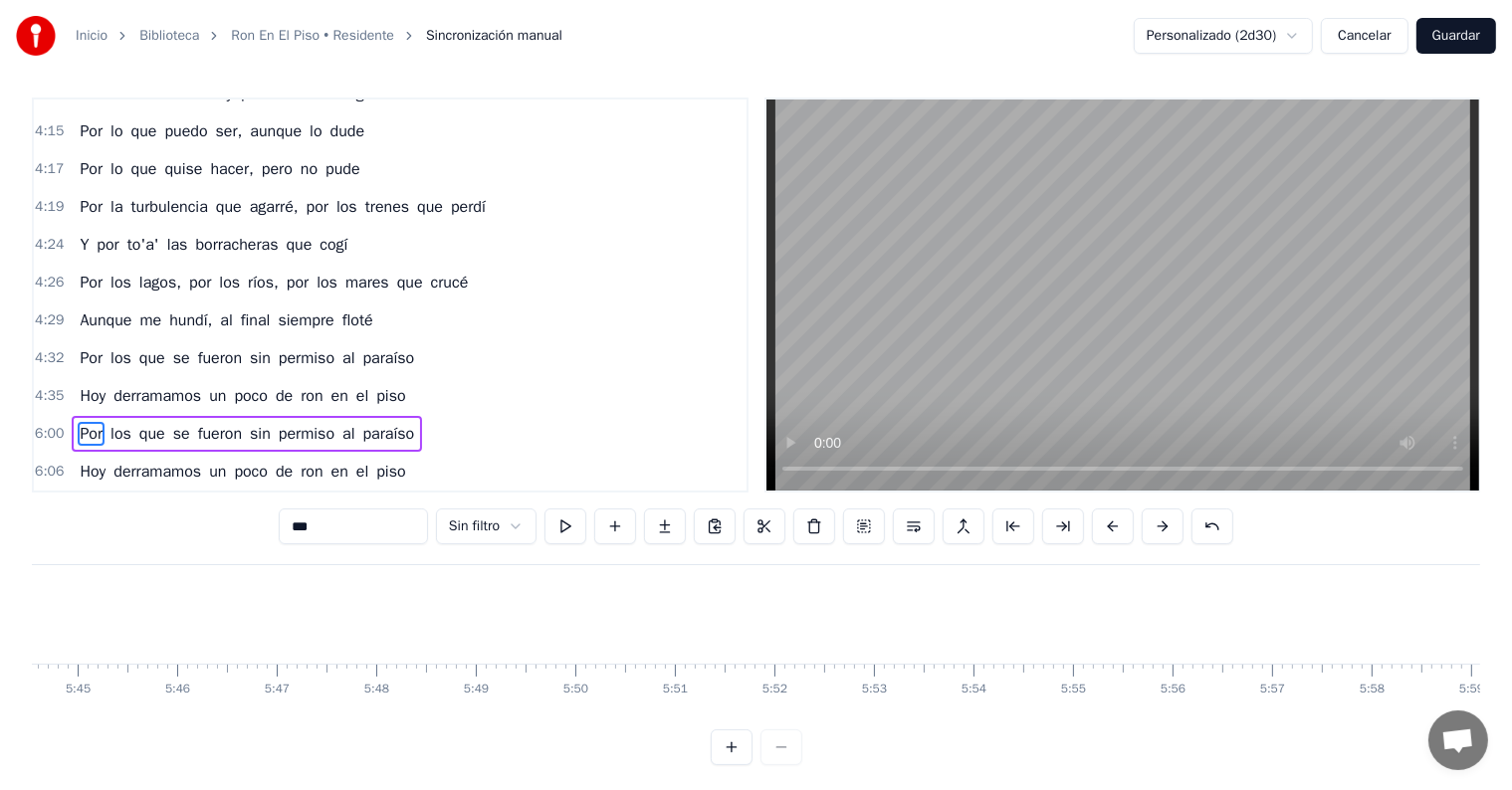 scroll, scrollTop: 26, scrollLeft: 0, axis: vertical 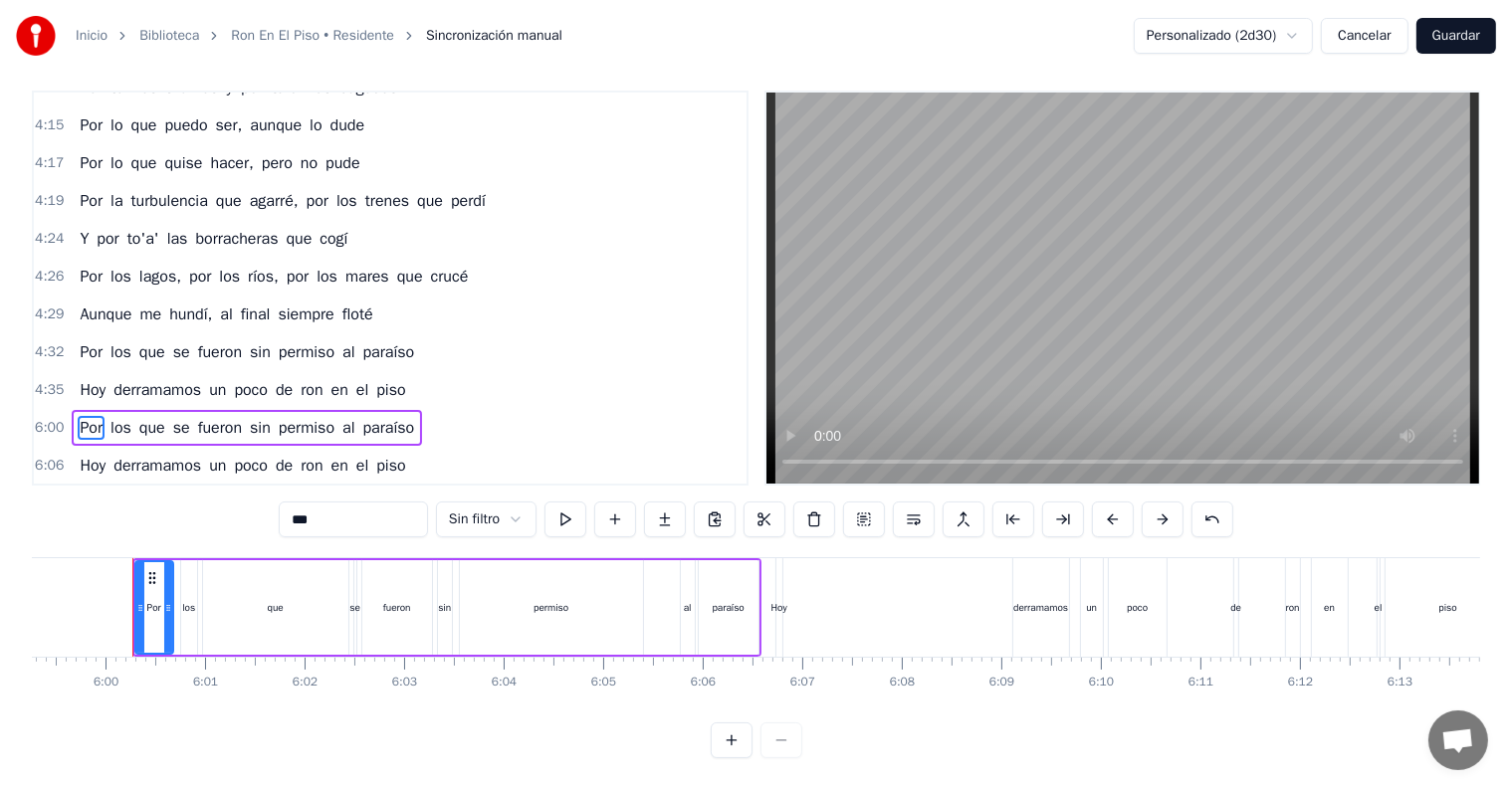 click on "6:00" at bounding box center [49, 428] 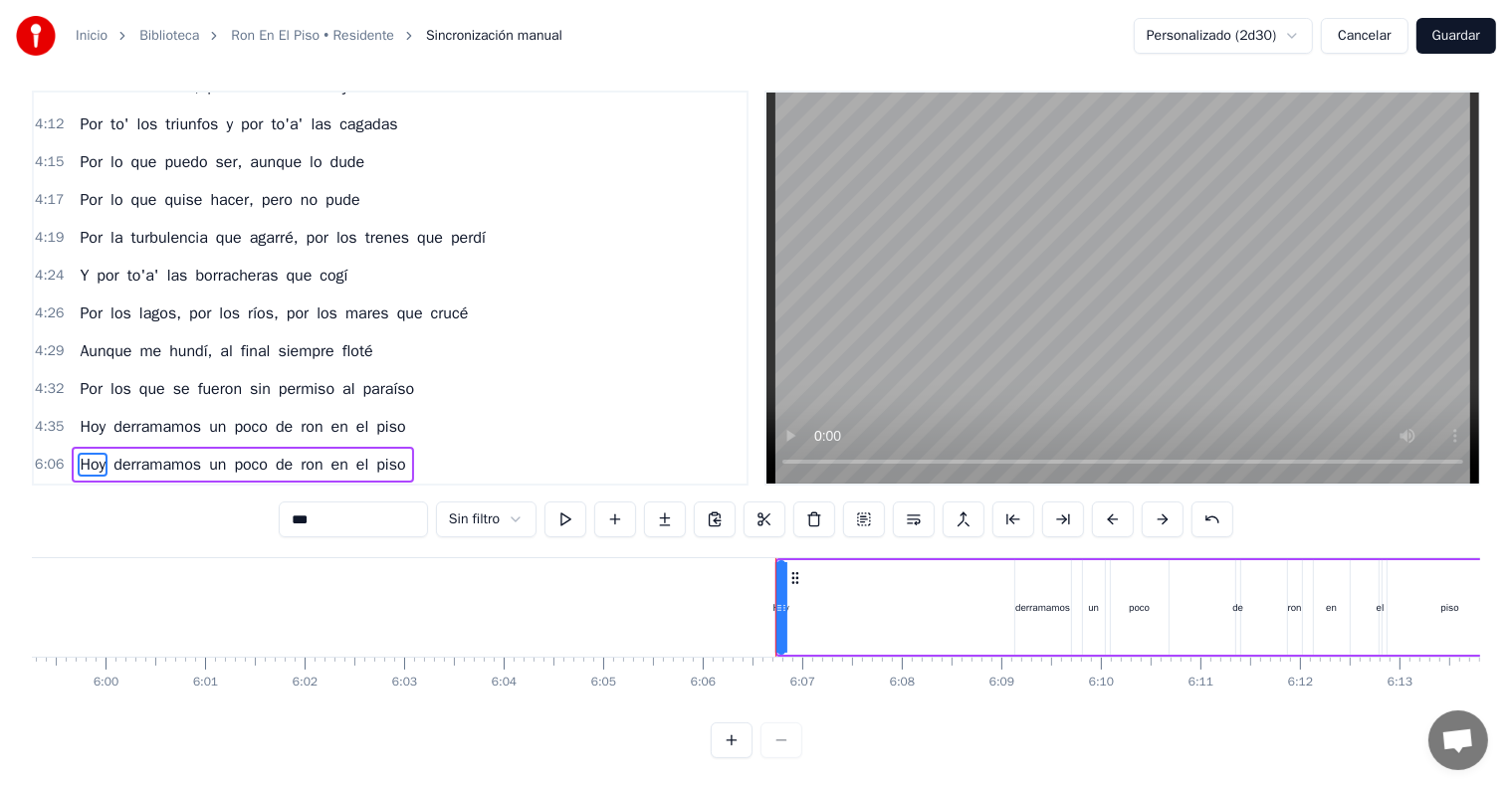 scroll, scrollTop: 30, scrollLeft: 0, axis: vertical 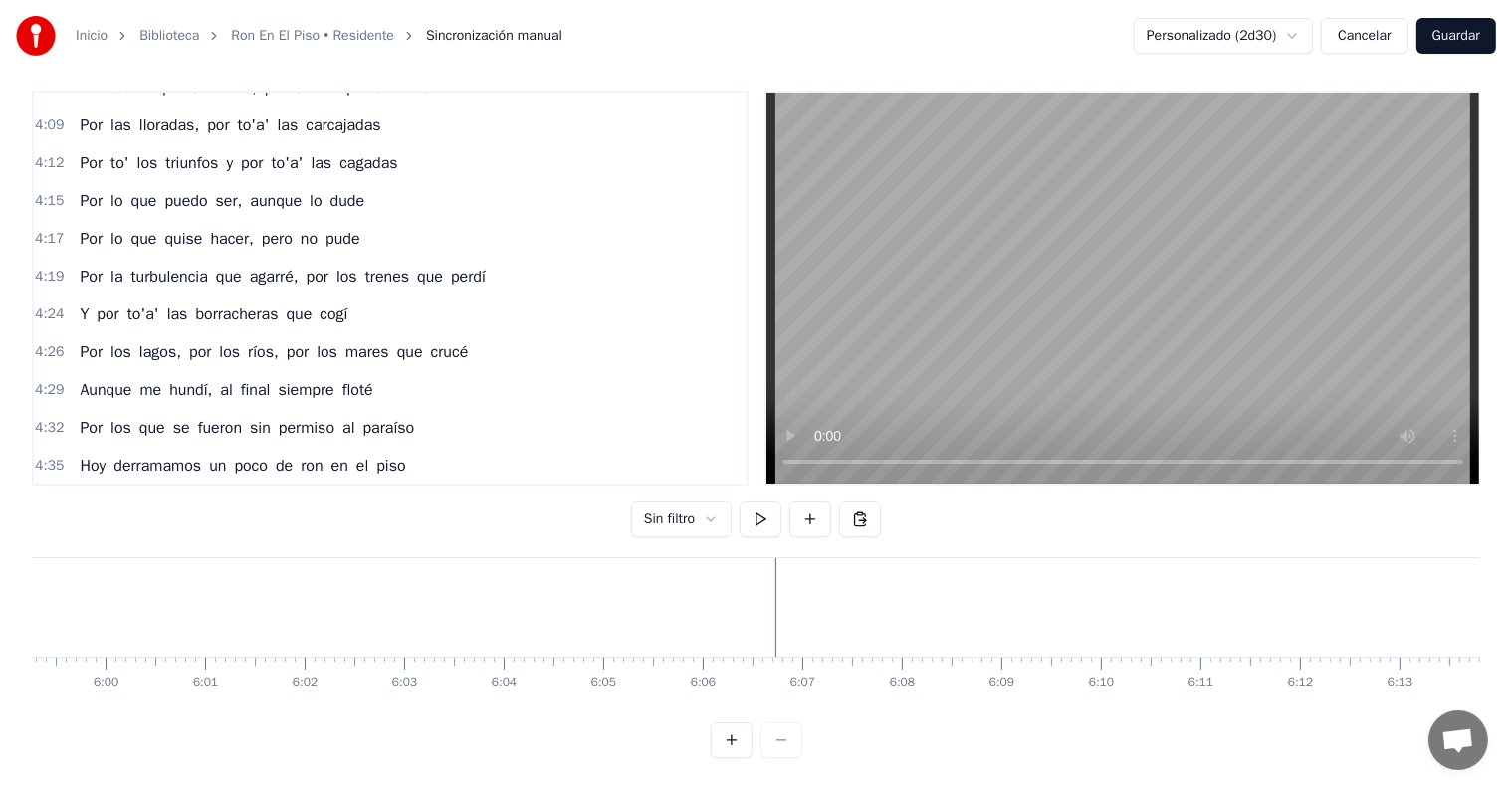 click on "Guardar" at bounding box center (1456, 36) 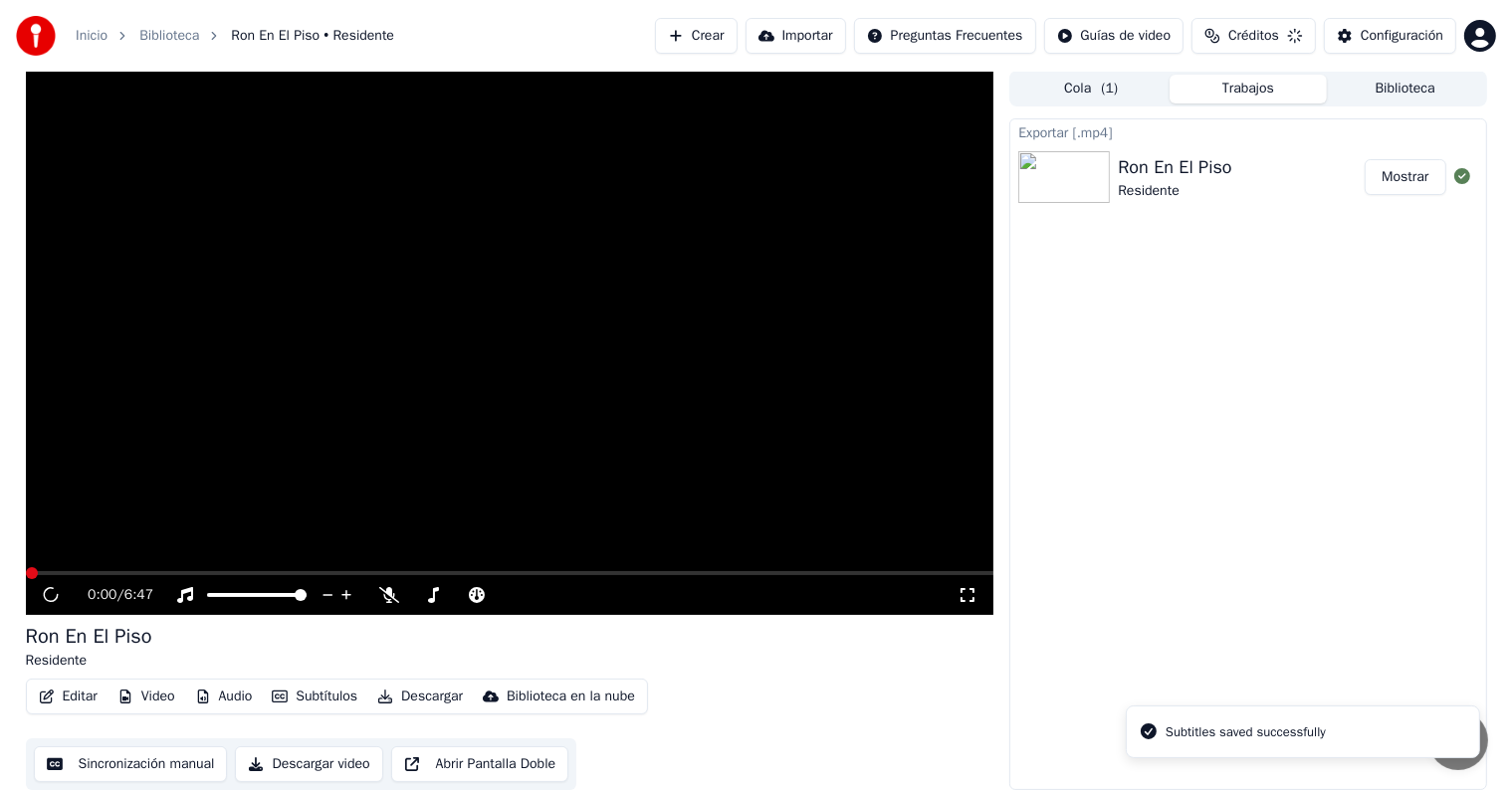 scroll, scrollTop: 1, scrollLeft: 0, axis: vertical 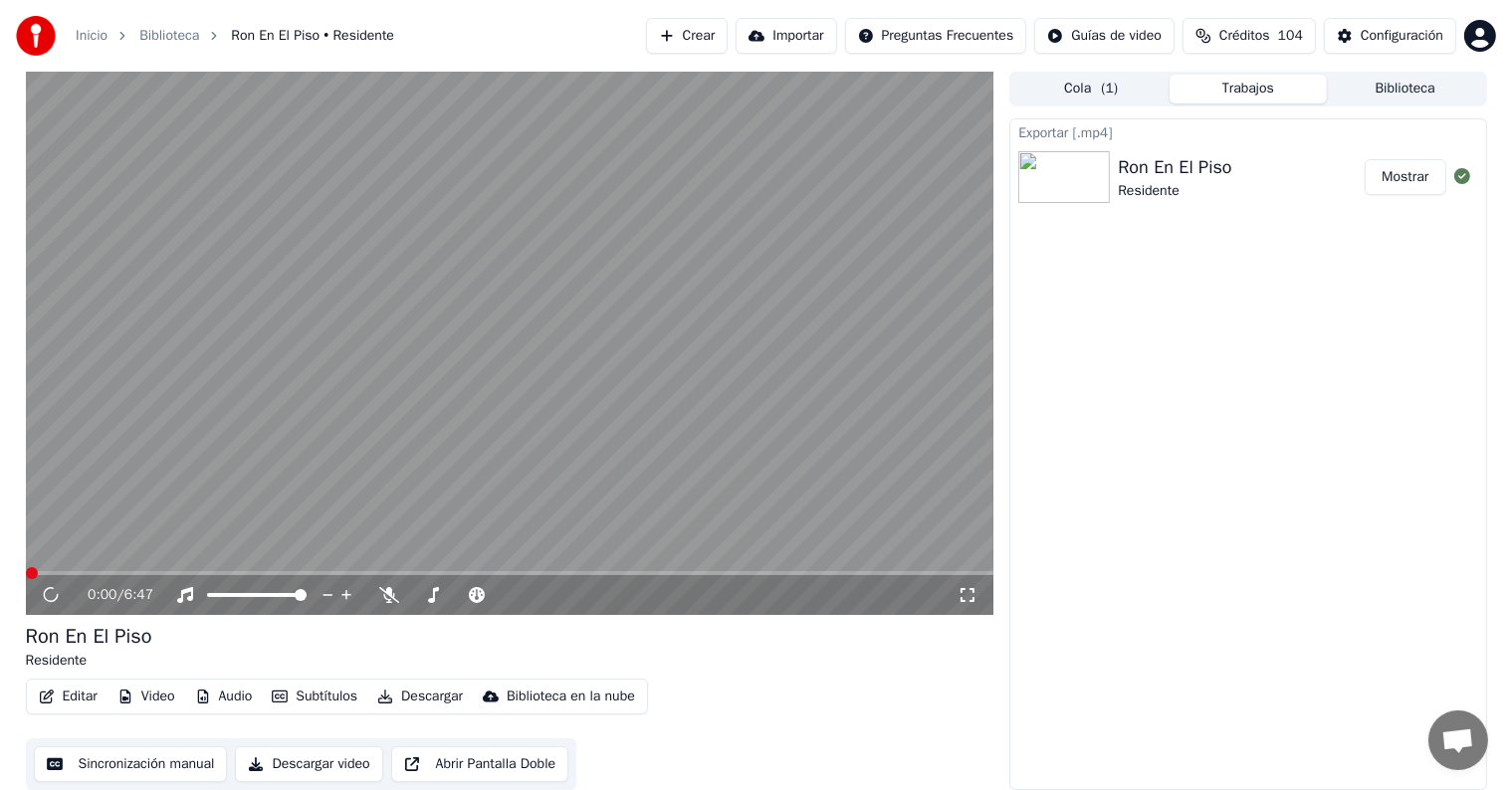 click on "Descargar" at bounding box center [420, 696] 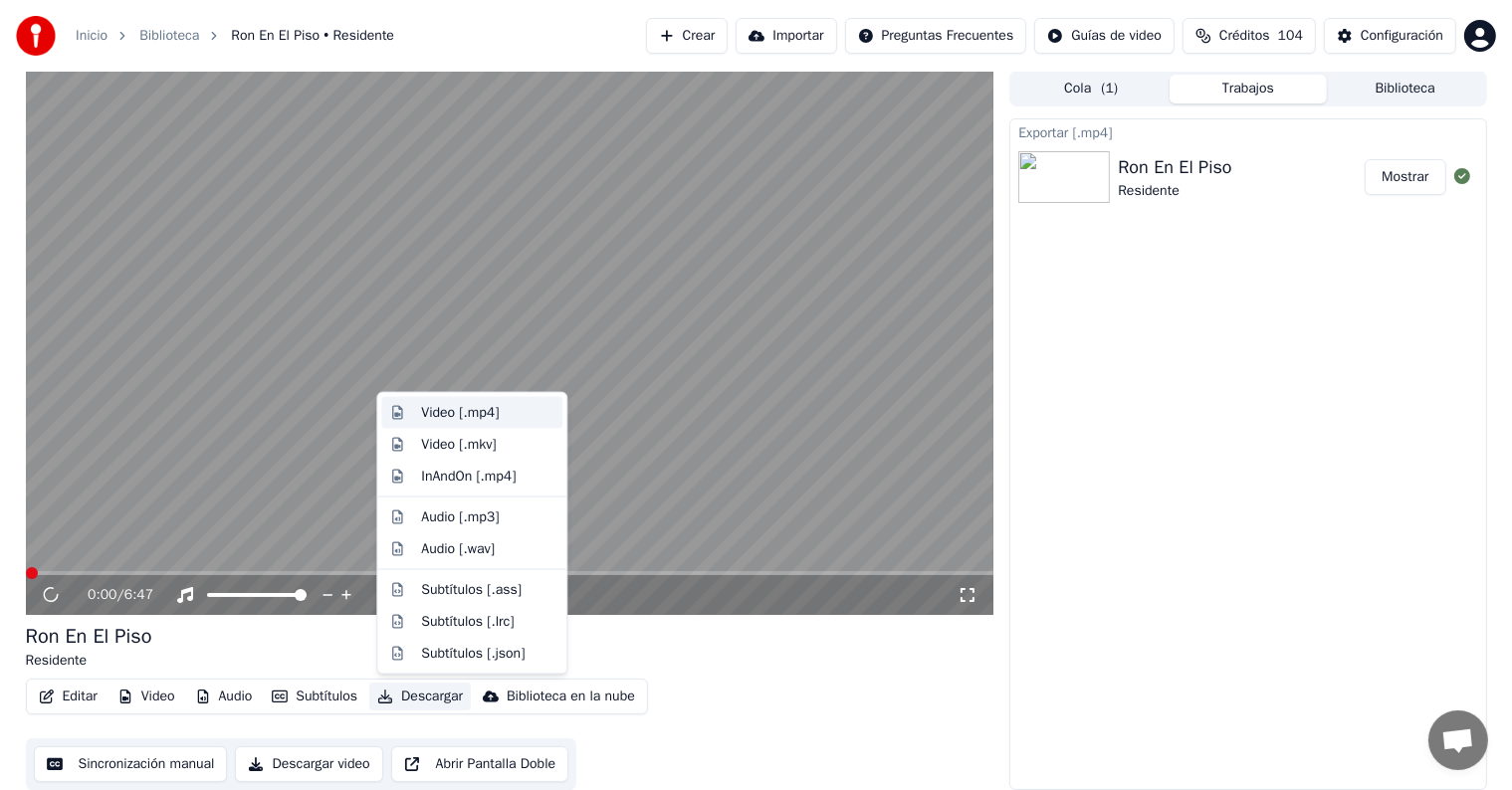 click on "Video [.mp4]" at bounding box center [460, 413] 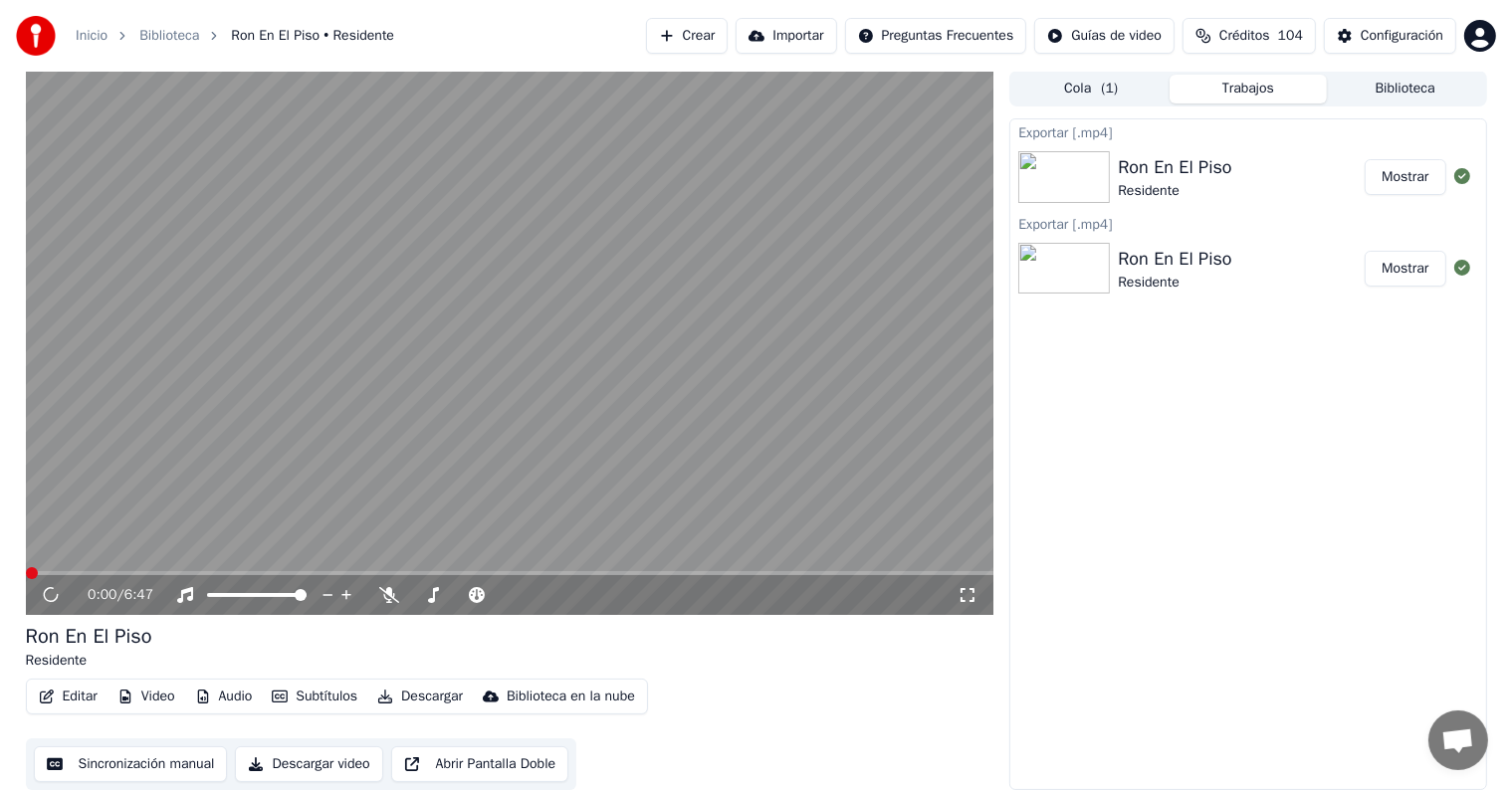 click on "Biblioteca" at bounding box center [169, 36] 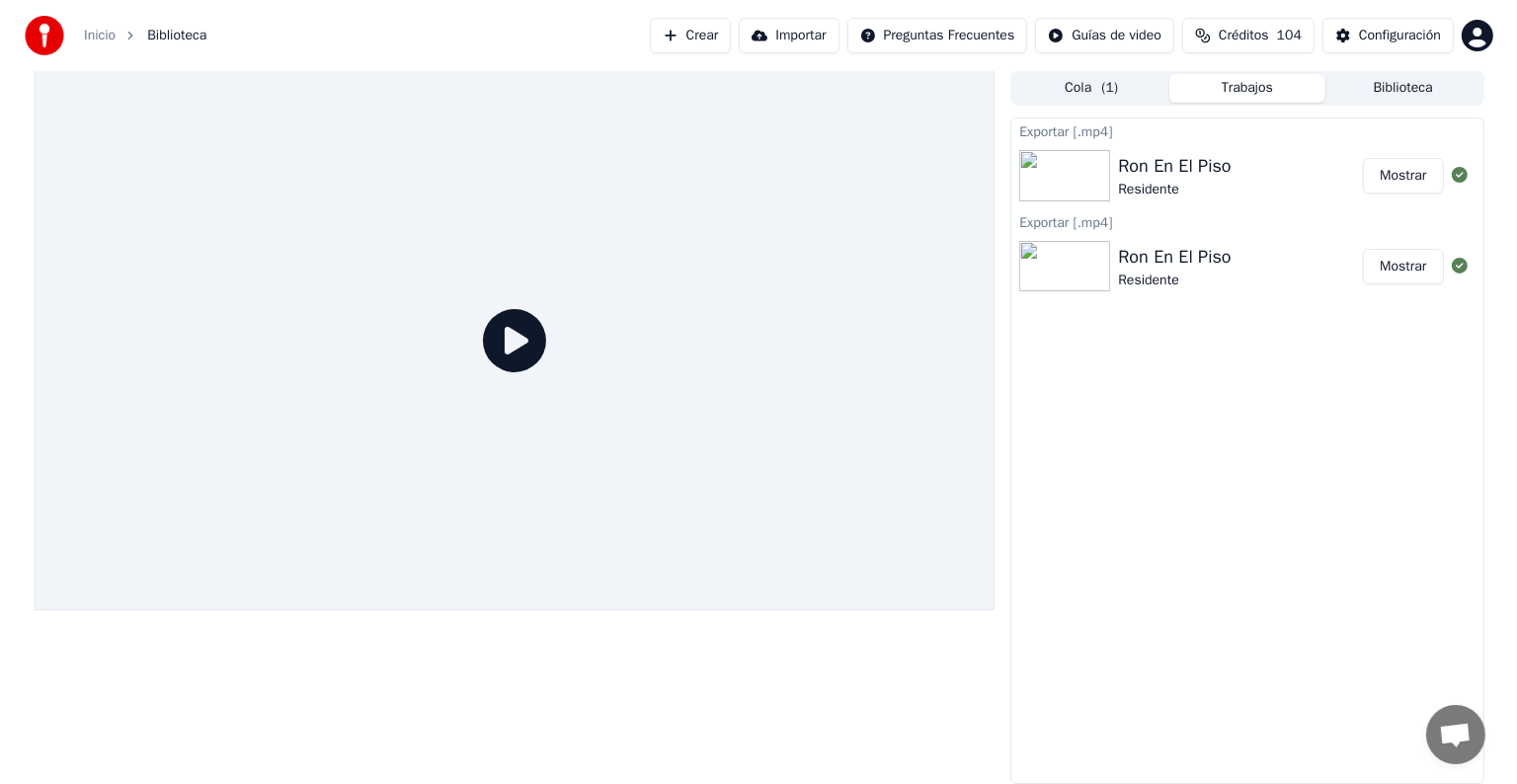 scroll, scrollTop: 0, scrollLeft: 0, axis: both 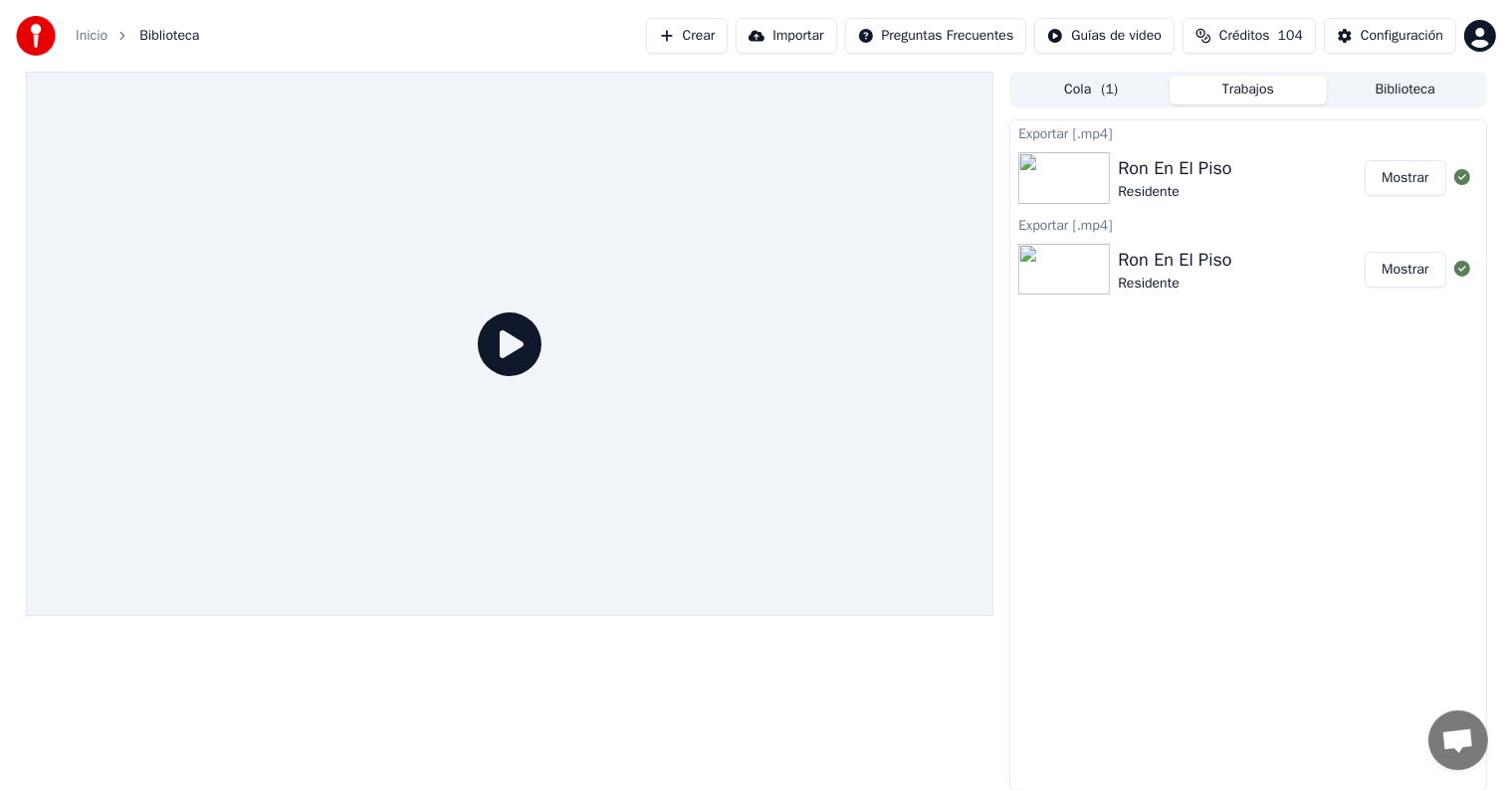 click on "Crear" at bounding box center [687, 36] 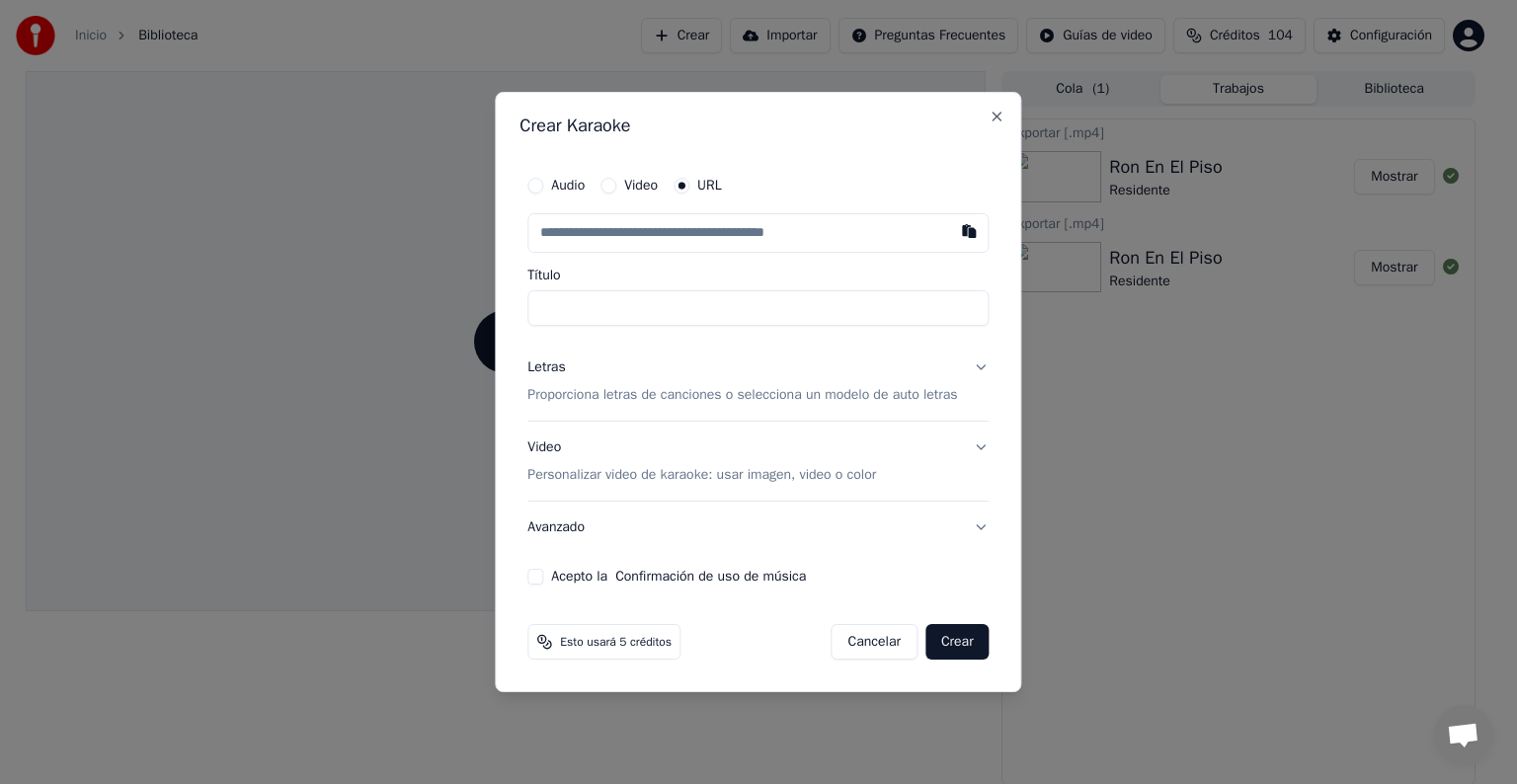 paste on "**********" 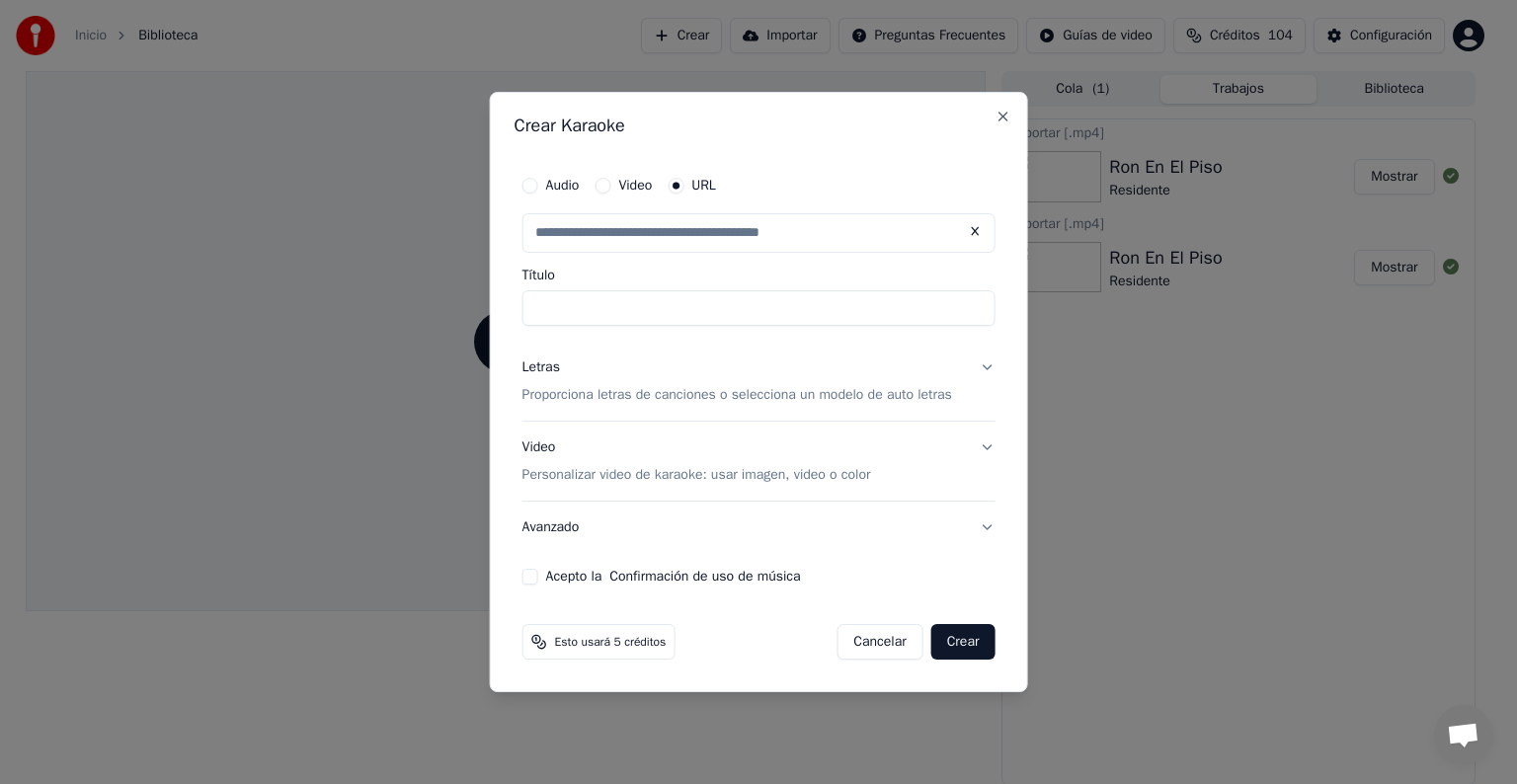 scroll, scrollTop: 0, scrollLeft: 0, axis: both 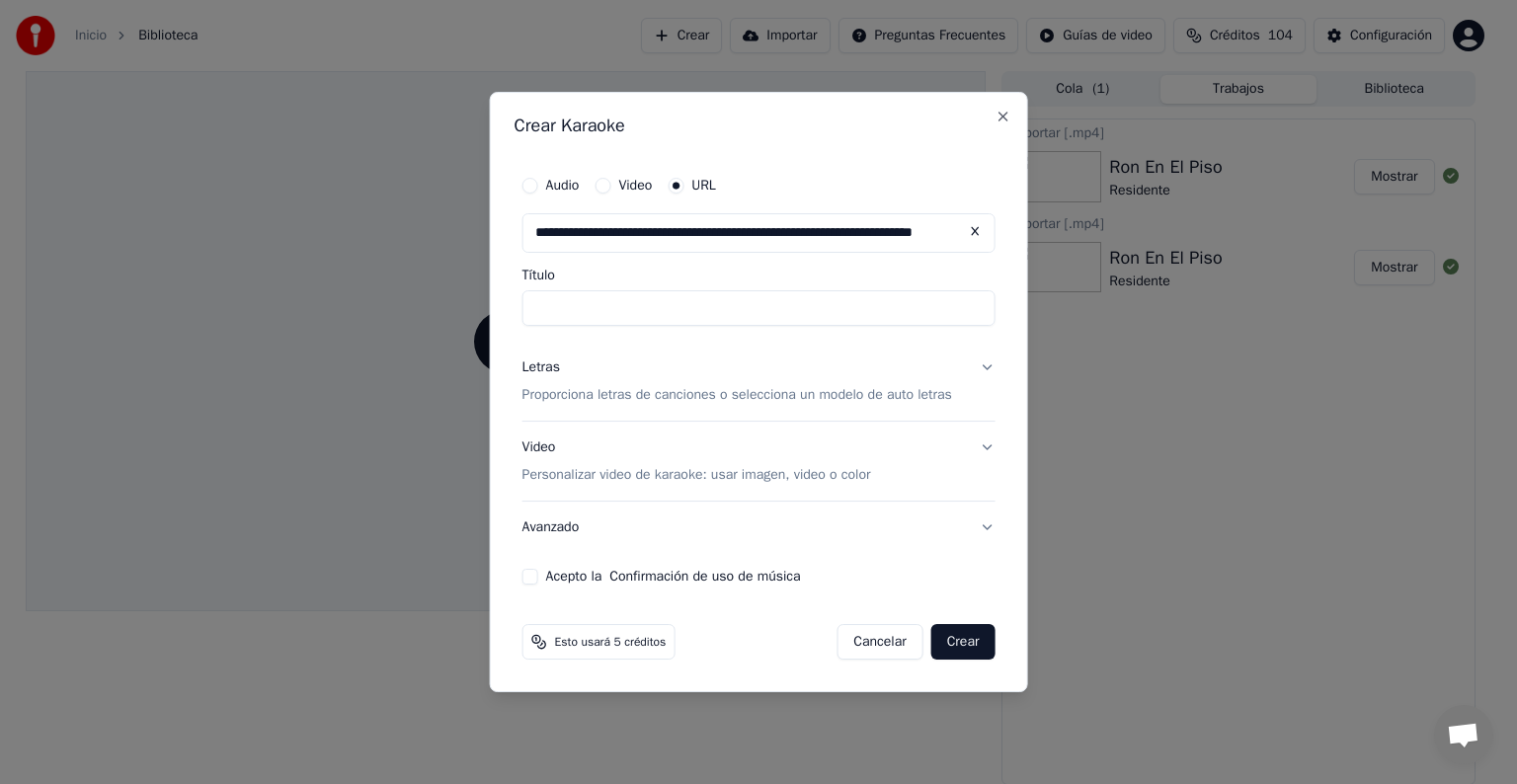 type on "**********" 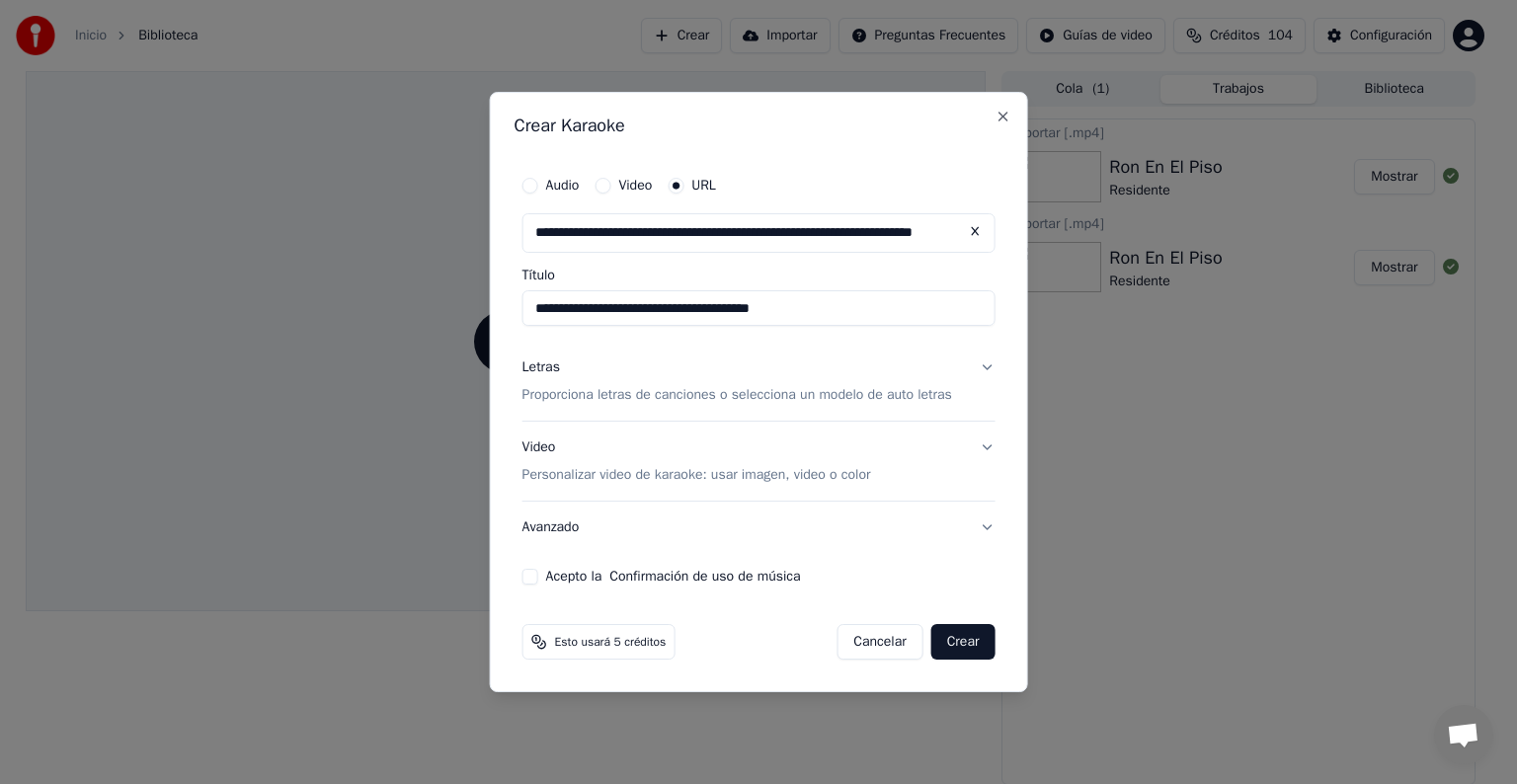 type on "**********" 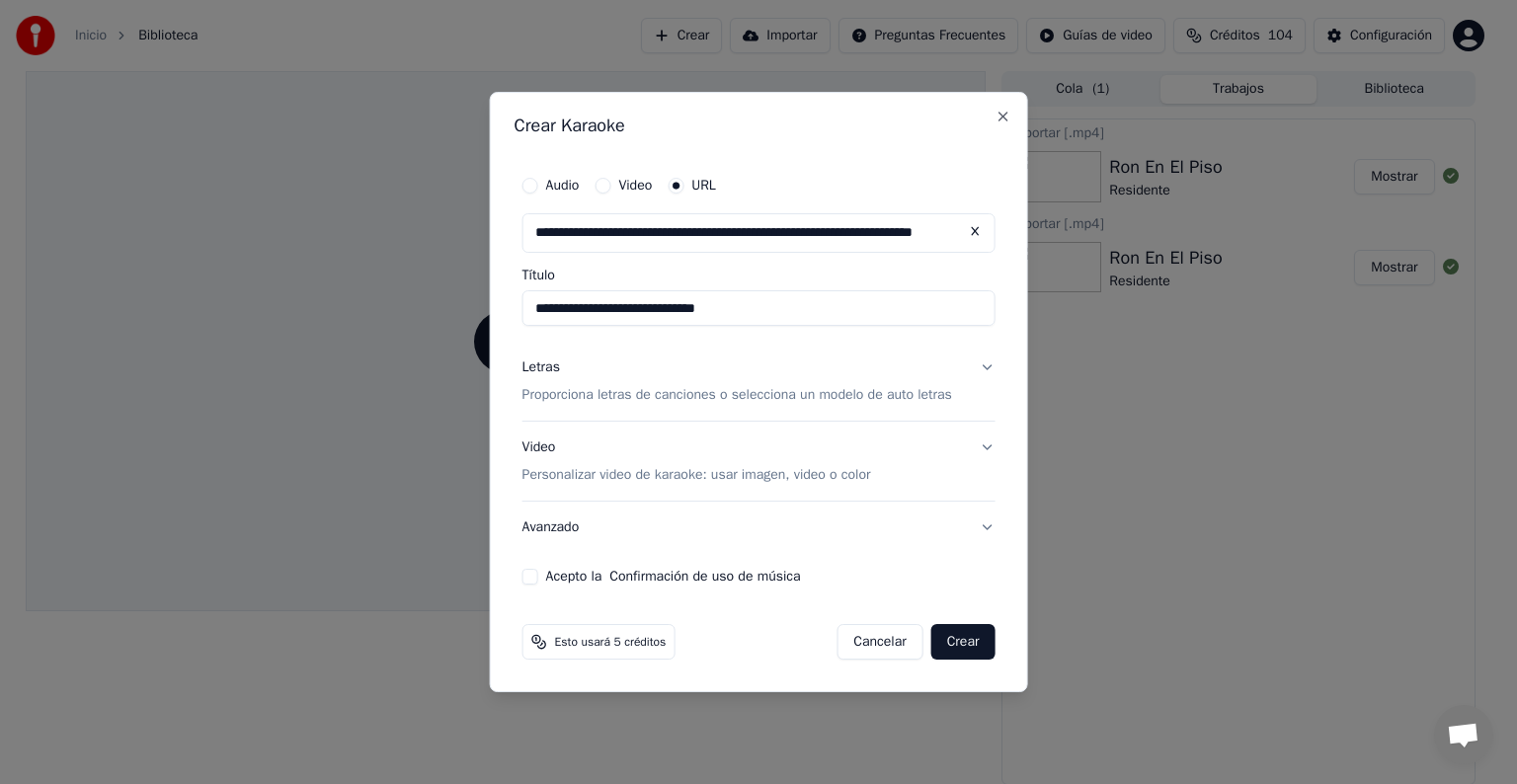 click on "**********" at bounding box center (758, 308) 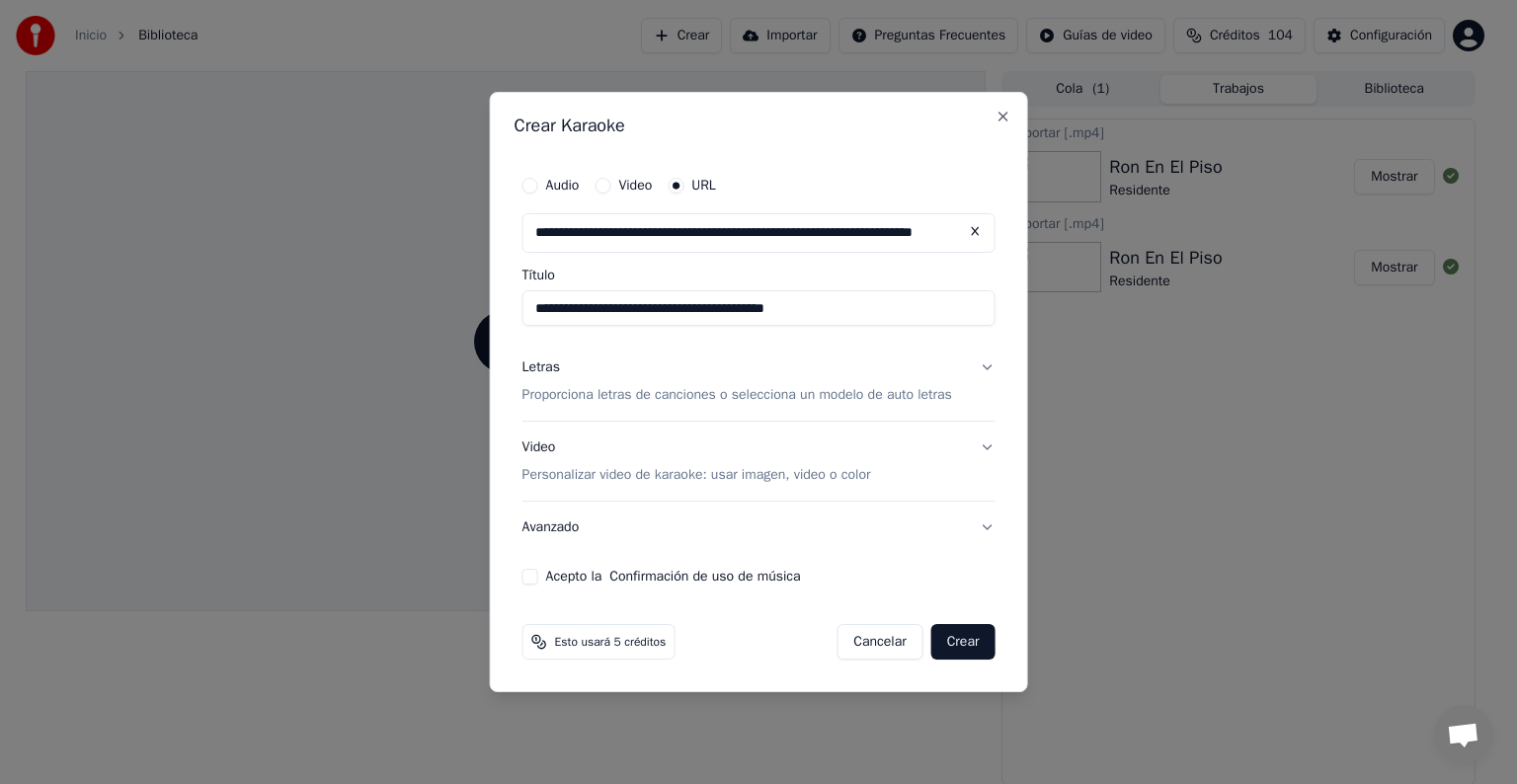type on "**********" 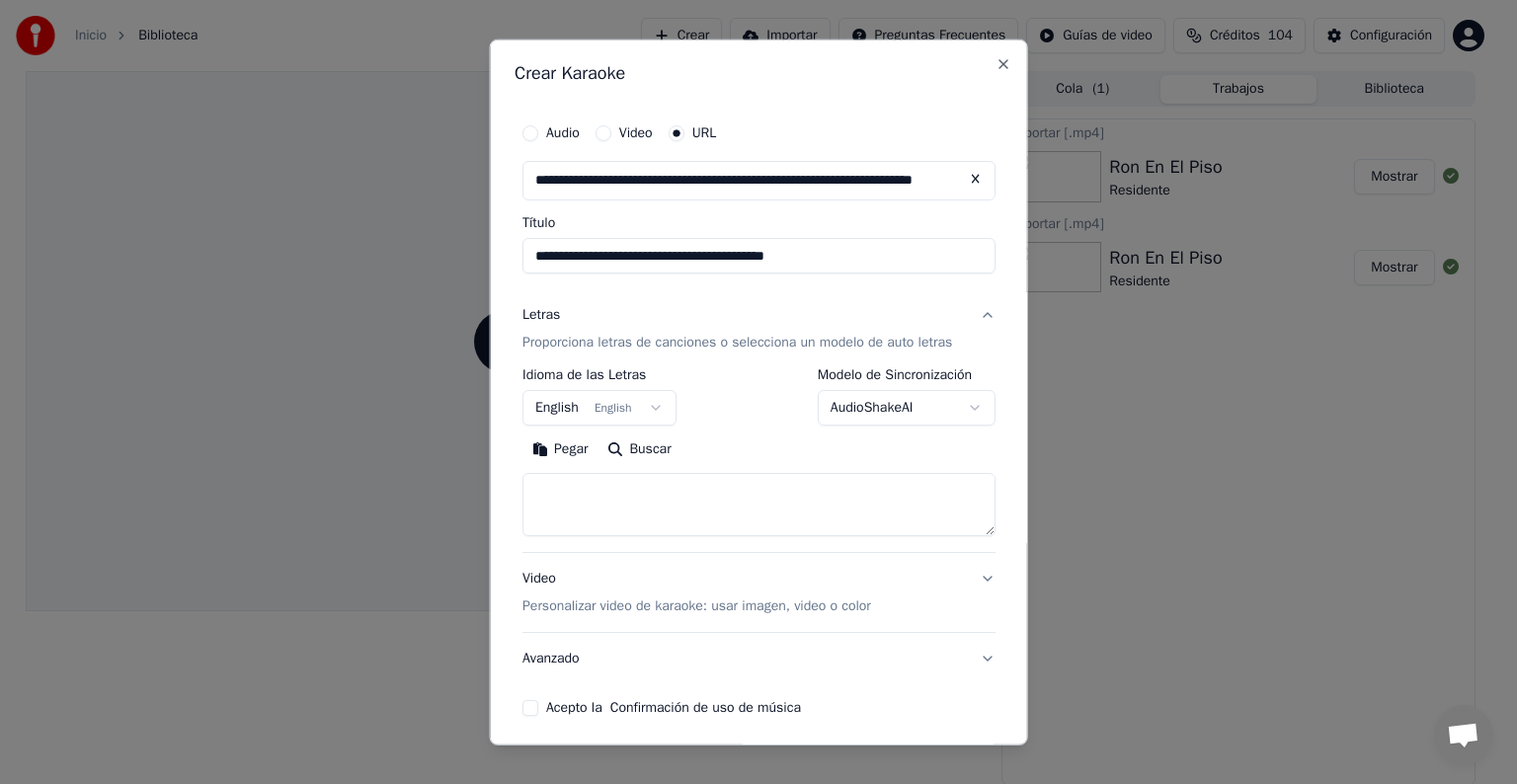 click on "English English" at bounding box center (599, 408) 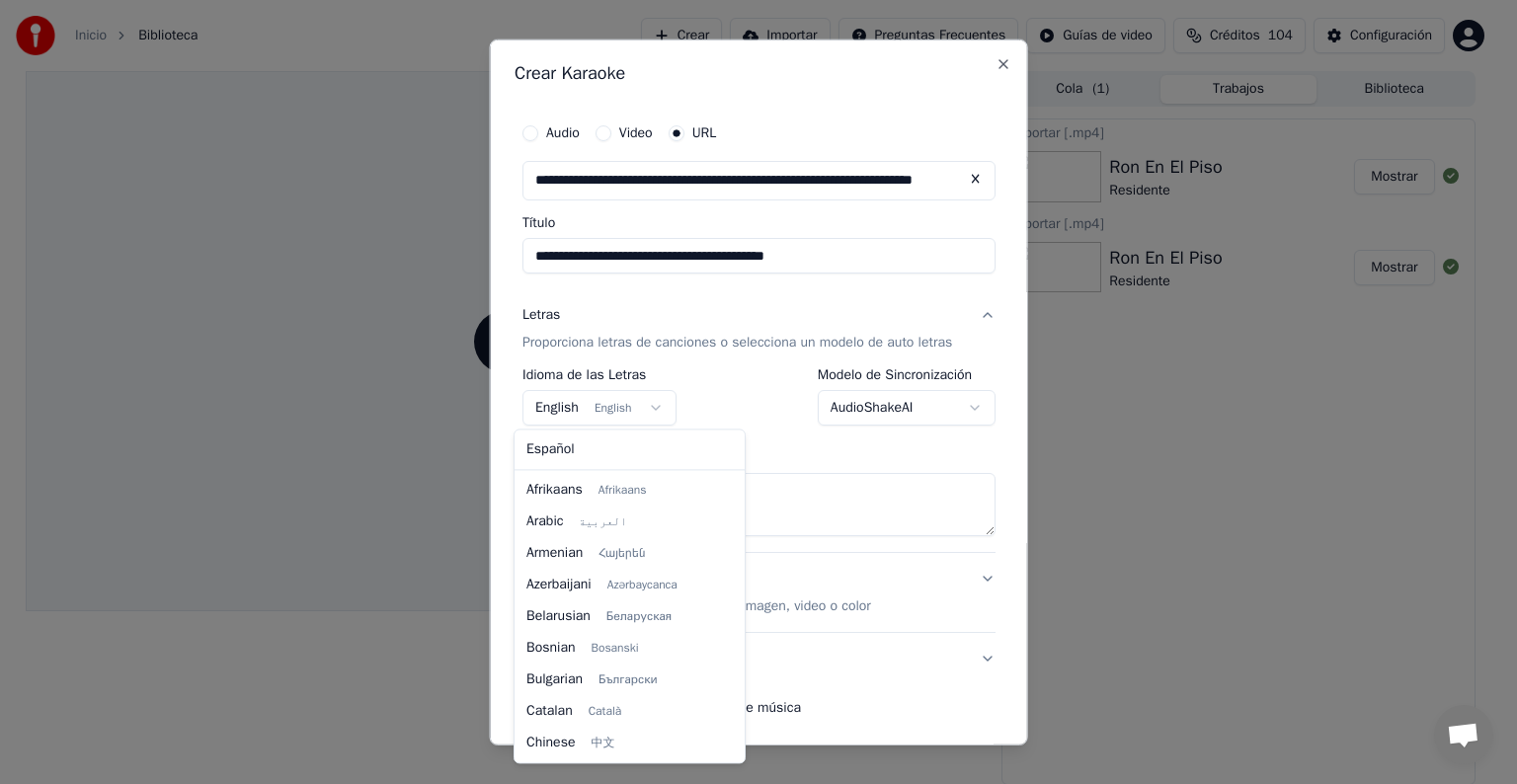 scroll, scrollTop: 158, scrollLeft: 0, axis: vertical 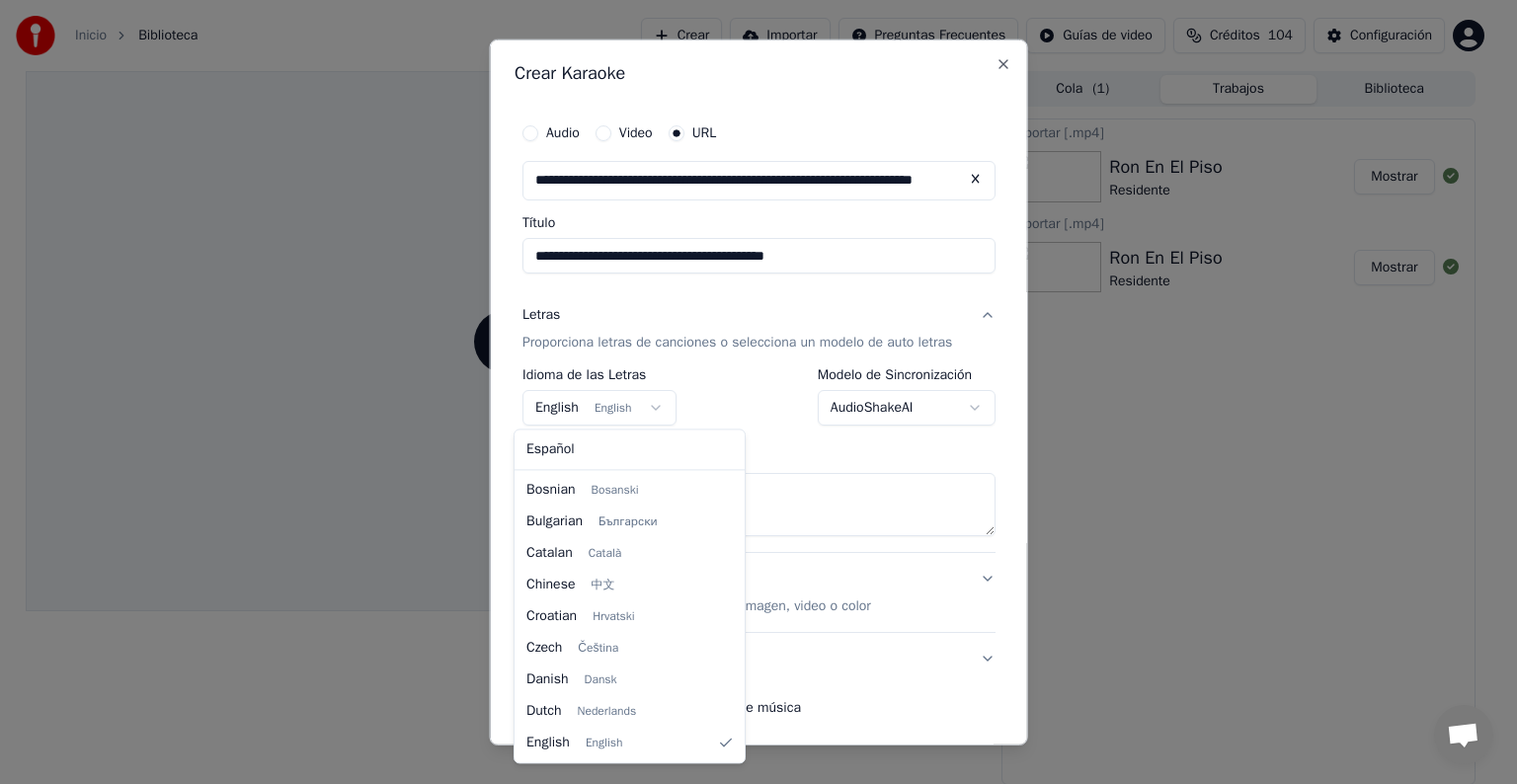 select on "**" 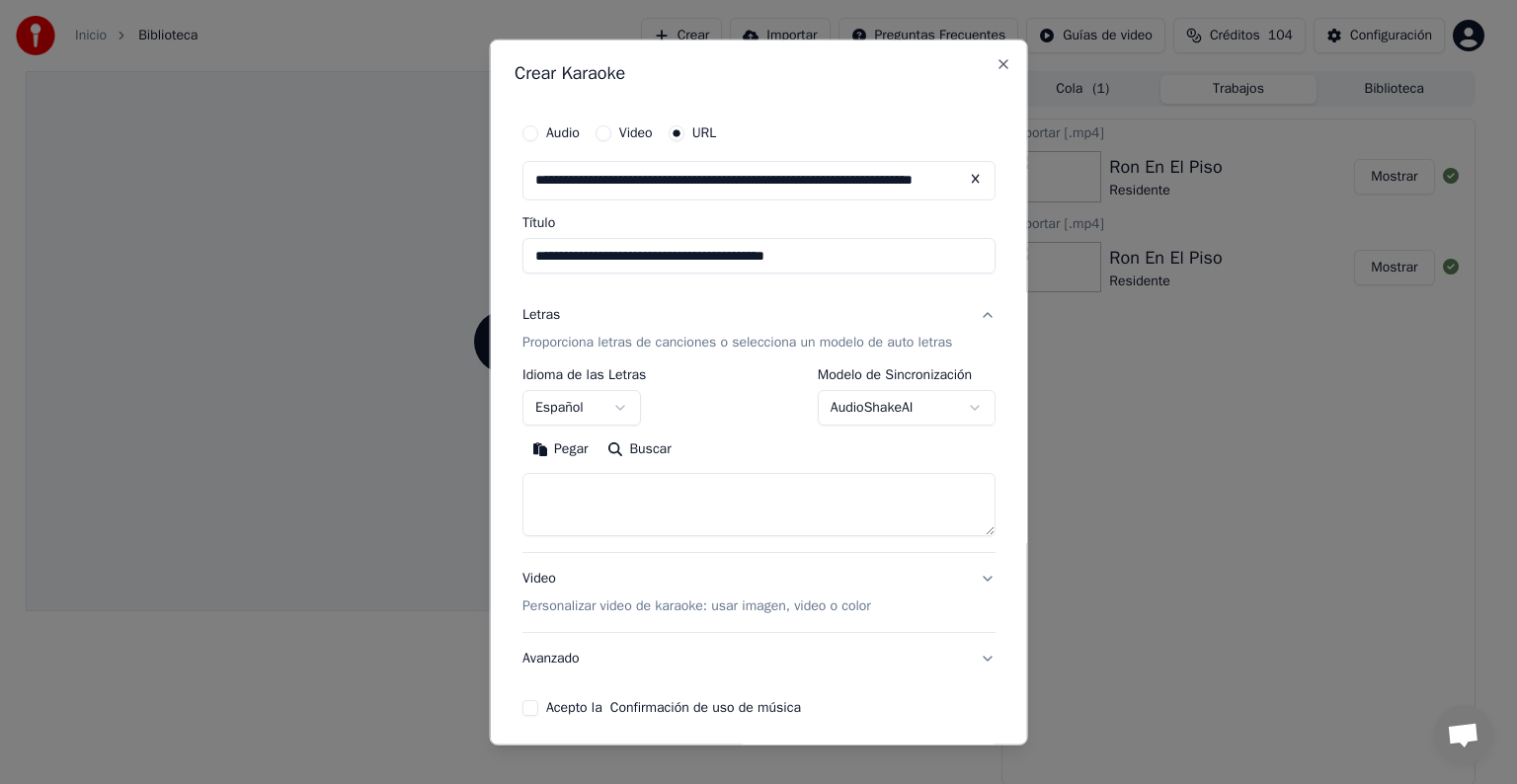 click on "Pegar" at bounding box center [560, 449] 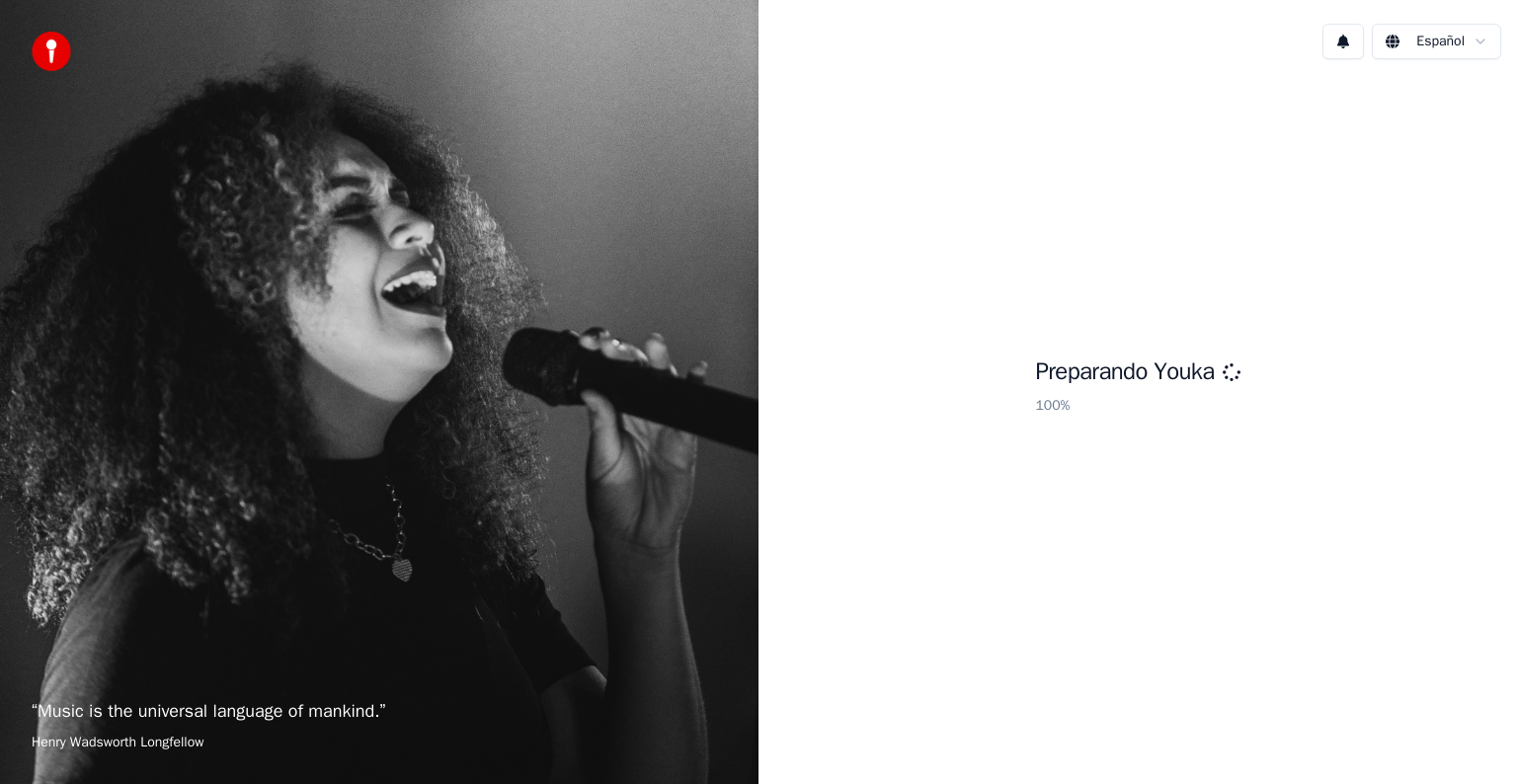 scroll, scrollTop: 0, scrollLeft: 0, axis: both 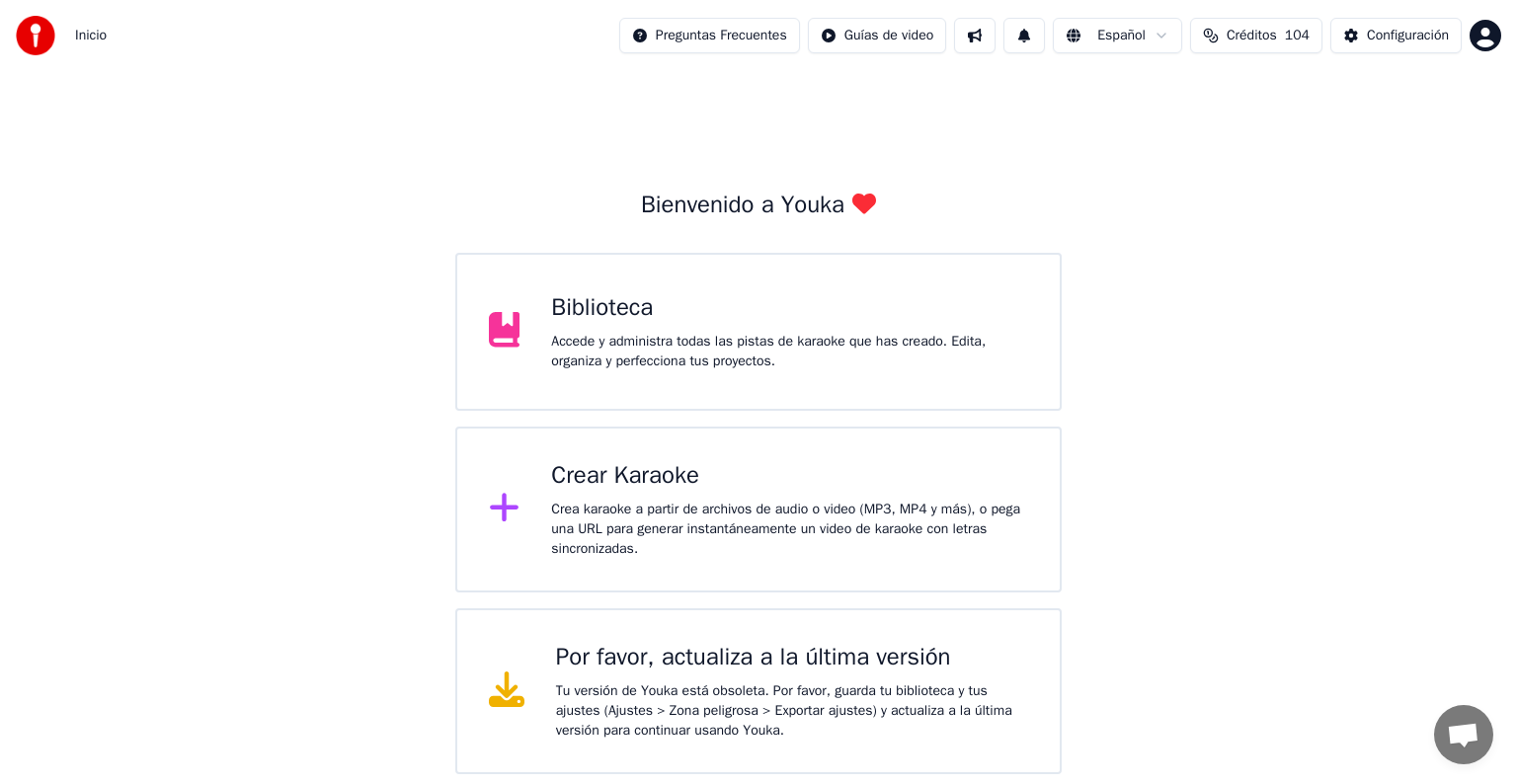 click on "Biblioteca" at bounding box center [789, 308] 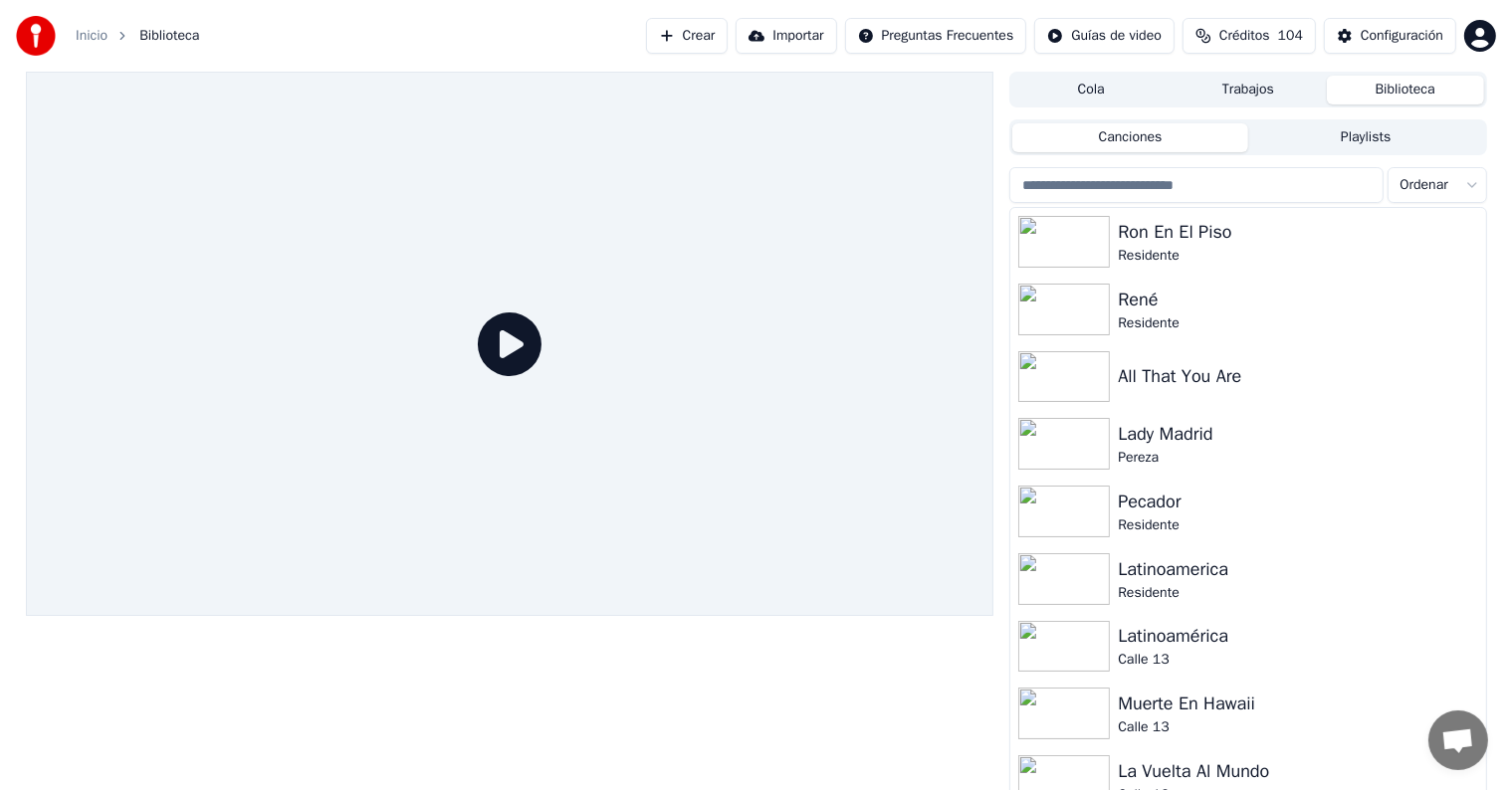 click on "Crear" at bounding box center [687, 36] 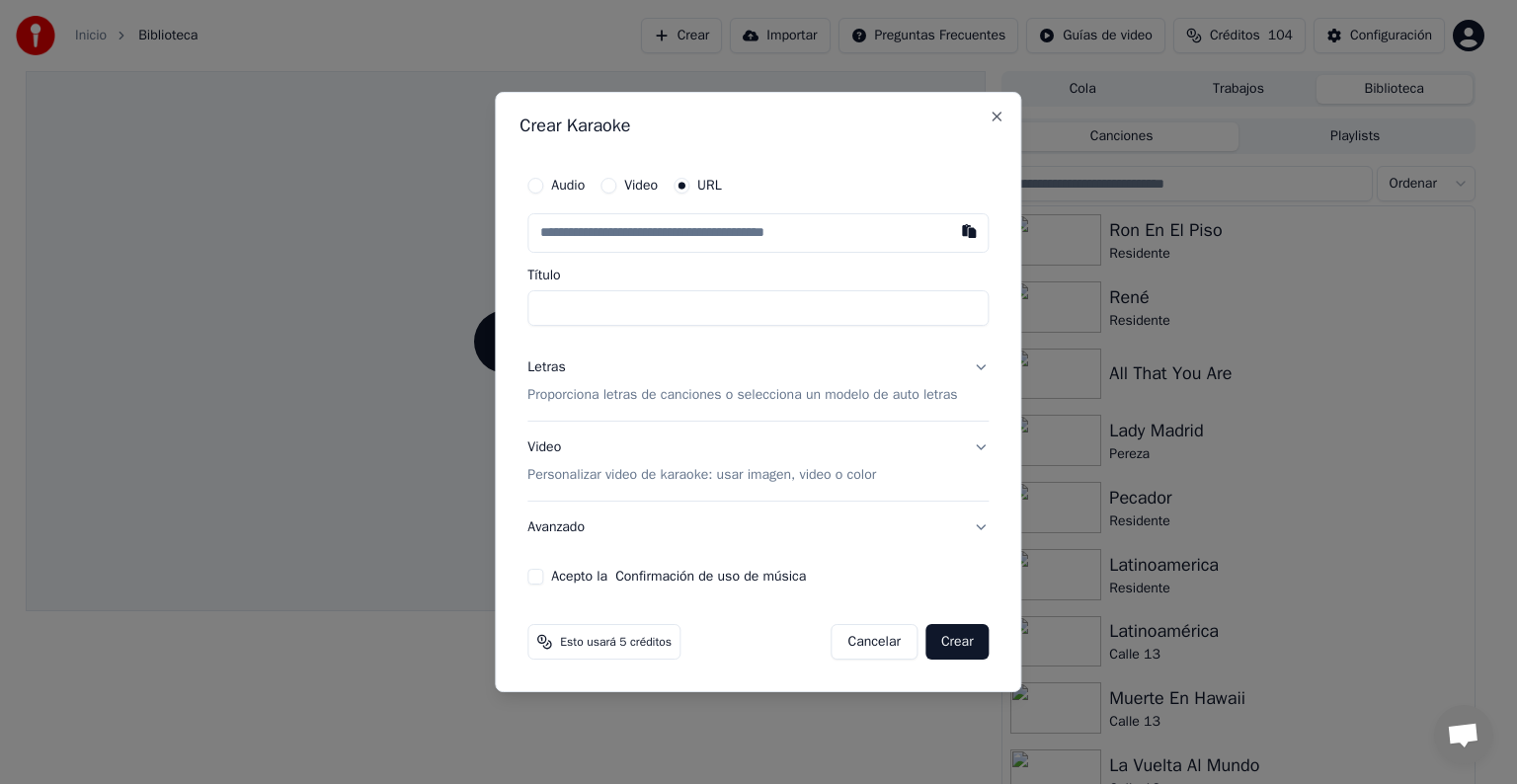 click on "Letras Proporciona letras de canciones o selecciona un modelo de auto letras" at bounding box center (758, 381) 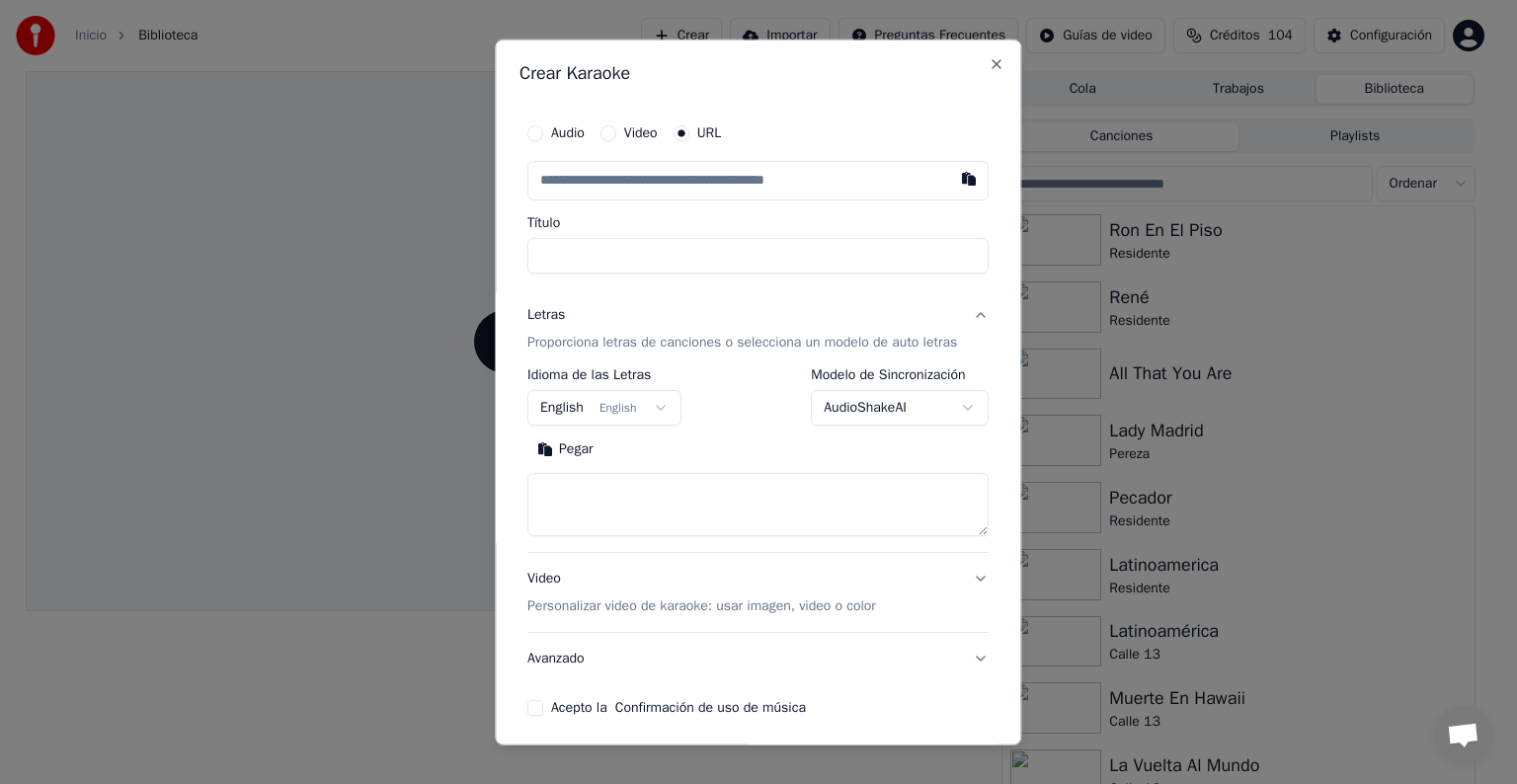 click on "Pegar" at bounding box center (565, 449) 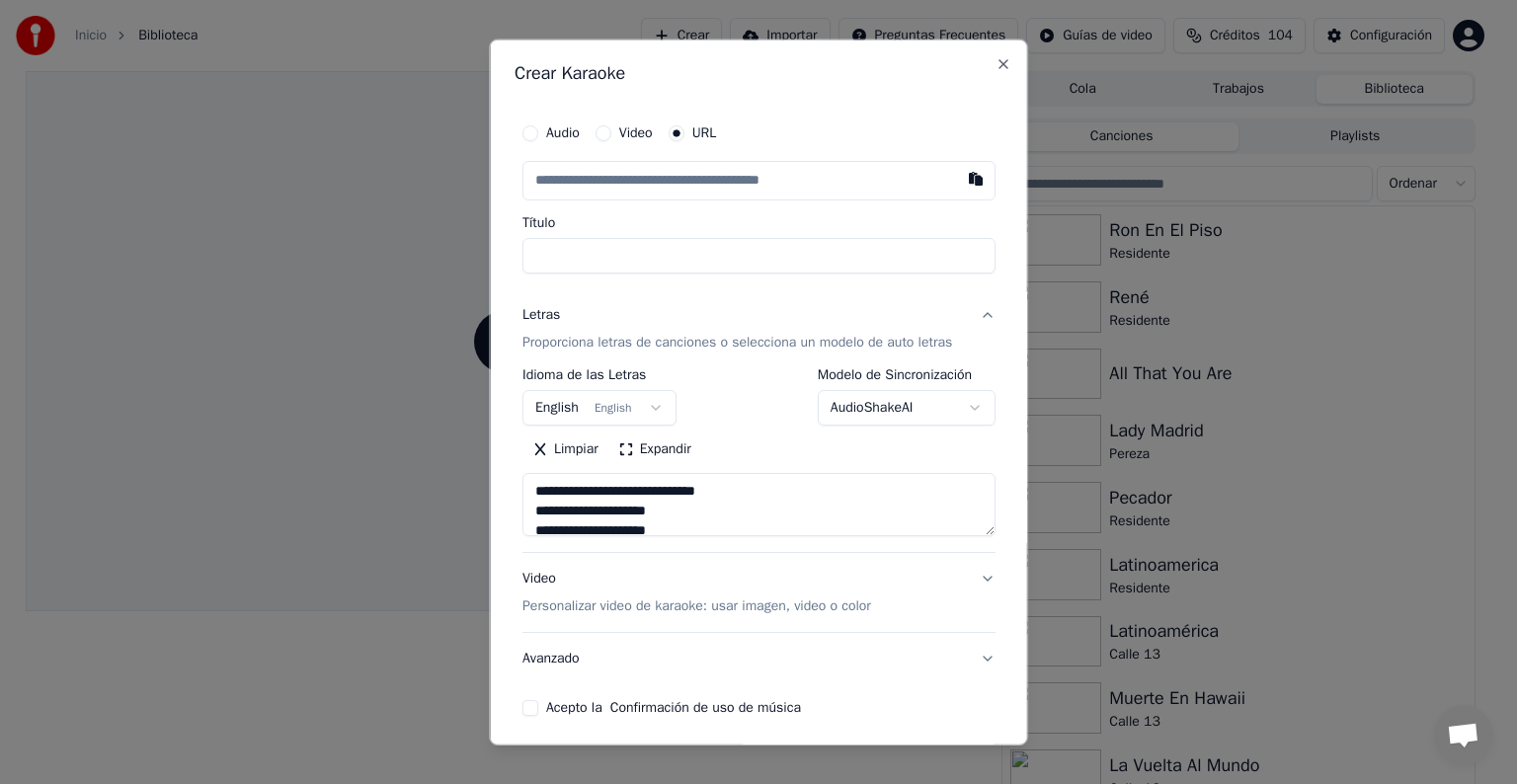 type on "**********" 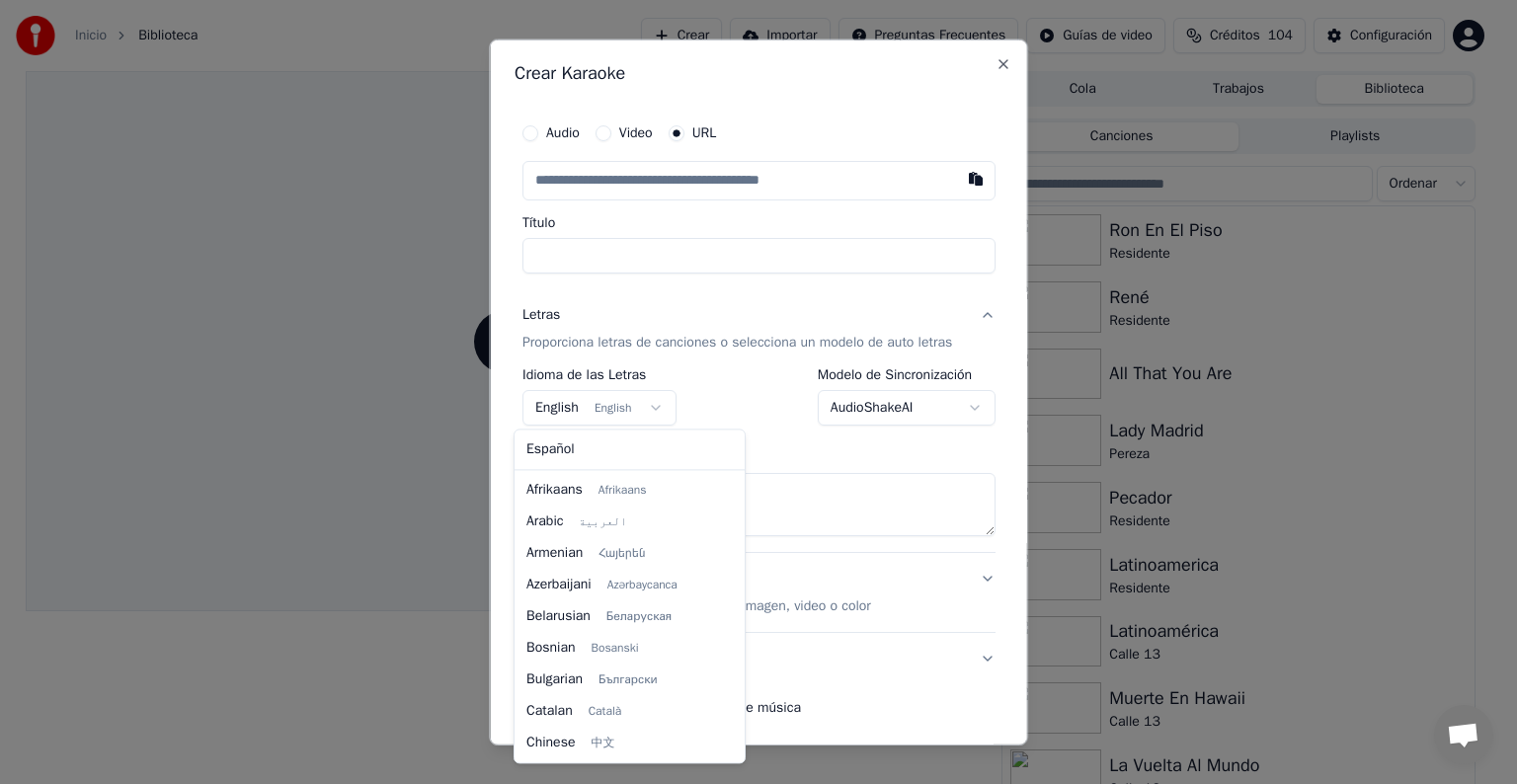 scroll, scrollTop: 158, scrollLeft: 0, axis: vertical 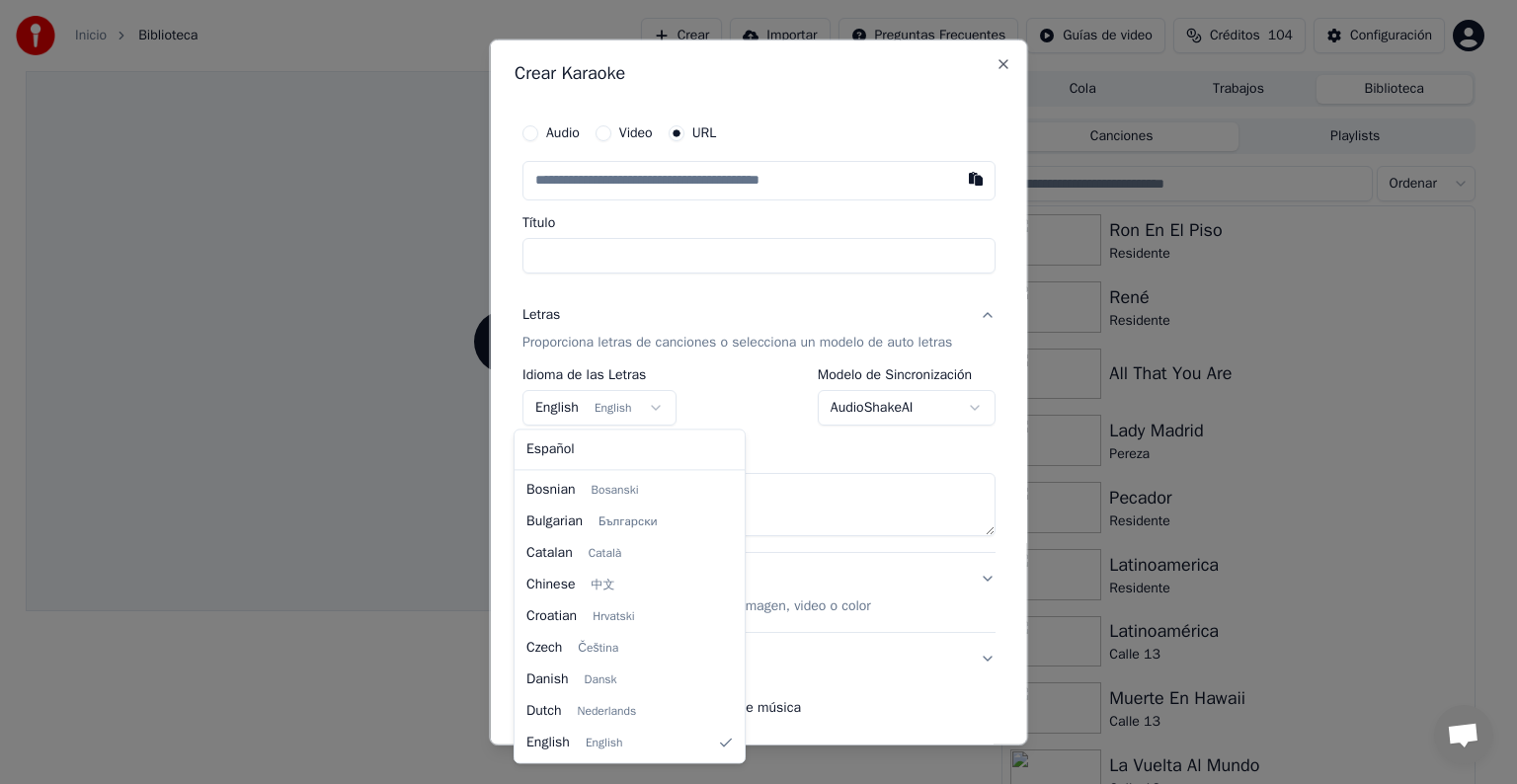 select on "**" 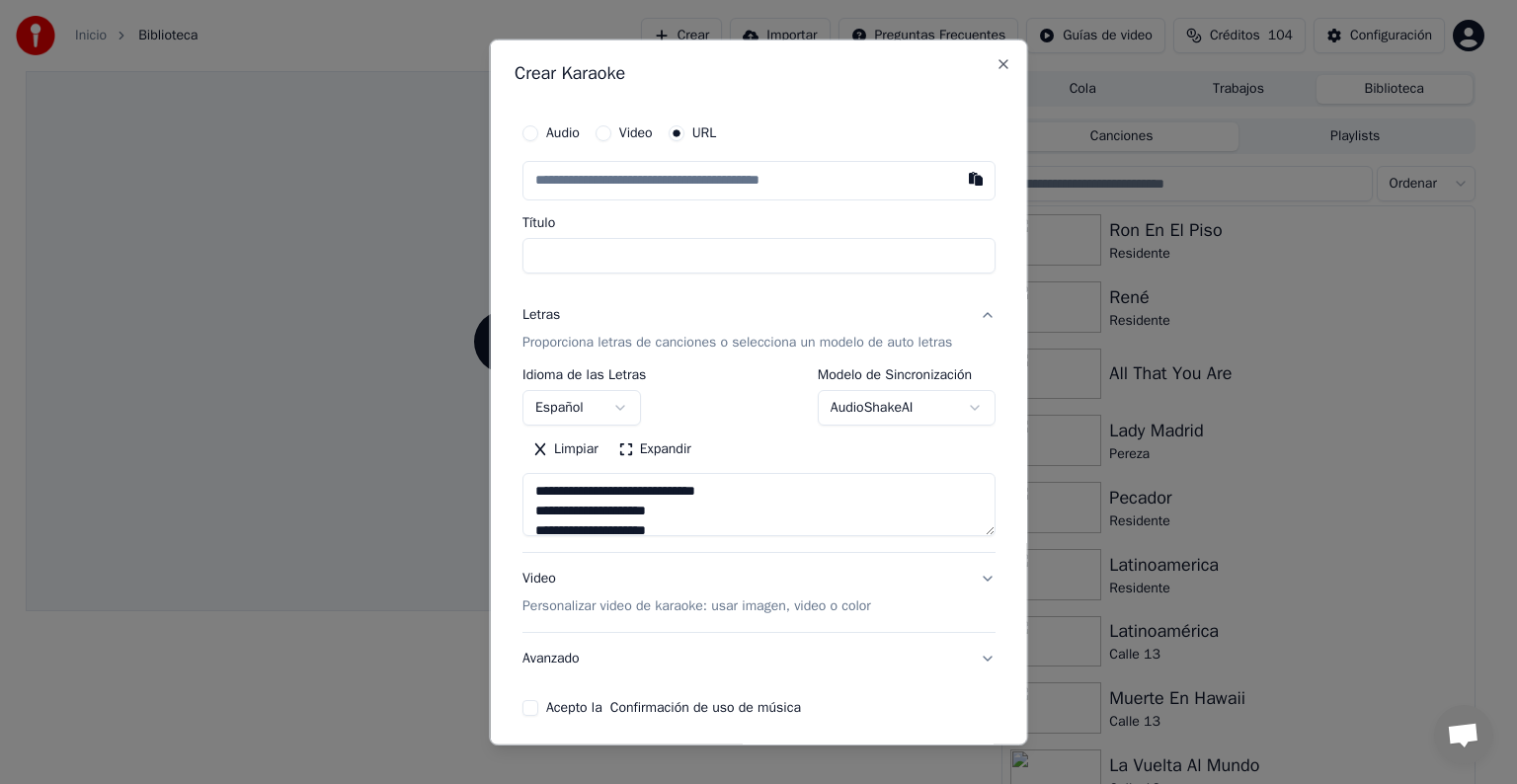 type on "**********" 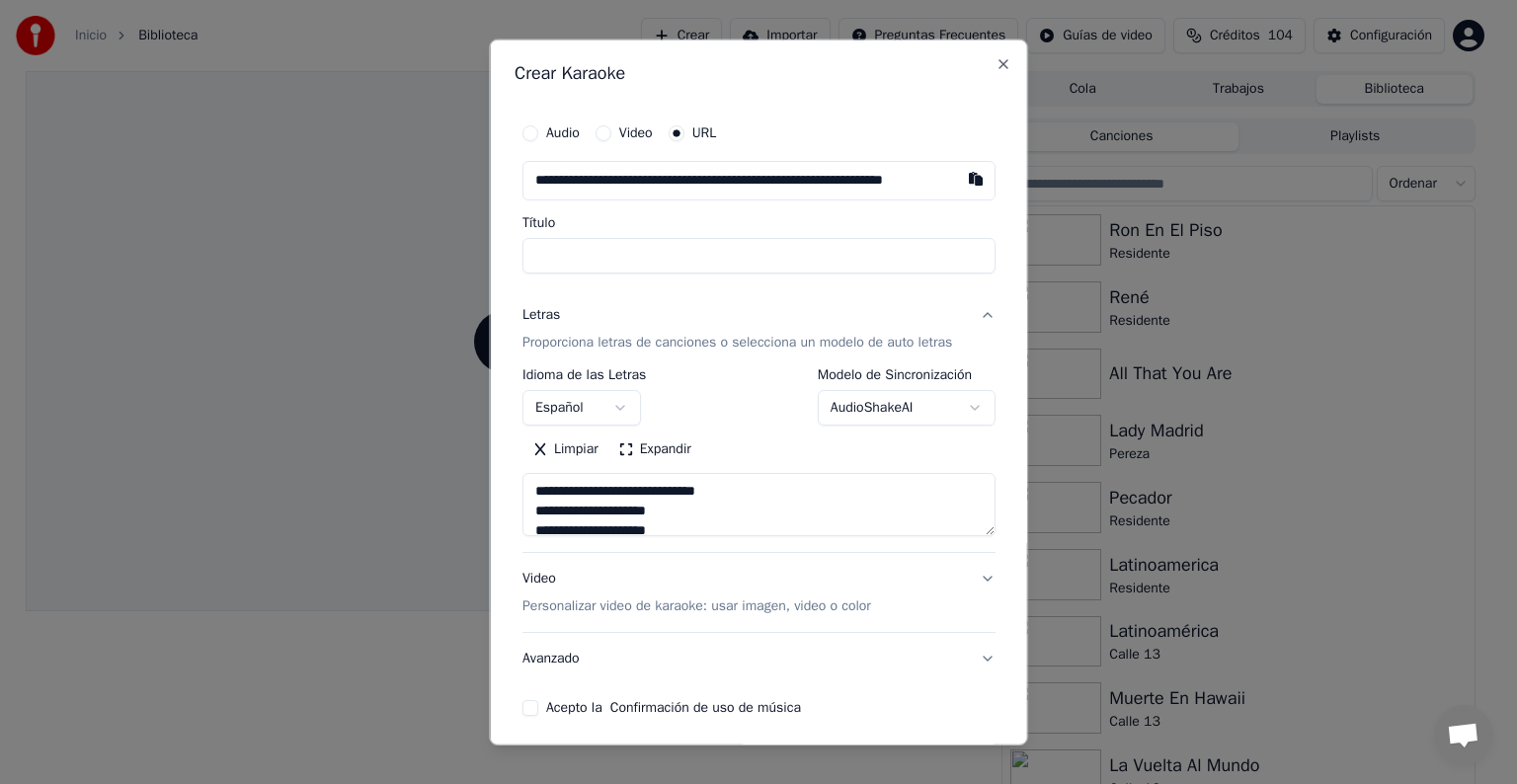 scroll, scrollTop: 0, scrollLeft: 74, axis: horizontal 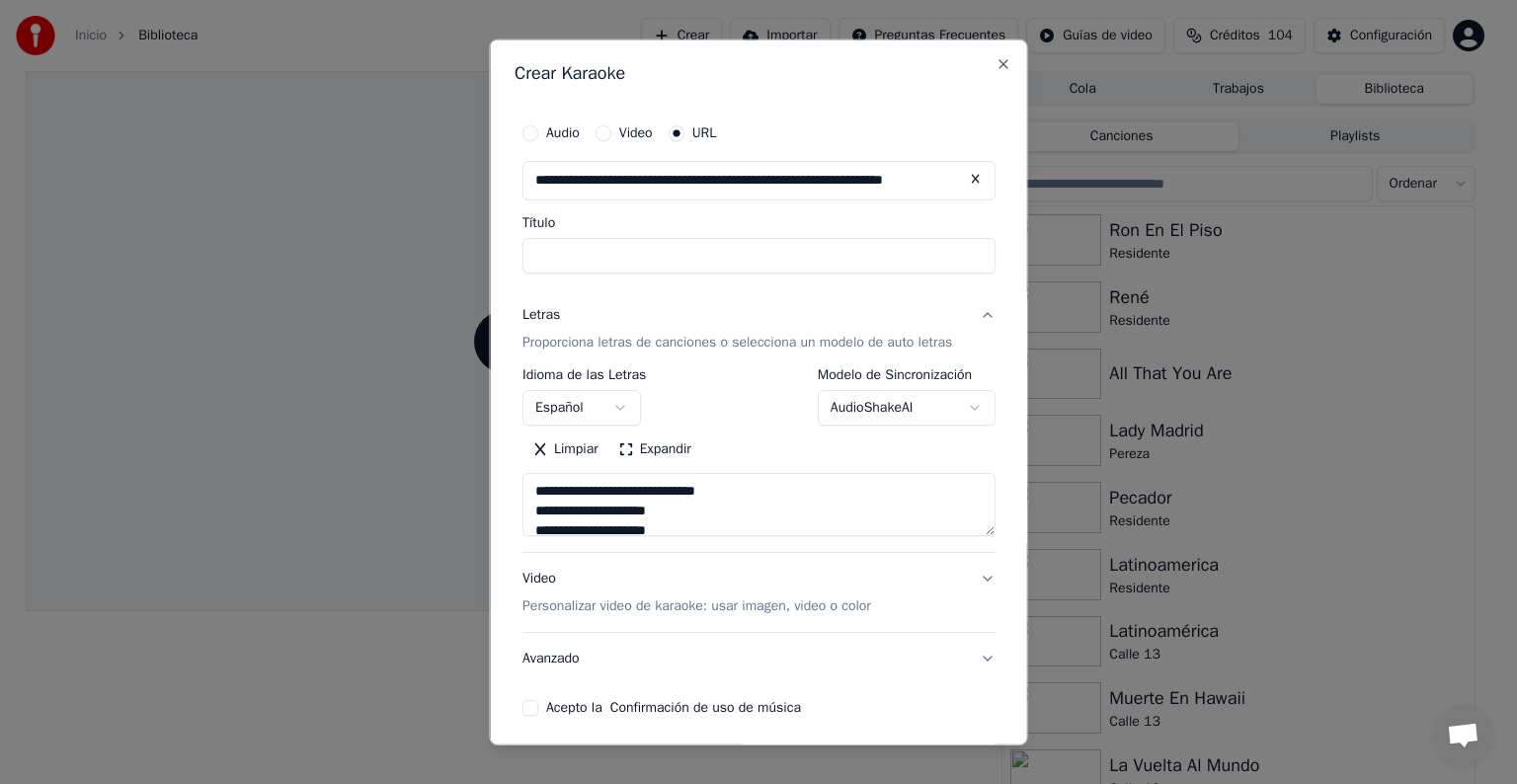 type on "**********" 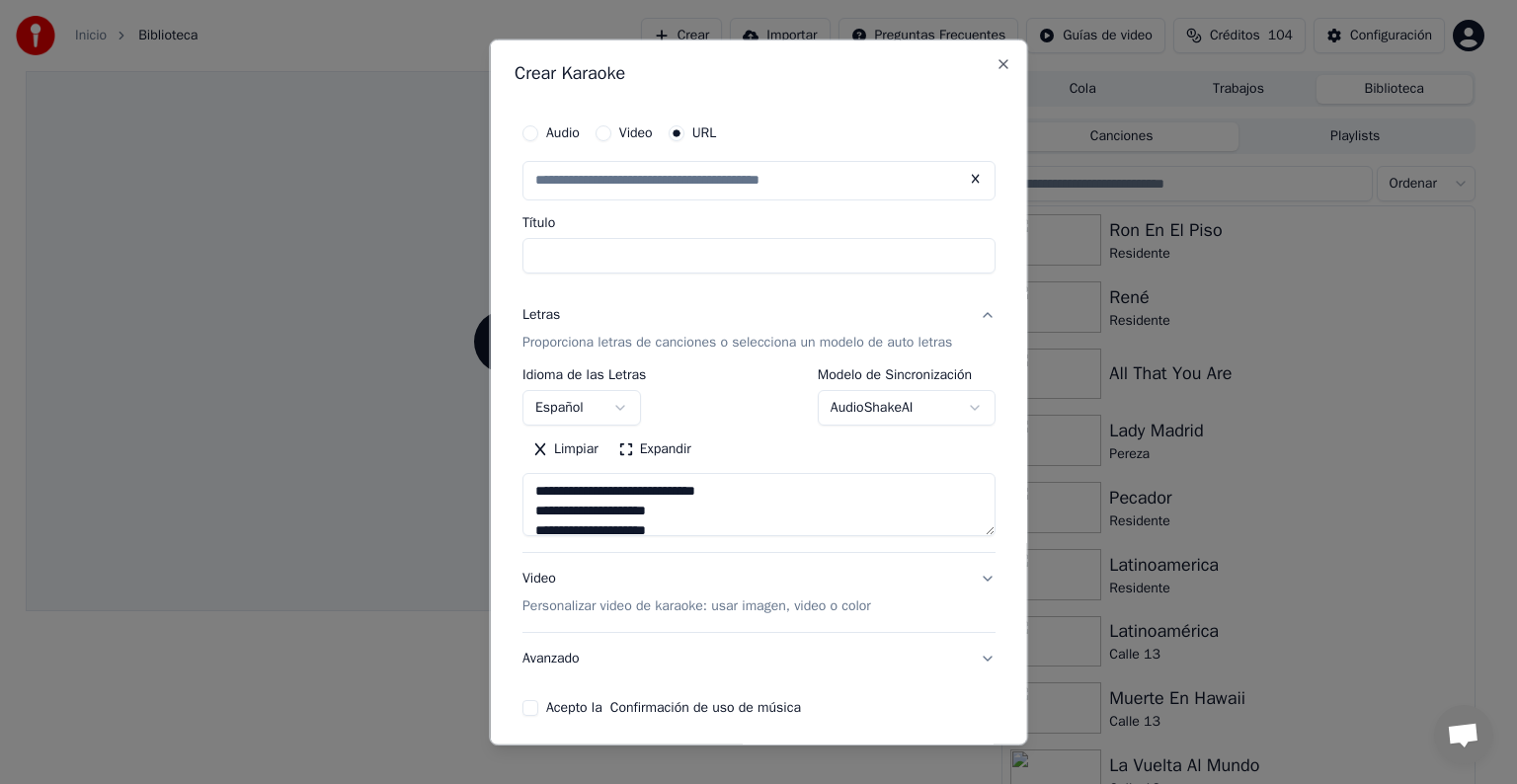 click on "Título" at bounding box center (758, 256) 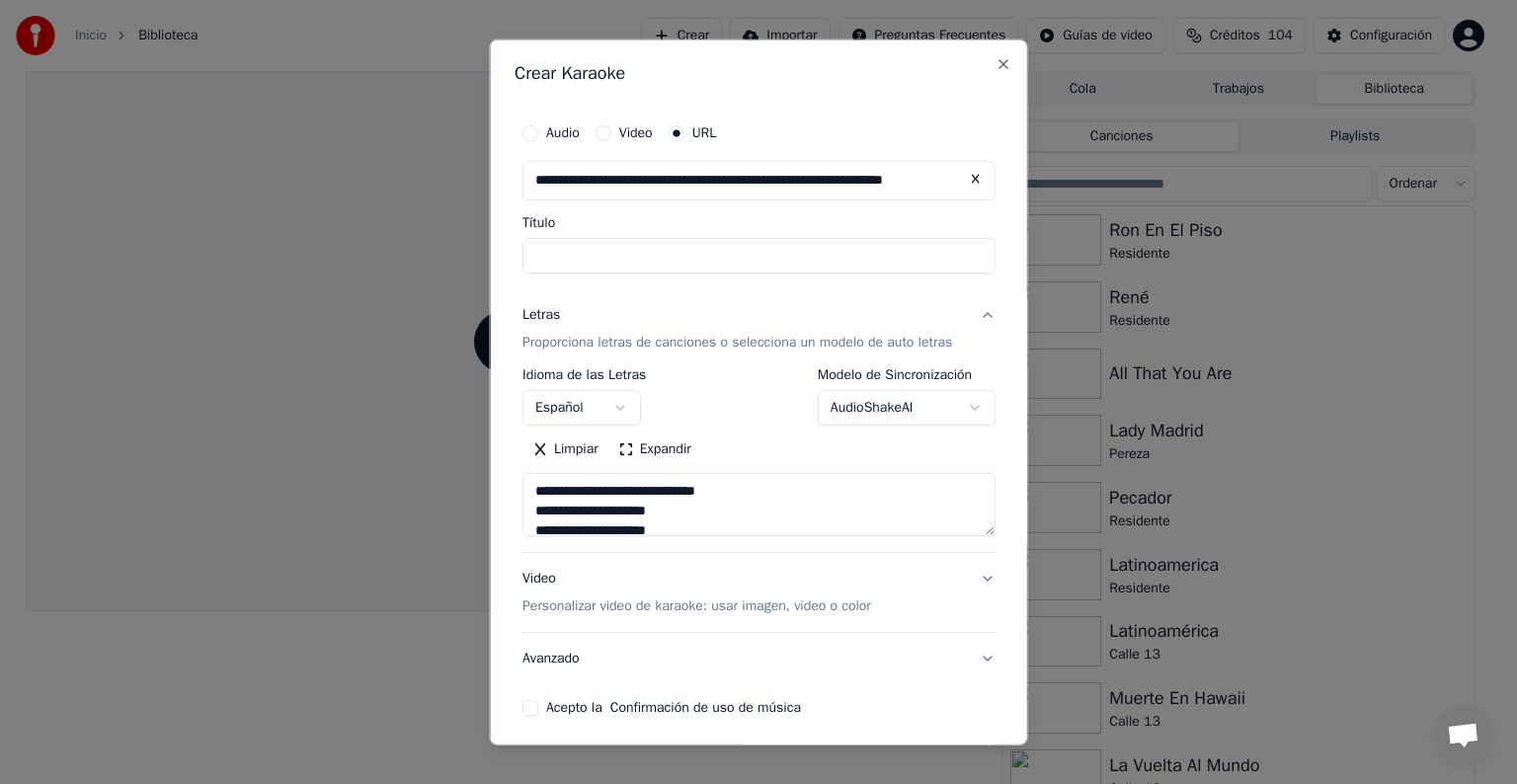 type on "**********" 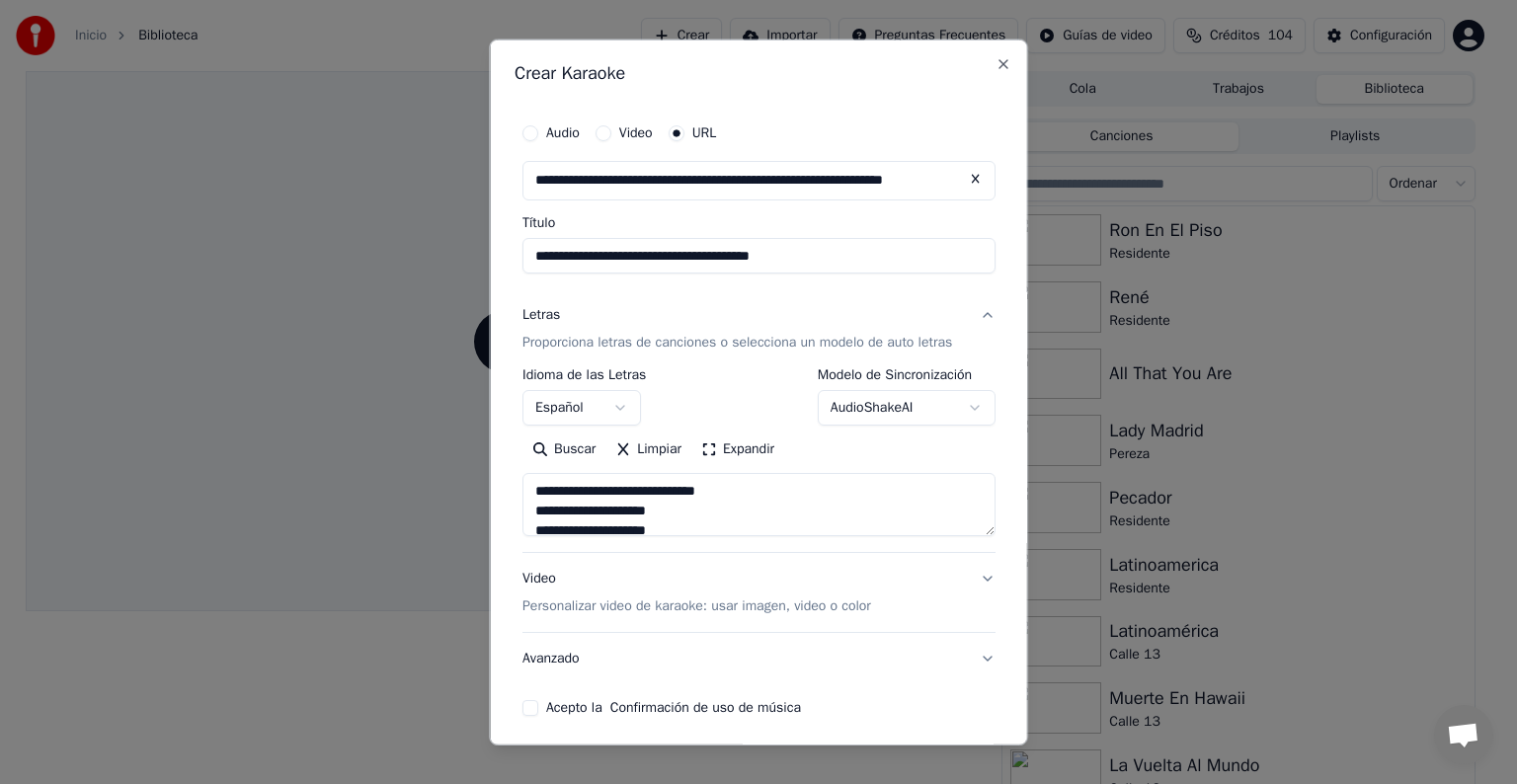 click on "**********" at bounding box center (758, 181) 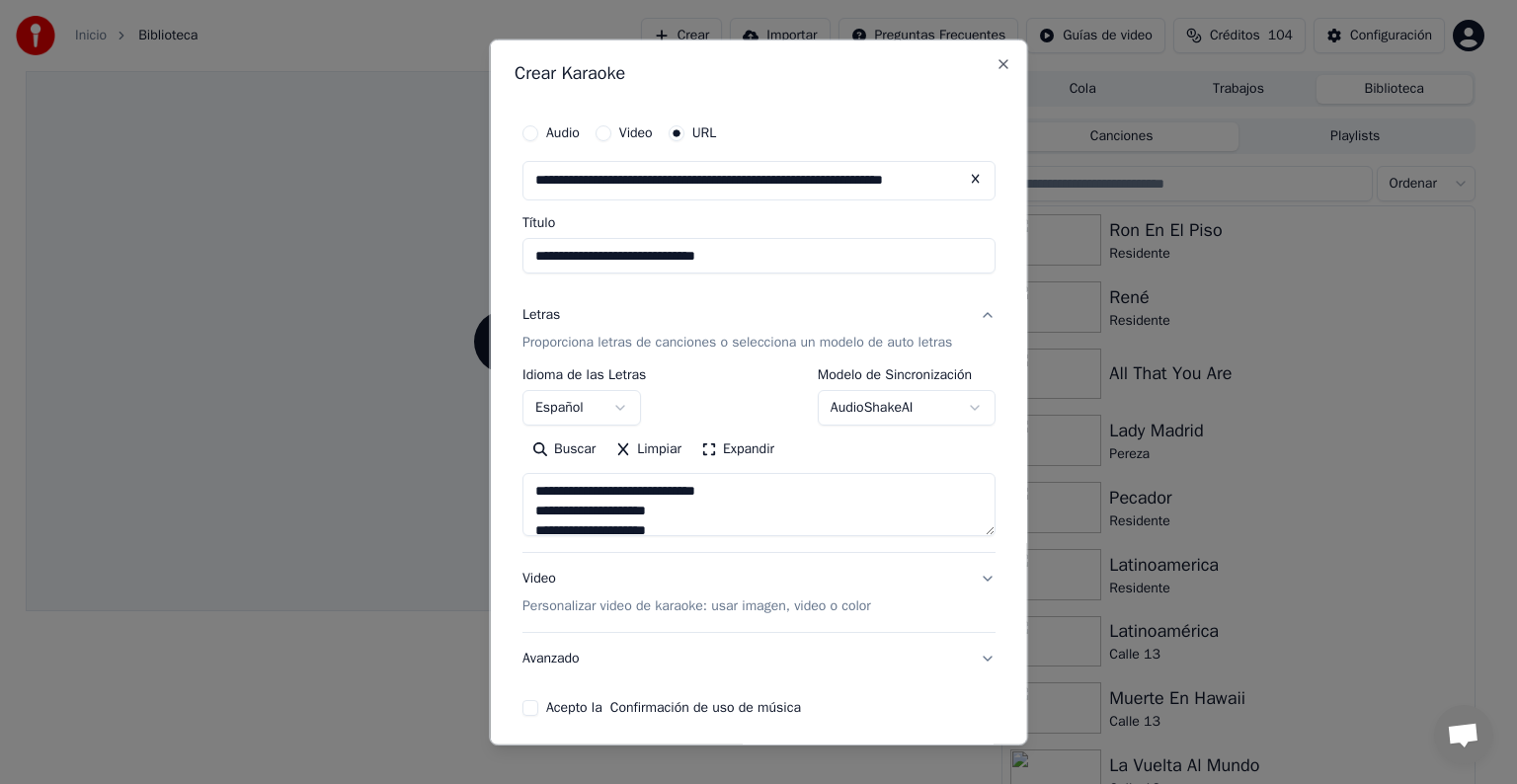 click on "**********" at bounding box center (758, 256) 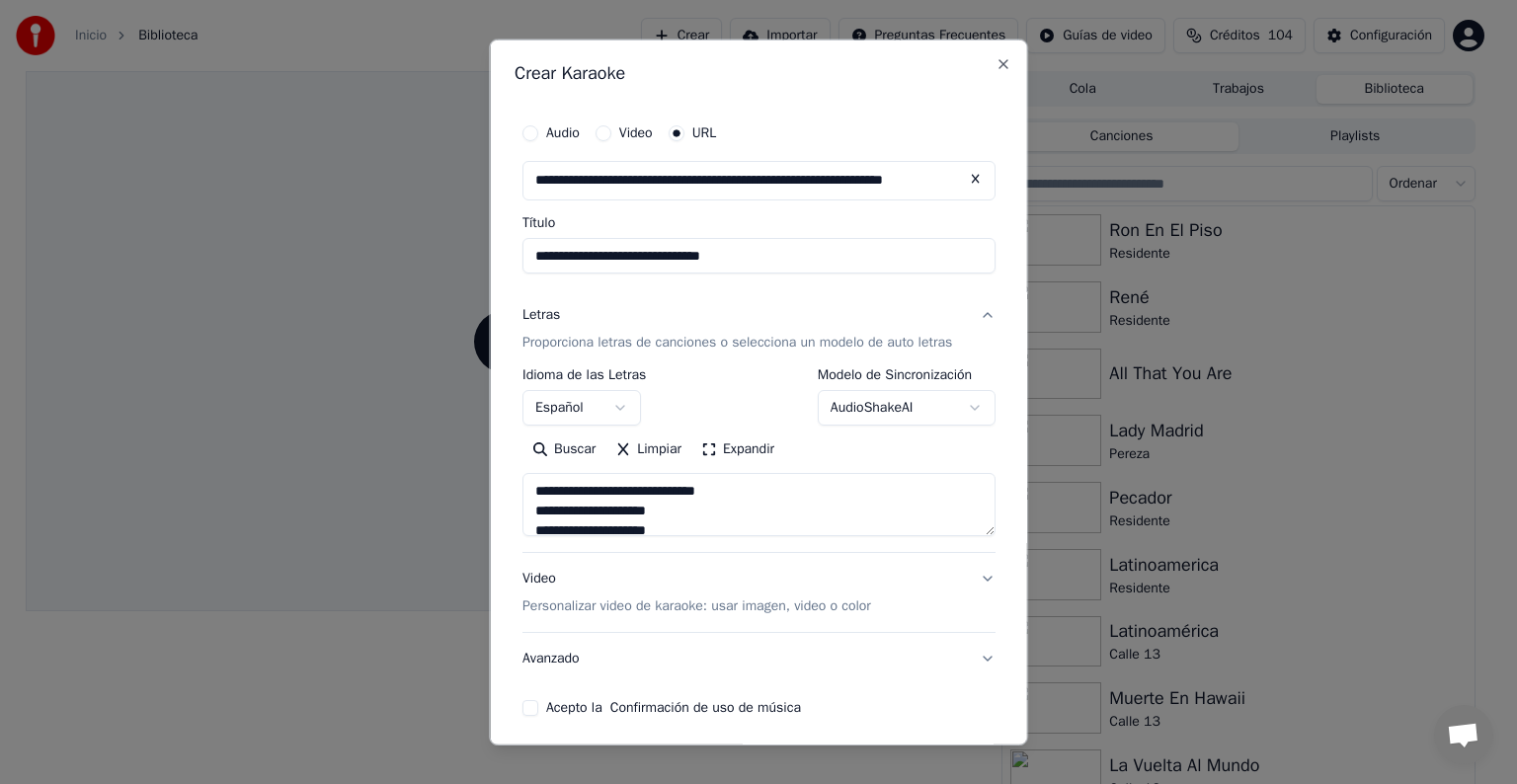 type on "**********" 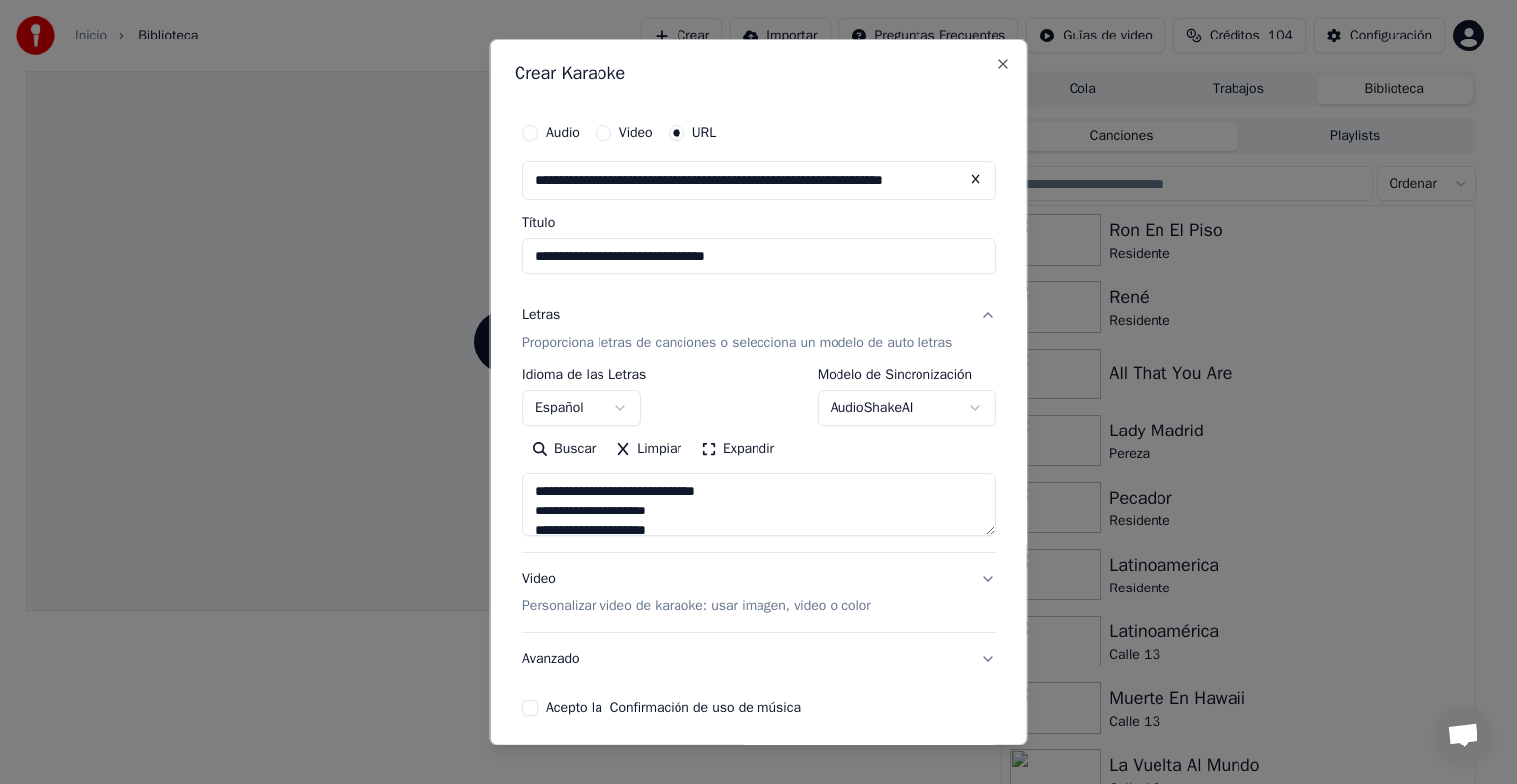type on "**********" 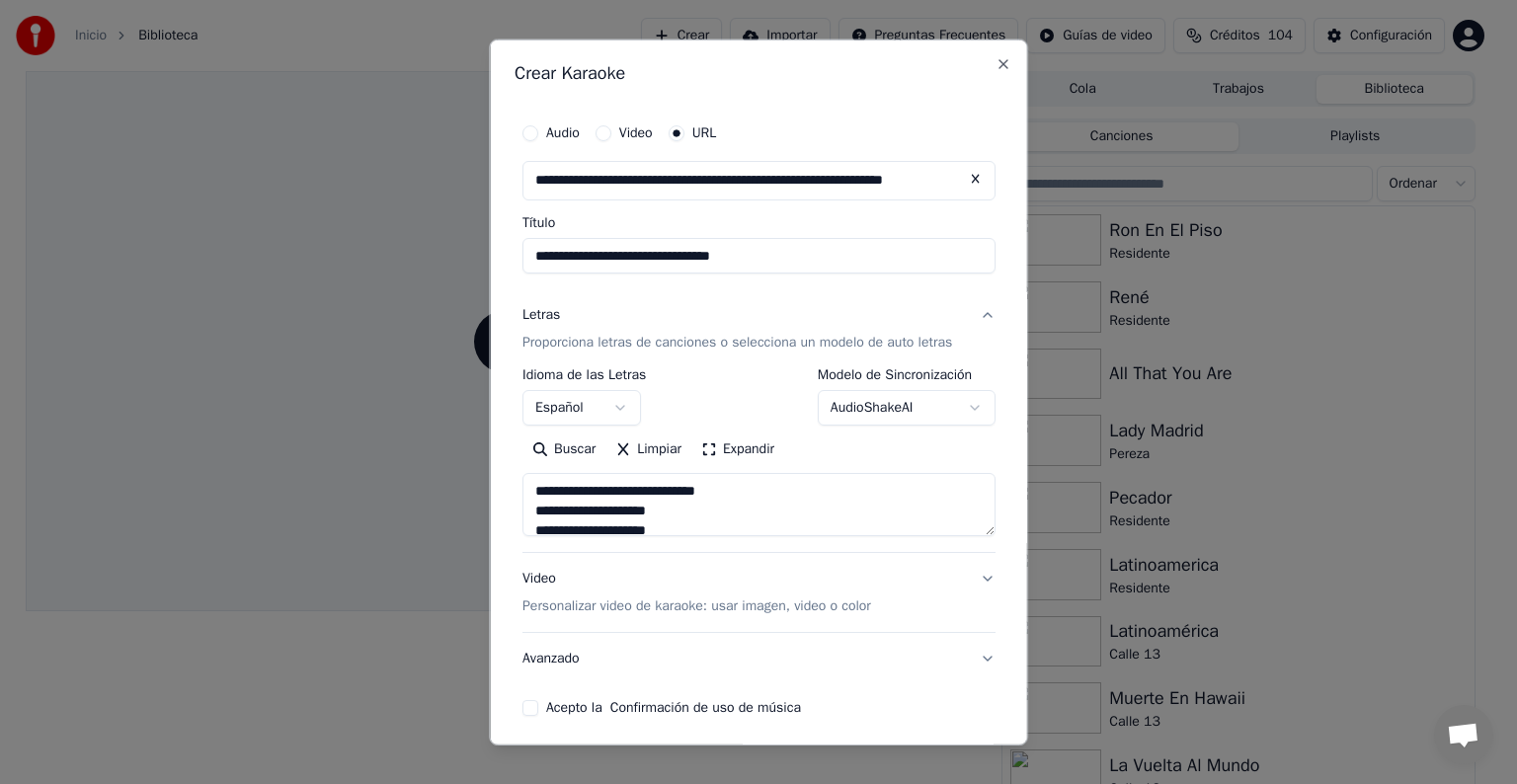 type on "**********" 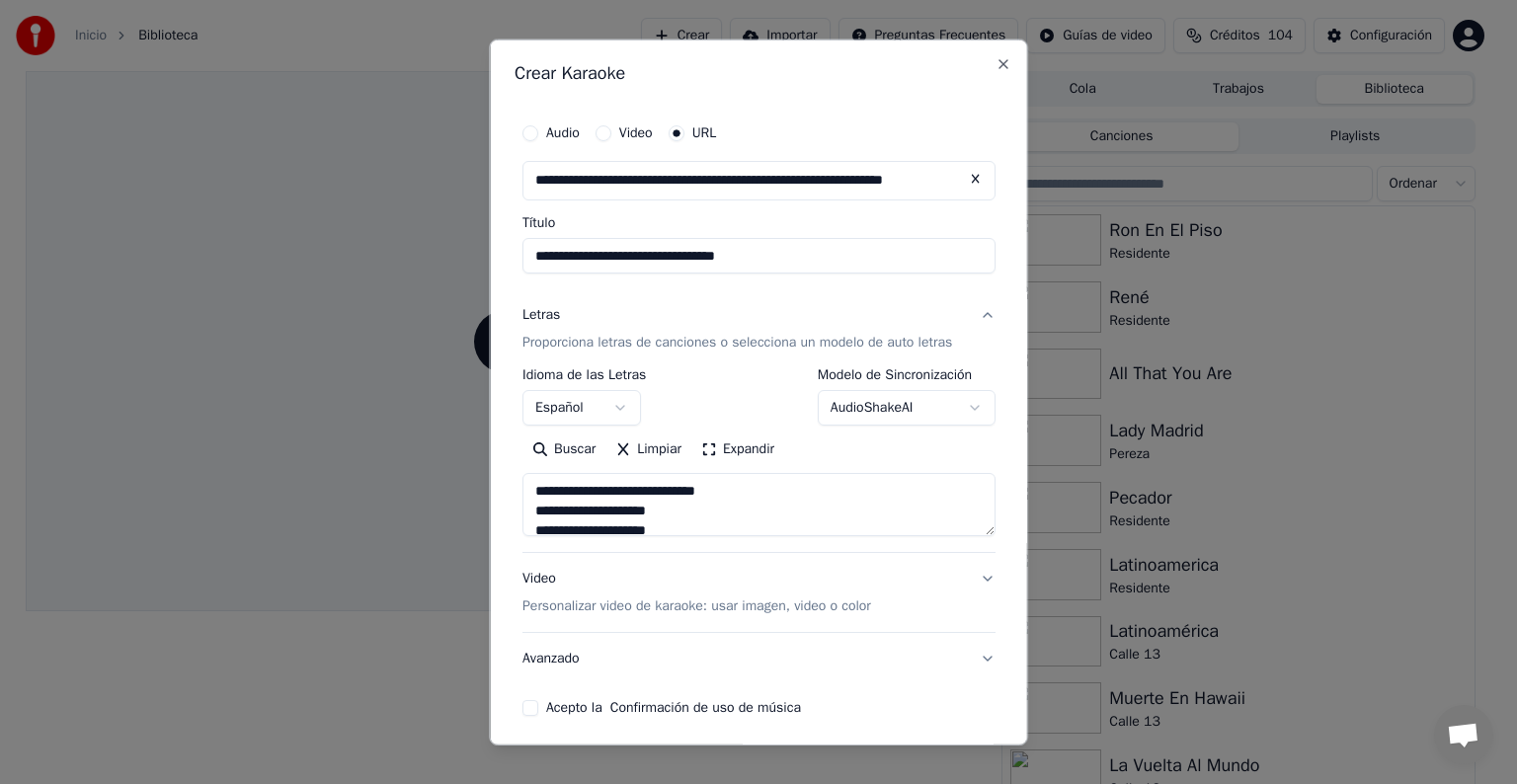 type on "**********" 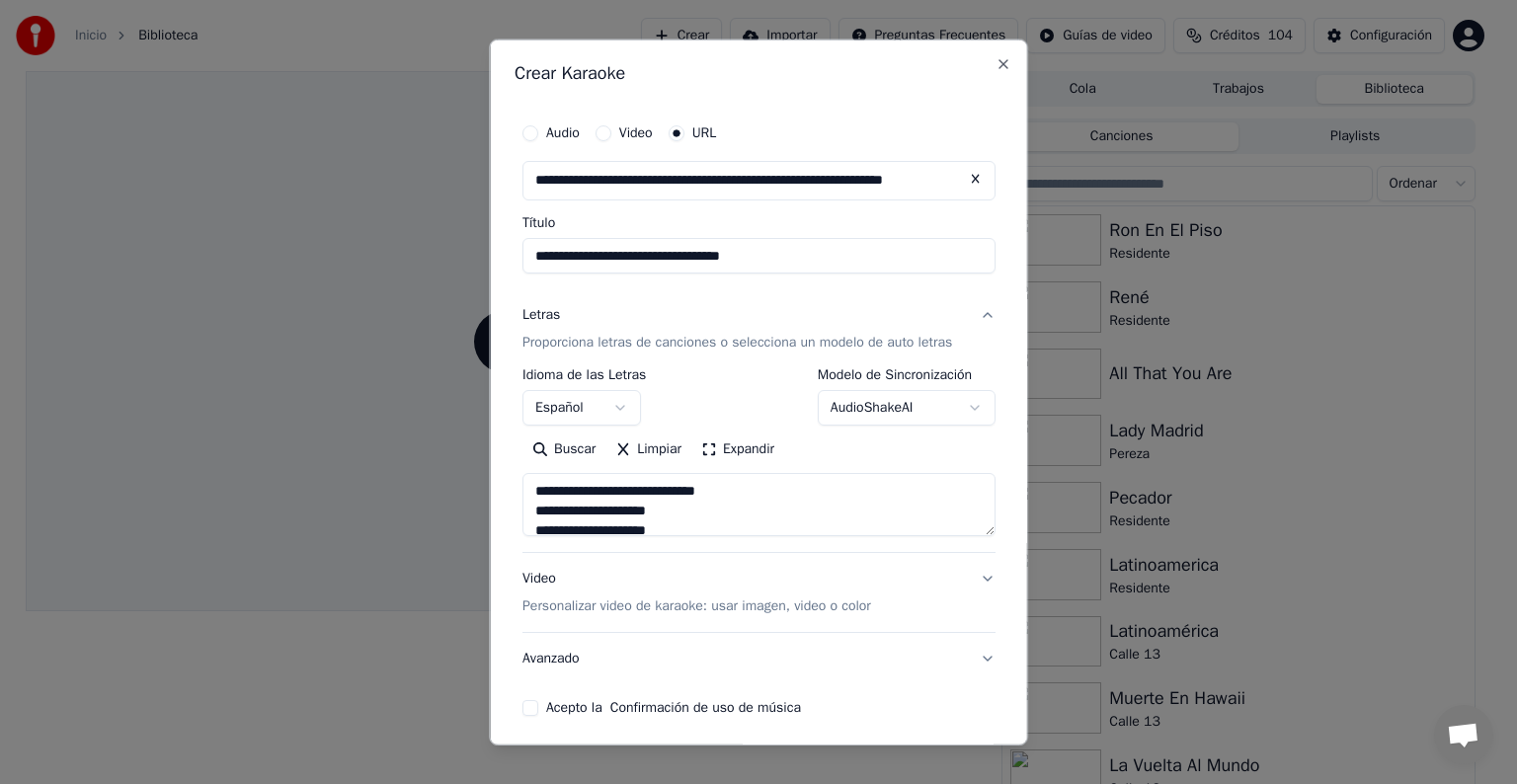 type on "**********" 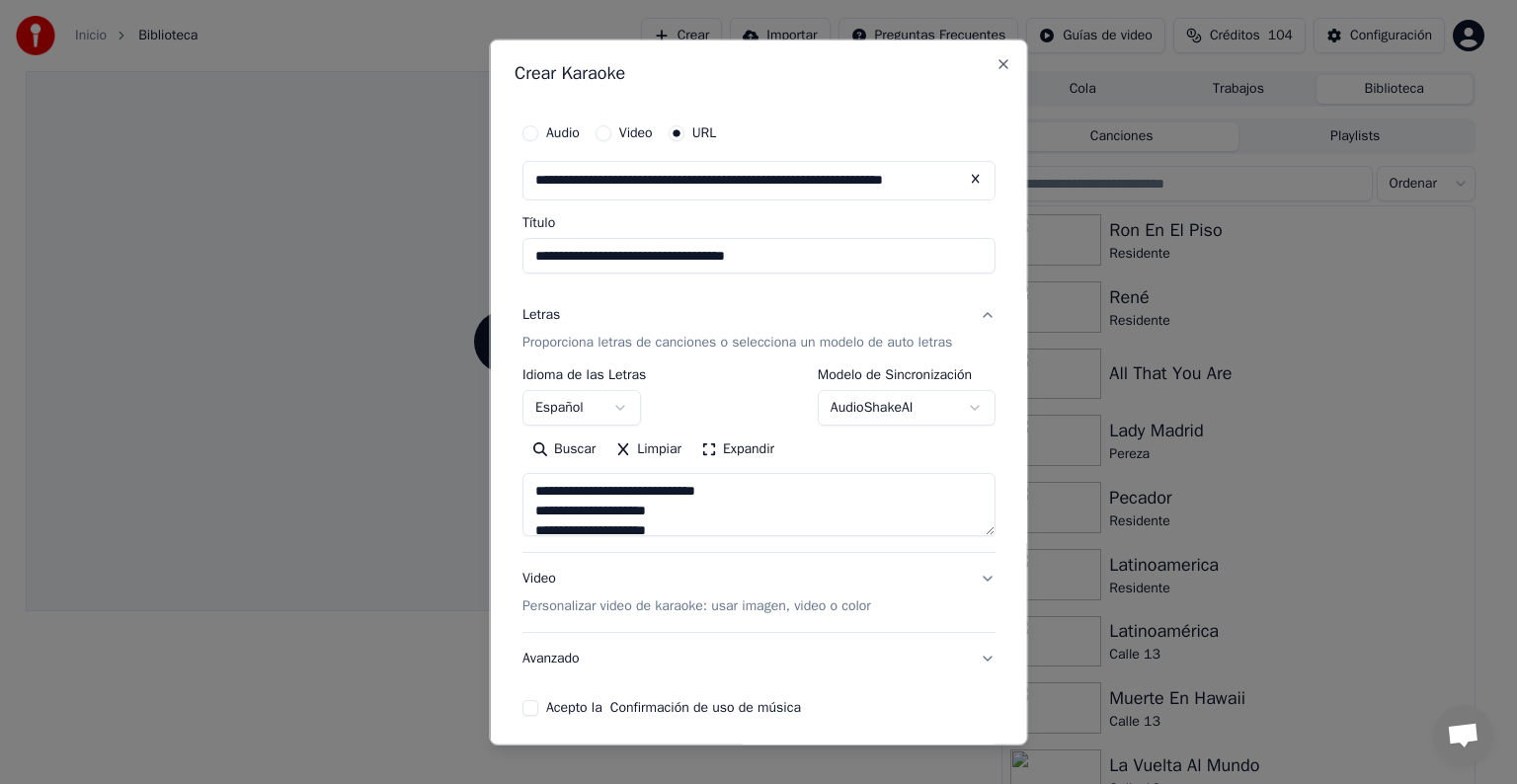 type on "**********" 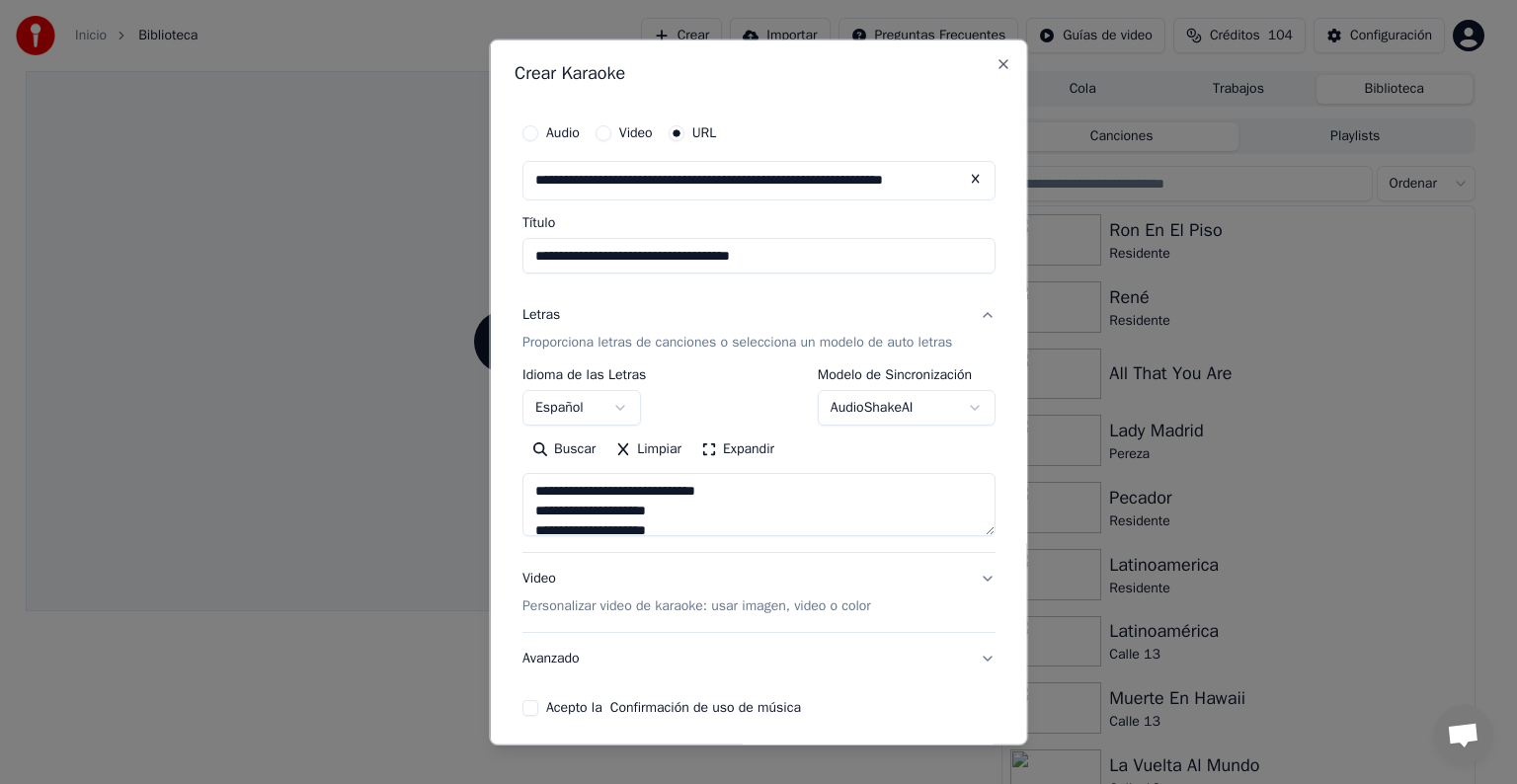 type on "**********" 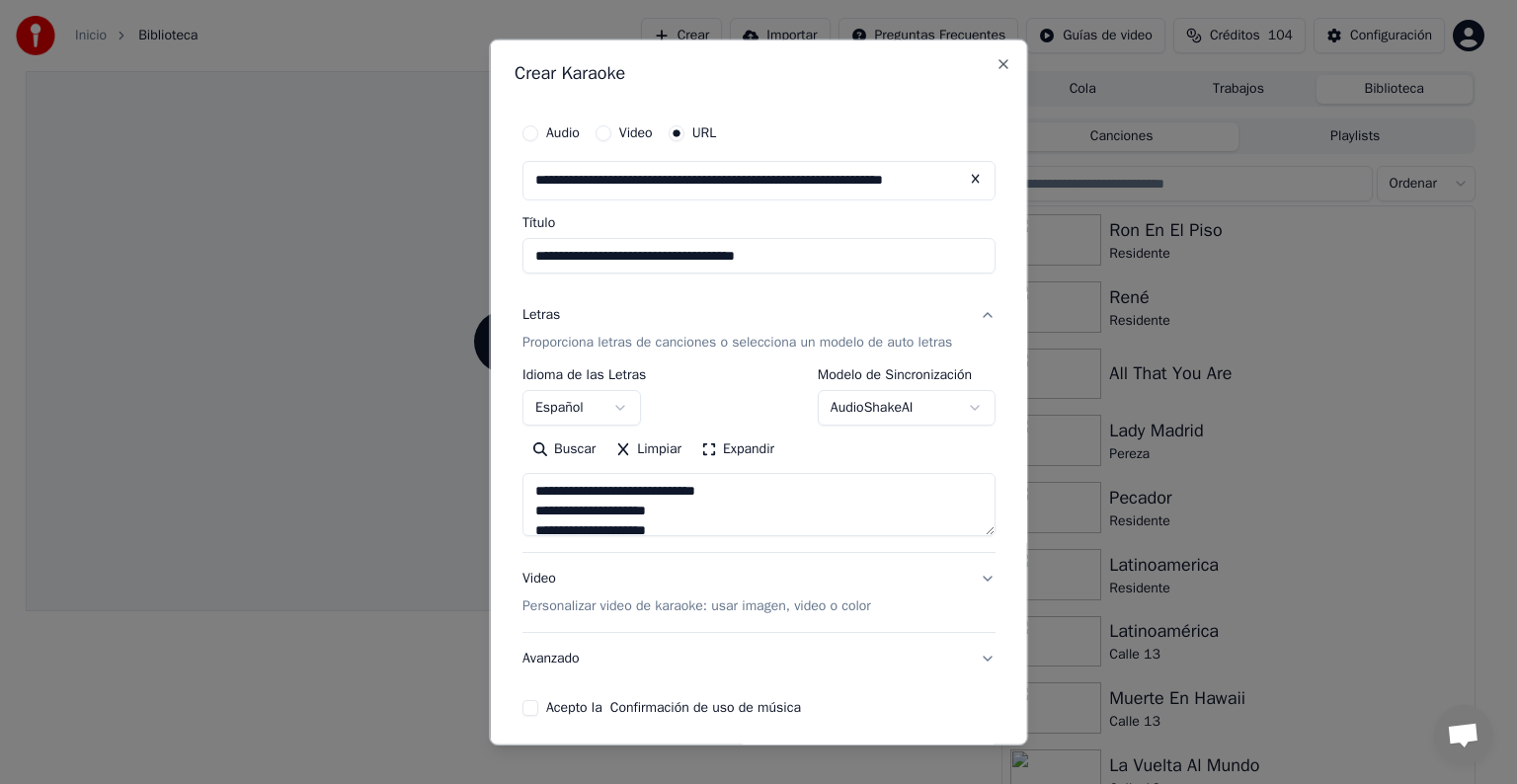 type on "**********" 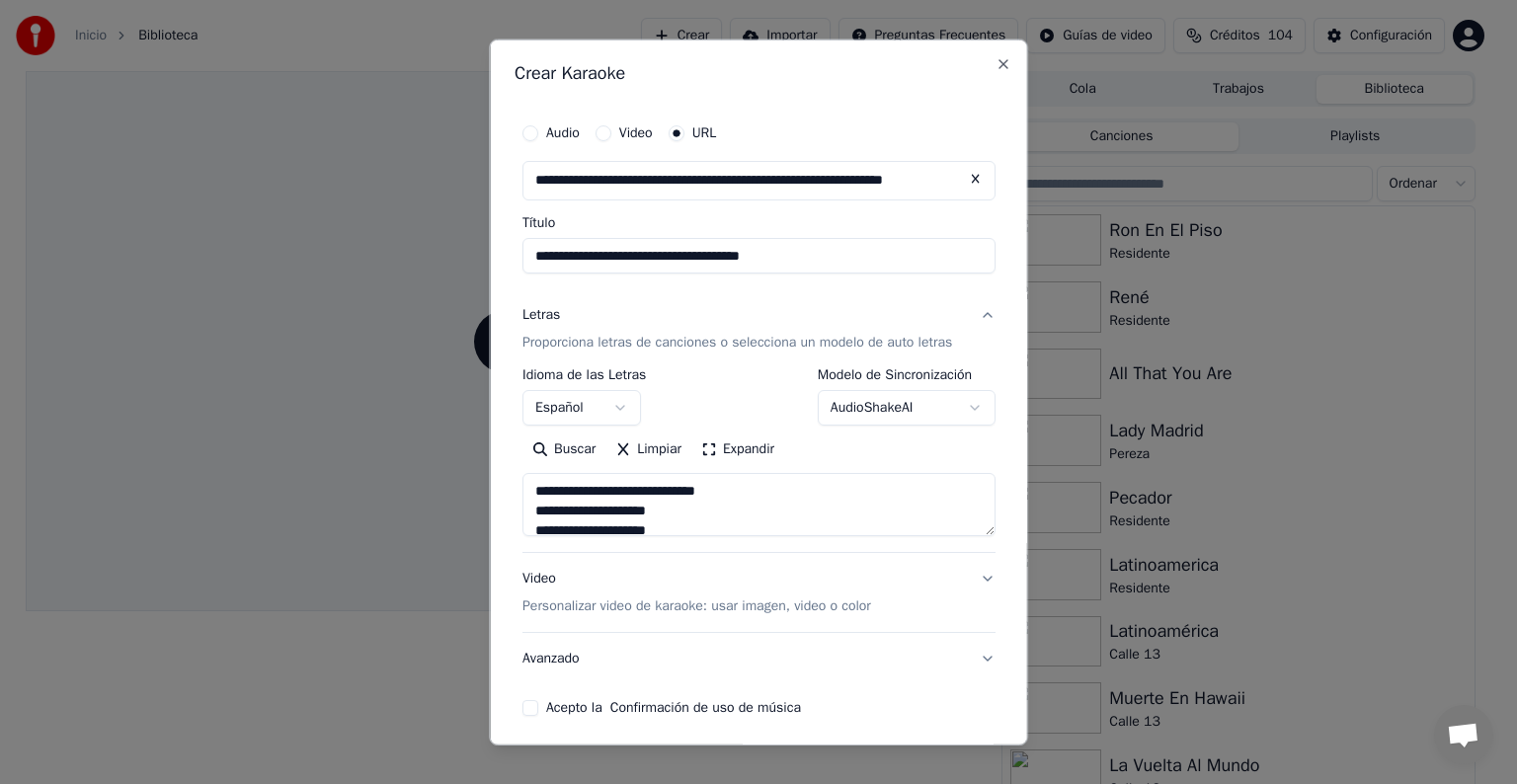 type on "**********" 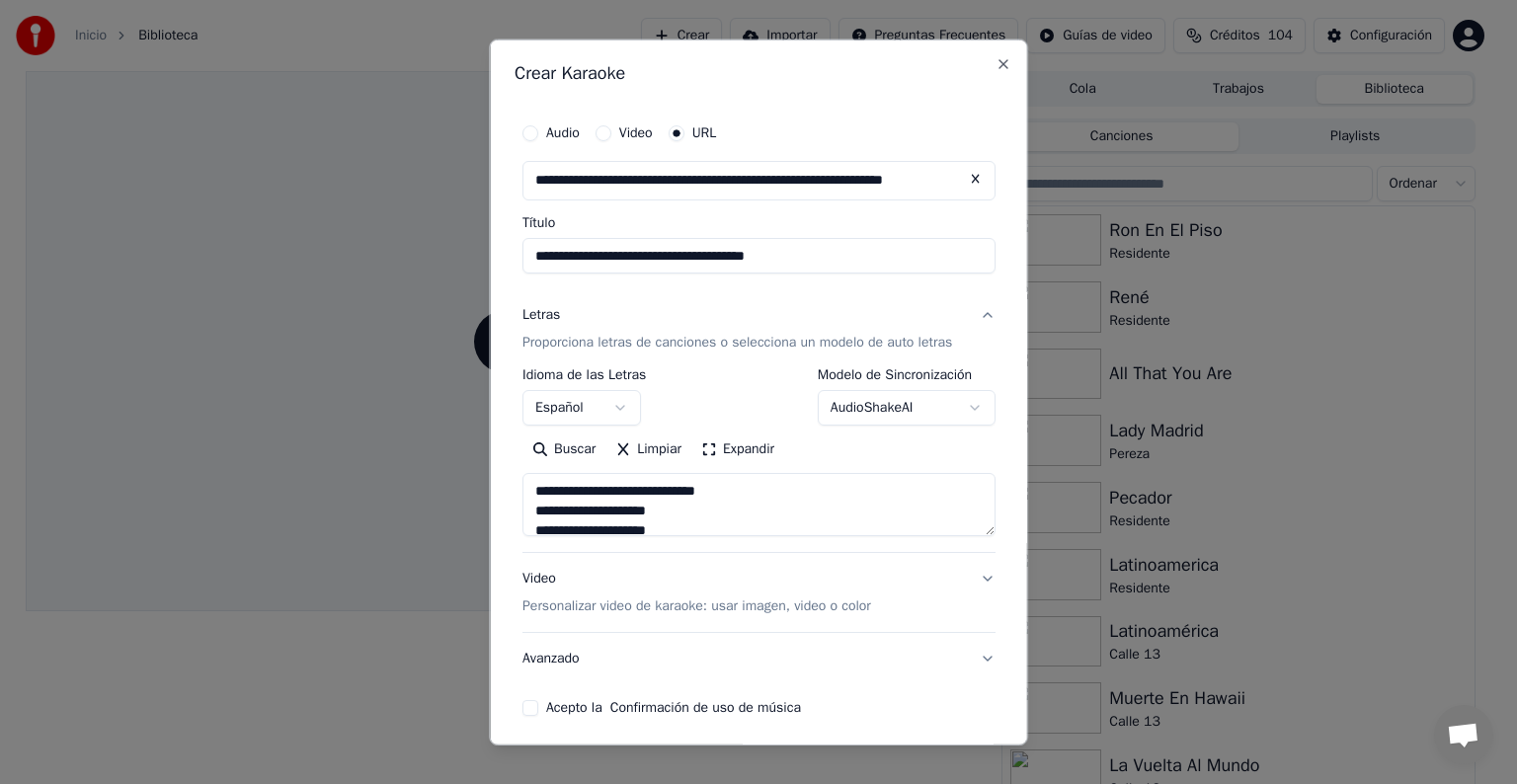 type on "**********" 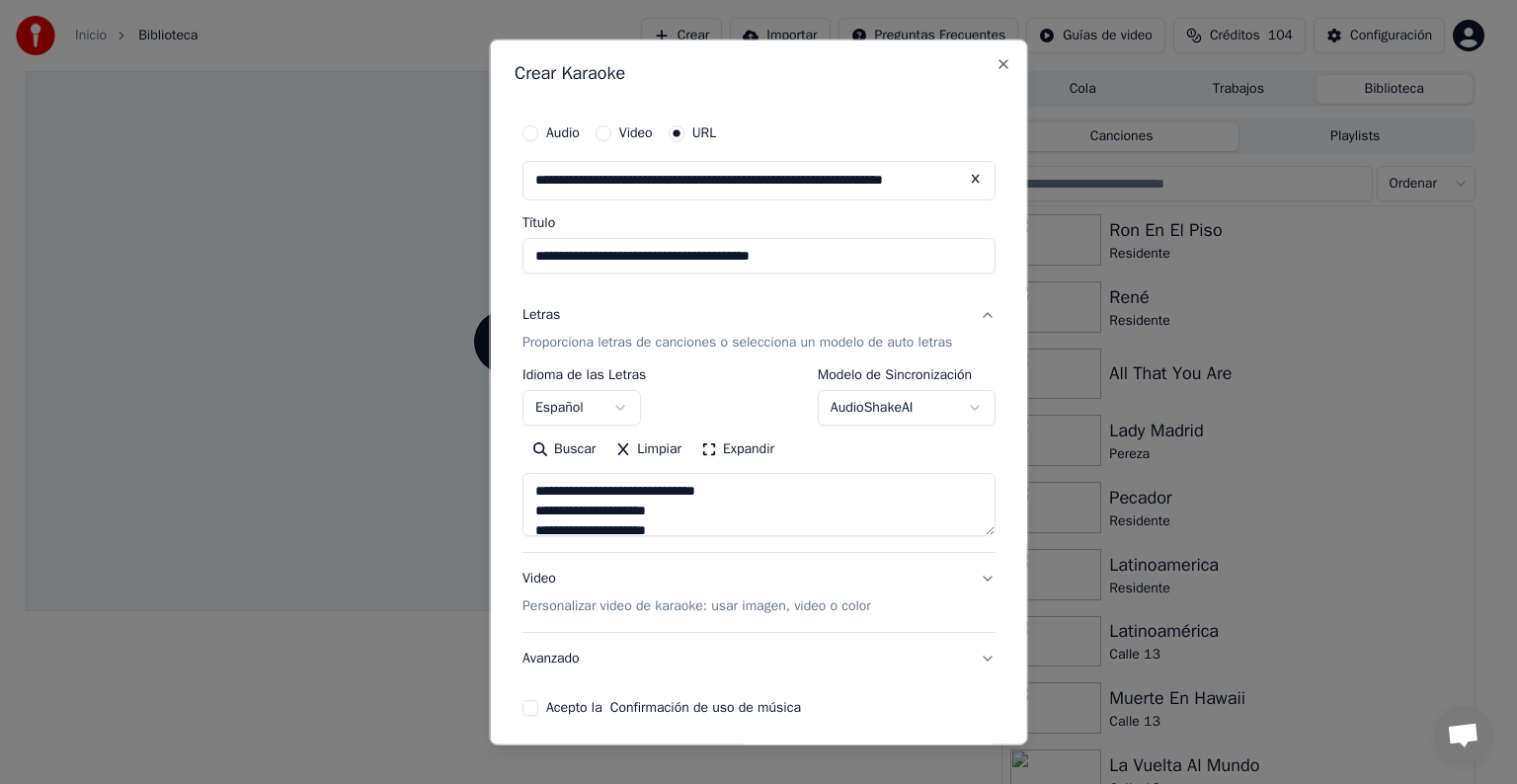 type on "**********" 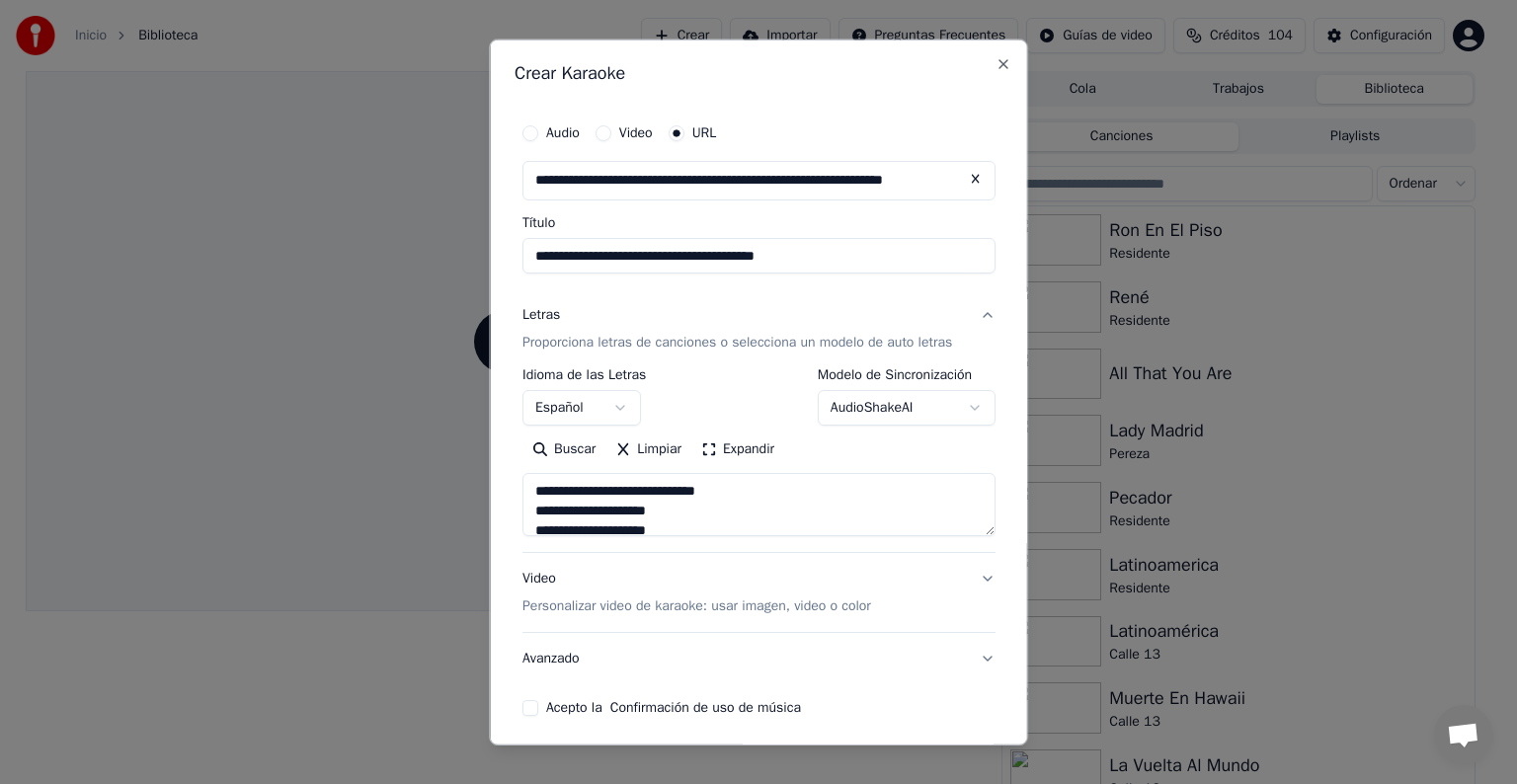 type on "**********" 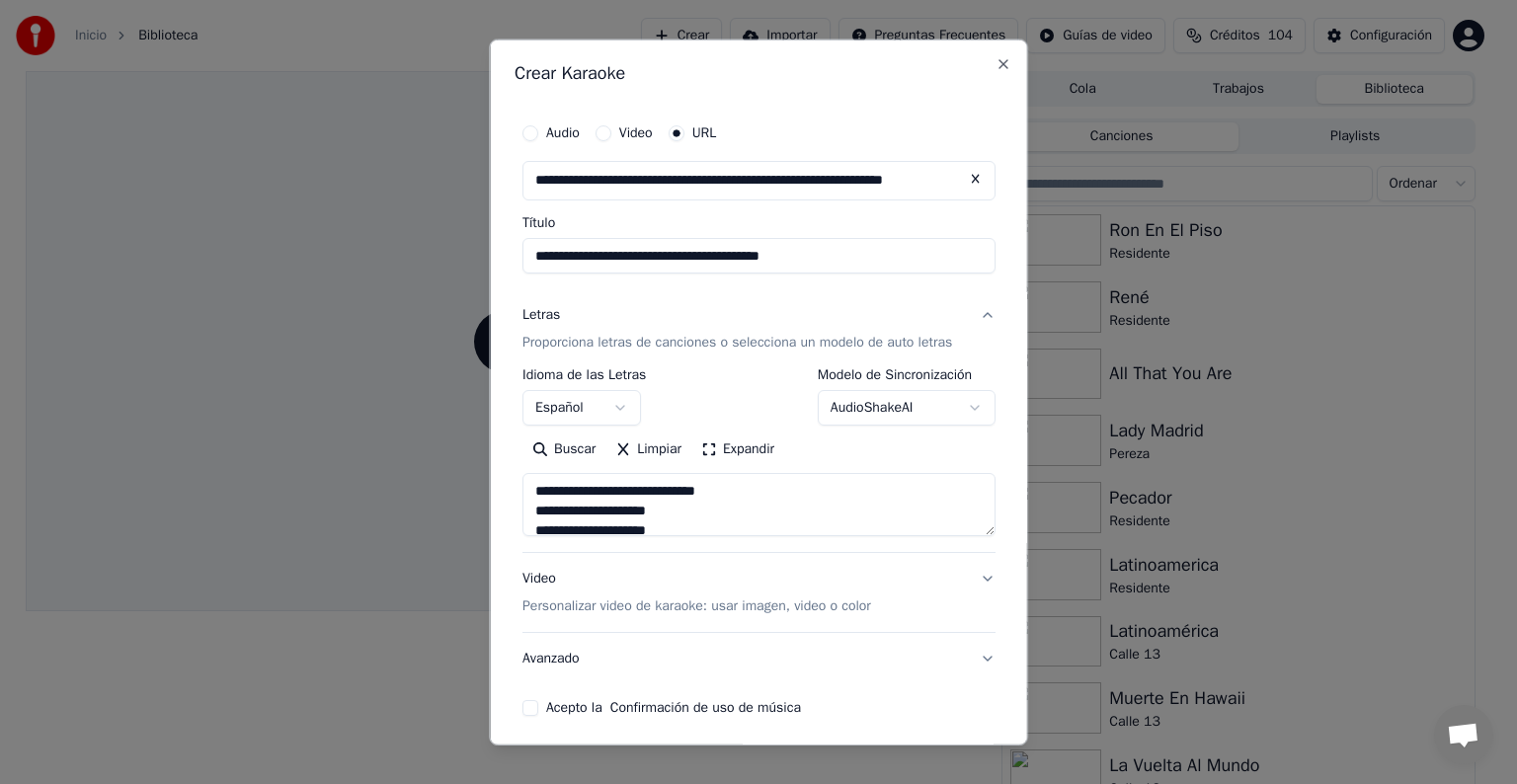 type on "**********" 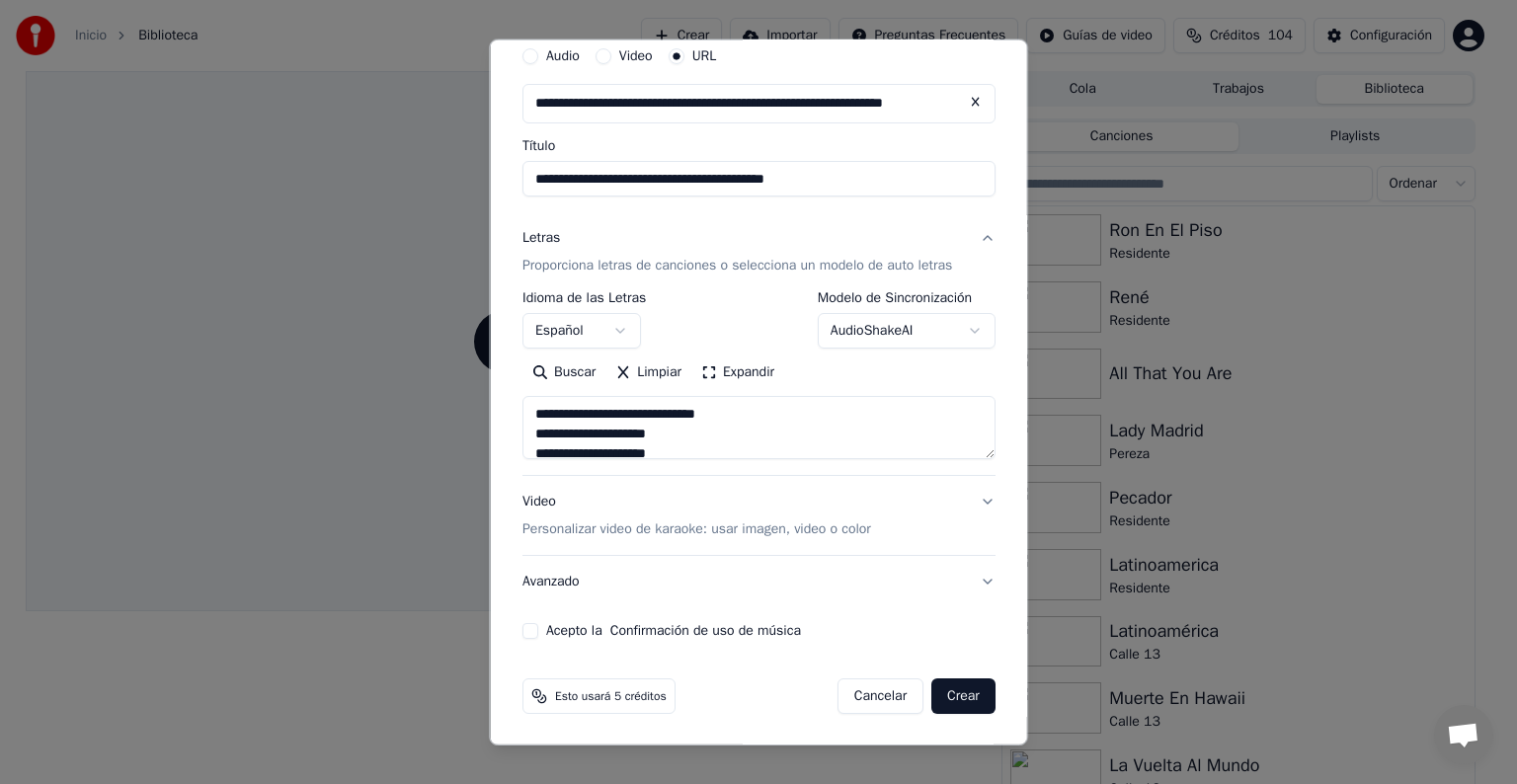 scroll, scrollTop: 78, scrollLeft: 0, axis: vertical 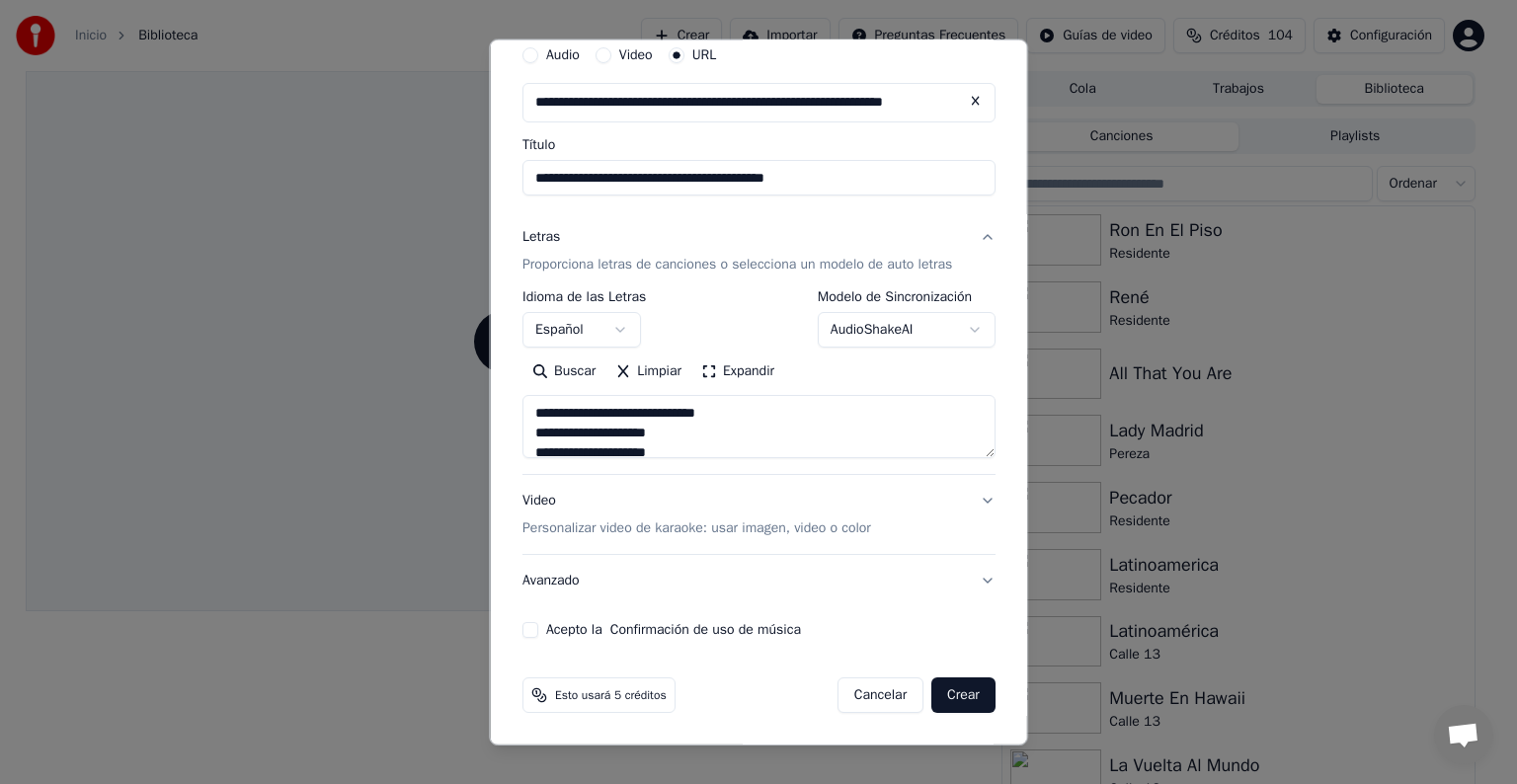 type on "**********" 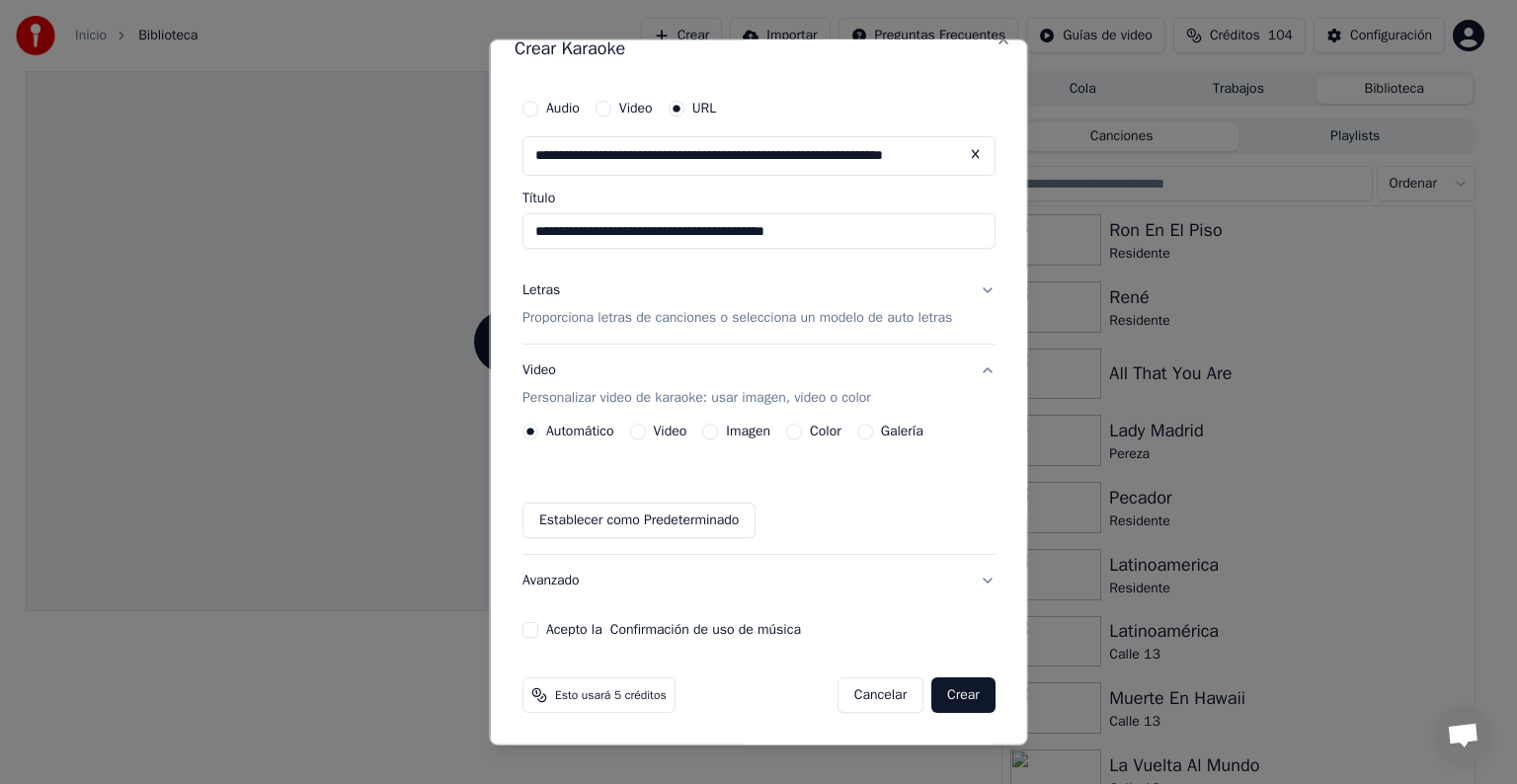 scroll, scrollTop: 25, scrollLeft: 0, axis: vertical 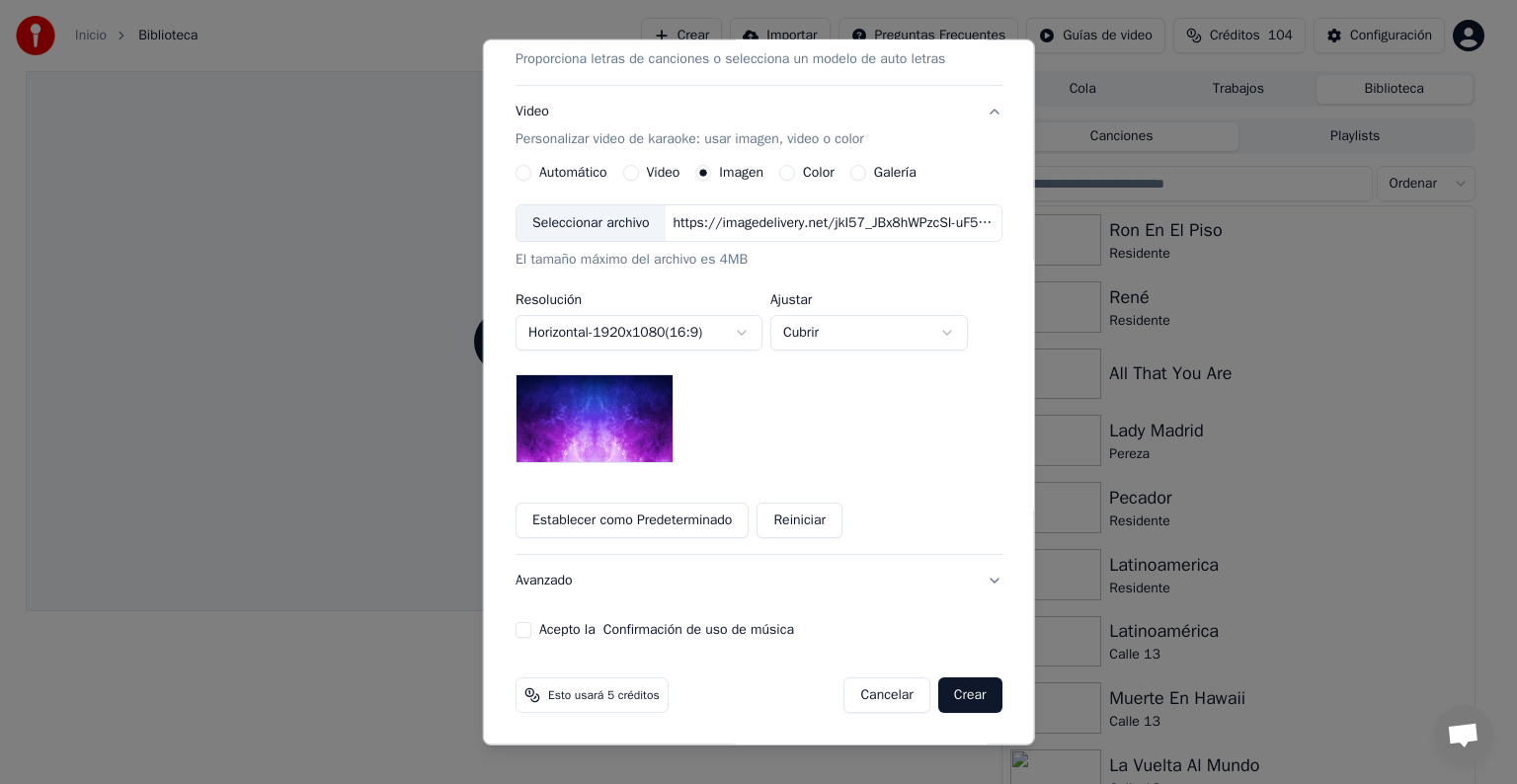 click on "Avanzado" at bounding box center [758, 581] 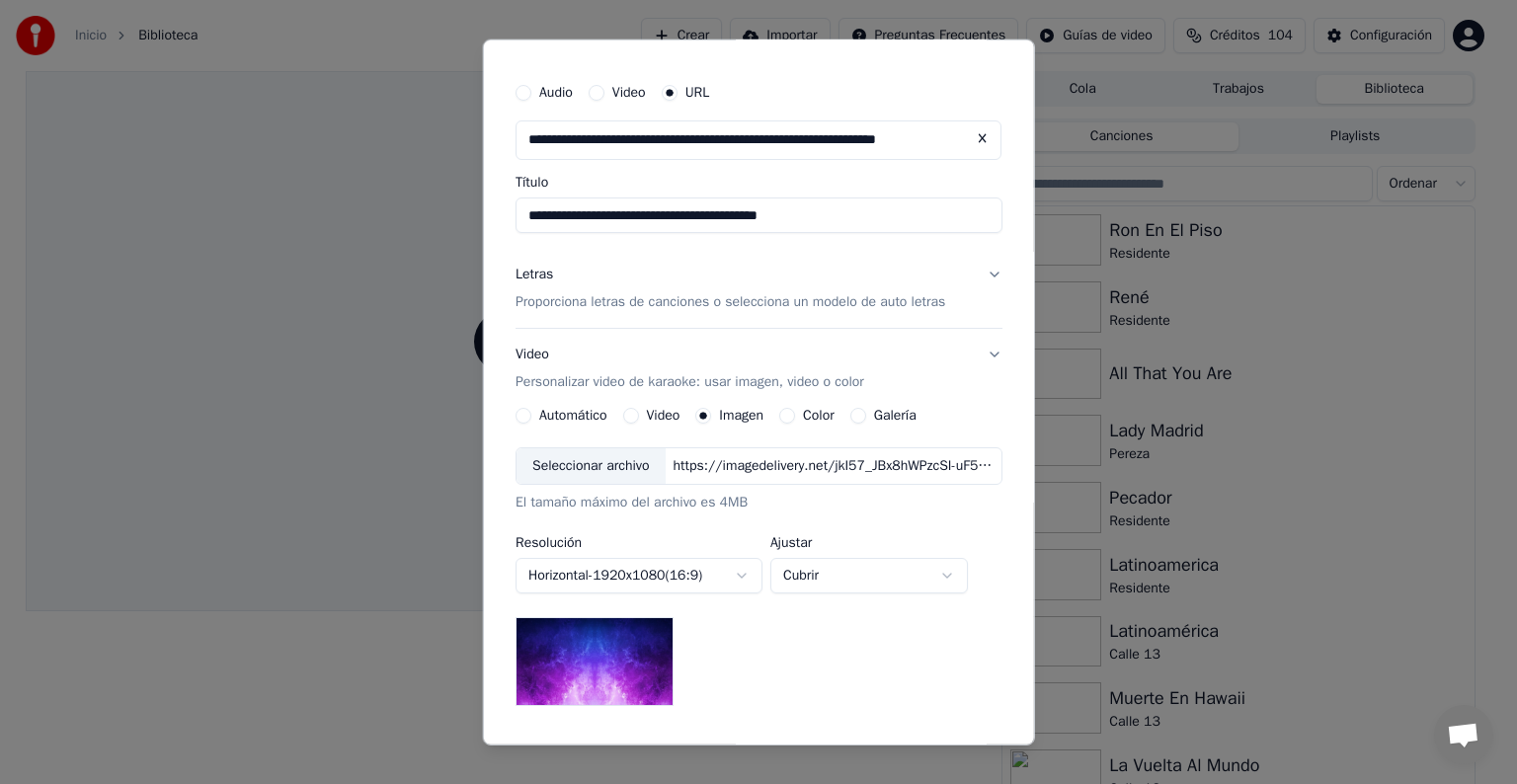 scroll, scrollTop: 0, scrollLeft: 0, axis: both 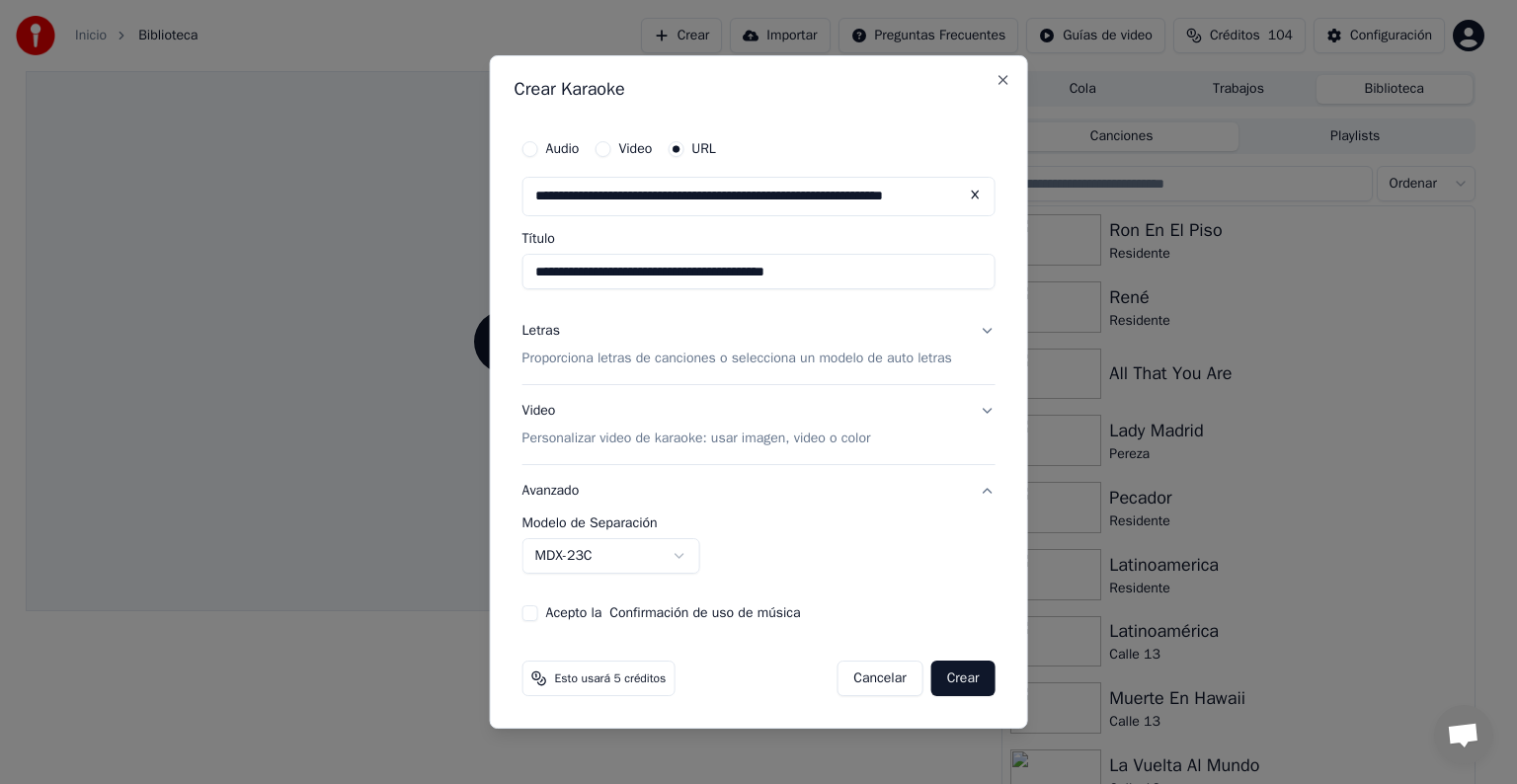 click on "**********" at bounding box center [758, 375] 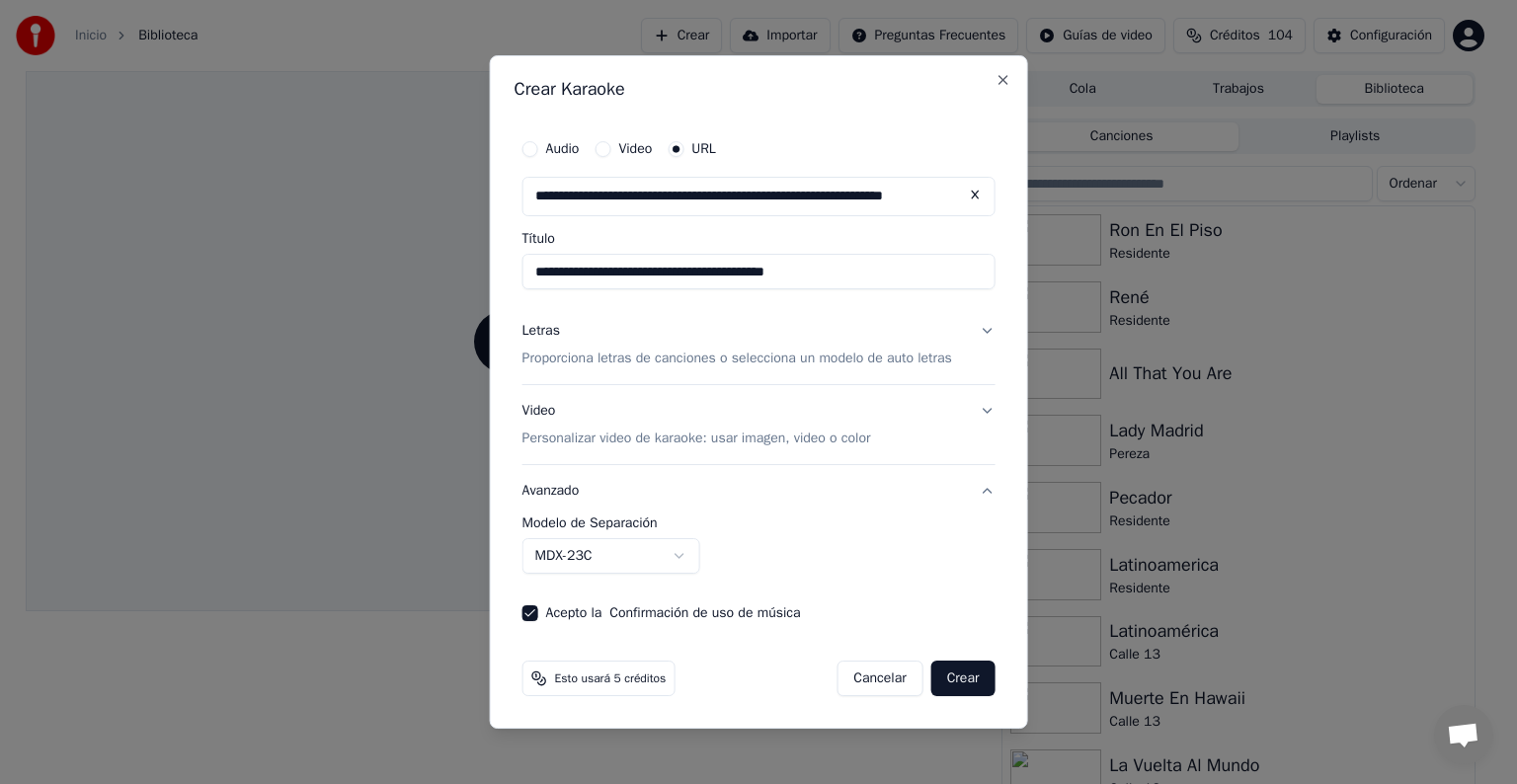 click on "Crear" at bounding box center (963, 678) 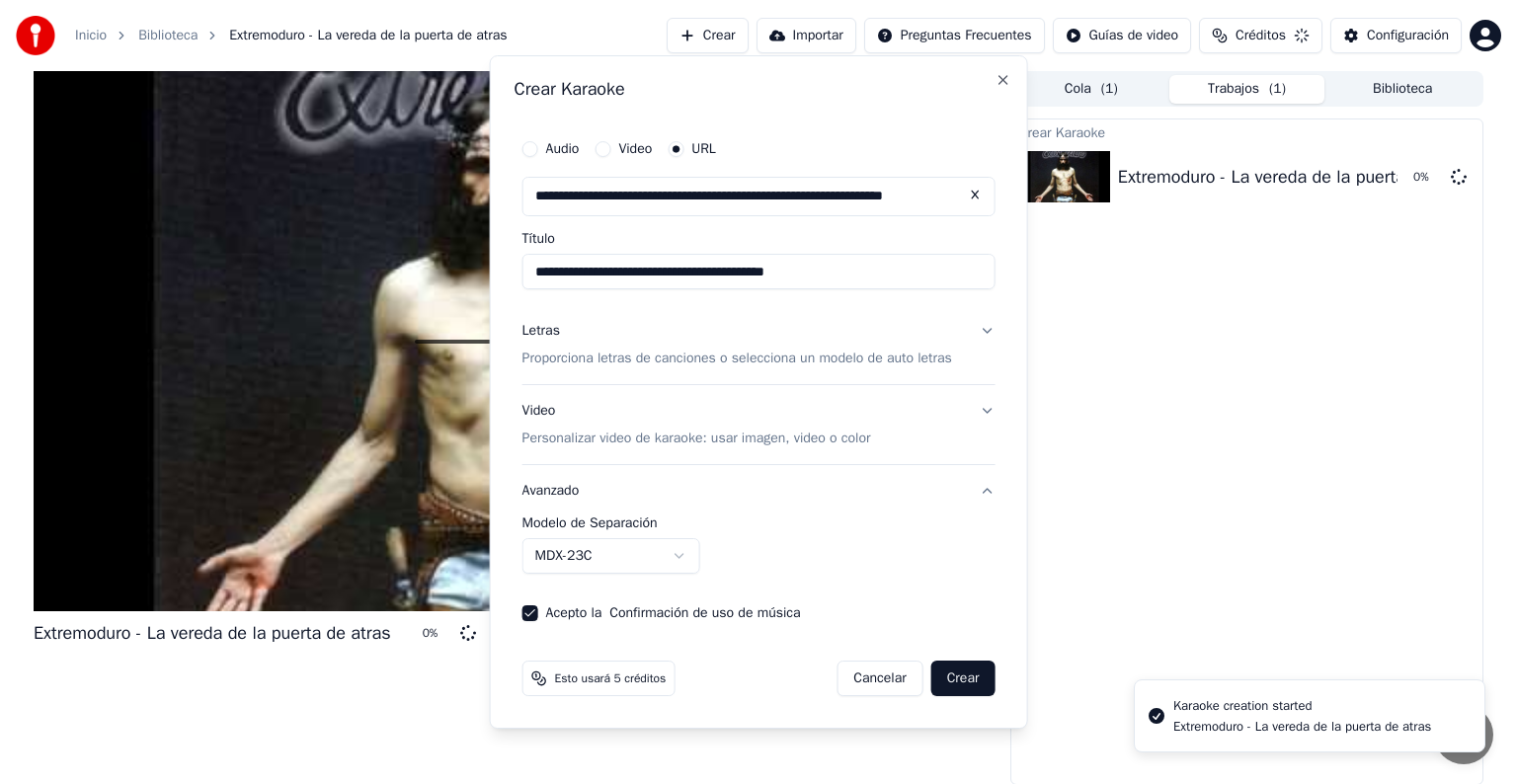 type 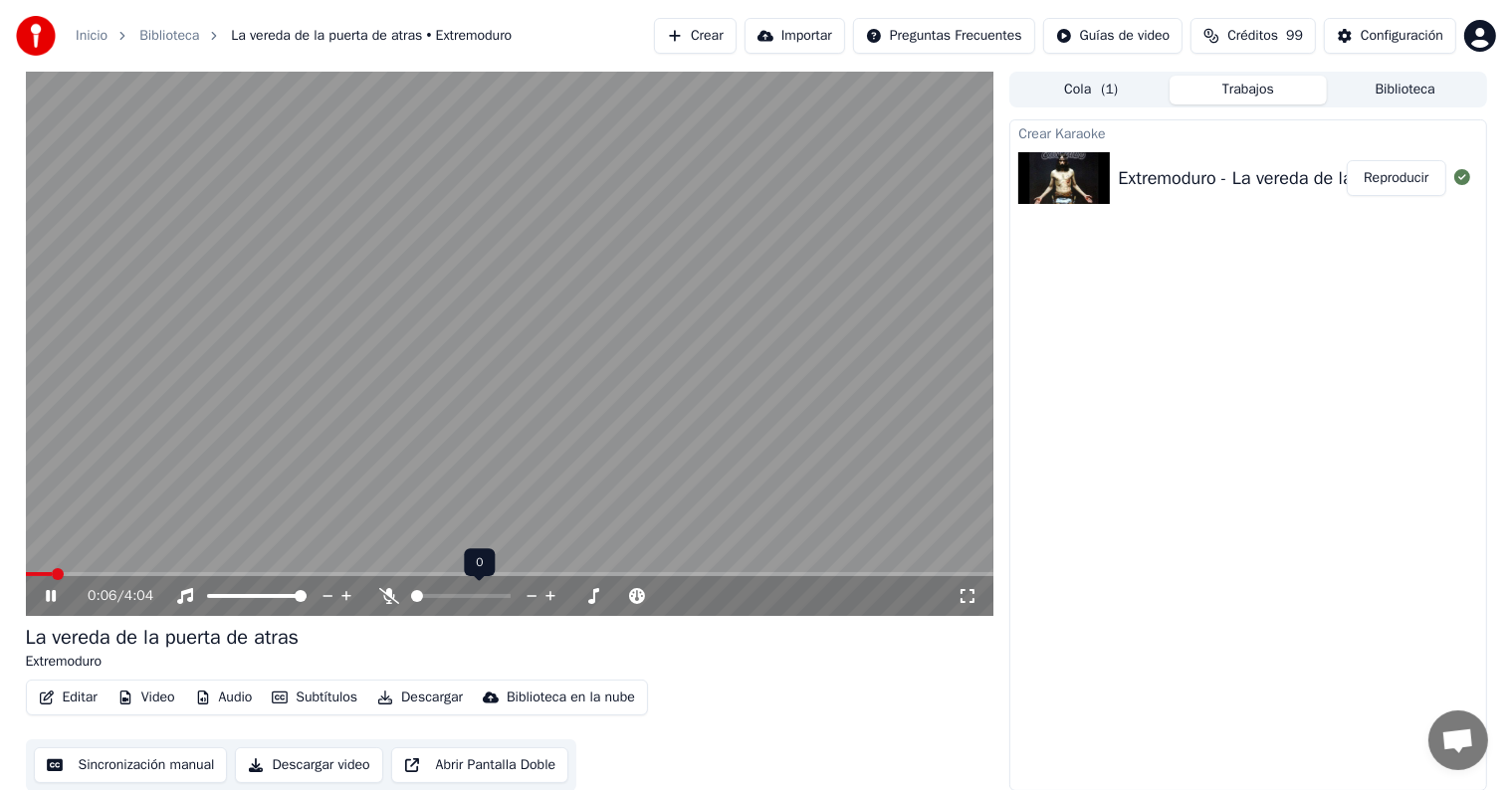 click 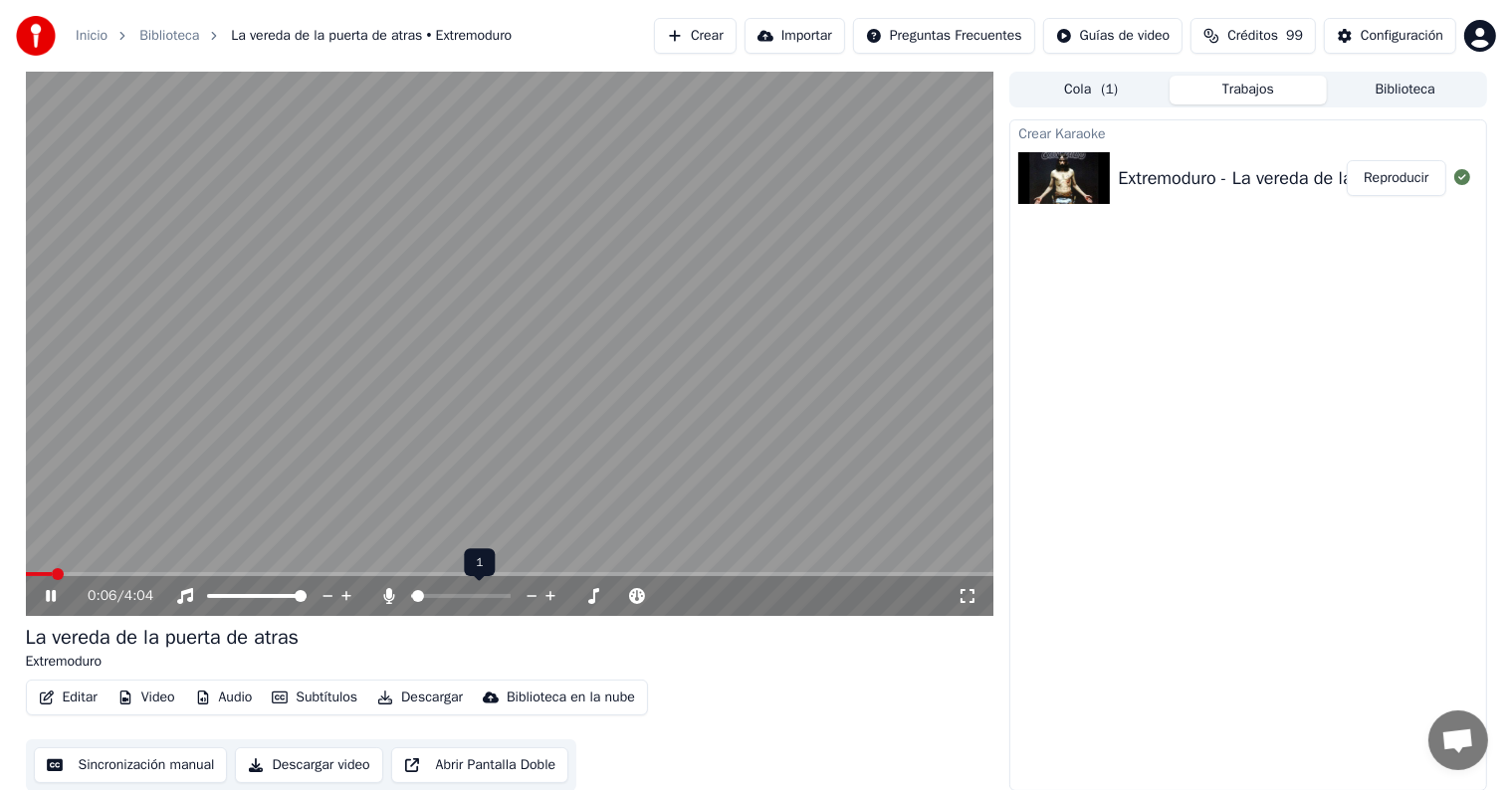 click 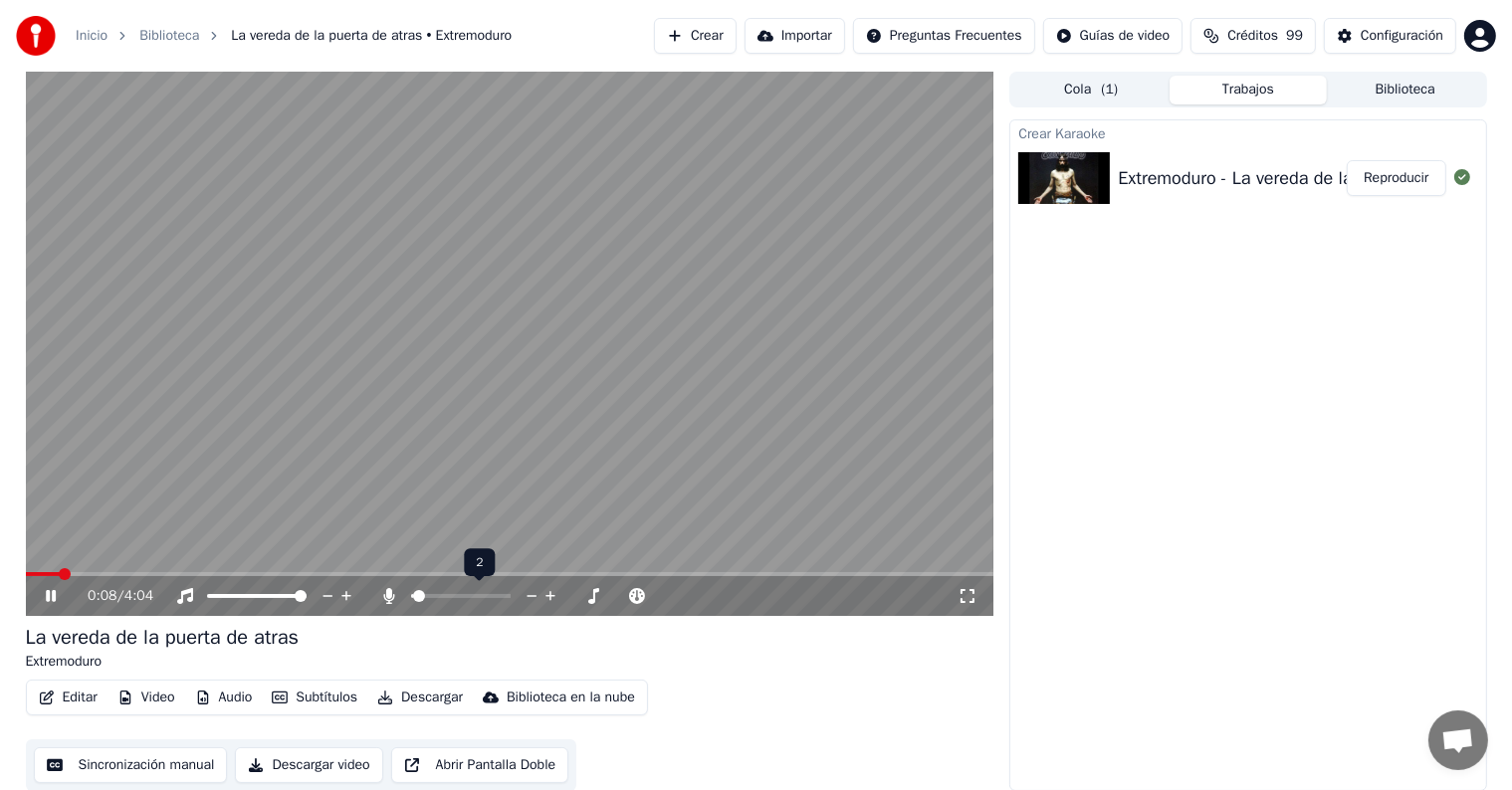 click 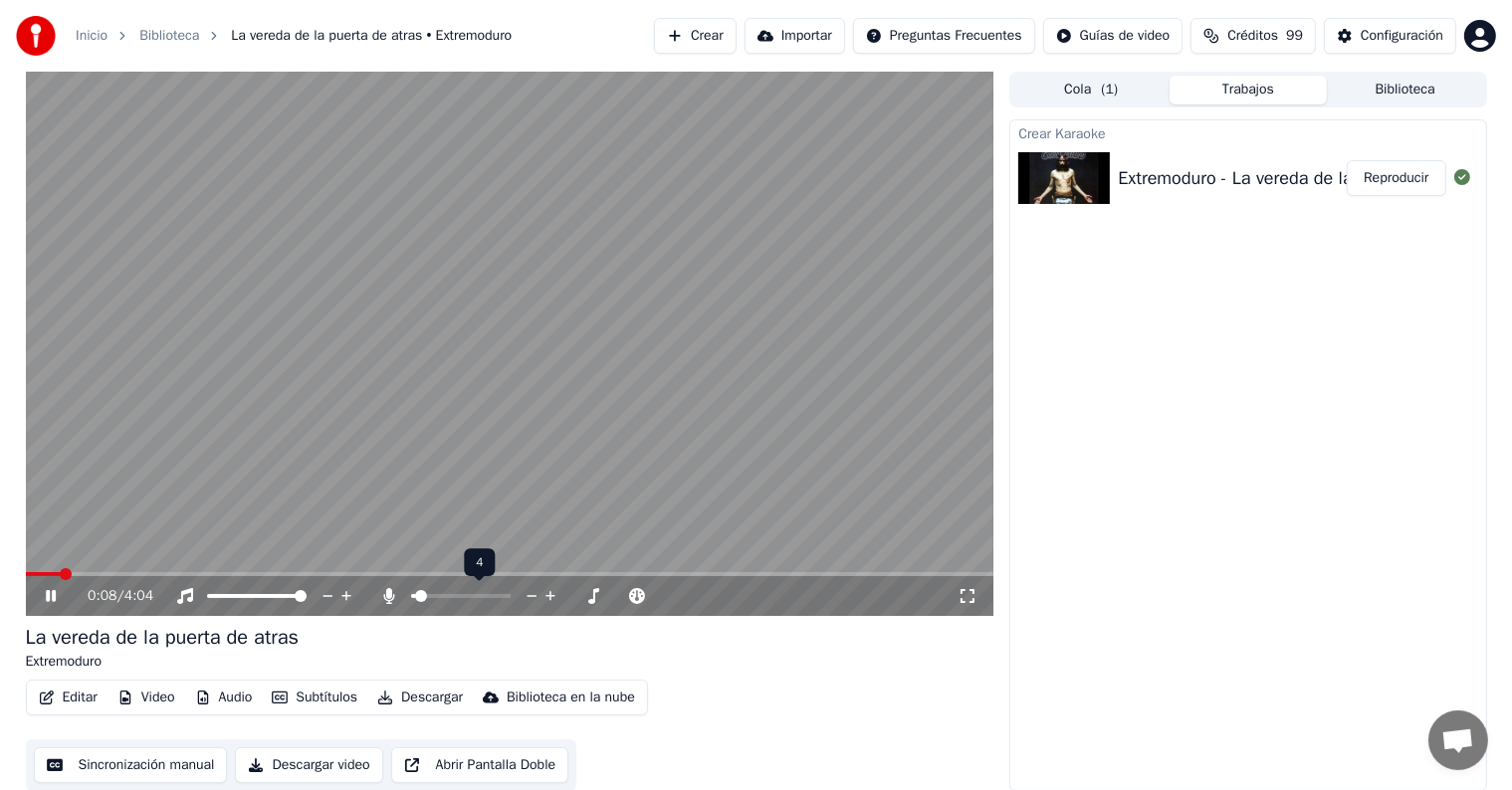 click 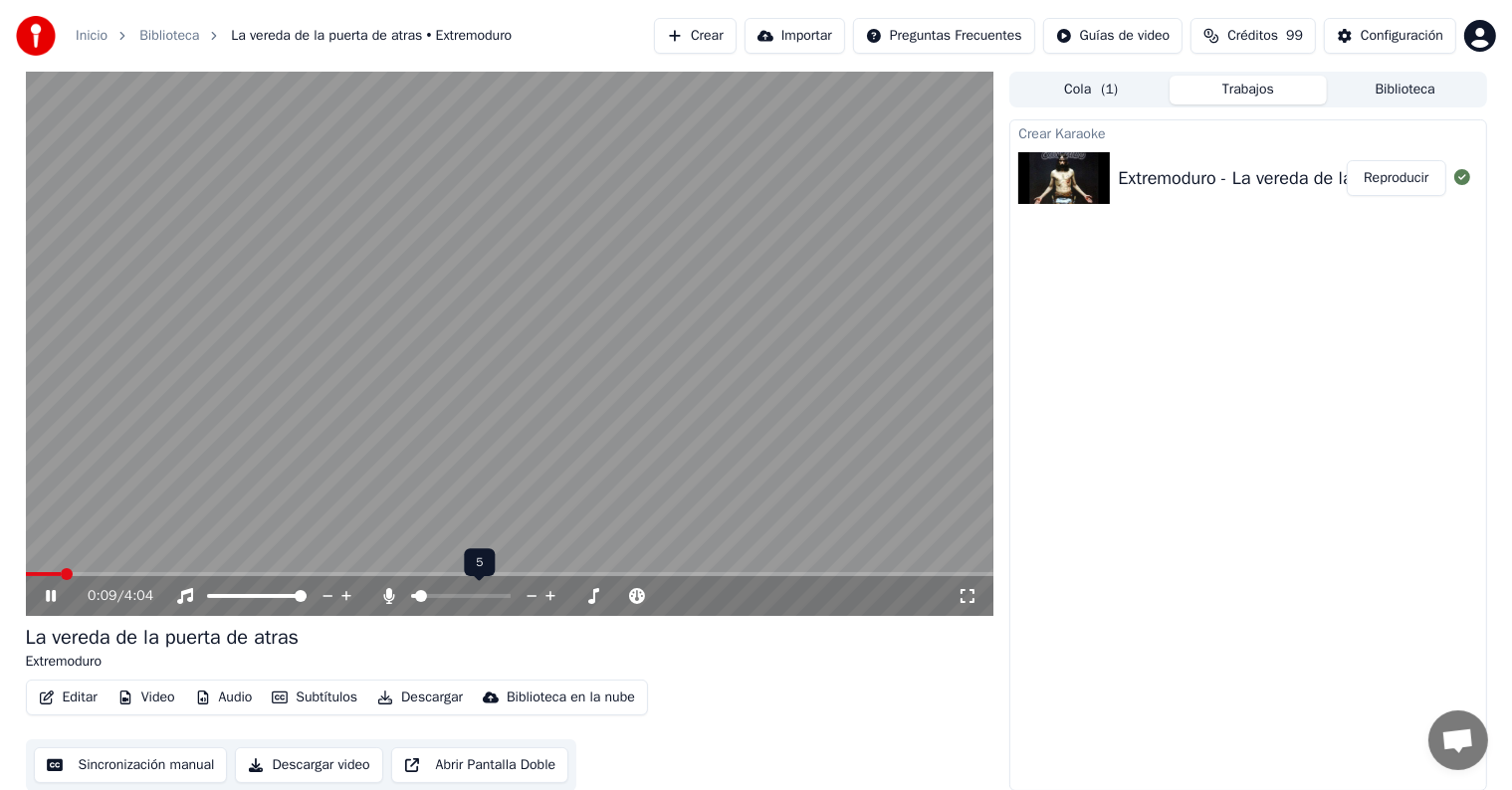 click 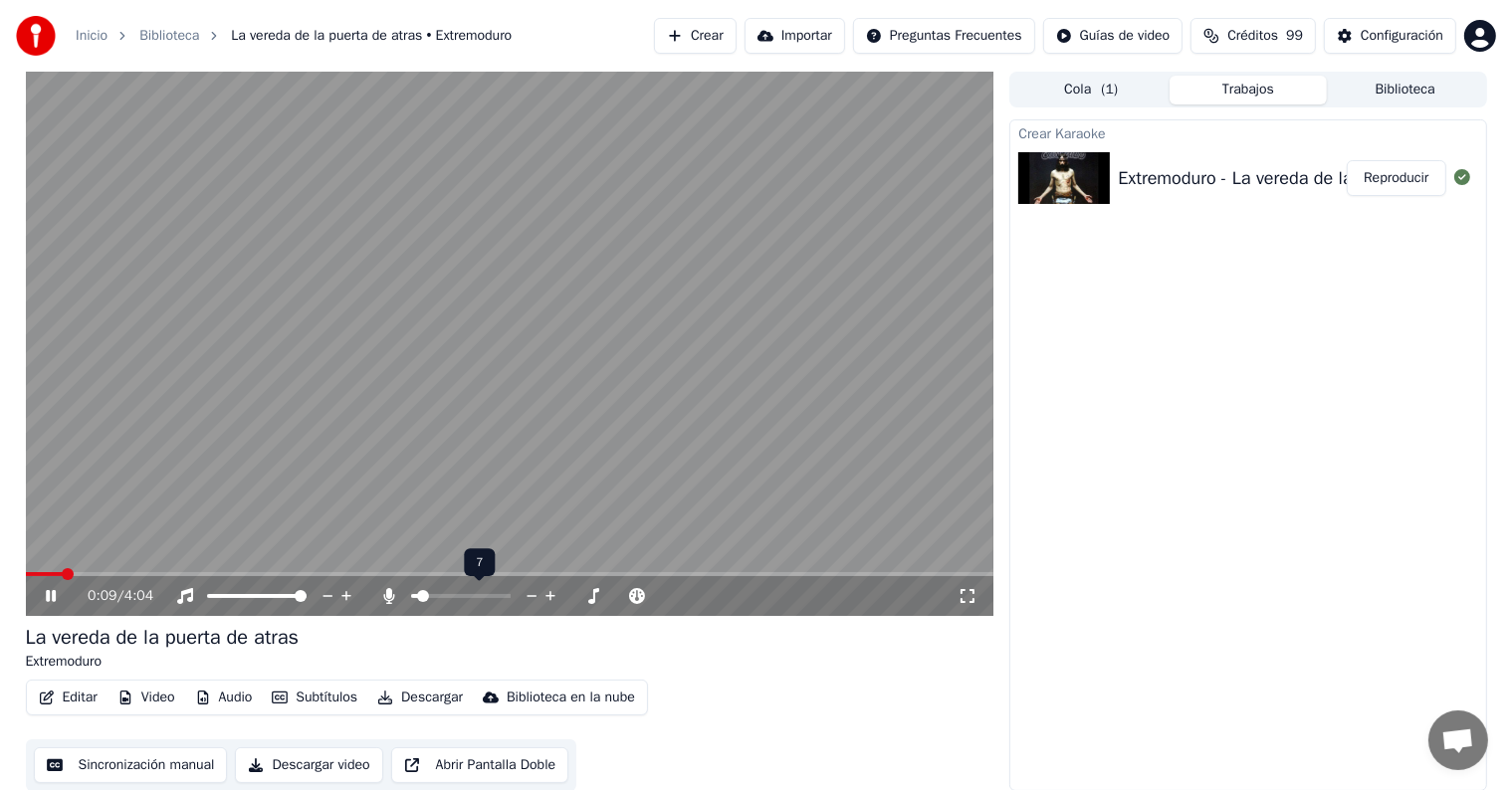 click 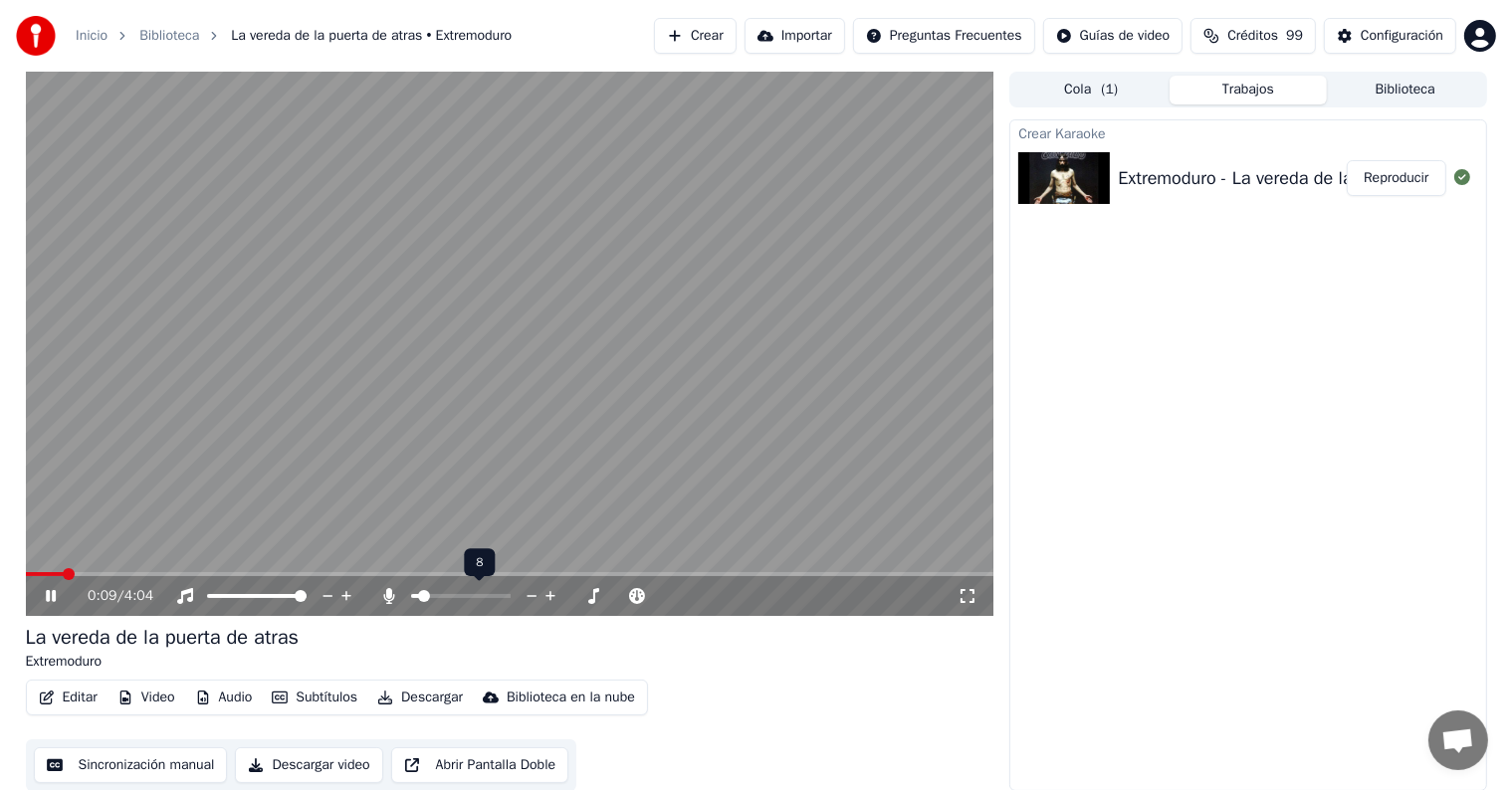 click 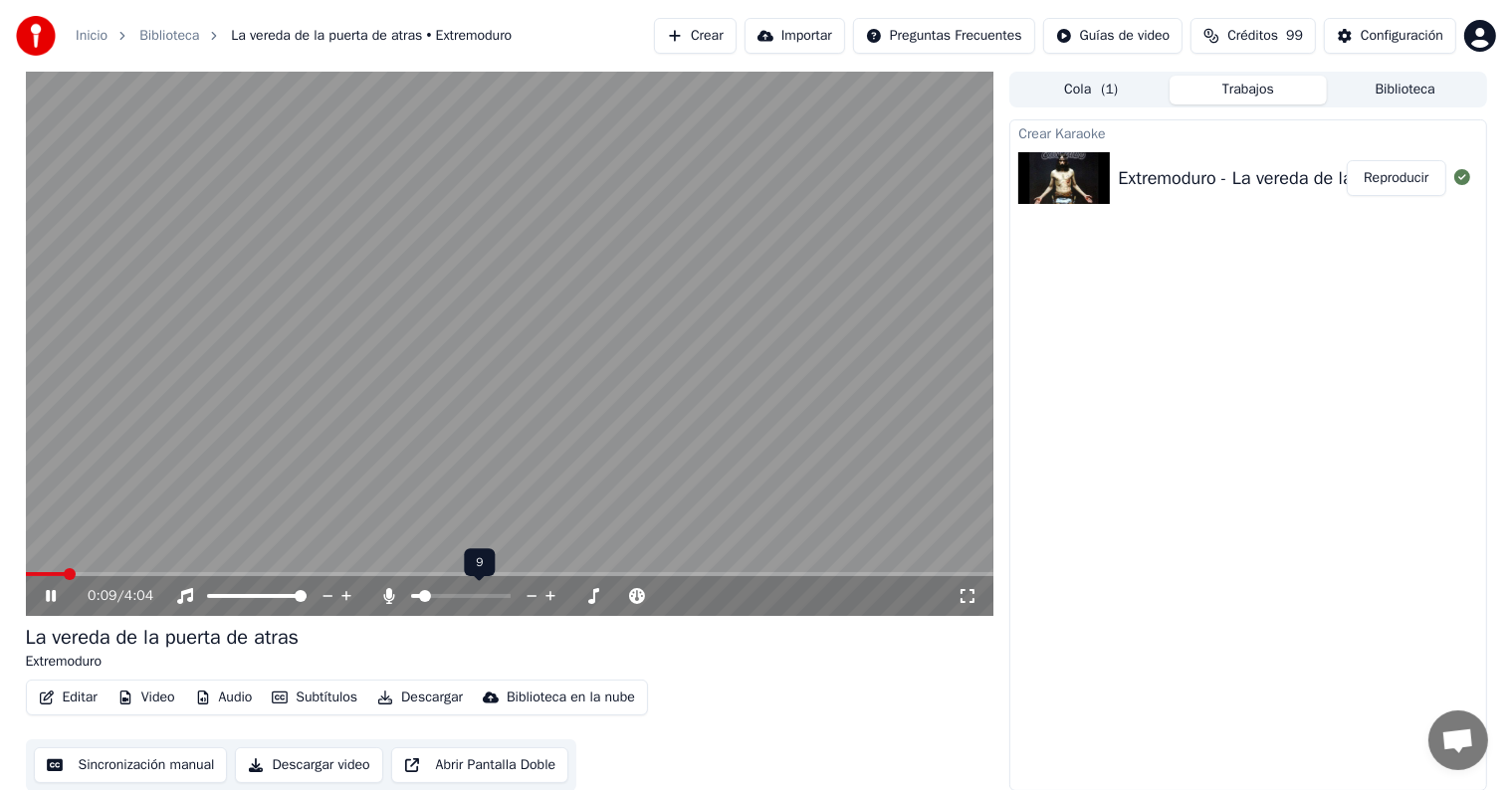 click 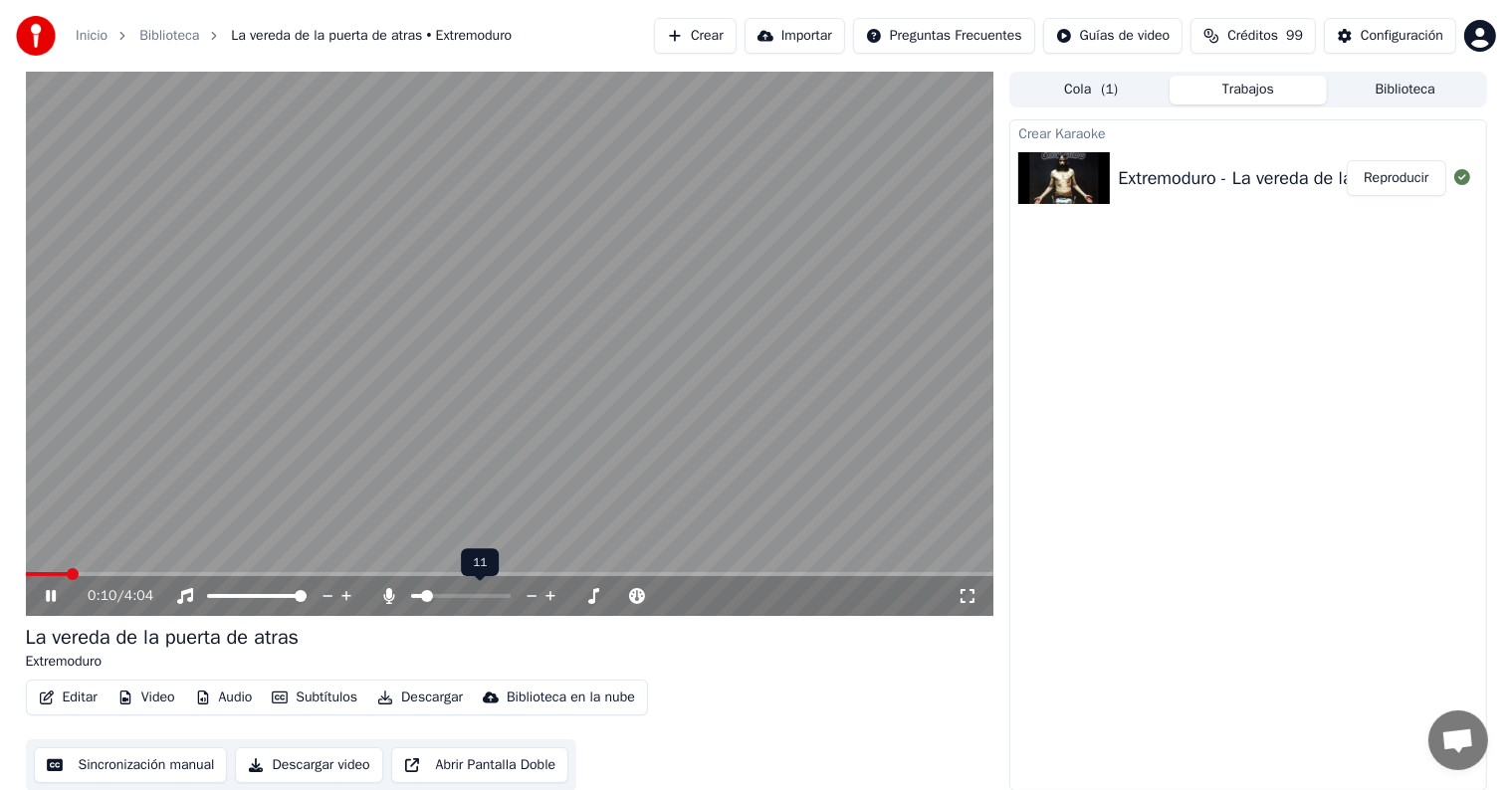 click 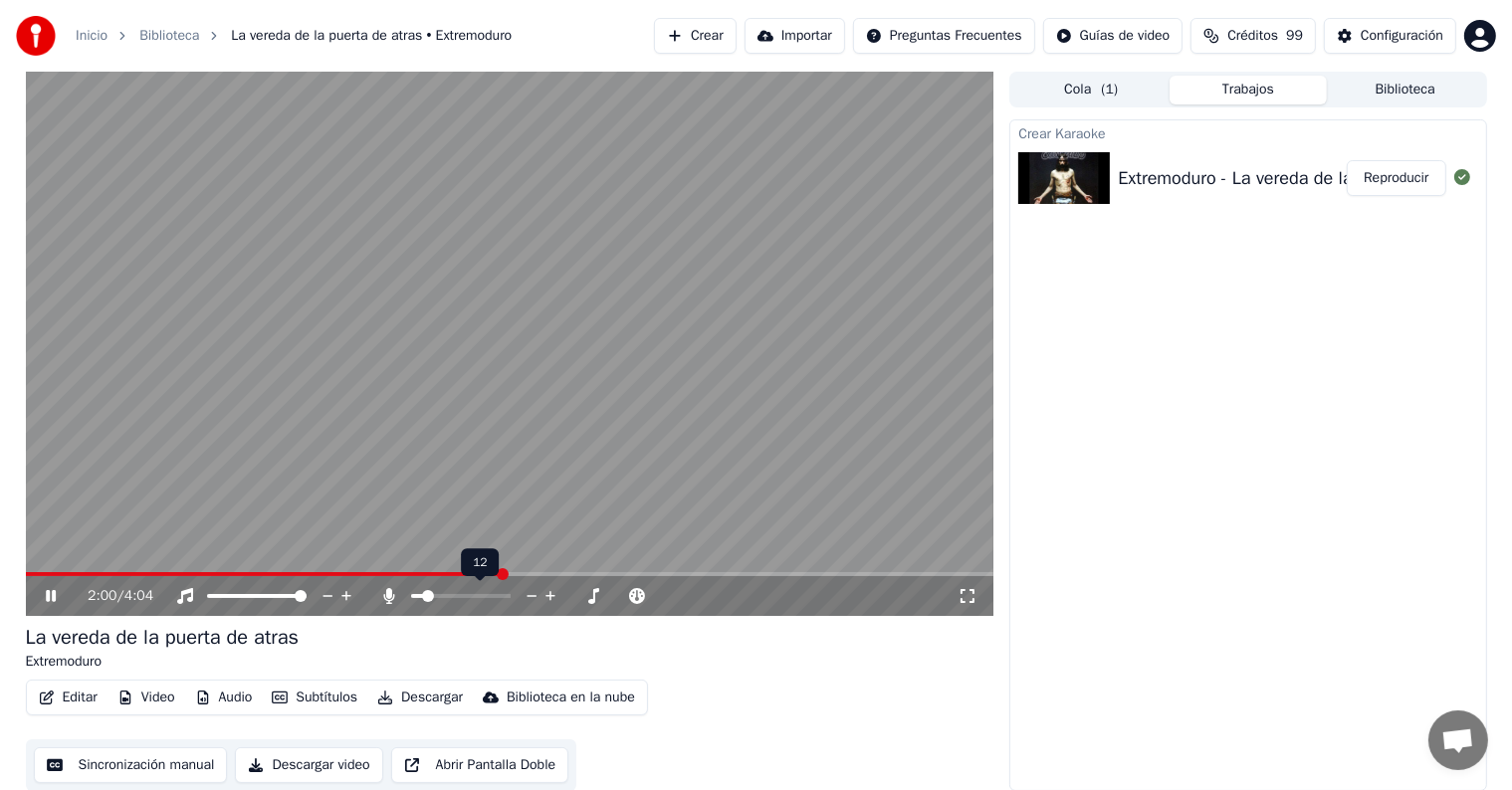 click 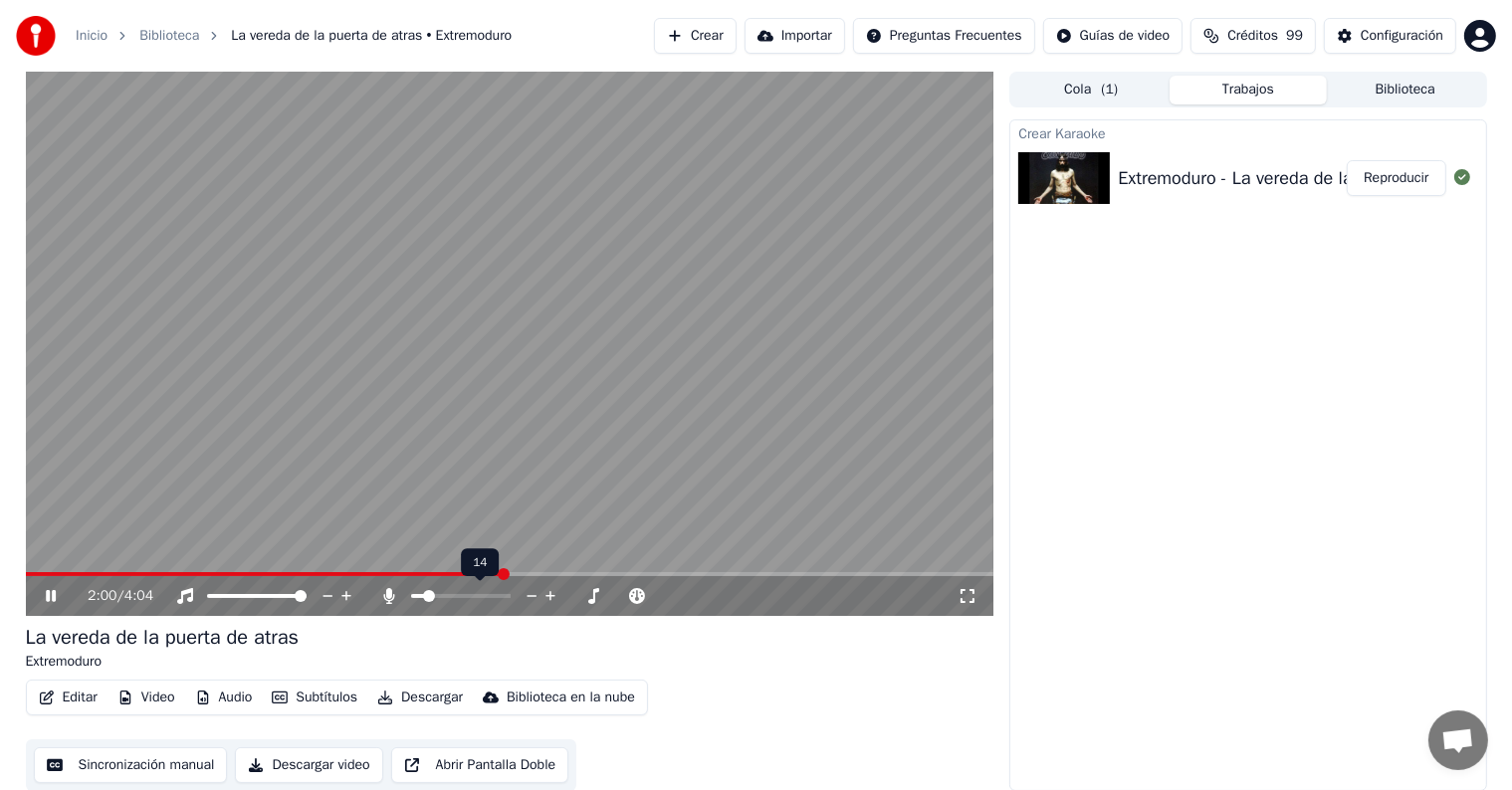 click 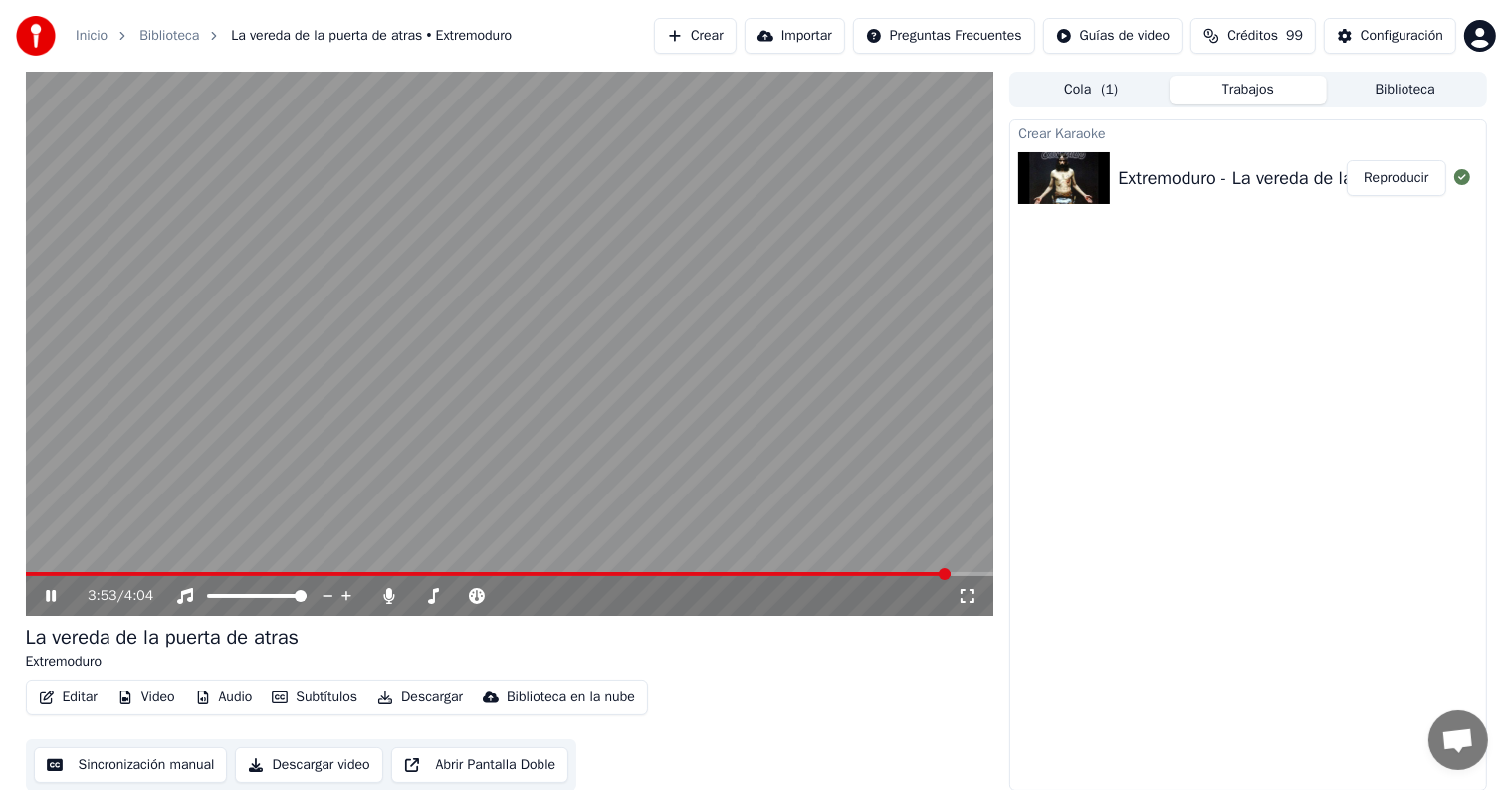 click on "Descargar" at bounding box center [420, 697] 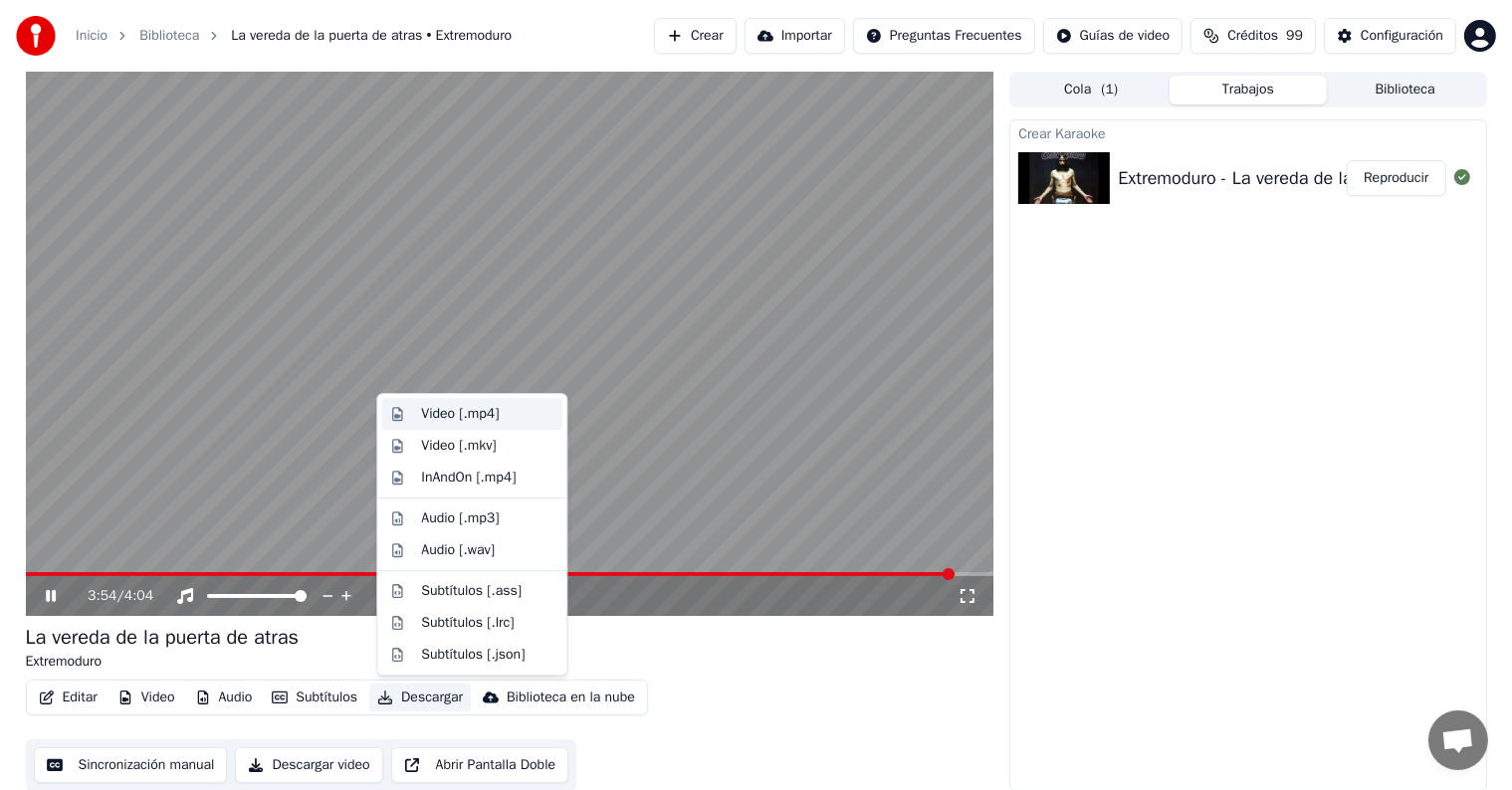 click on "Video [.mp4]" at bounding box center (460, 414) 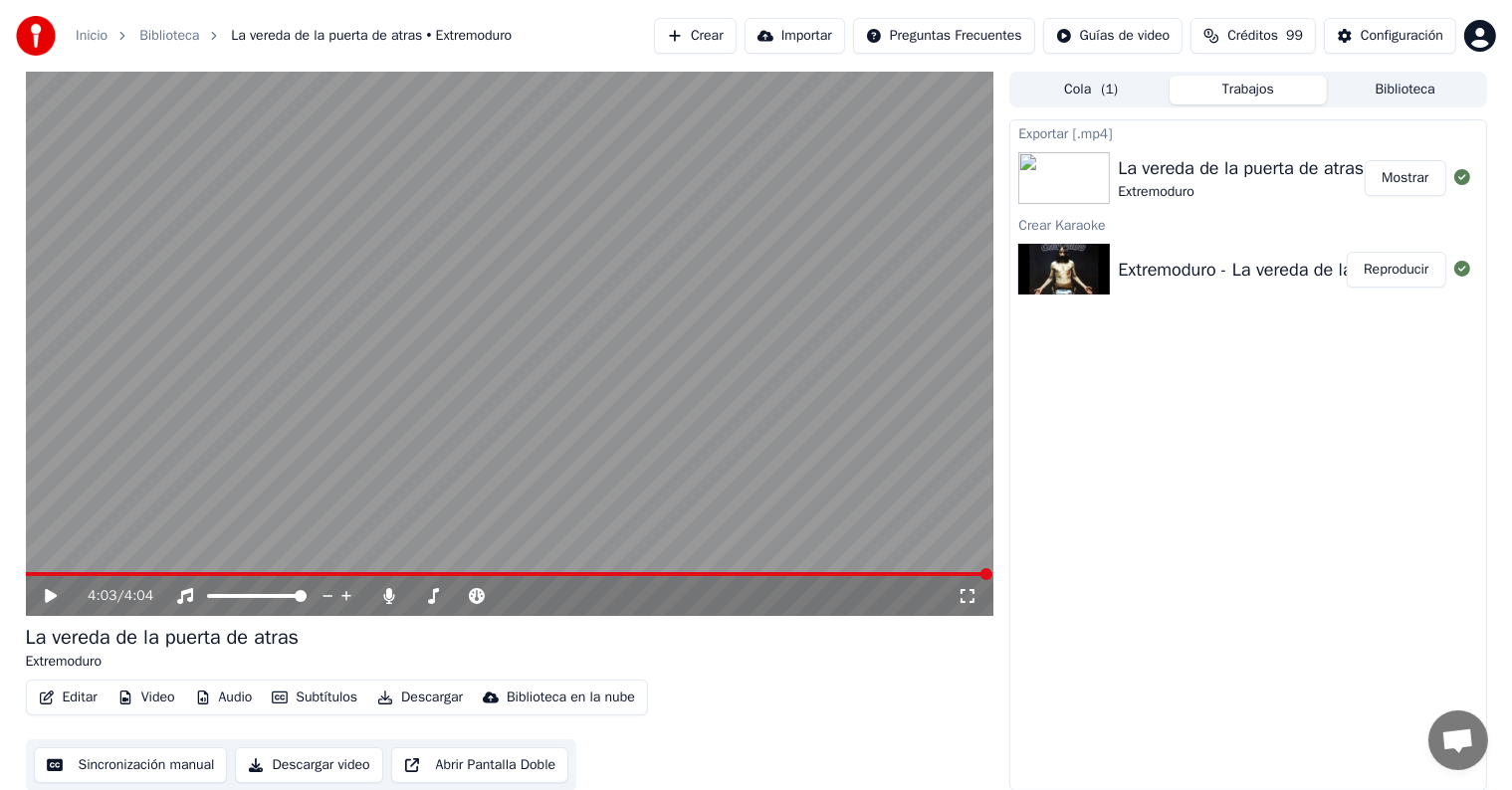 click on "Biblioteca" at bounding box center (169, 36) 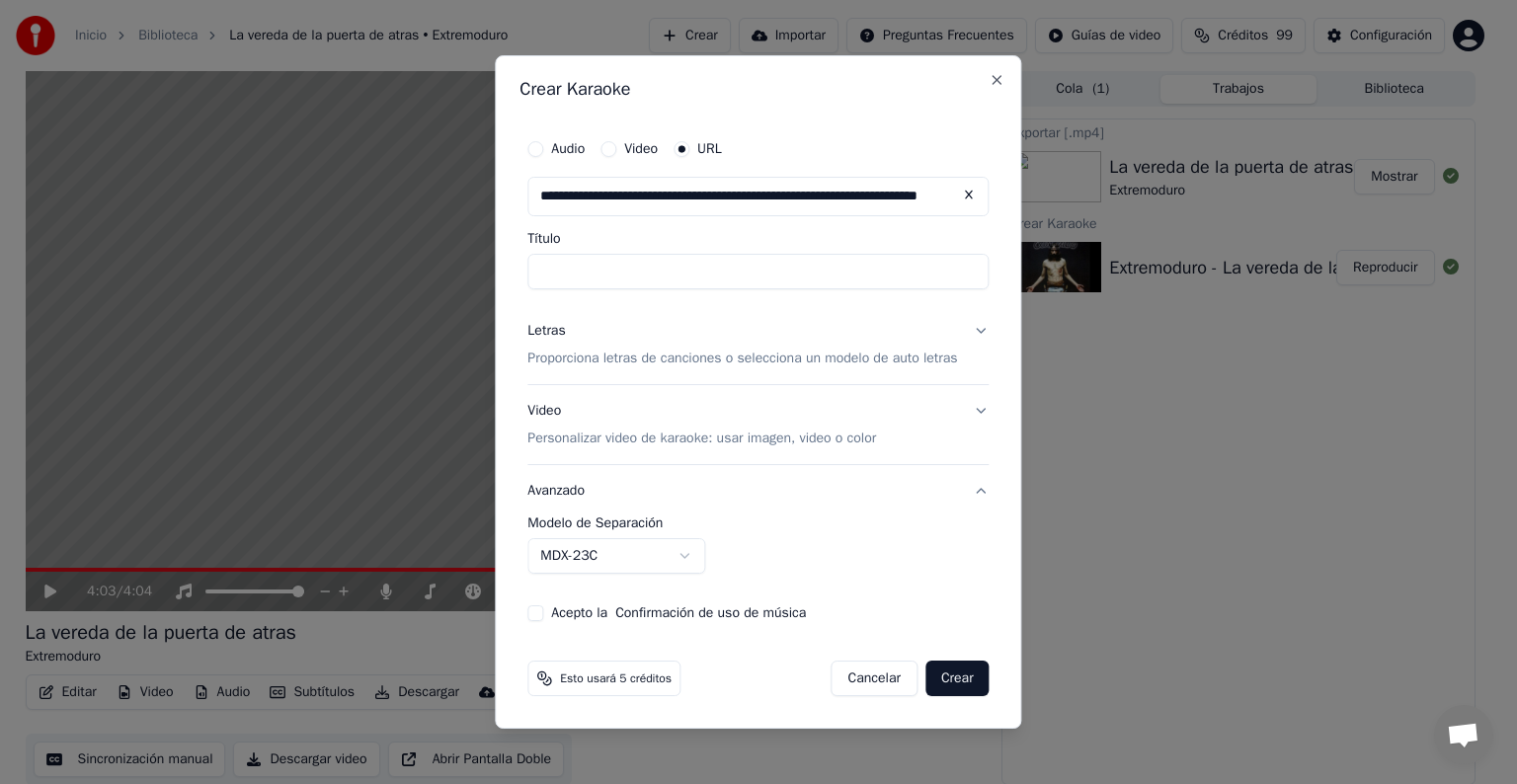 scroll, scrollTop: 0, scrollLeft: 80, axis: horizontal 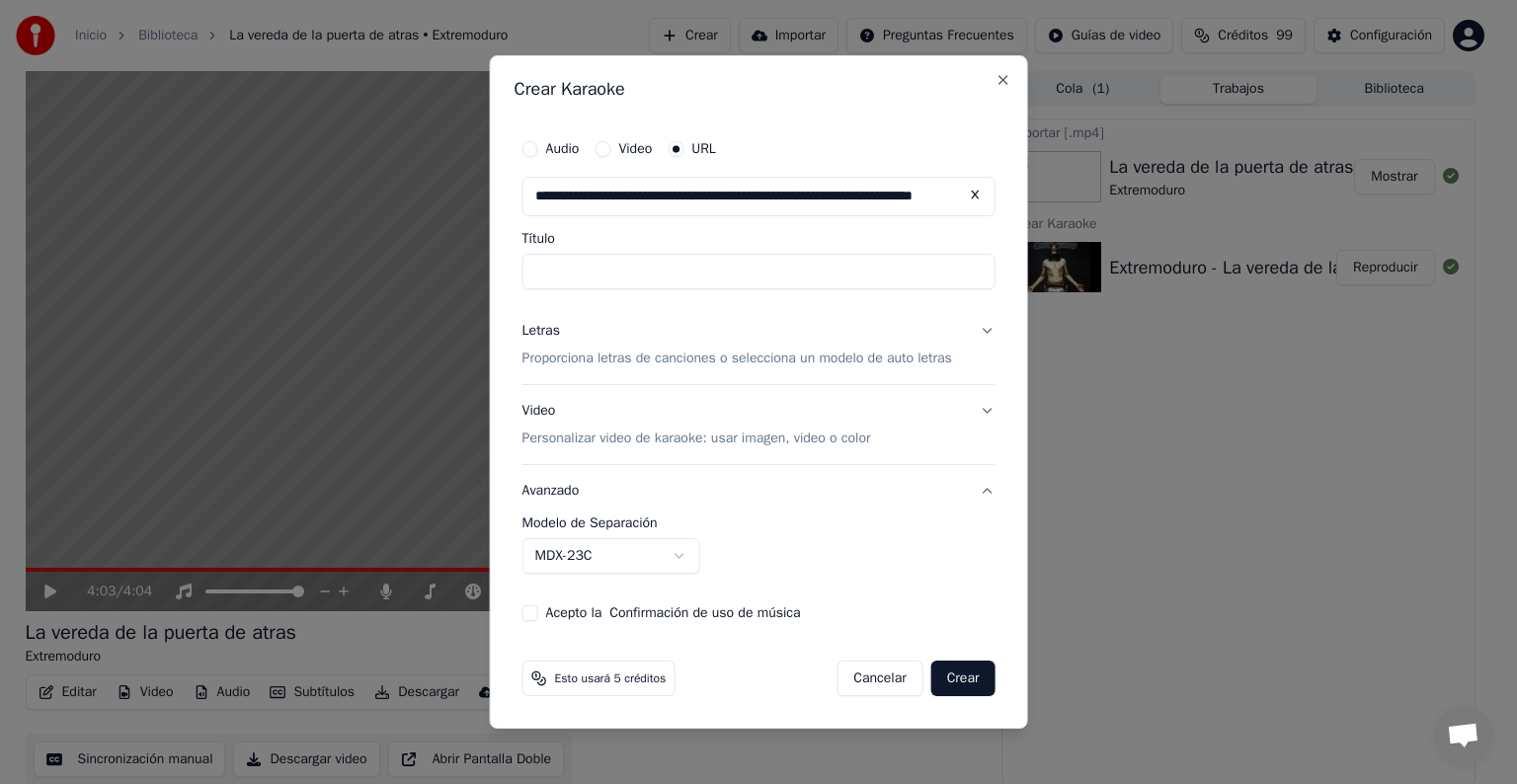 type on "**********" 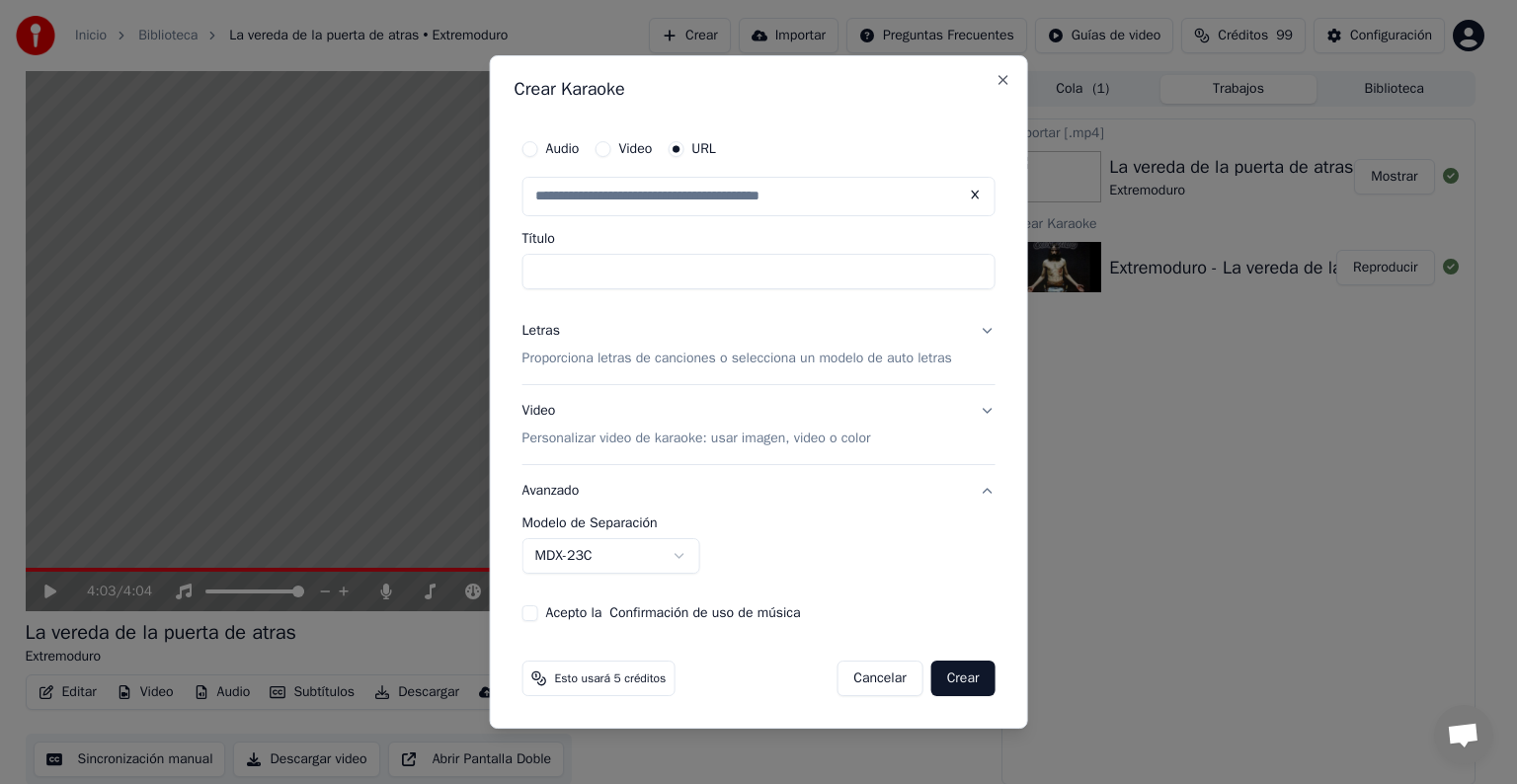 click on "Audio Video URL Título" at bounding box center (758, 209) 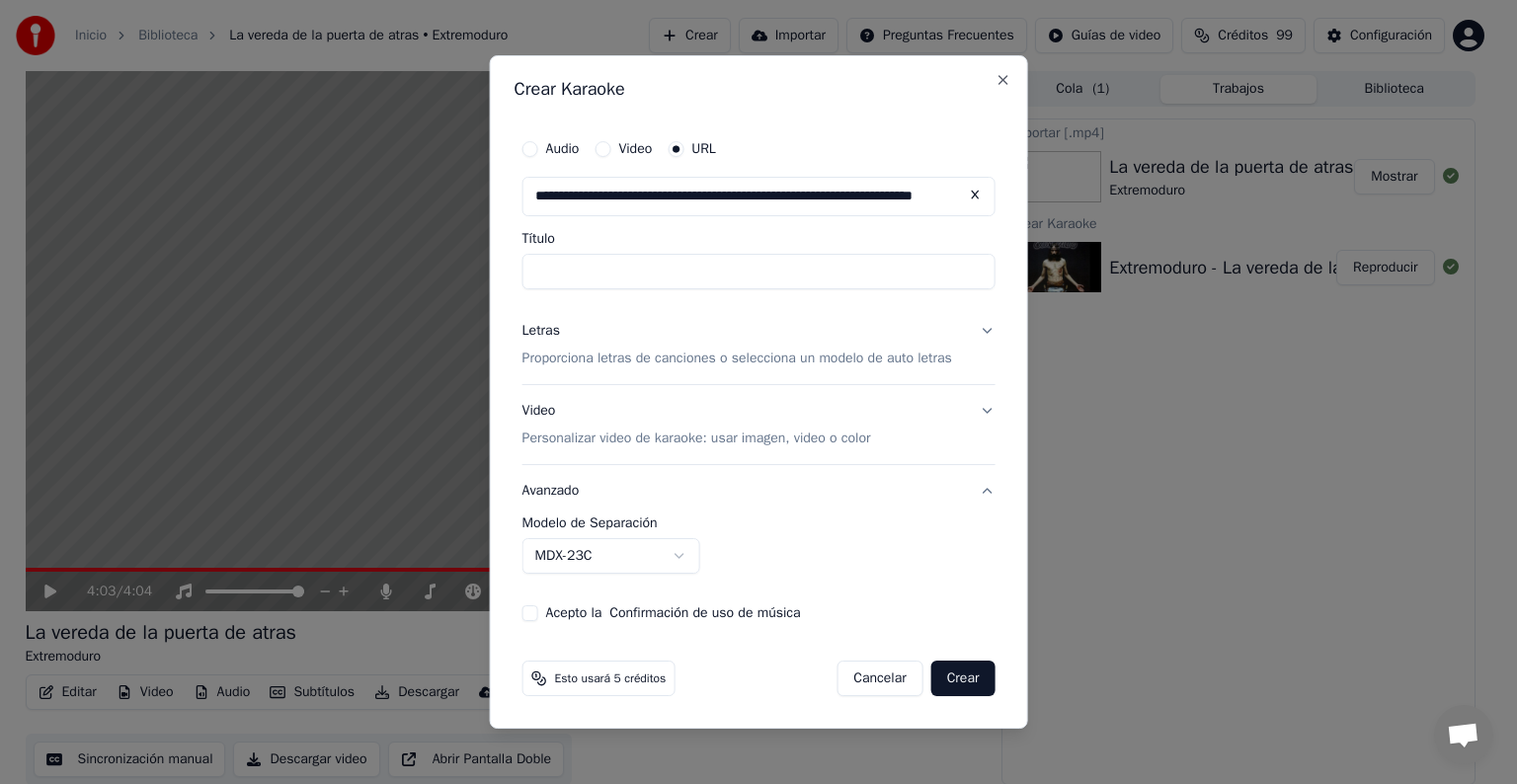 paste on "**********" 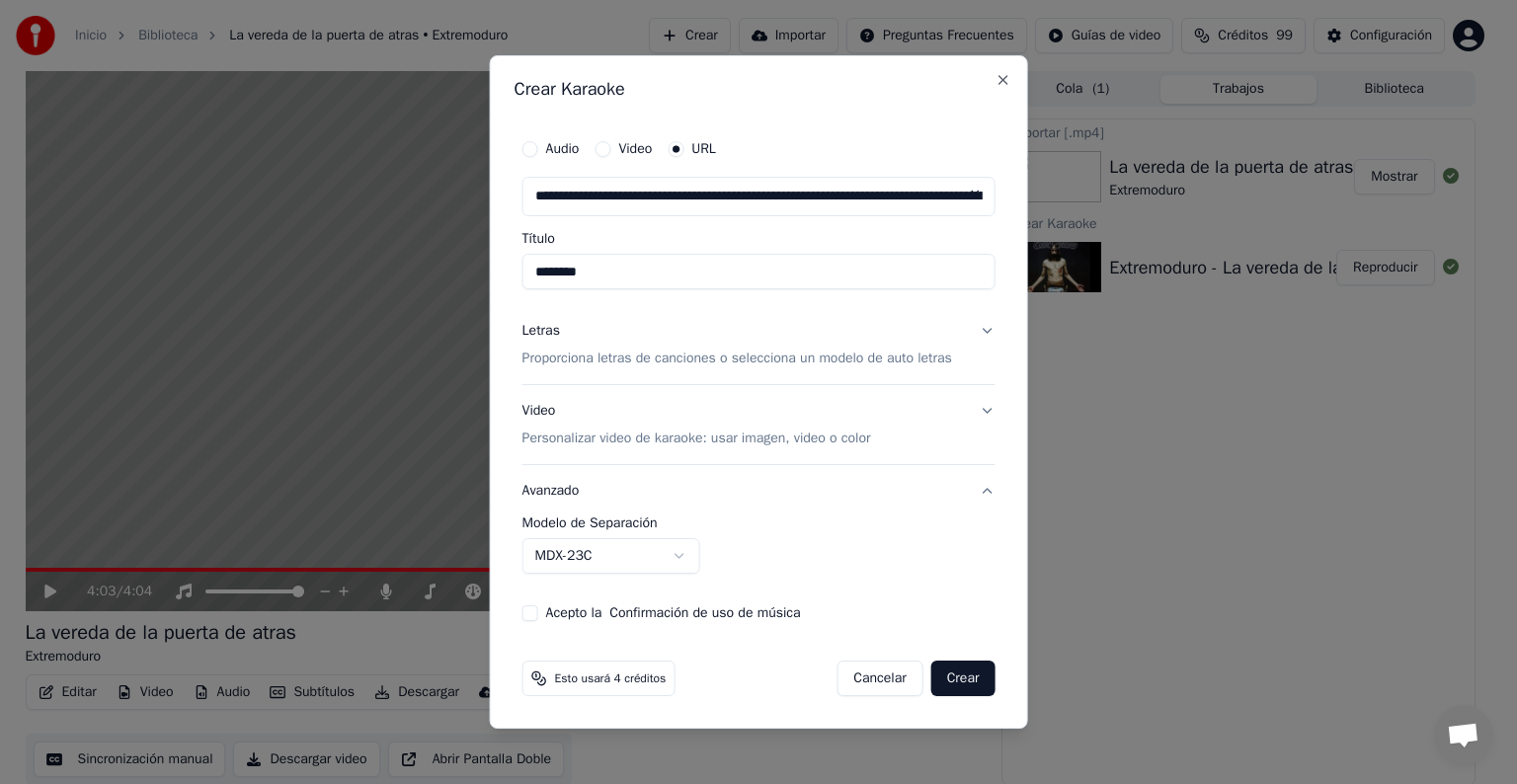 type on "********" 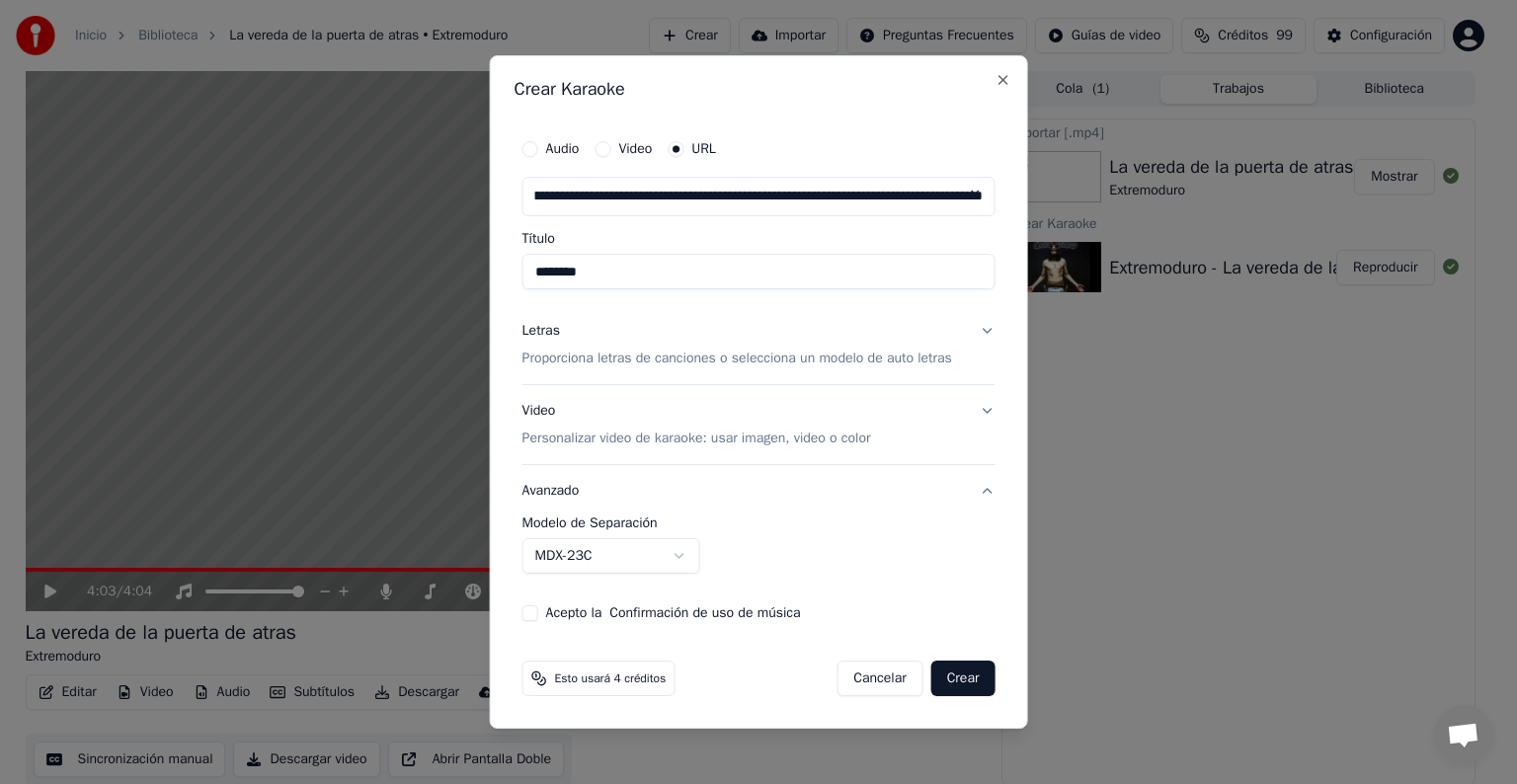click on "********" at bounding box center [758, 272] 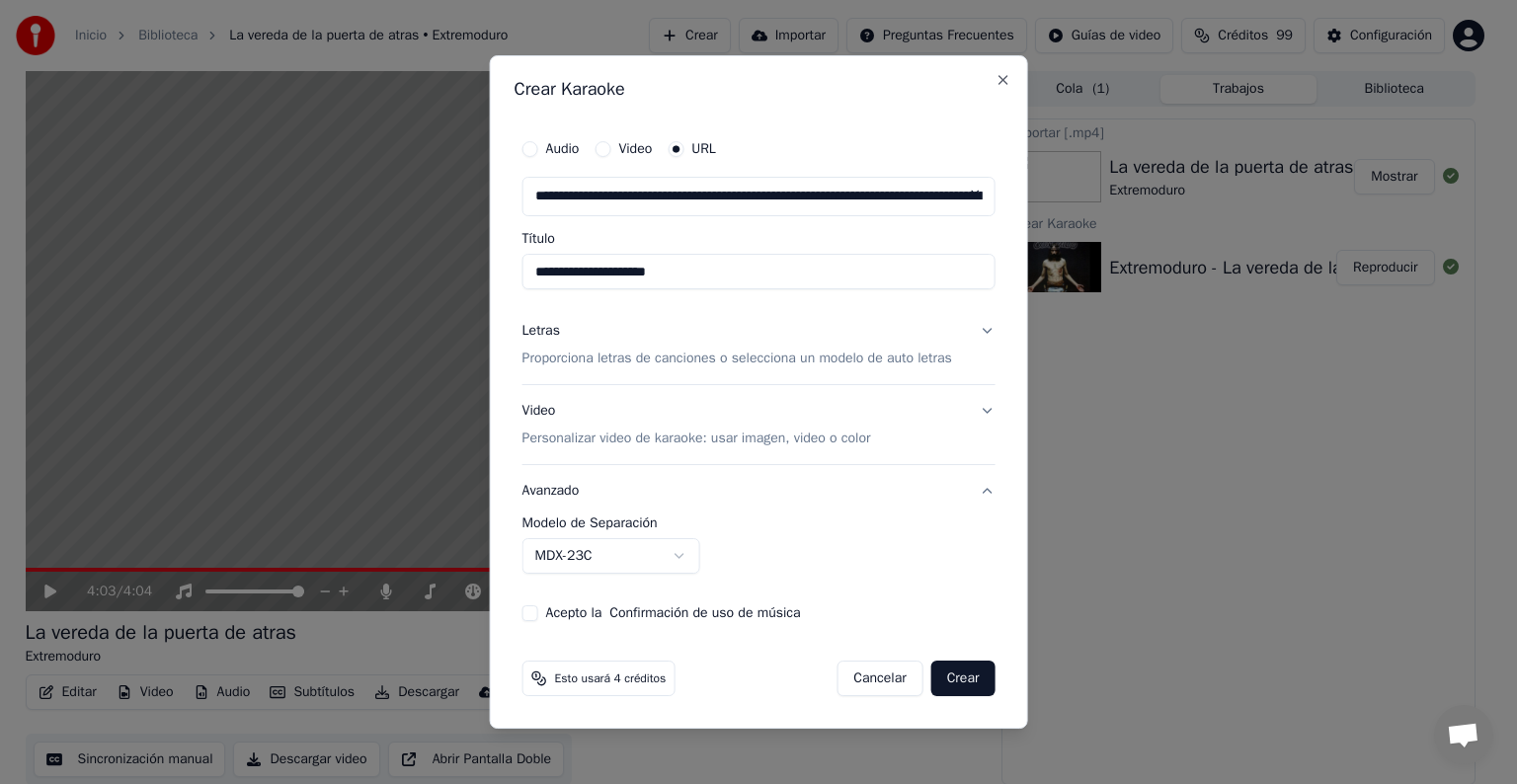 type on "**********" 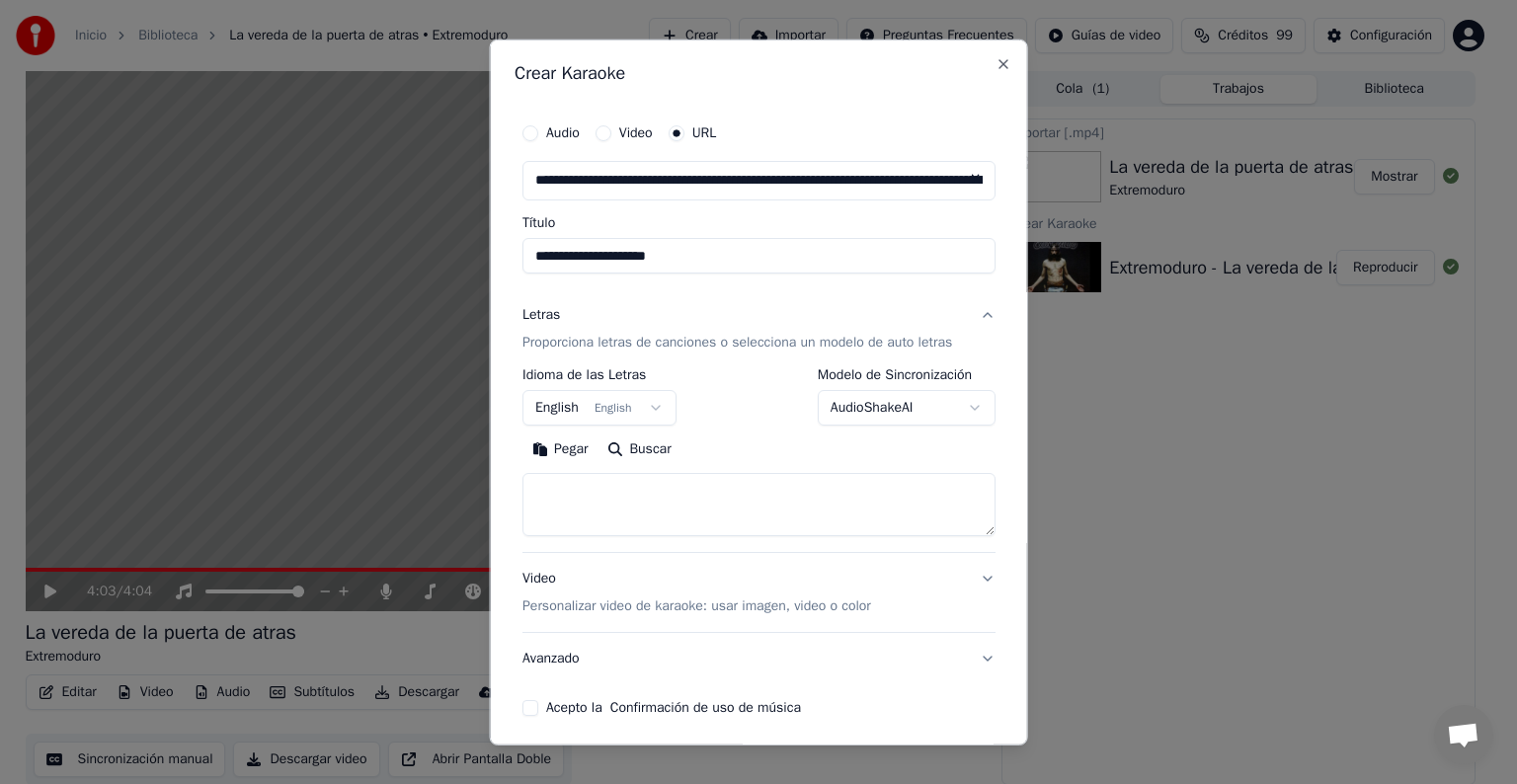 click on "English English" at bounding box center [599, 408] 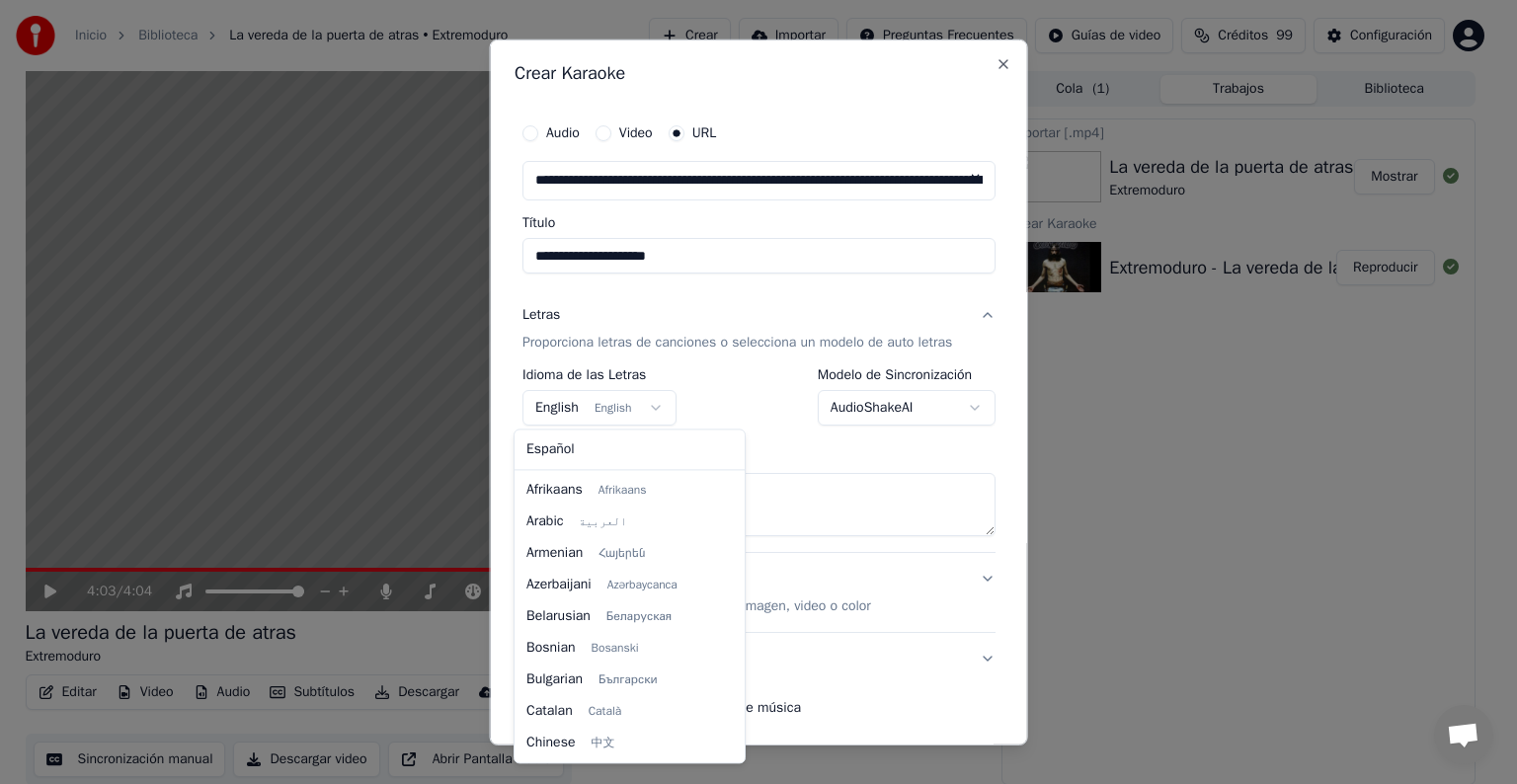 scroll, scrollTop: 158, scrollLeft: 0, axis: vertical 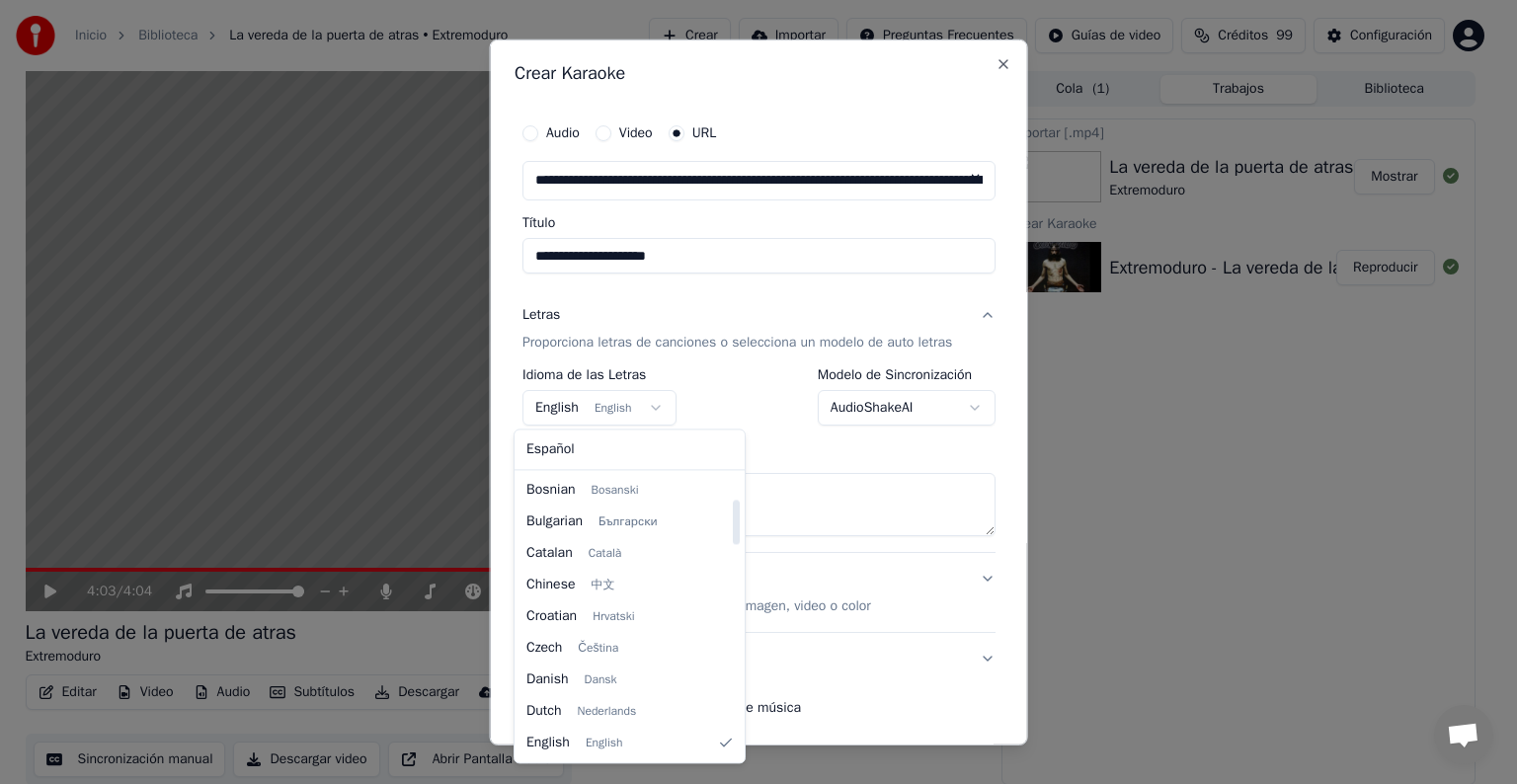 select on "**" 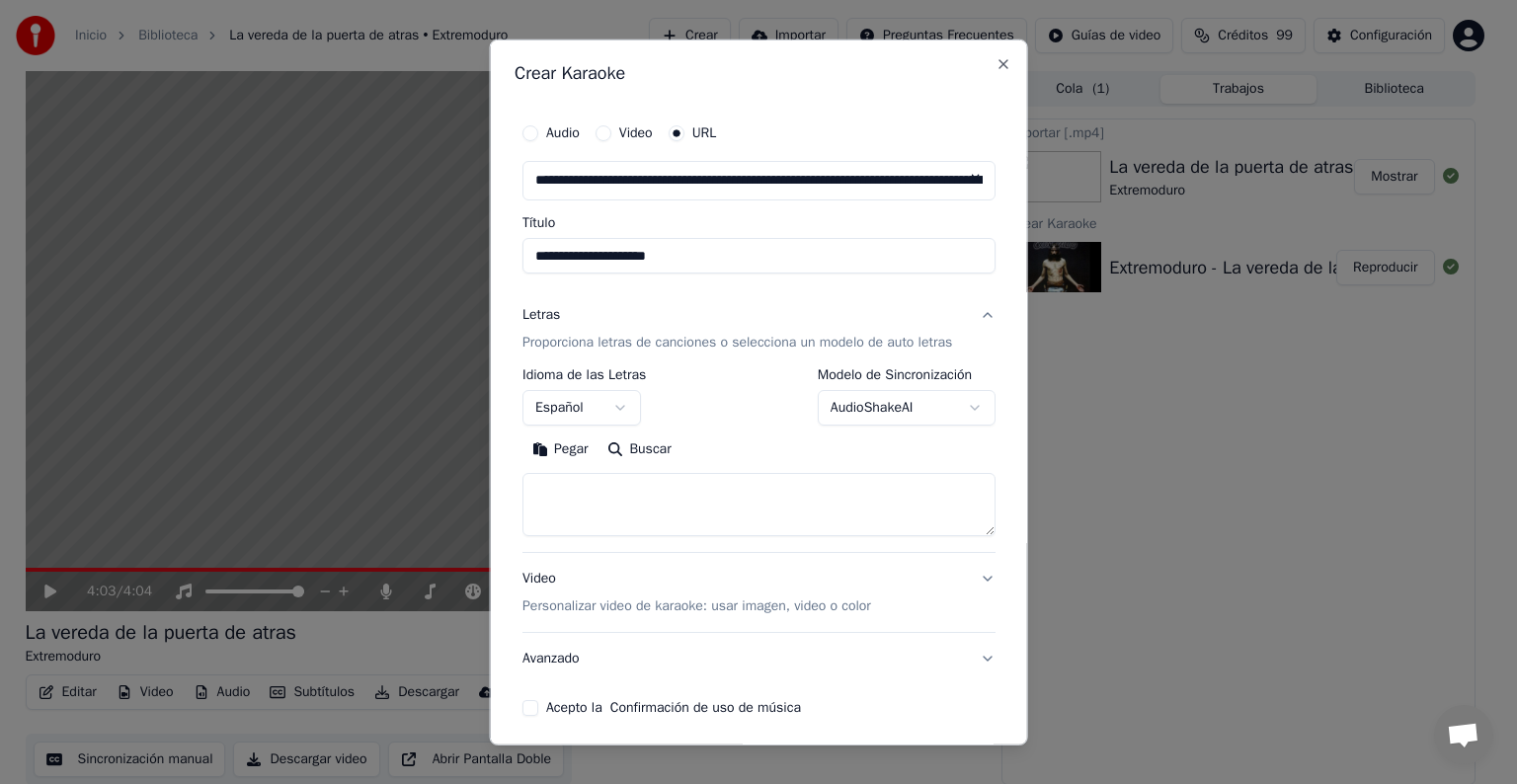 click at bounding box center [758, 505] 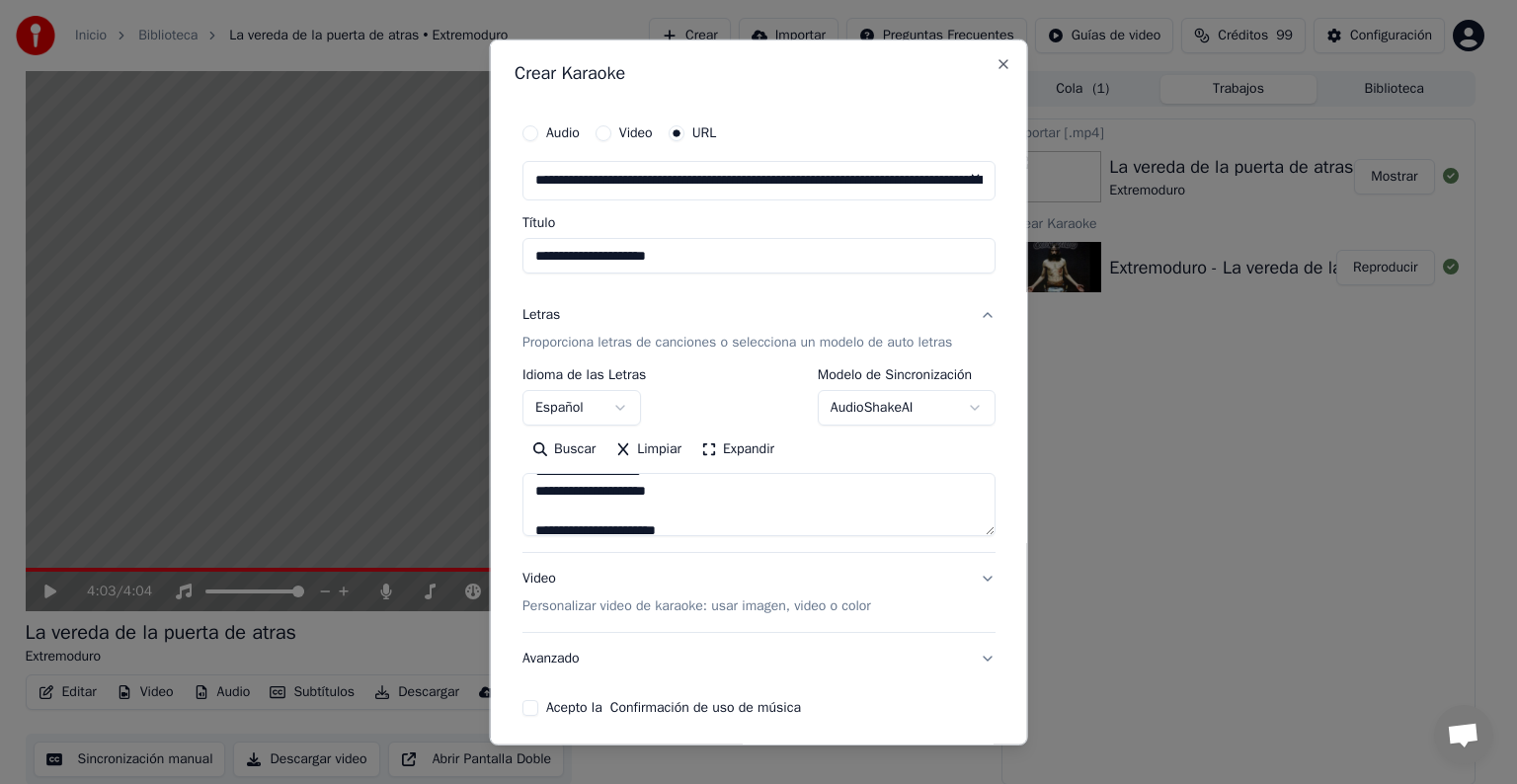 scroll, scrollTop: 265, scrollLeft: 0, axis: vertical 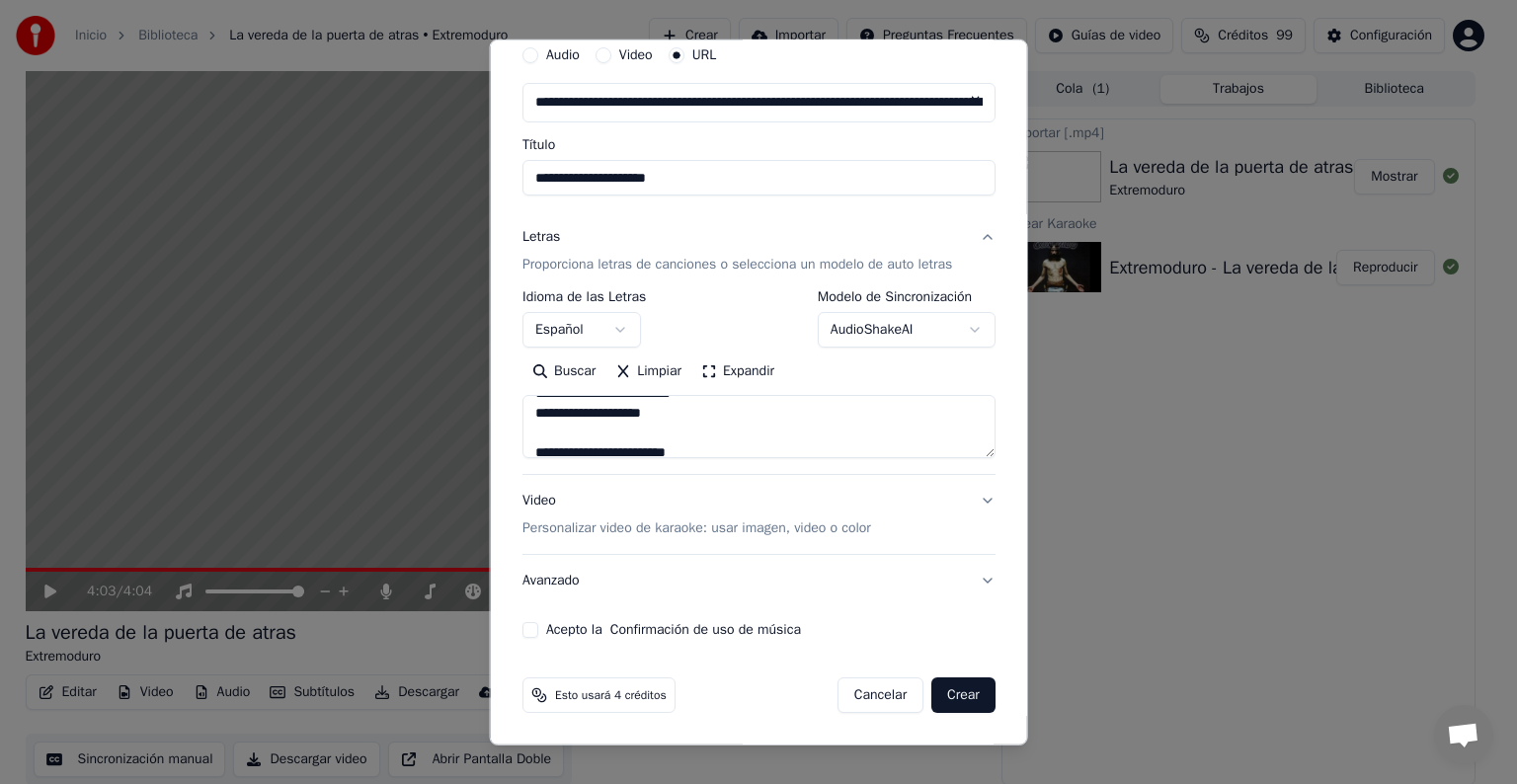 click on "Video Personalizar video de karaoke: usar imagen, video o color" at bounding box center [758, 514] 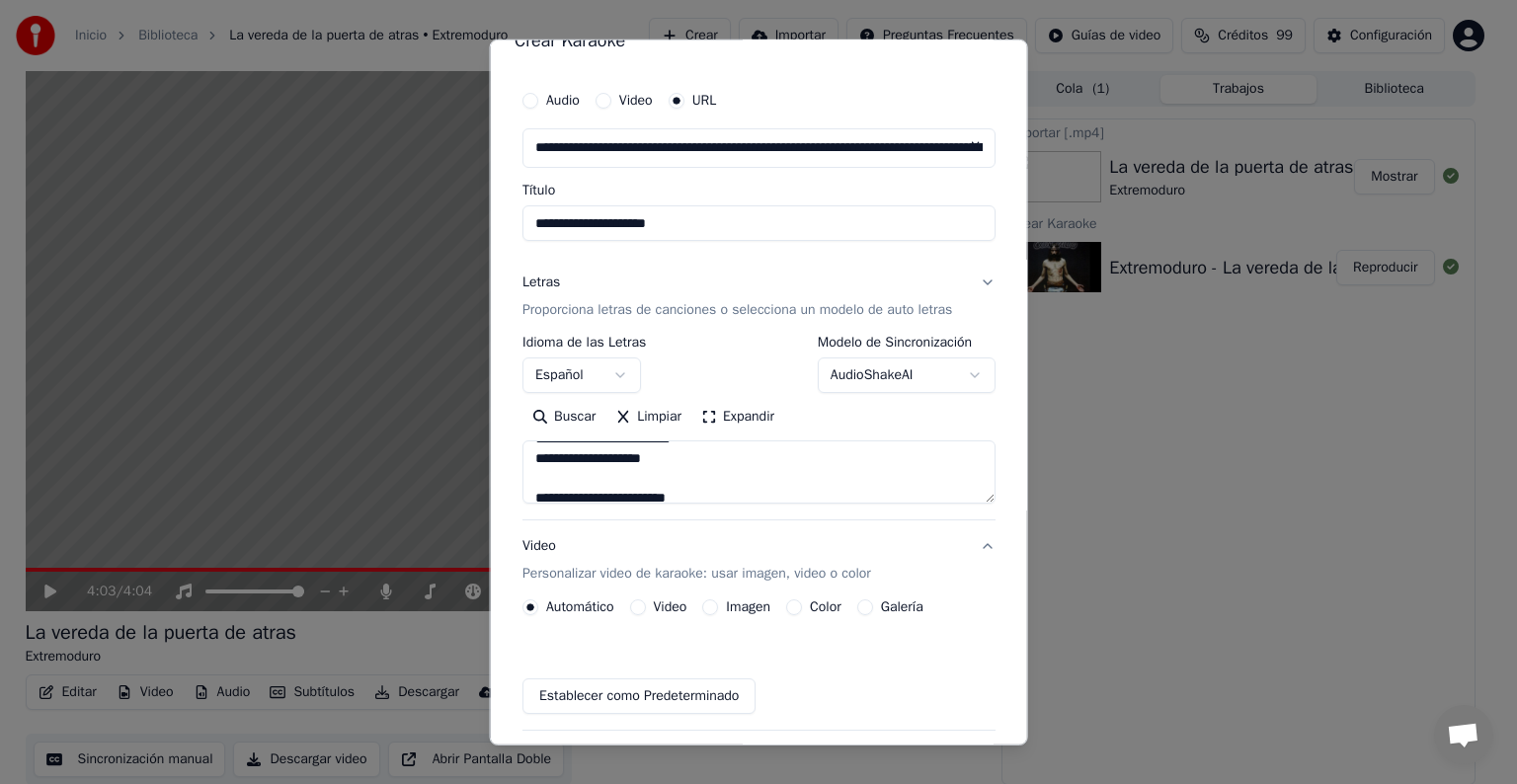 scroll, scrollTop: 25, scrollLeft: 0, axis: vertical 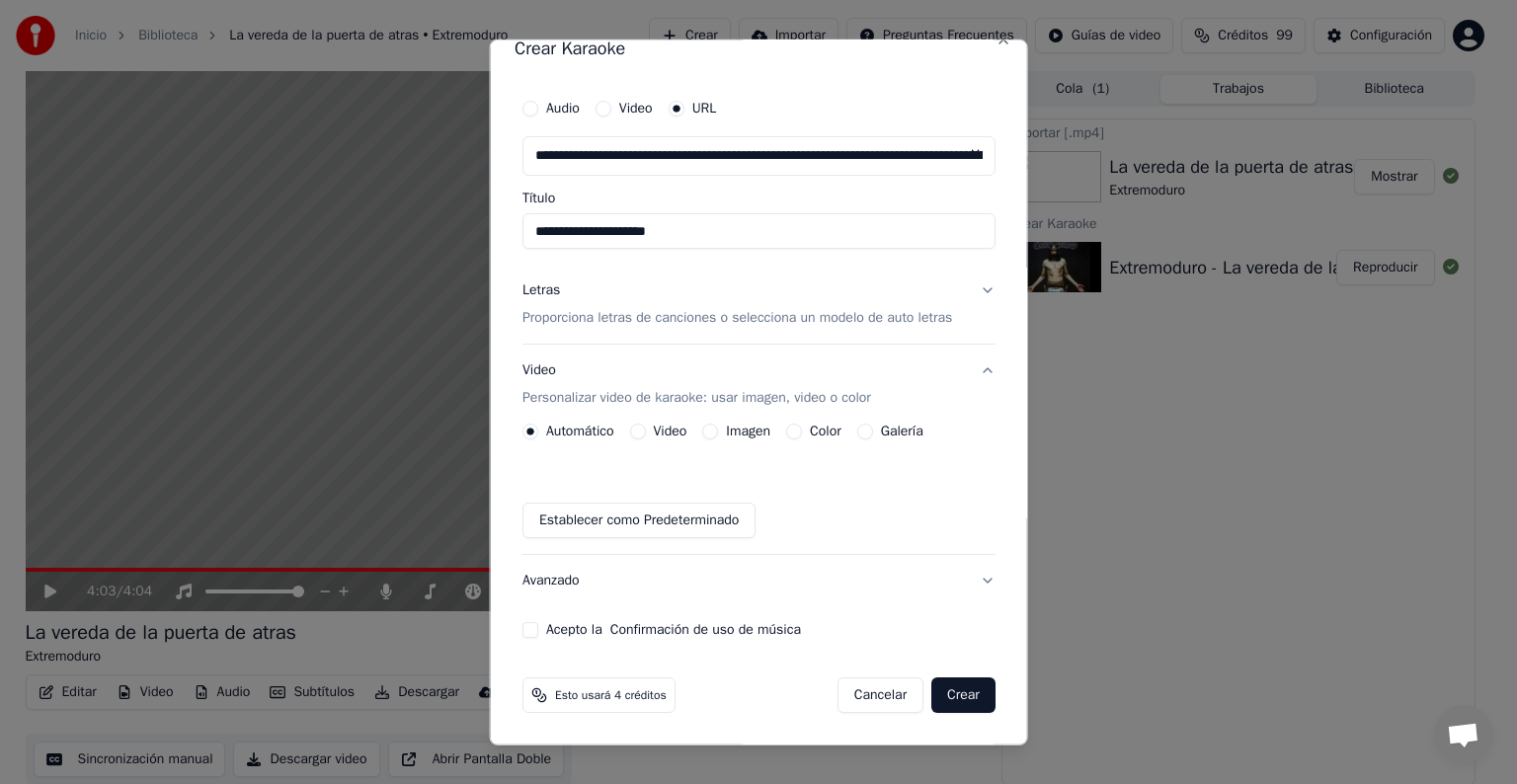 click on "Imagen" at bounding box center (736, 431) 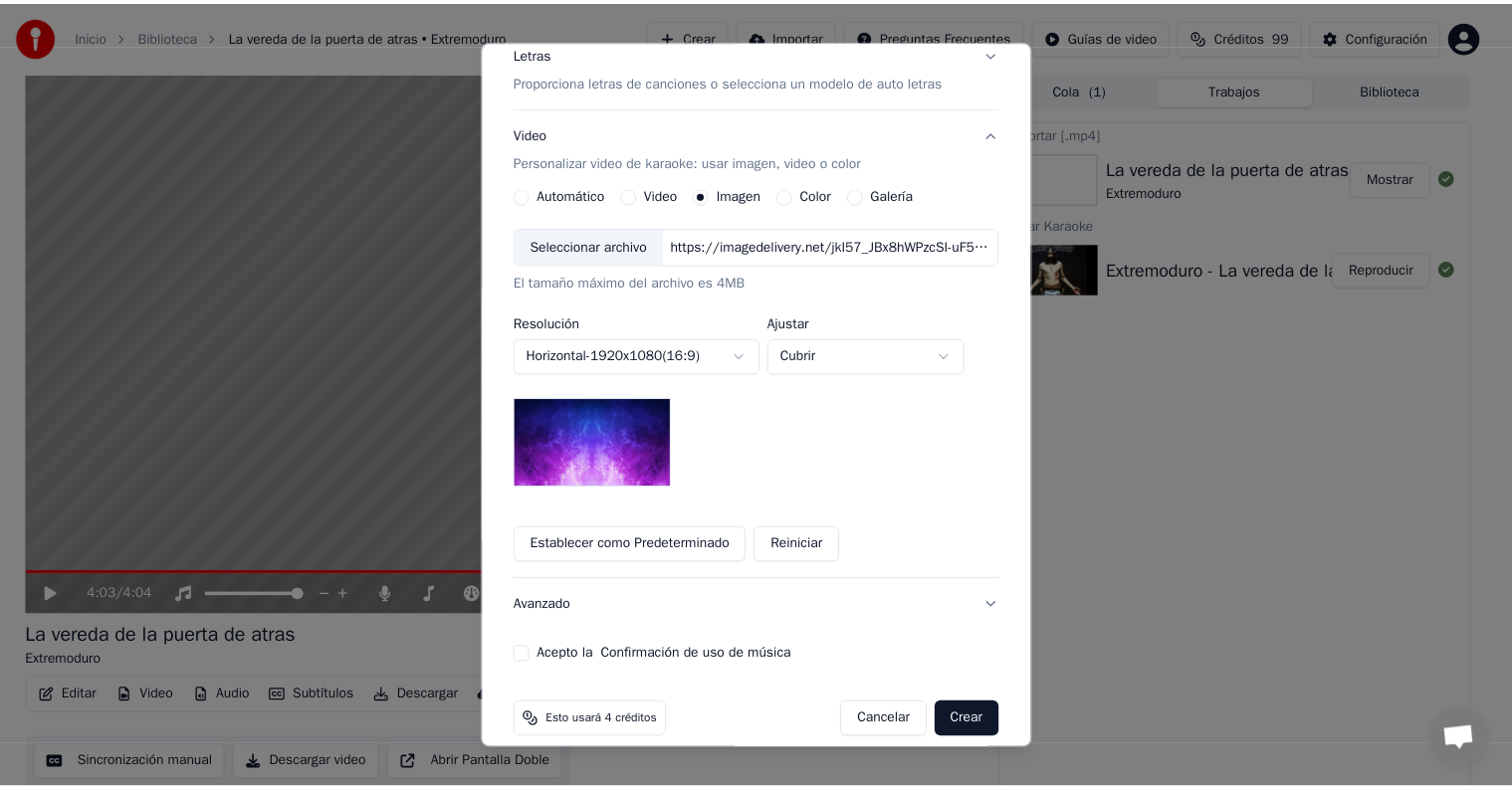 scroll, scrollTop: 286, scrollLeft: 0, axis: vertical 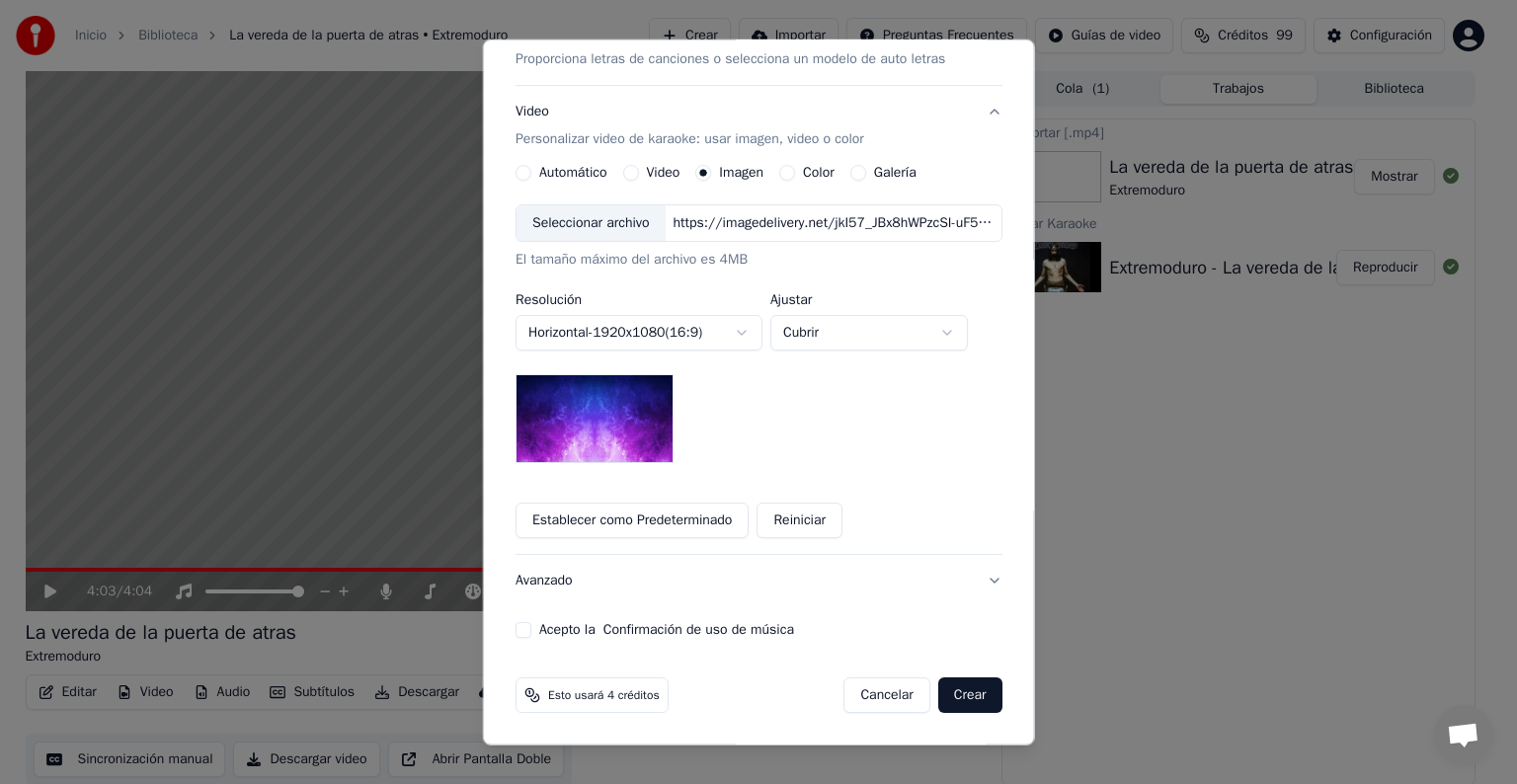 click on "Acepto la   Confirmación de uso de música" at bounding box center (523, 630) 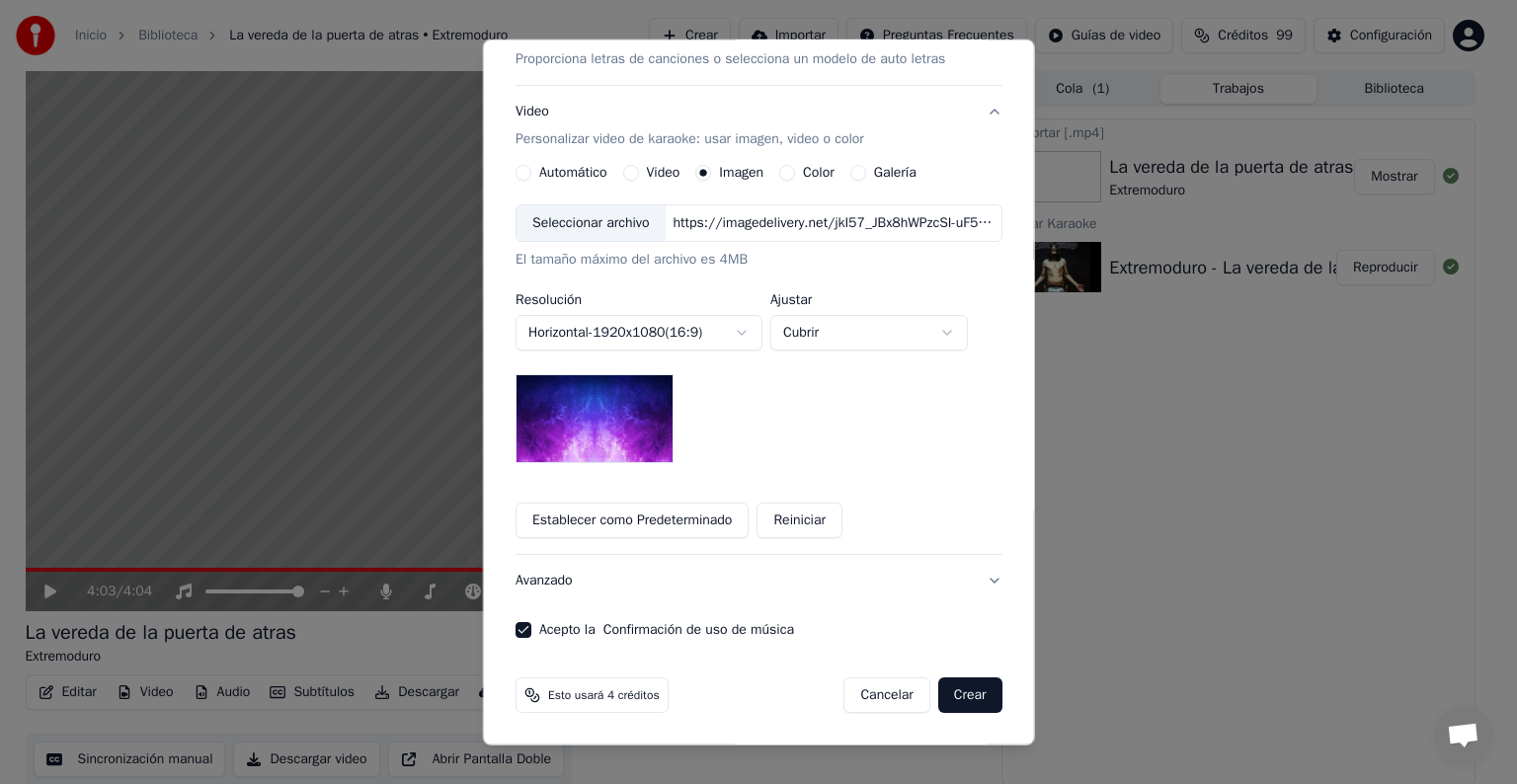 click on "Crear" at bounding box center [970, 695] 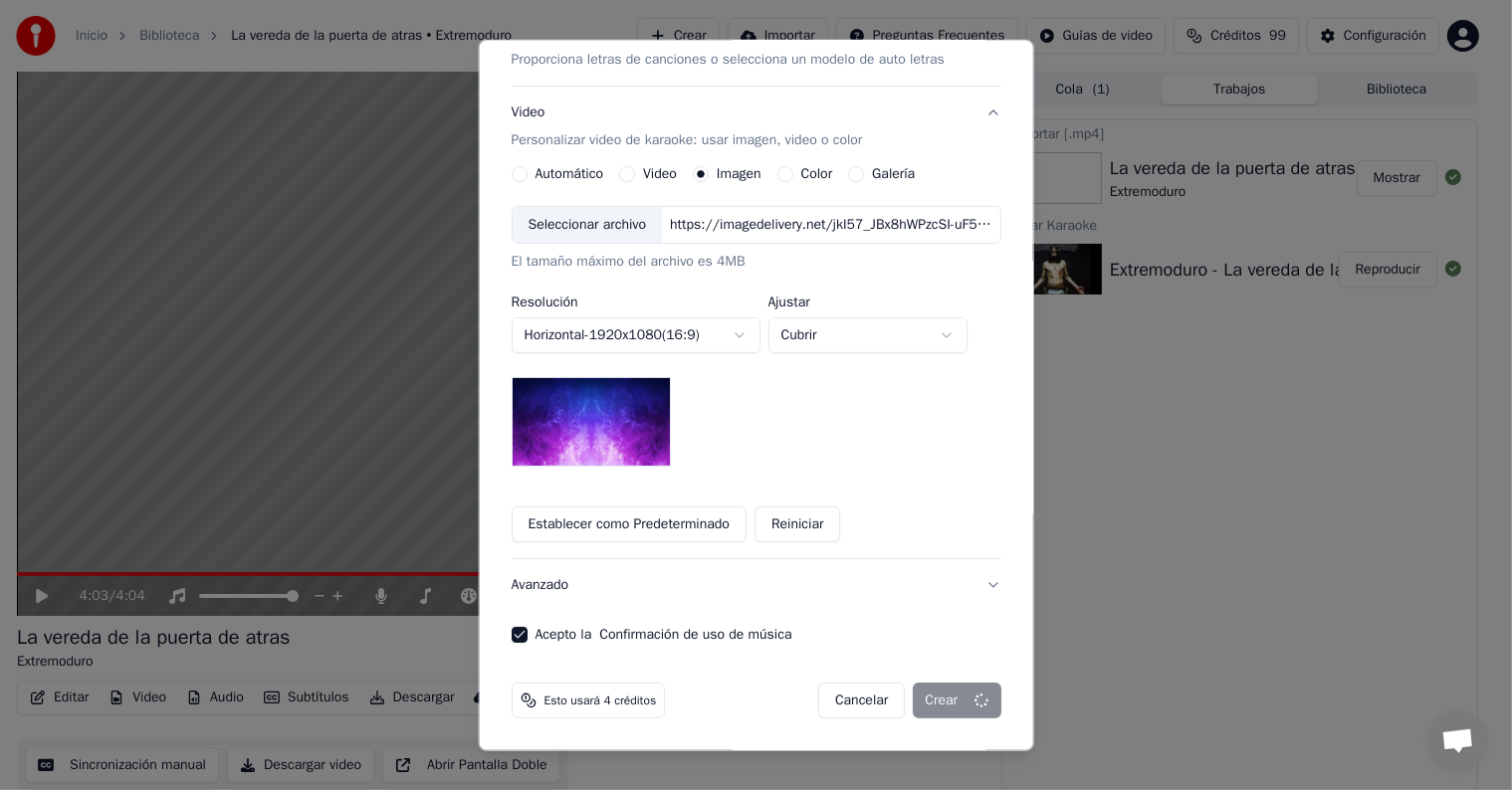 type 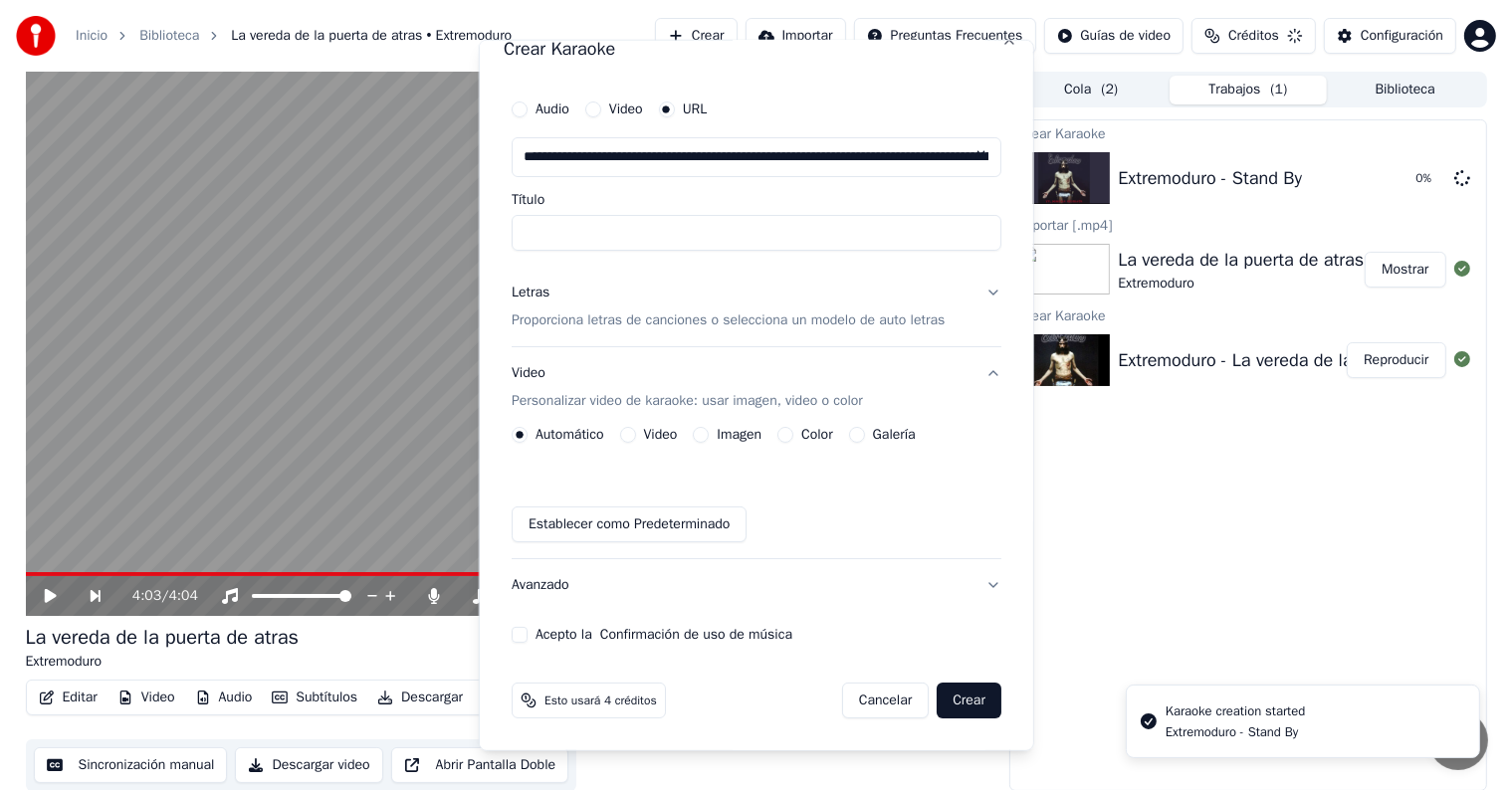 scroll, scrollTop: 25, scrollLeft: 0, axis: vertical 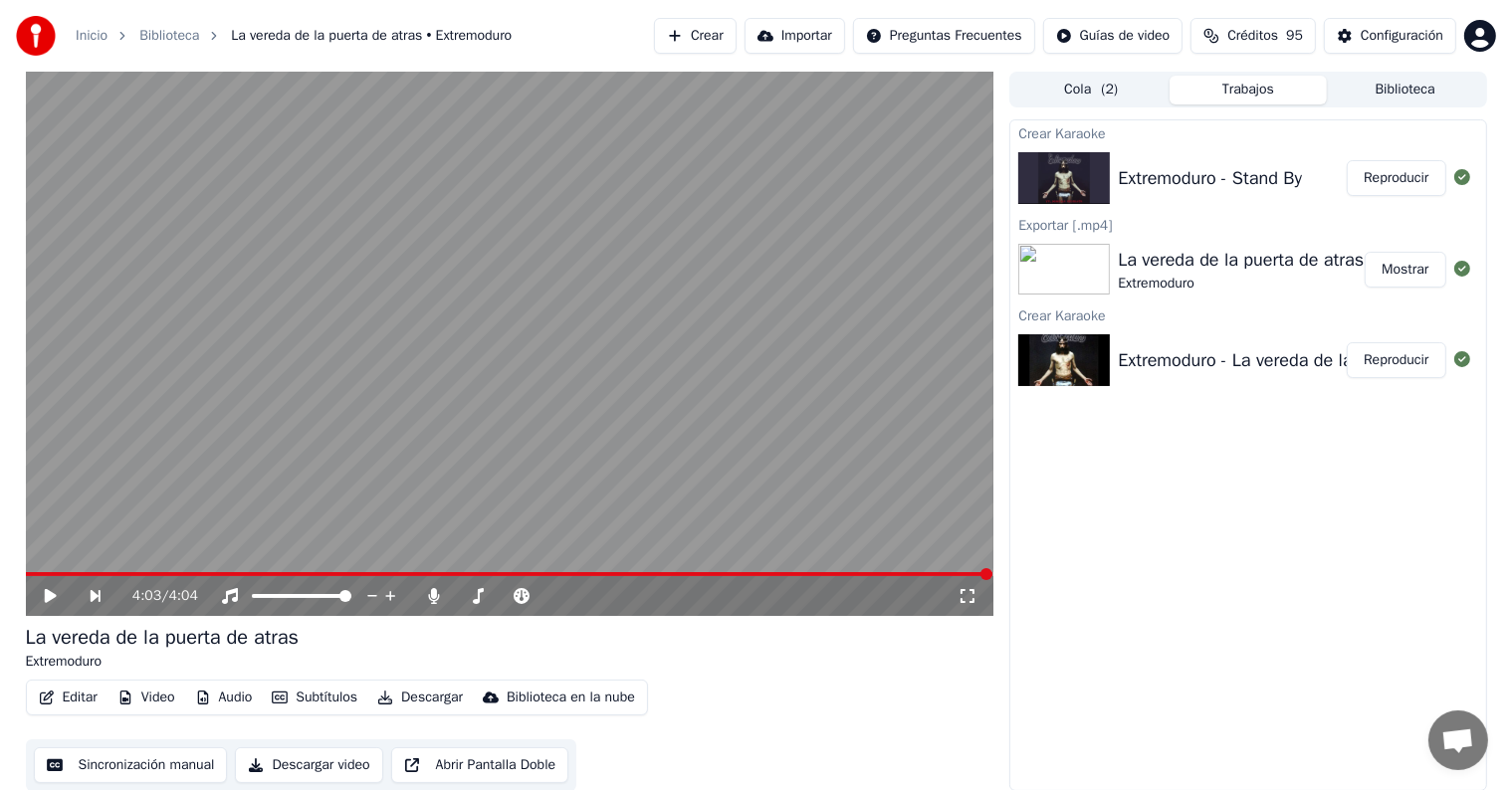click on "Reproducir" at bounding box center [1396, 178] 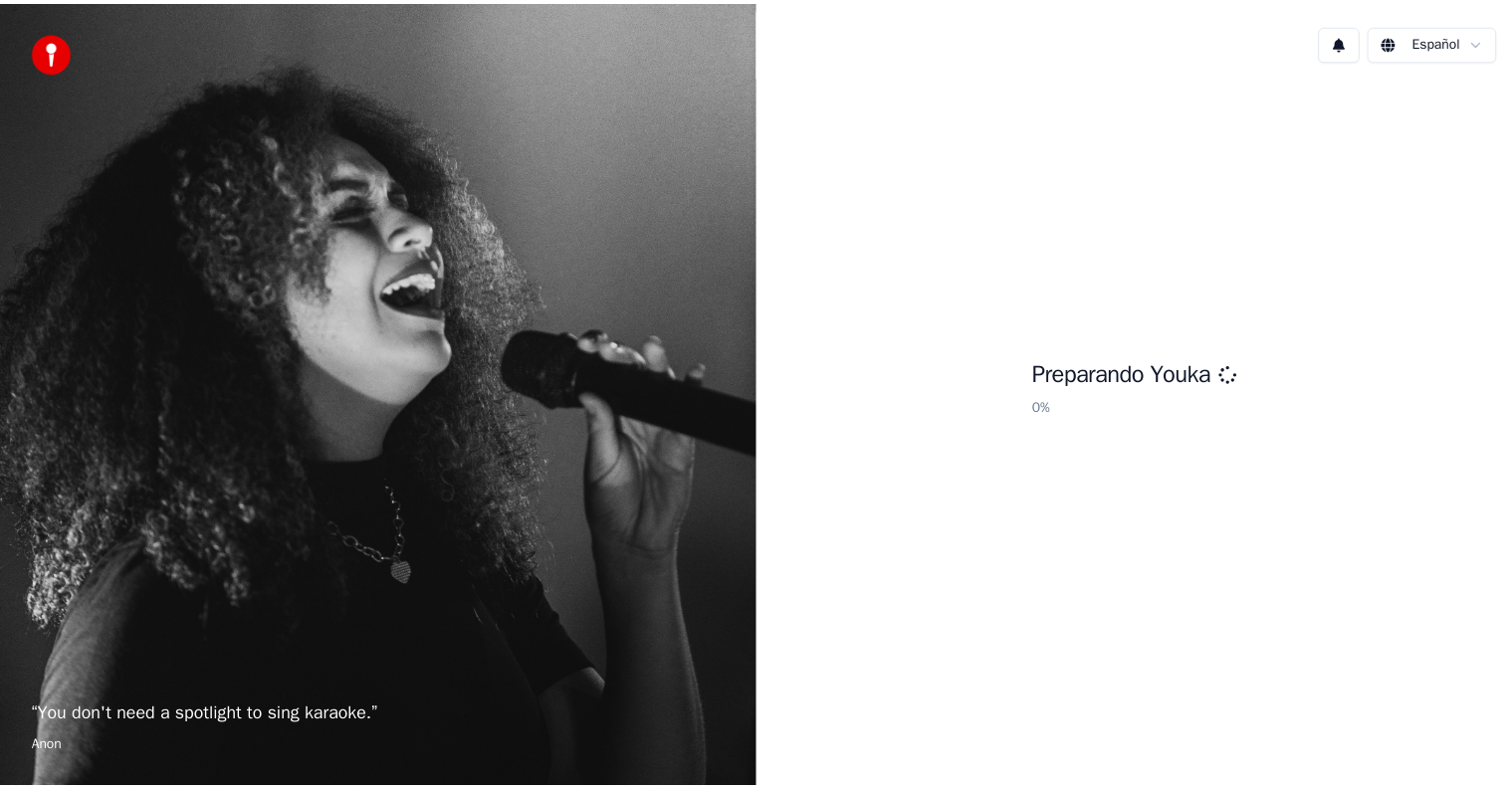 scroll, scrollTop: 0, scrollLeft: 0, axis: both 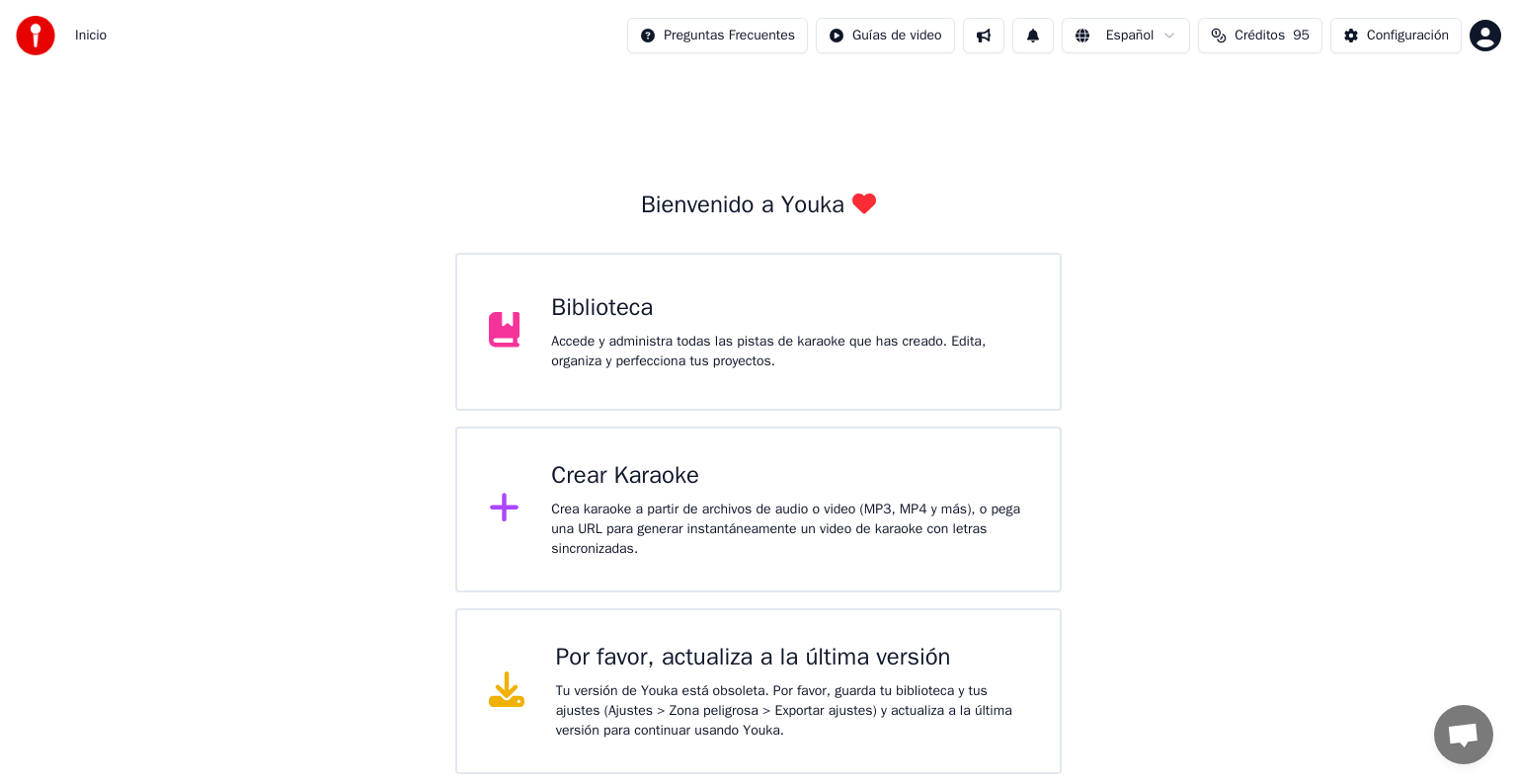 click on "Biblioteca Accede y administra todas las pistas de karaoke que has creado. Edita, organiza y perfecciona tus proyectos." at bounding box center (758, 332) 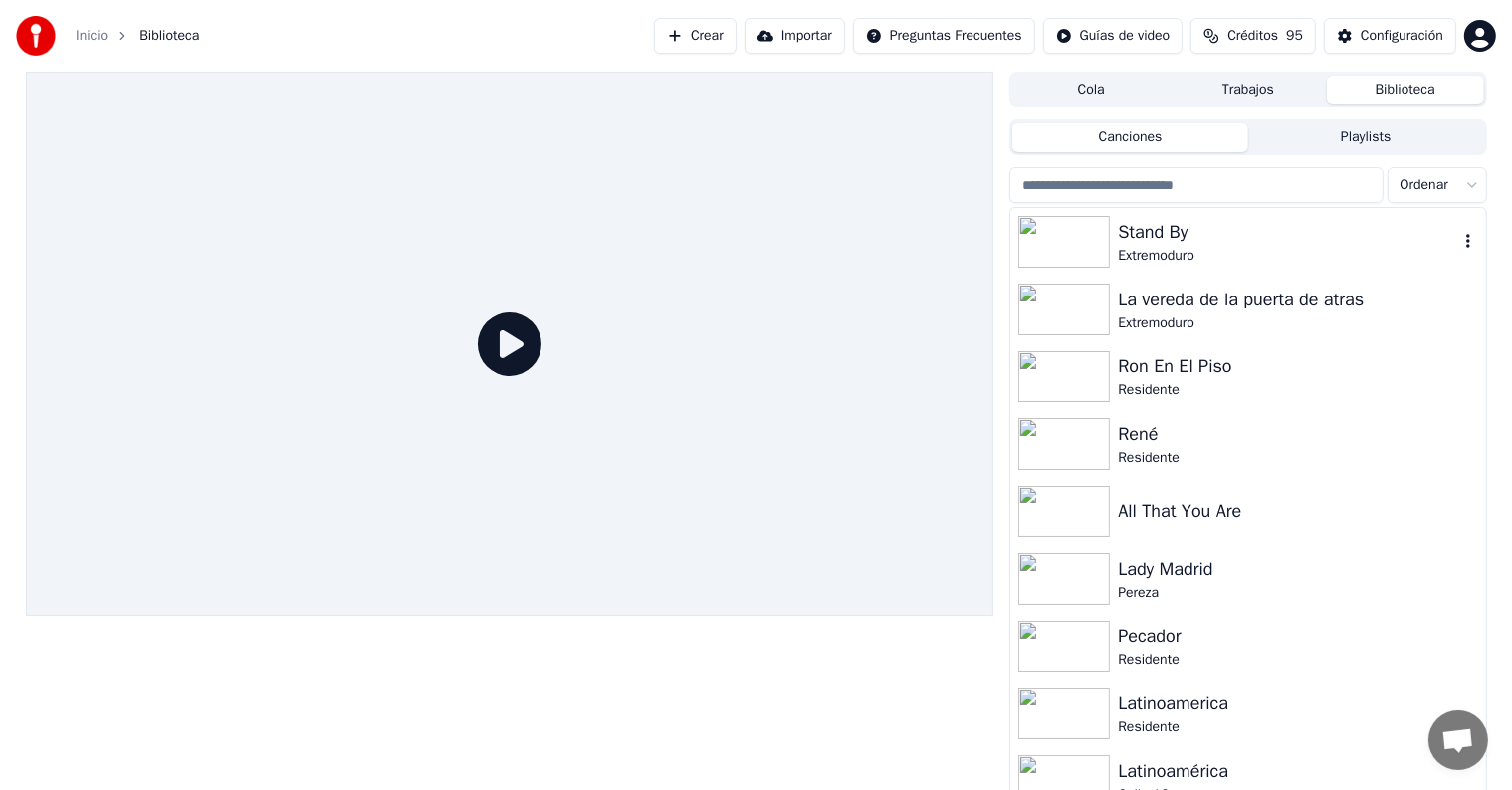 click on "Stand By" at bounding box center [1287, 232] 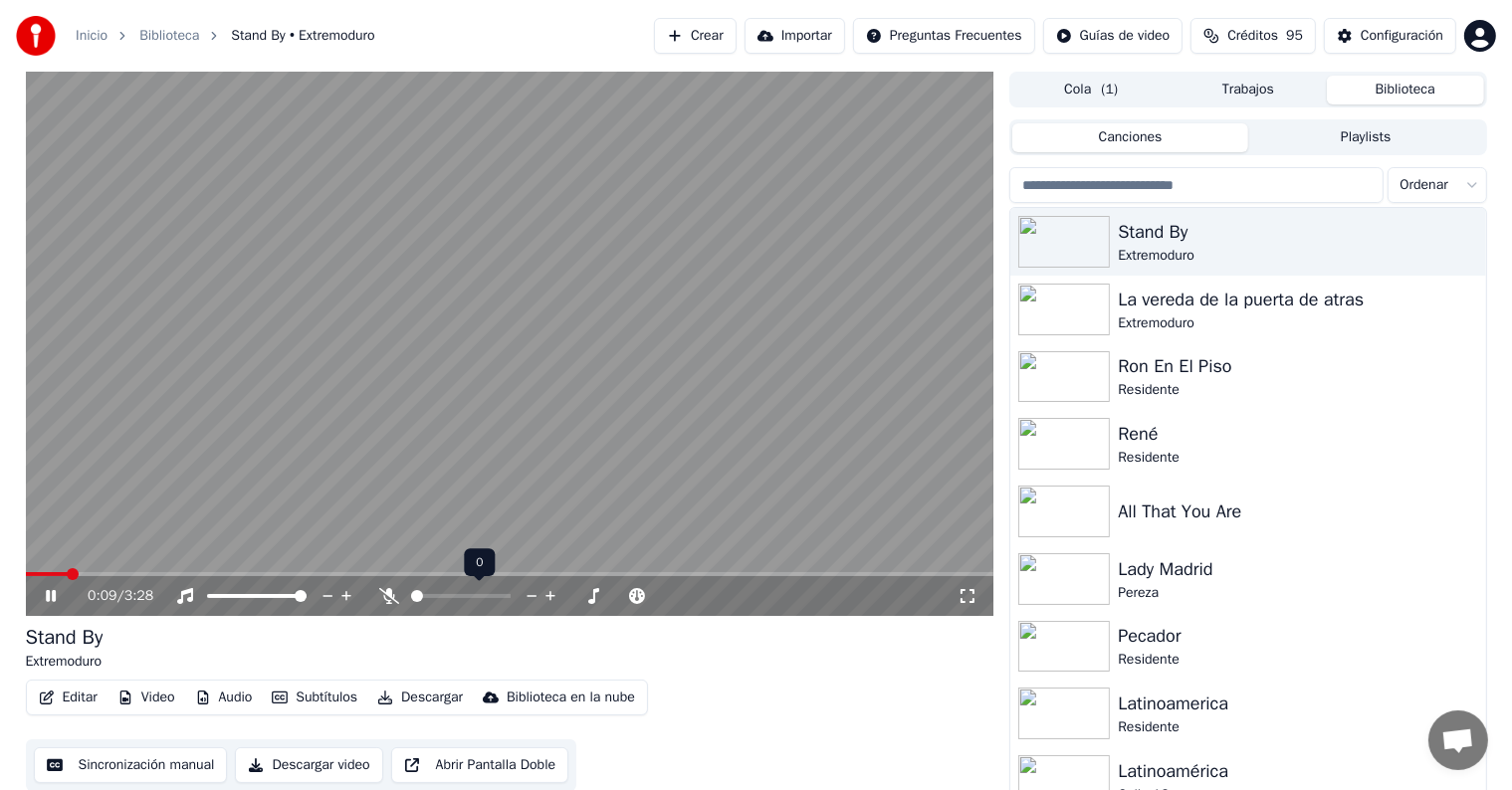 click 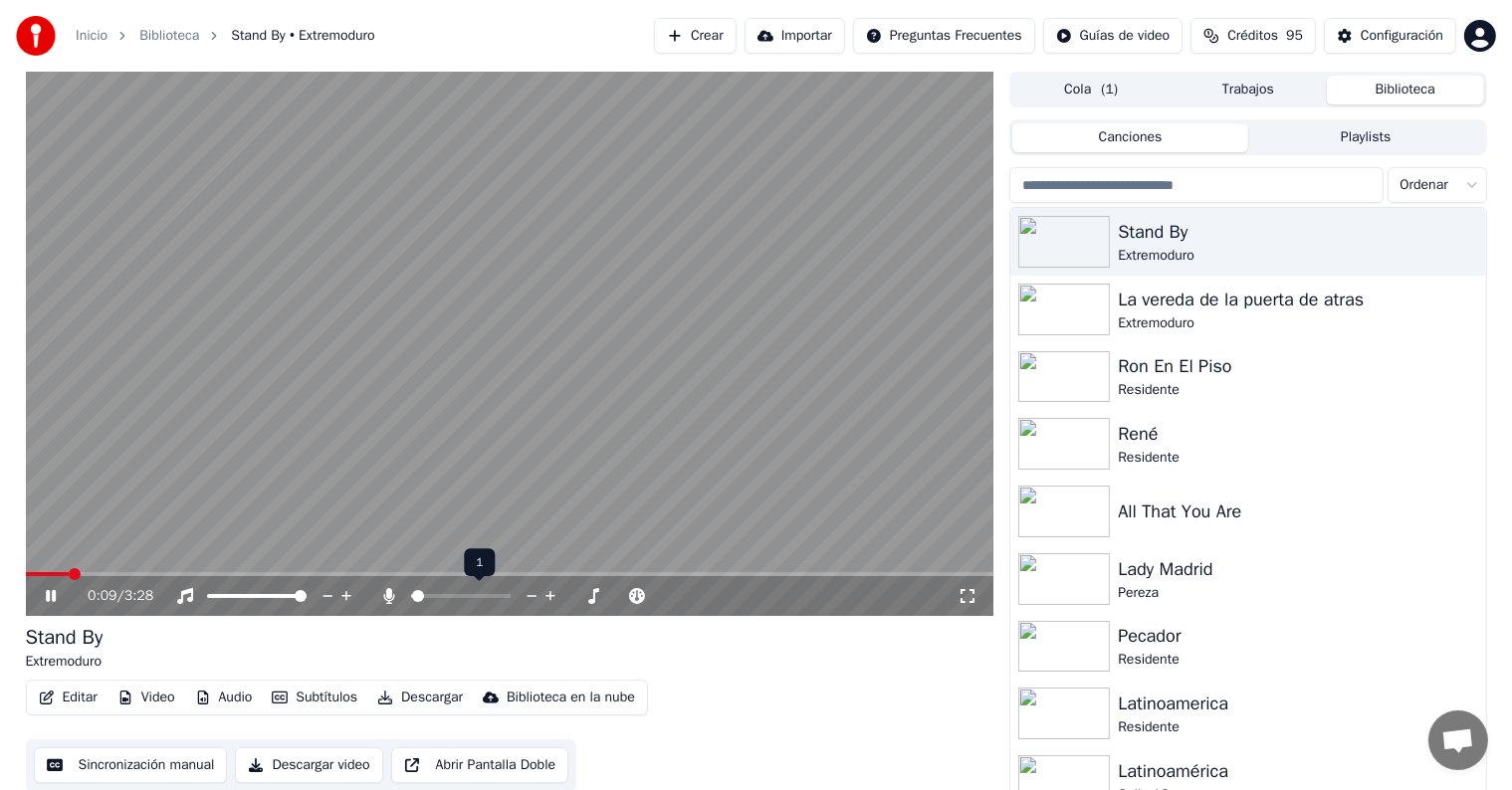 click 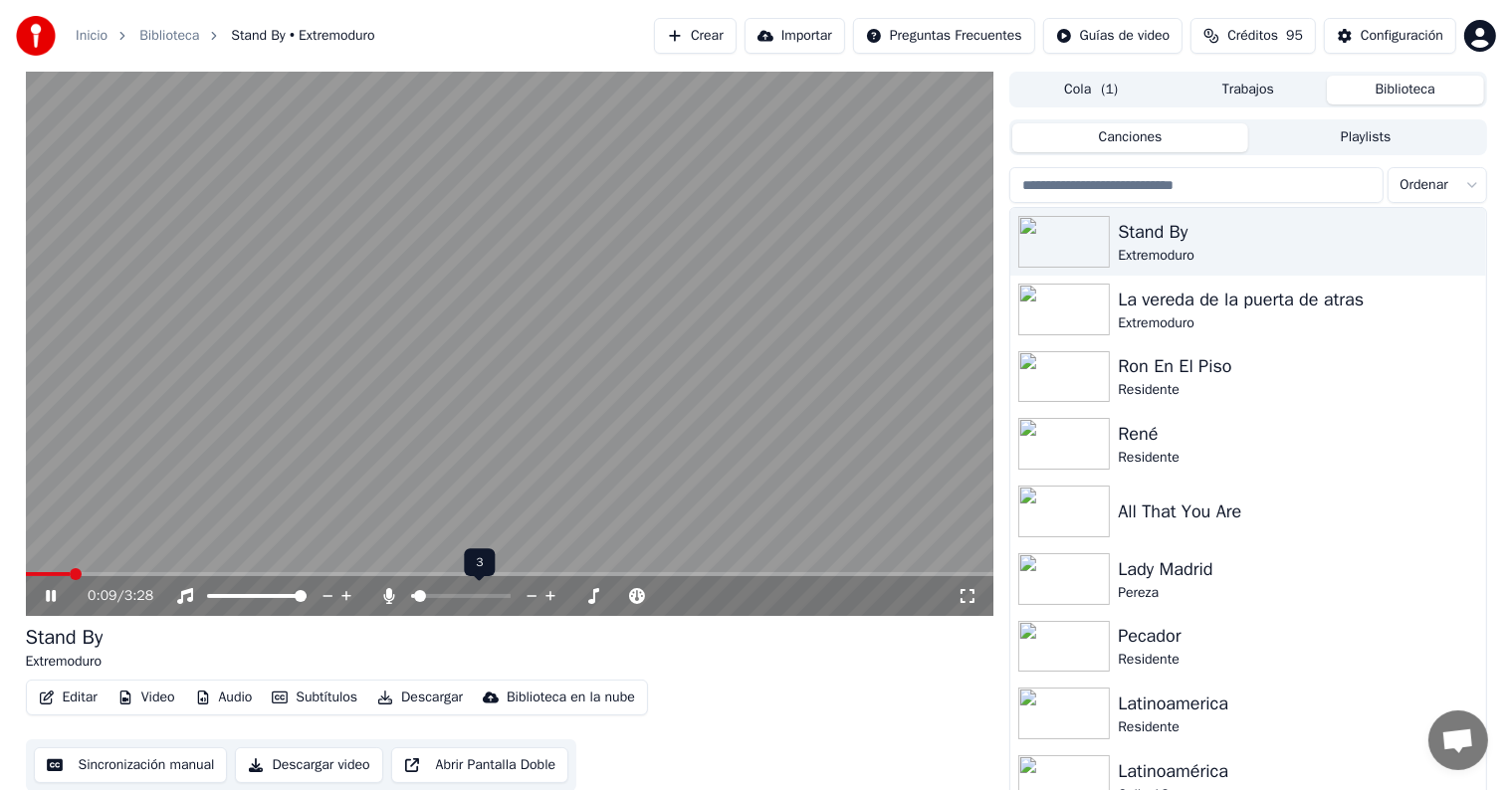 click 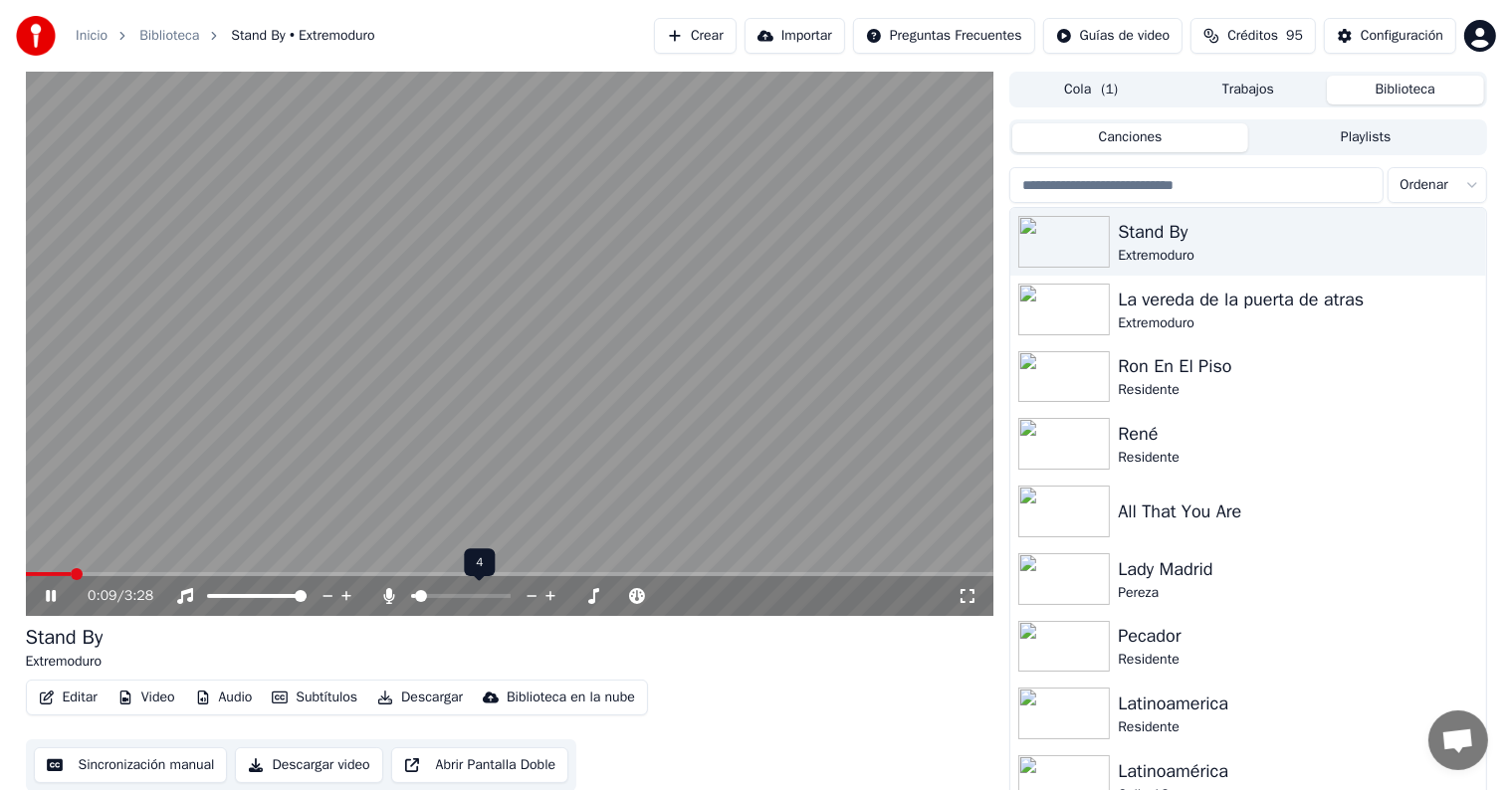 click 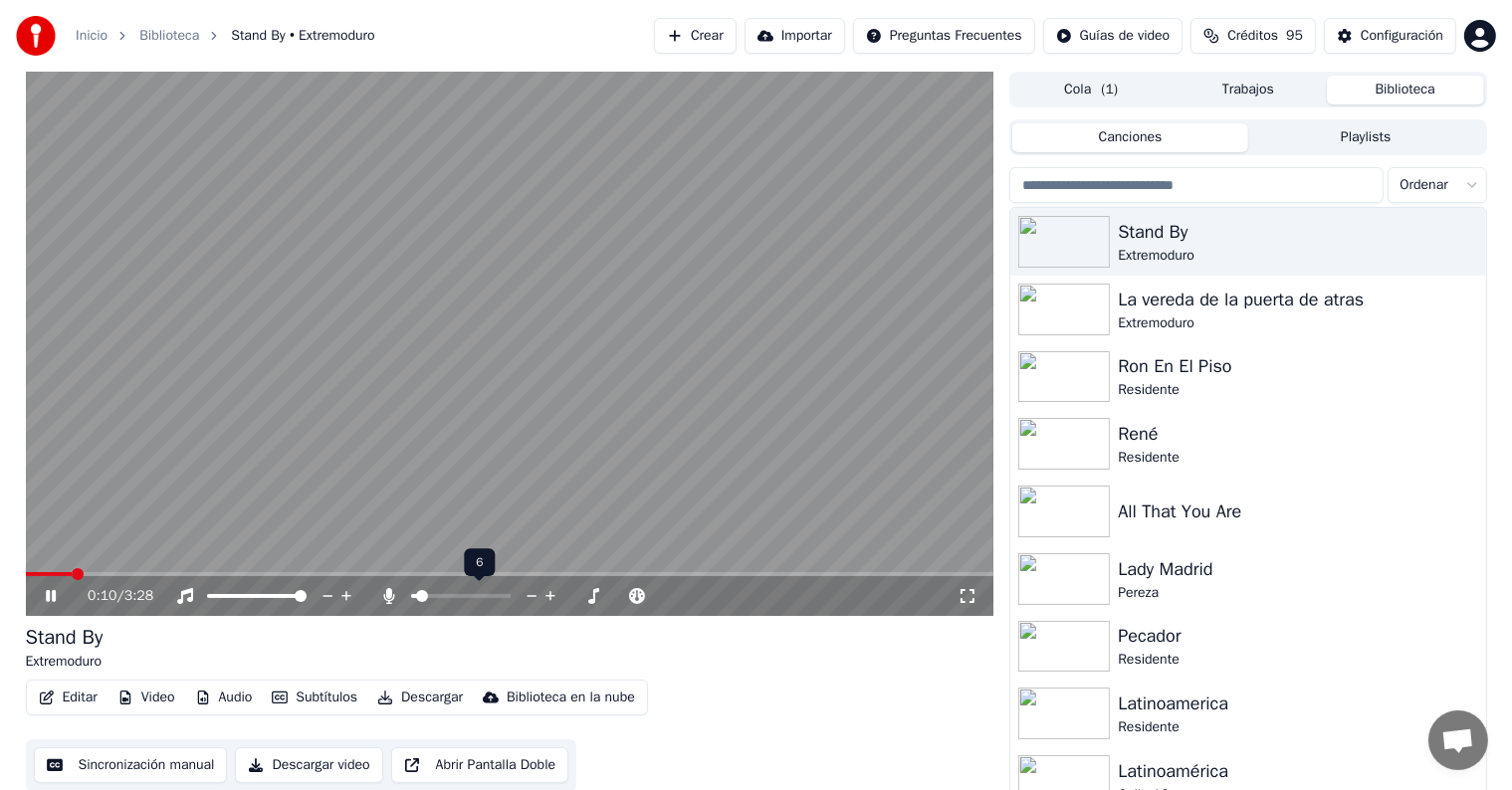click 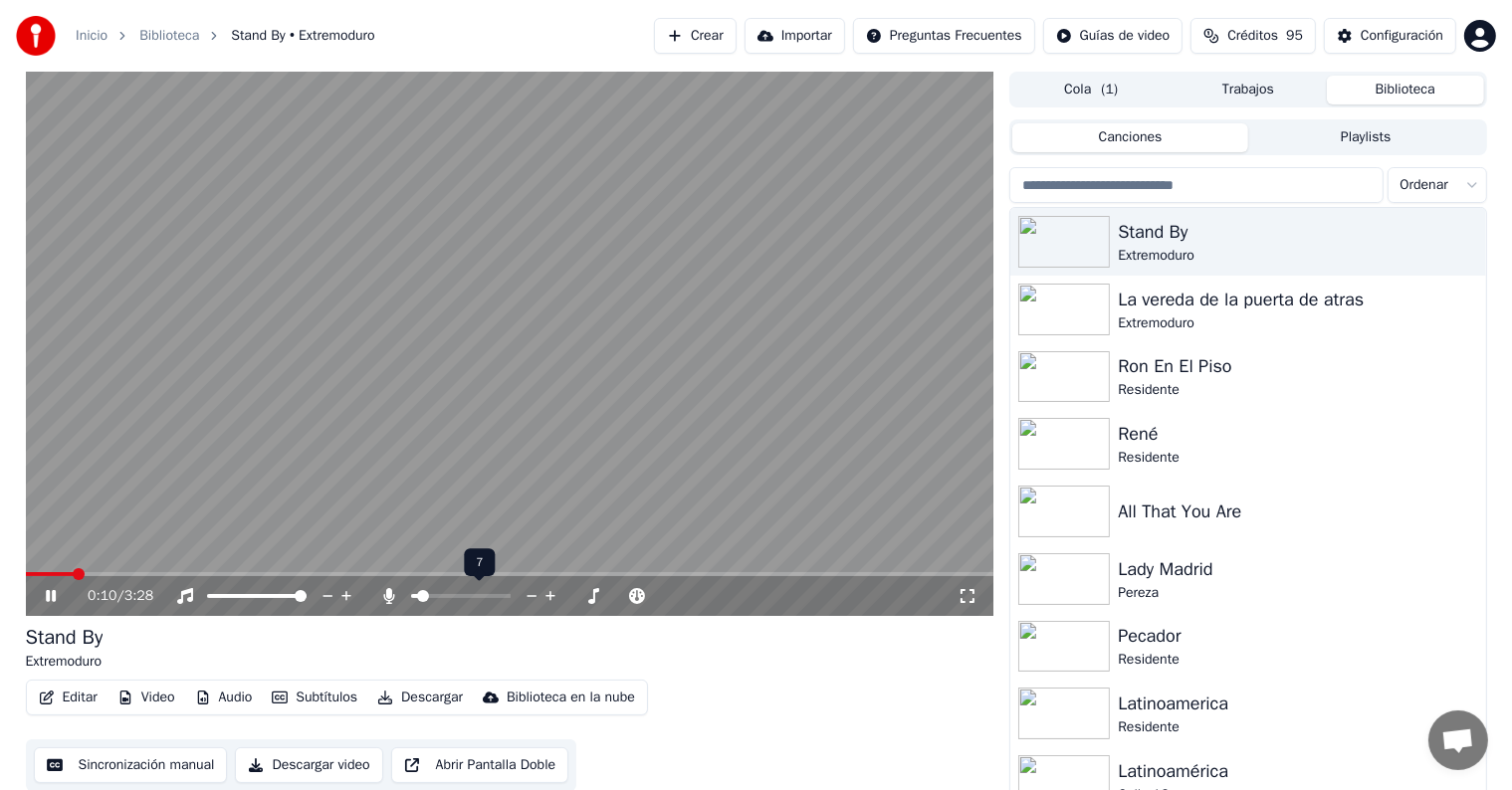 click 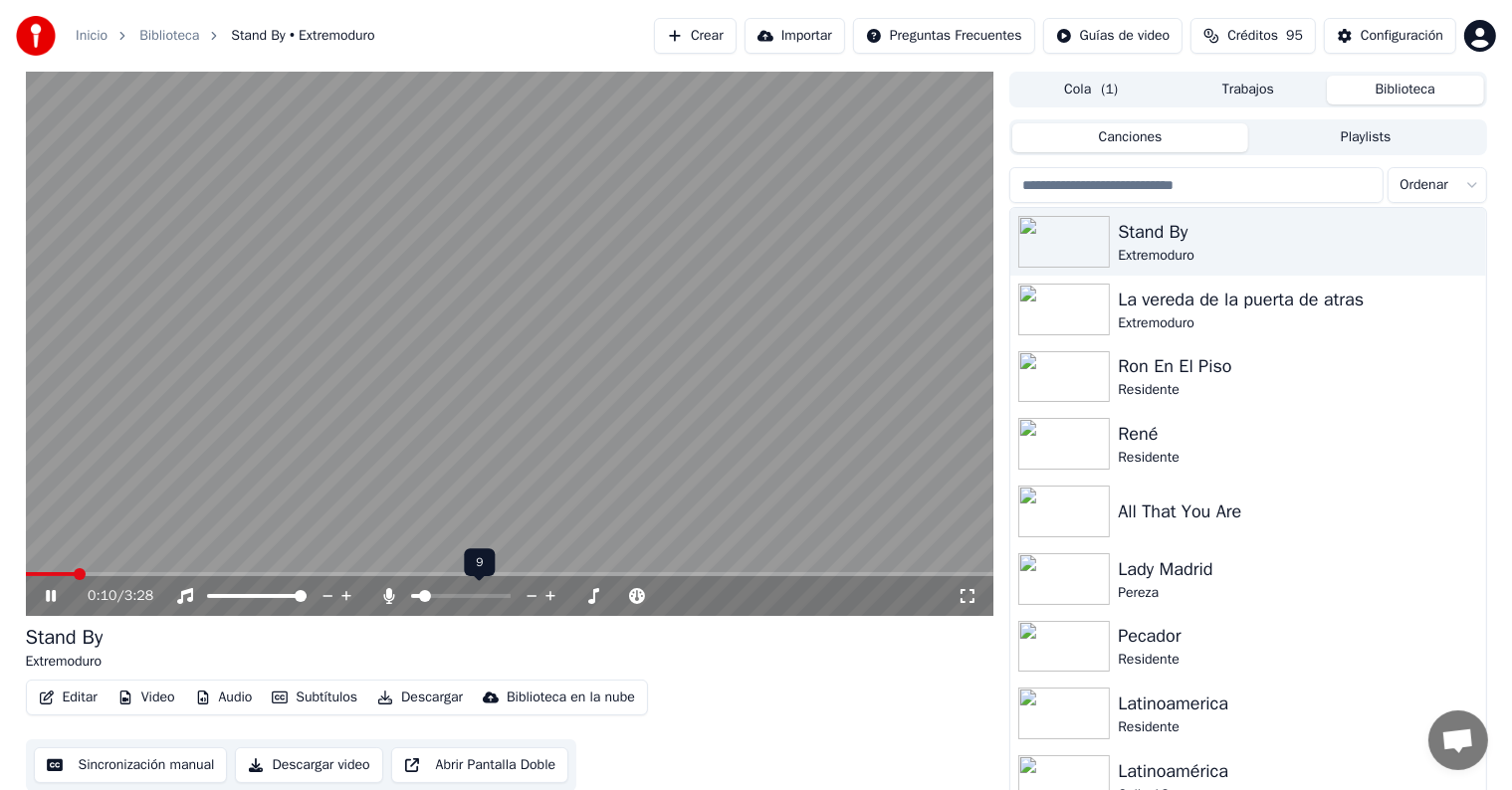 click 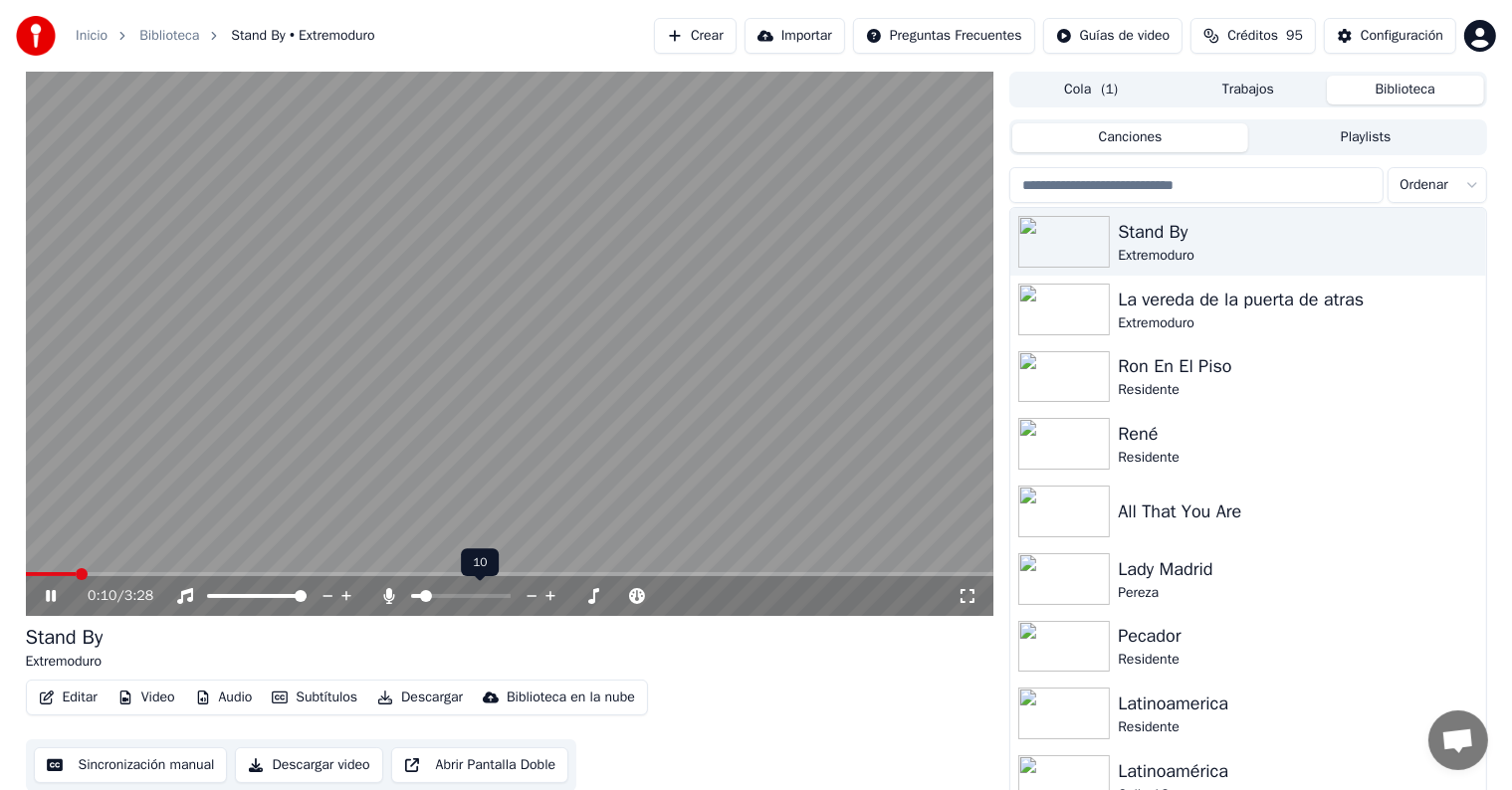 click 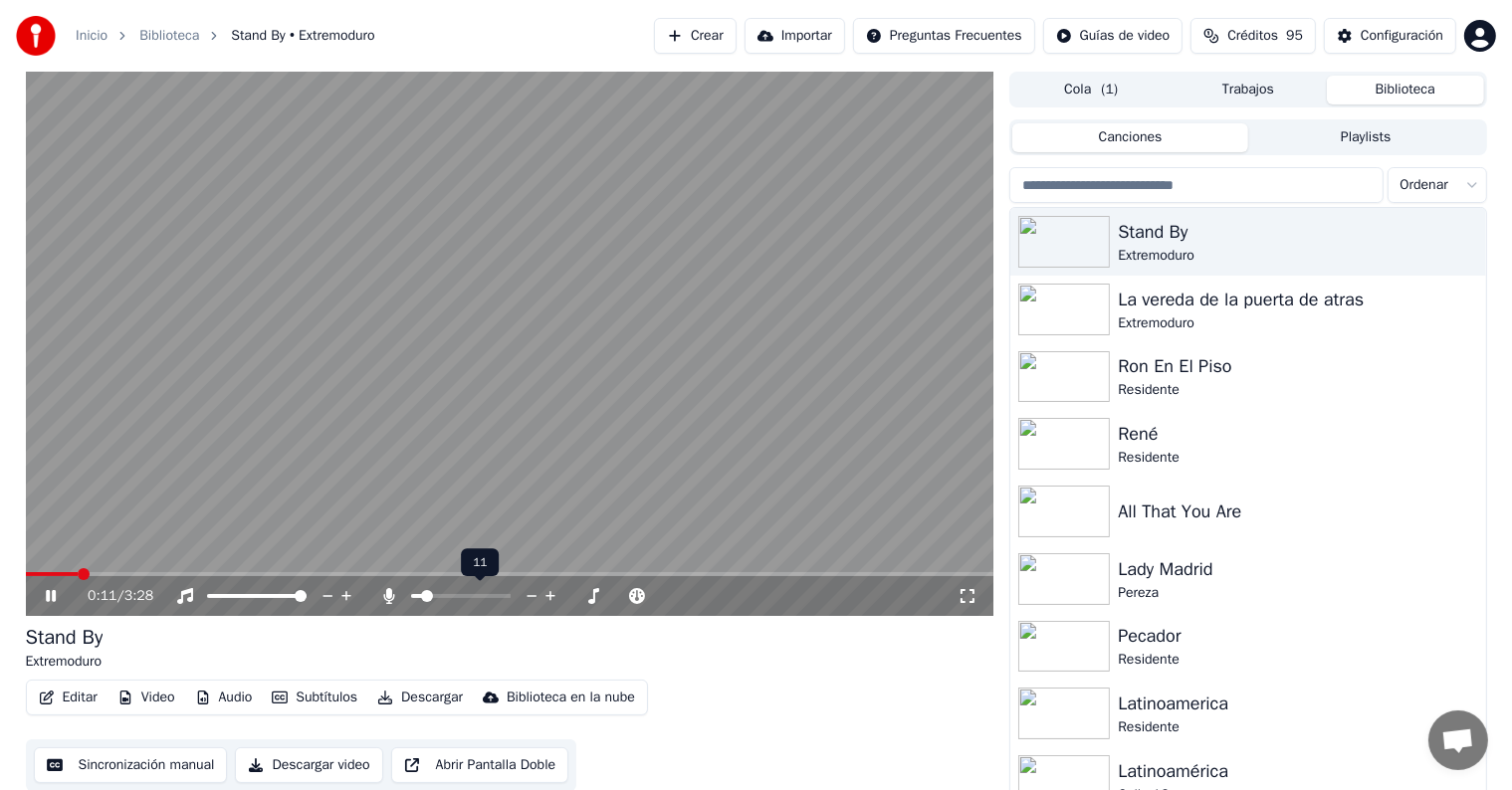click 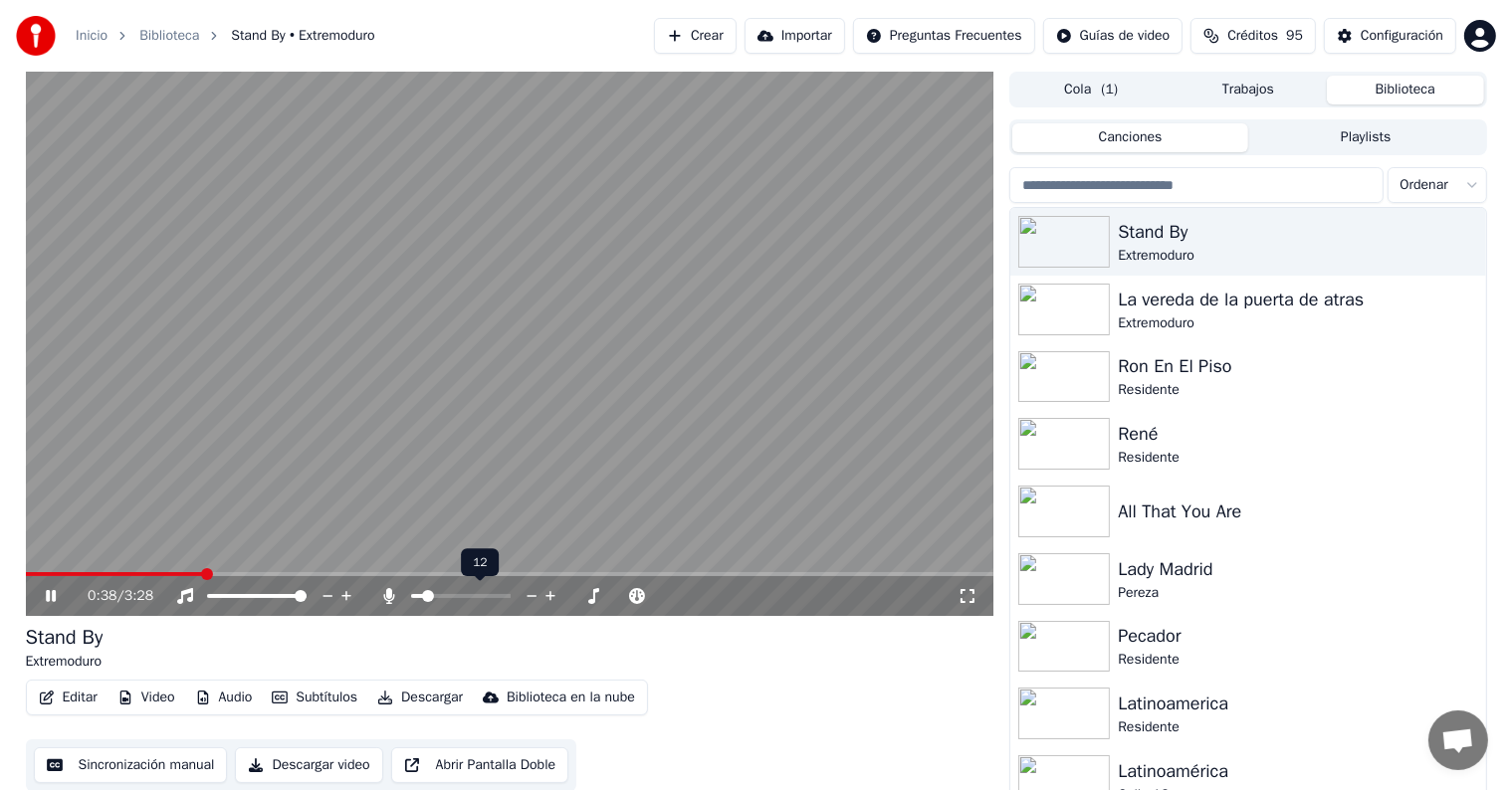 click 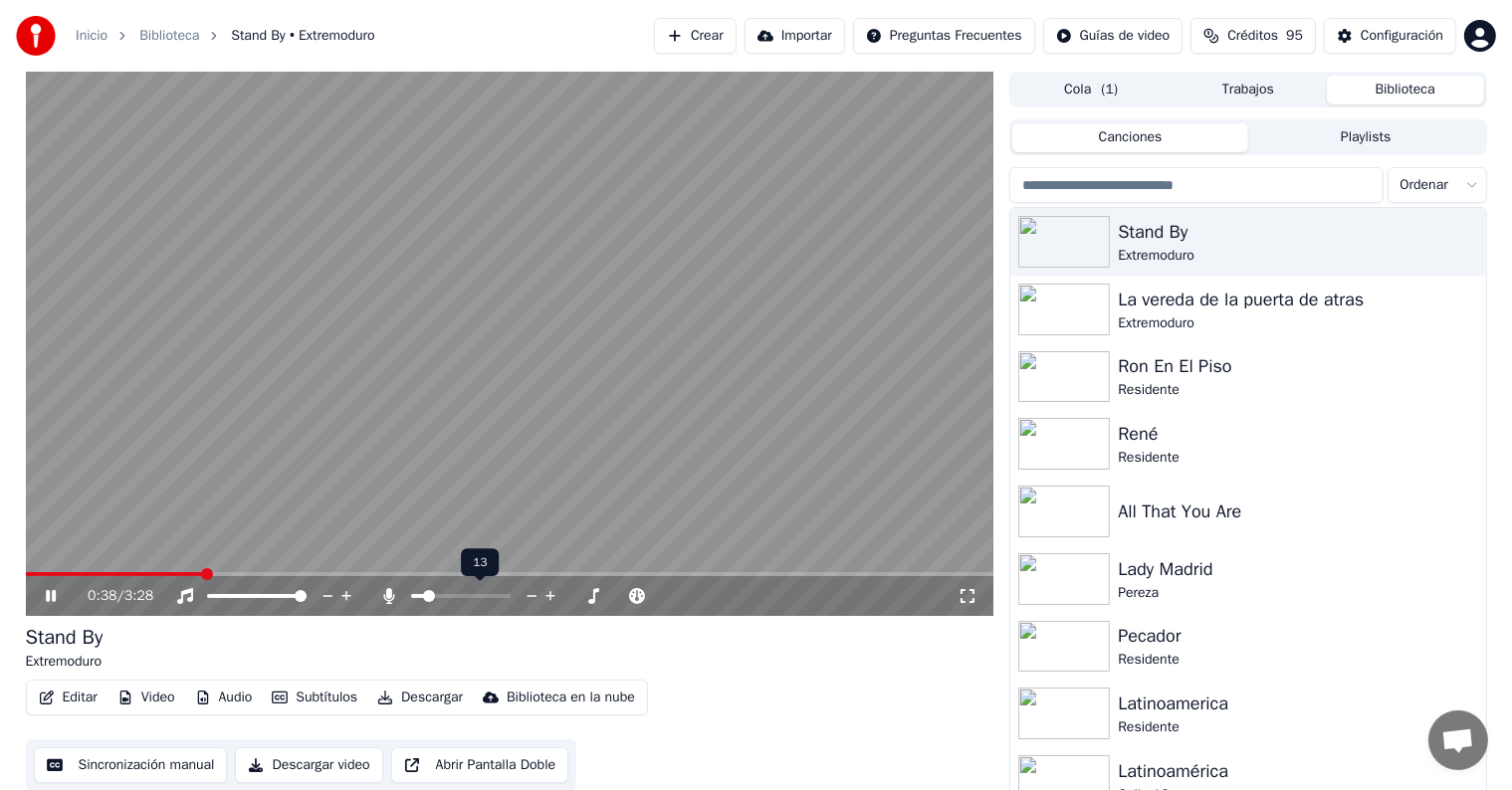 click 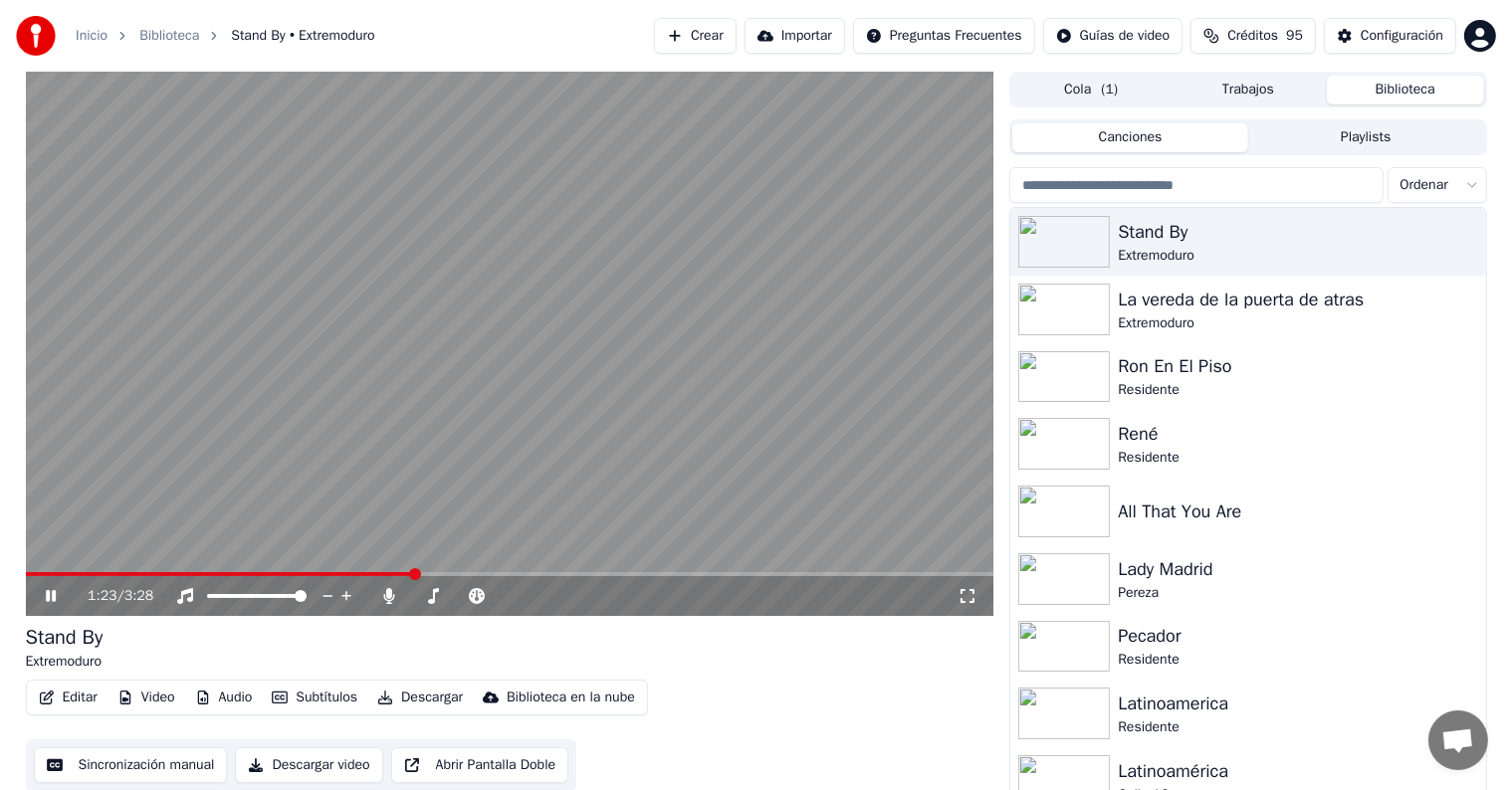 click 